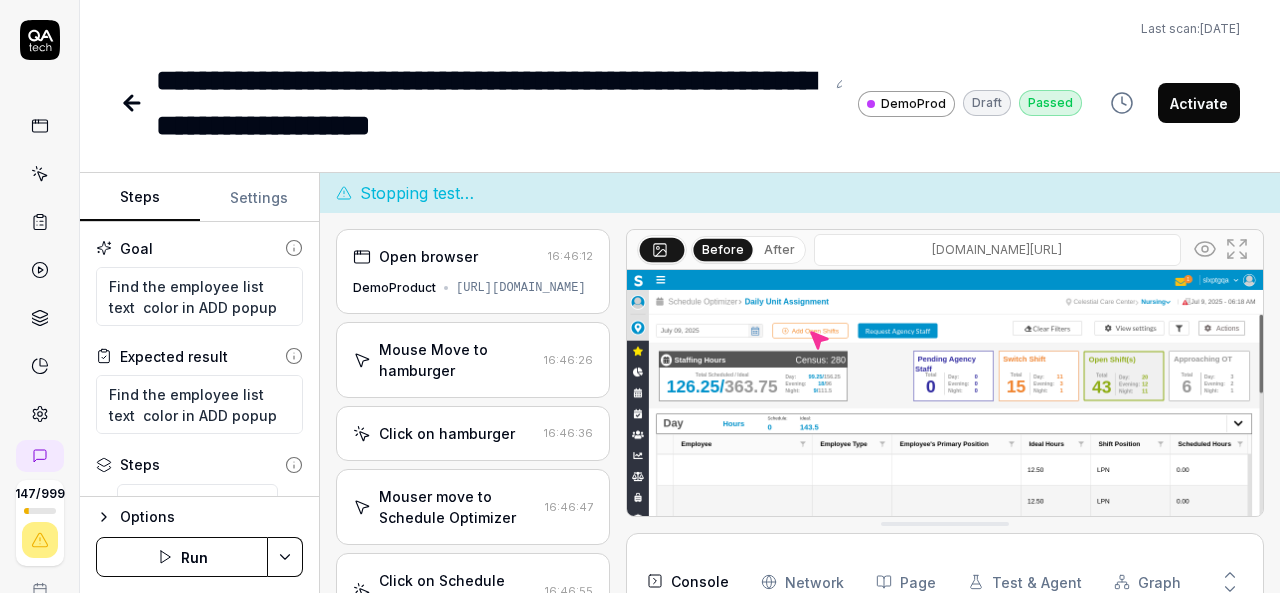 scroll, scrollTop: 0, scrollLeft: 0, axis: both 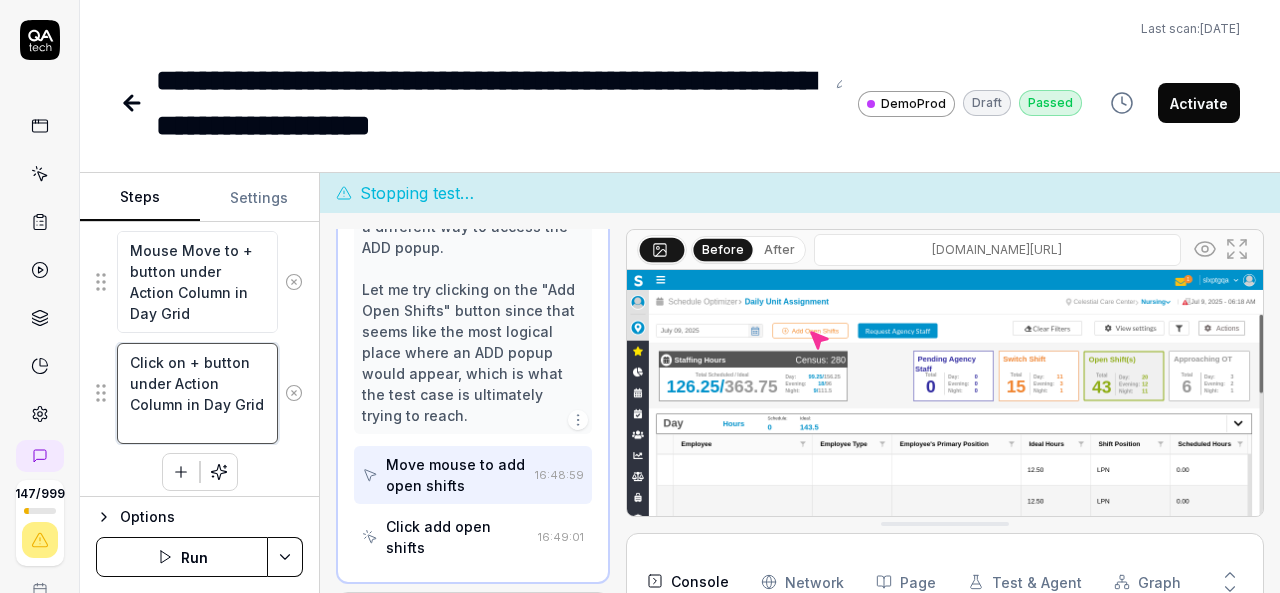 click on "Click on + button under Action Column in Day Grid" at bounding box center [197, 393] 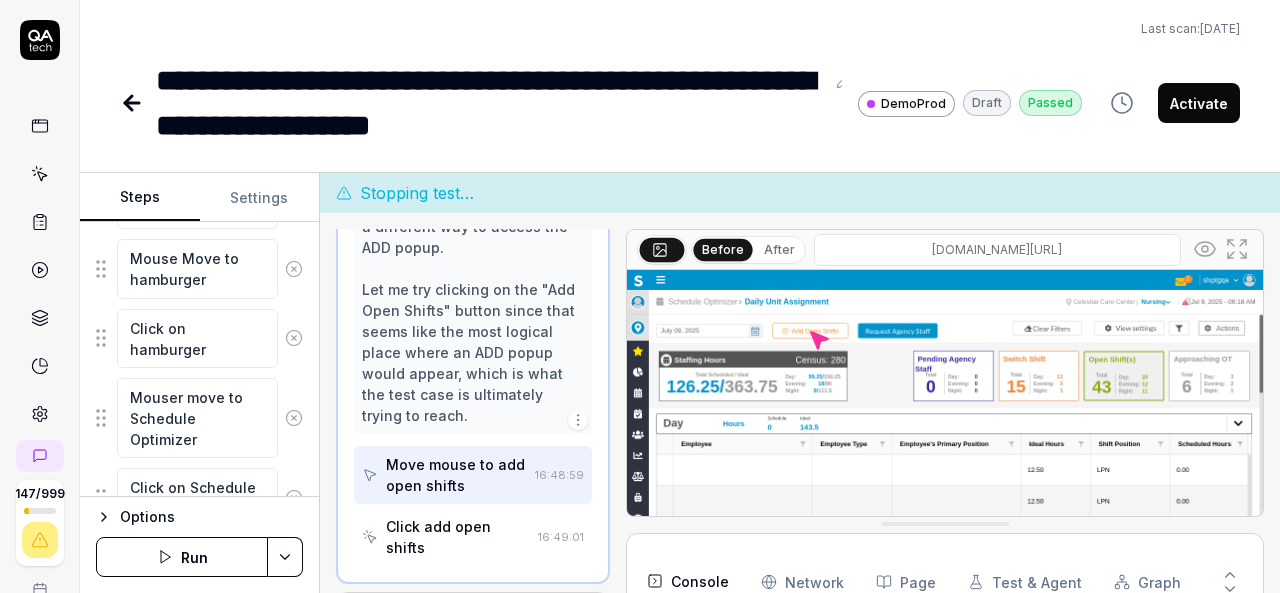 scroll, scrollTop: 388, scrollLeft: 0, axis: vertical 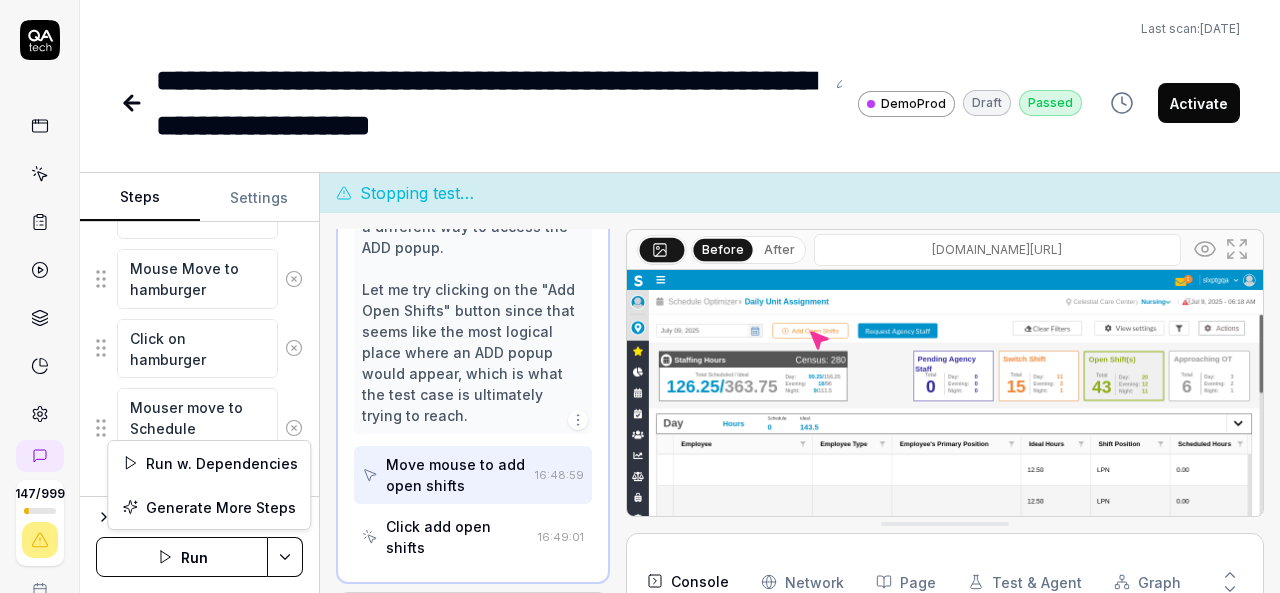 click on "**********" at bounding box center (640, 296) 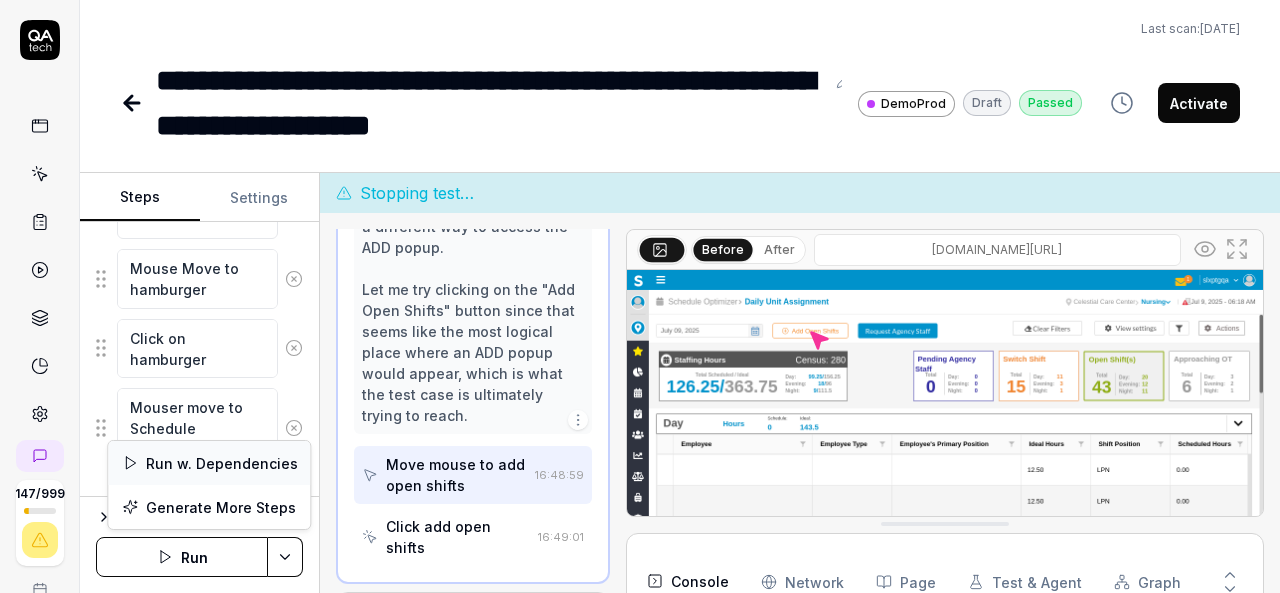 click on "Run w. Dependencies" at bounding box center (209, 463) 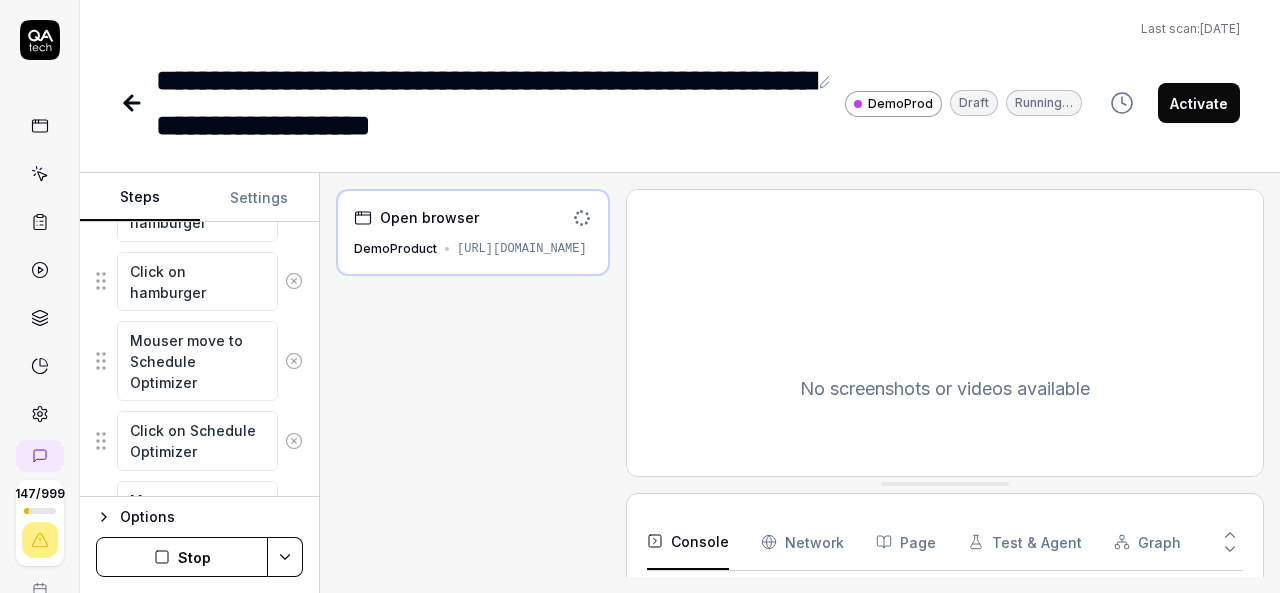scroll, scrollTop: 567, scrollLeft: 0, axis: vertical 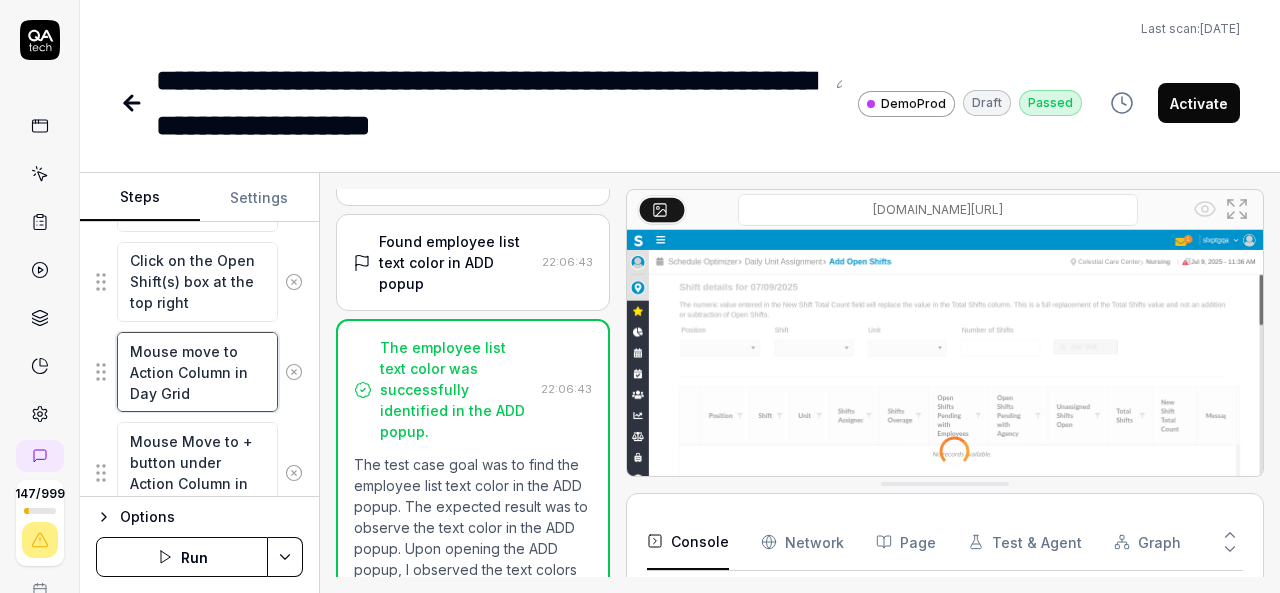 type on "*" 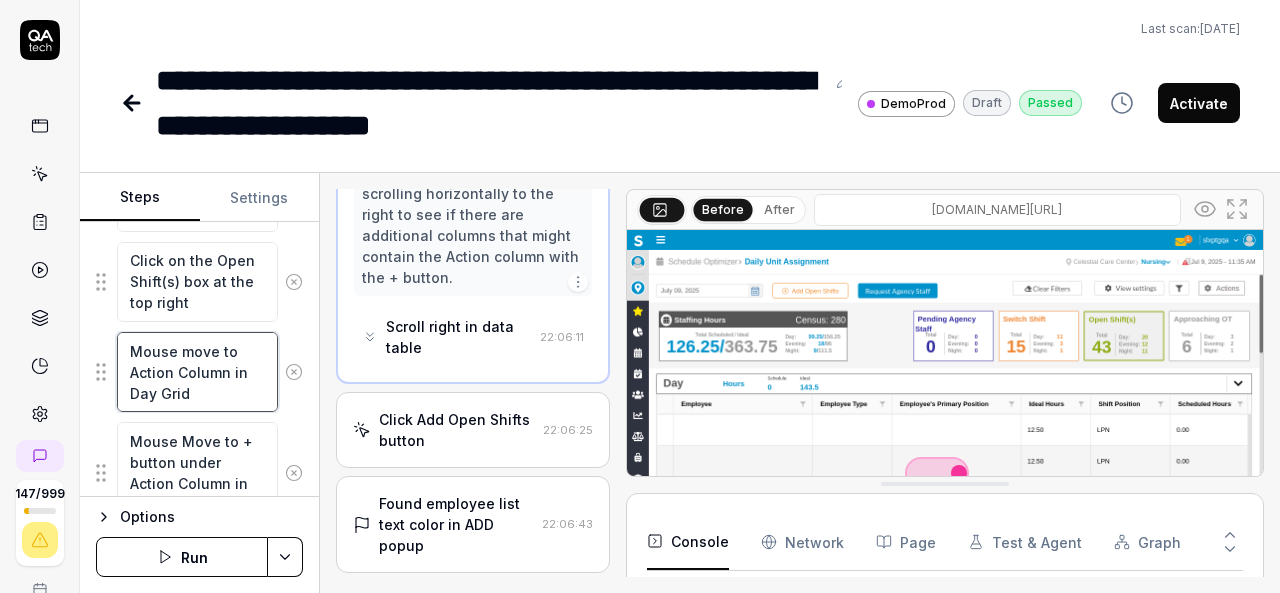scroll, scrollTop: 1916, scrollLeft: 0, axis: vertical 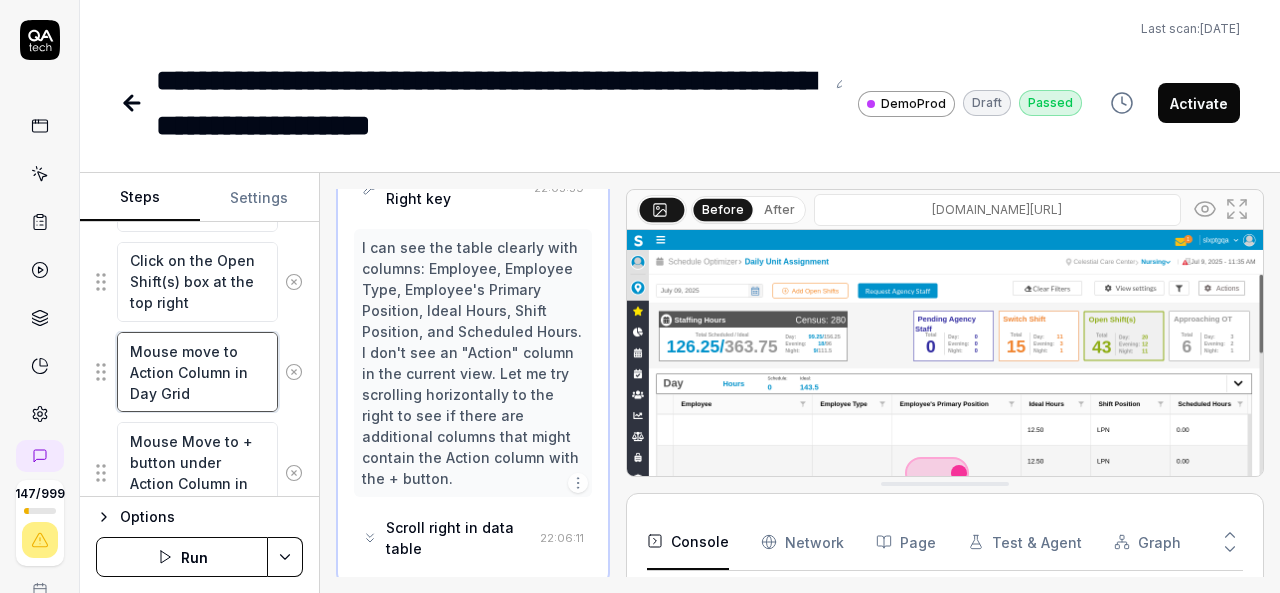 type on "Mouse move to Action Column in Day Grid" 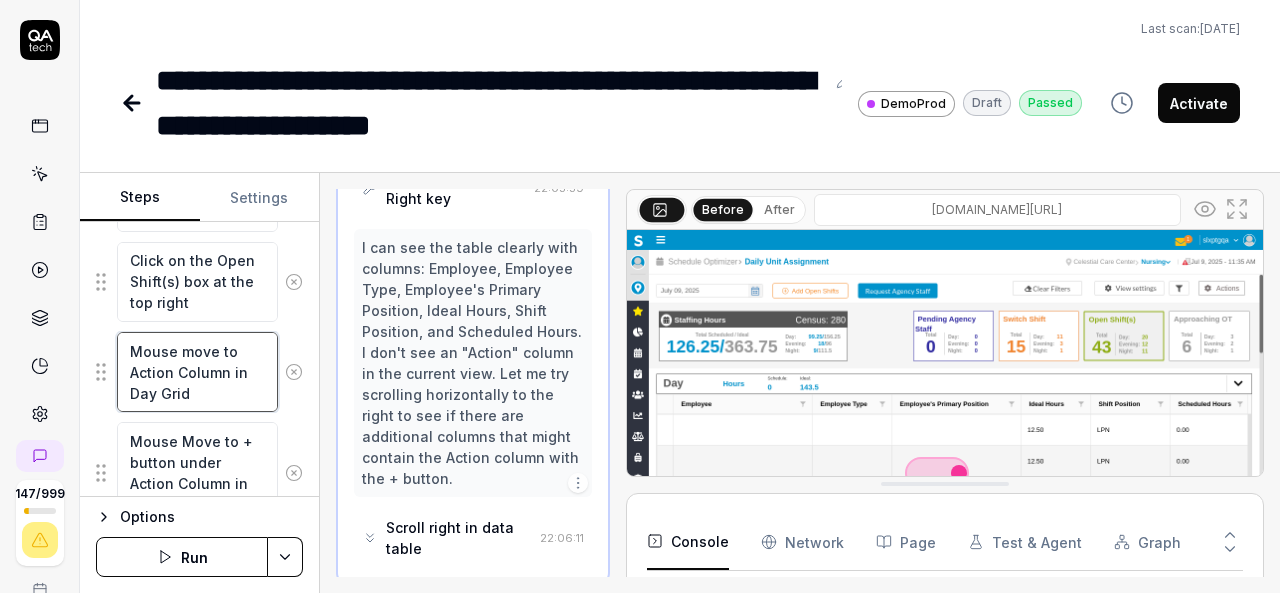 type on "*" 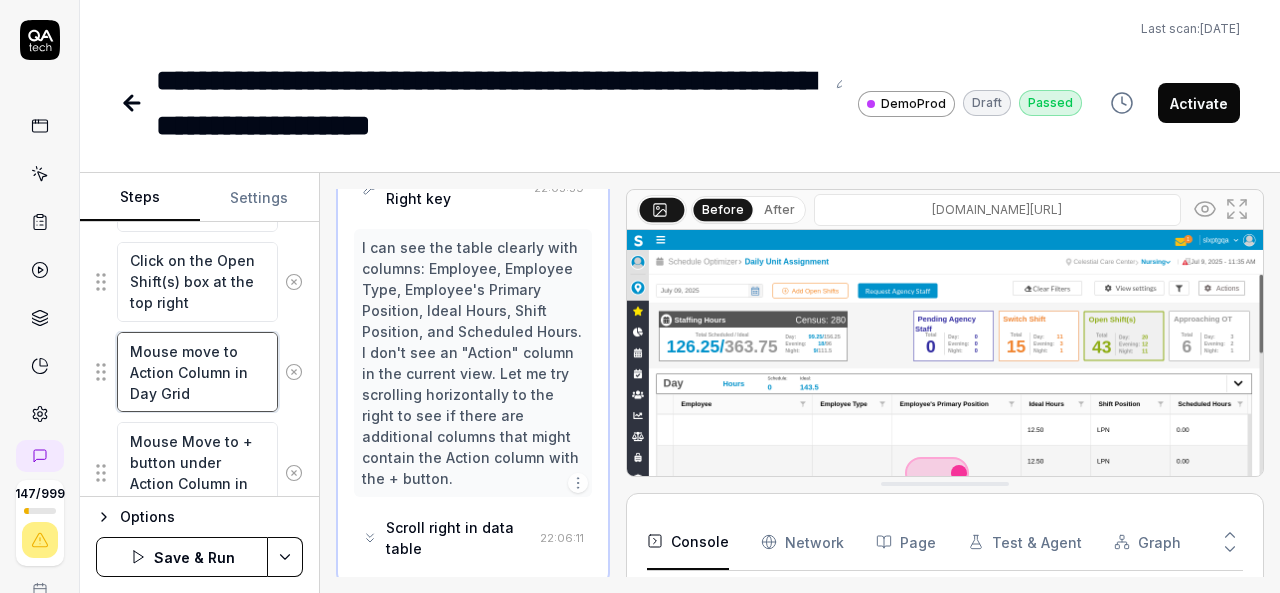type on "Mouse move to Action Column in Day Grid i" 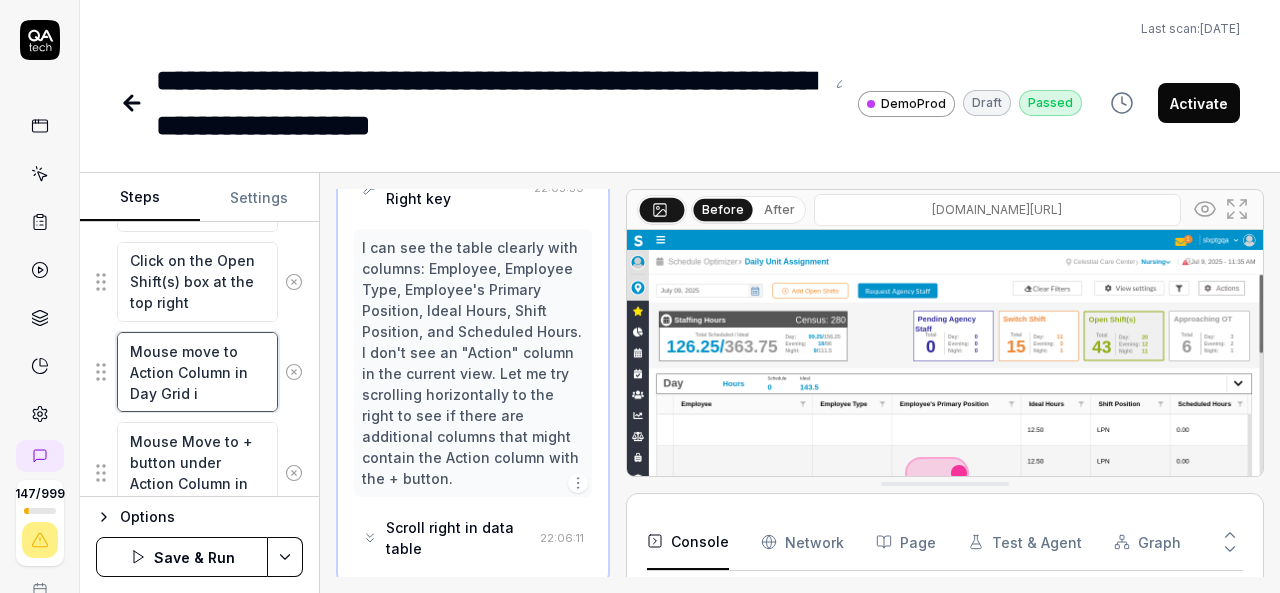 type on "Mouse move to Action Column in Day Grid in" 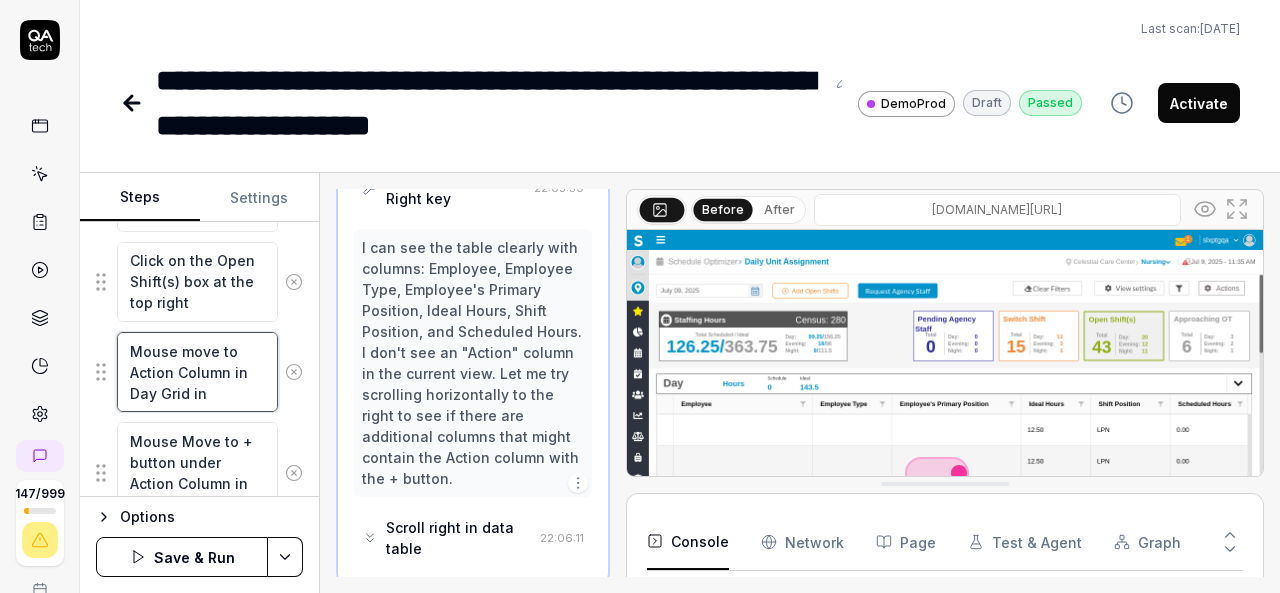 type on "Mouse move to Action Column in Day Grid in" 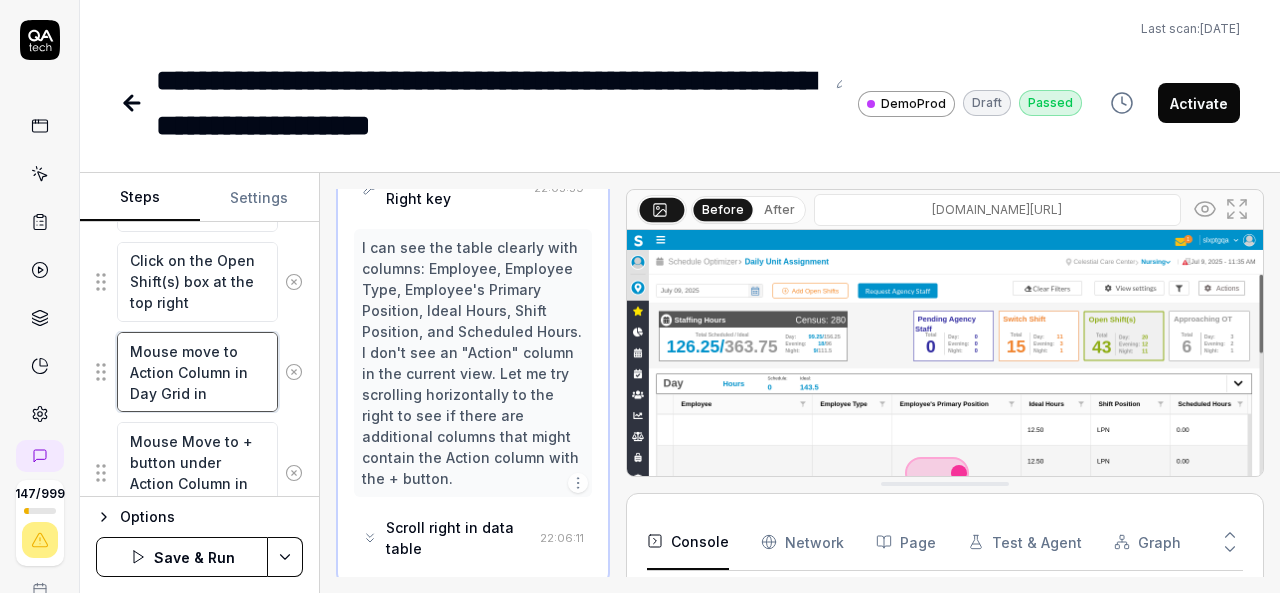 type on "*" 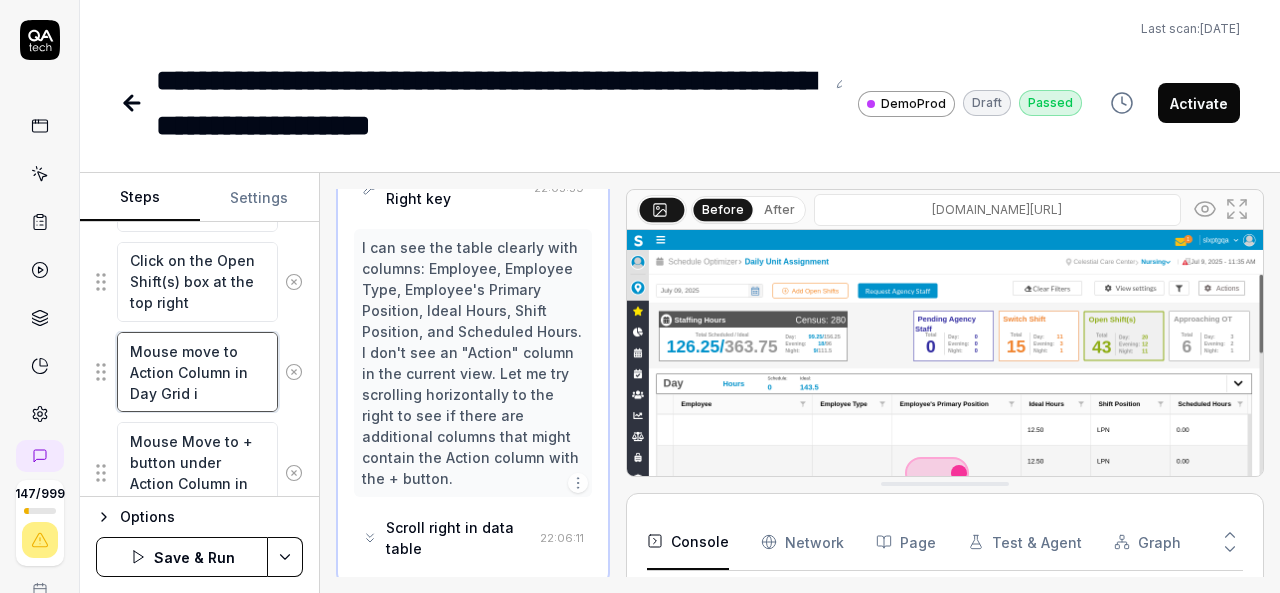 type on "Mouse move to Action Column in Day Grid" 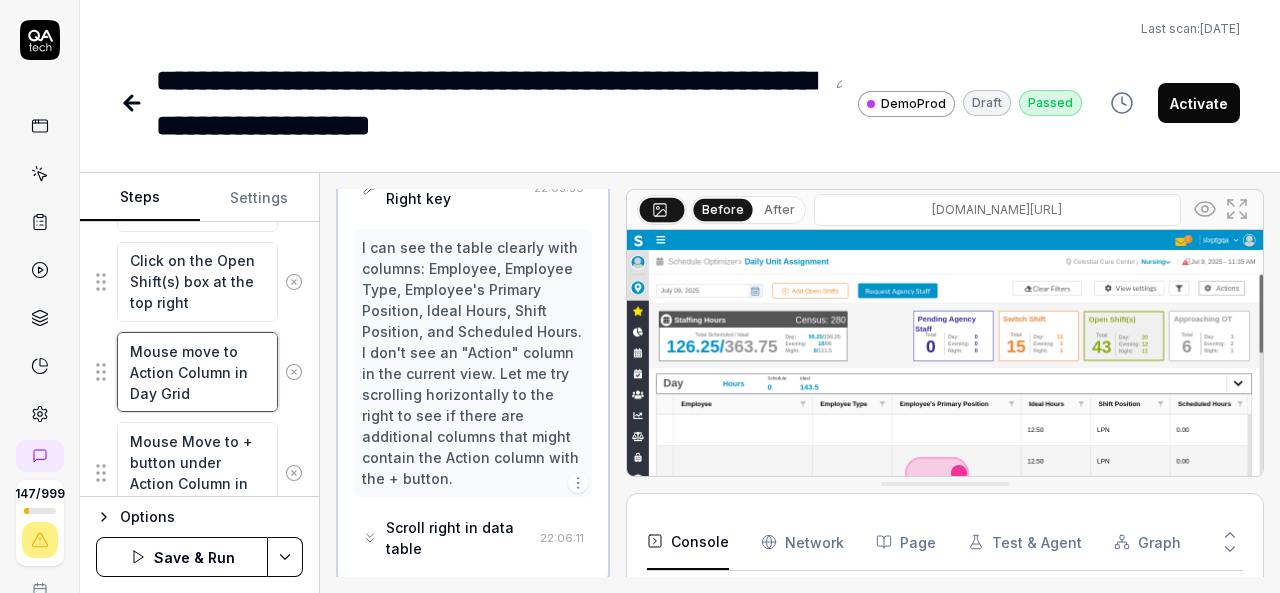 type on "*" 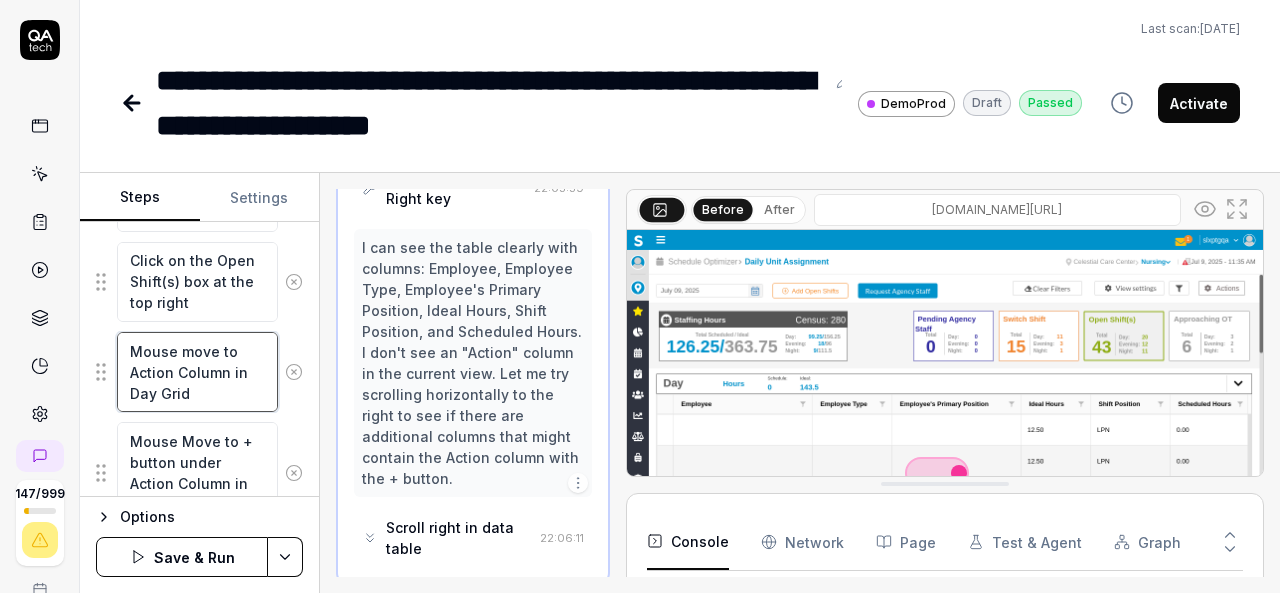 type on "Mouse move to Action Column in Day Grid r" 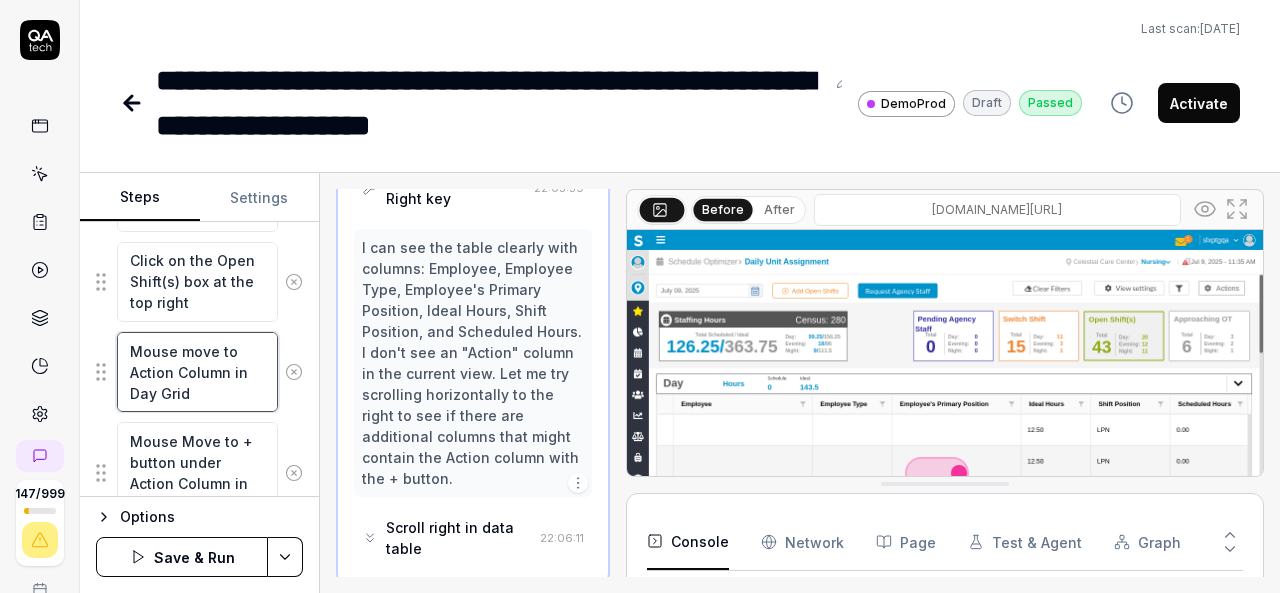 type on "*" 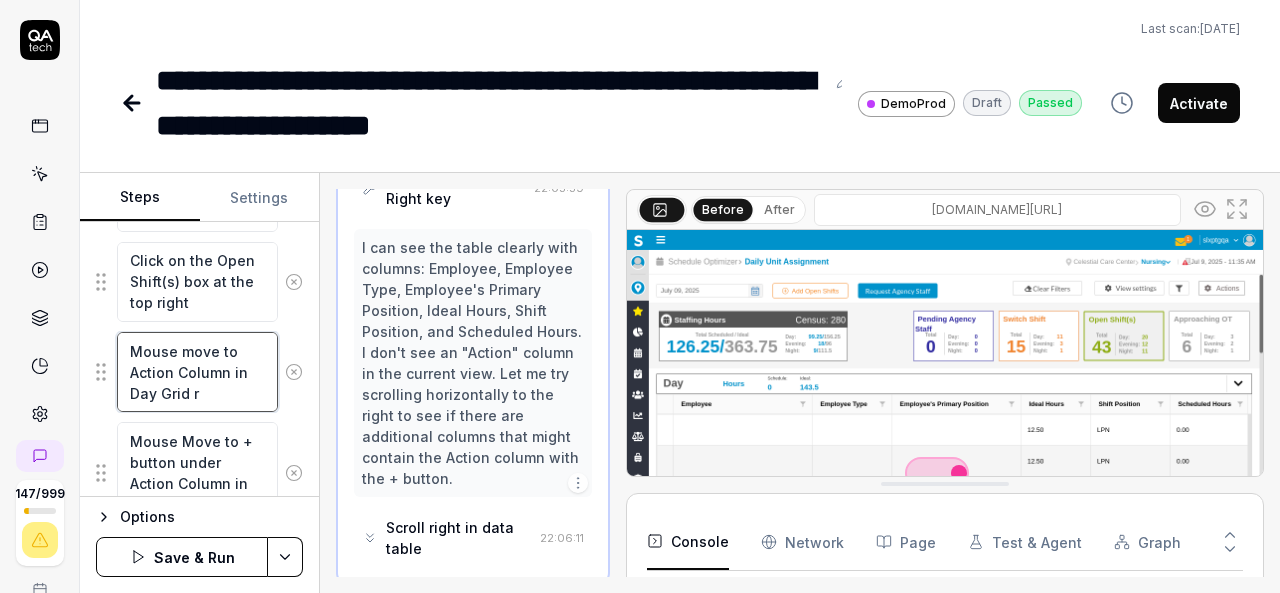type on "Mouse move to Action Column in Day Grid ri" 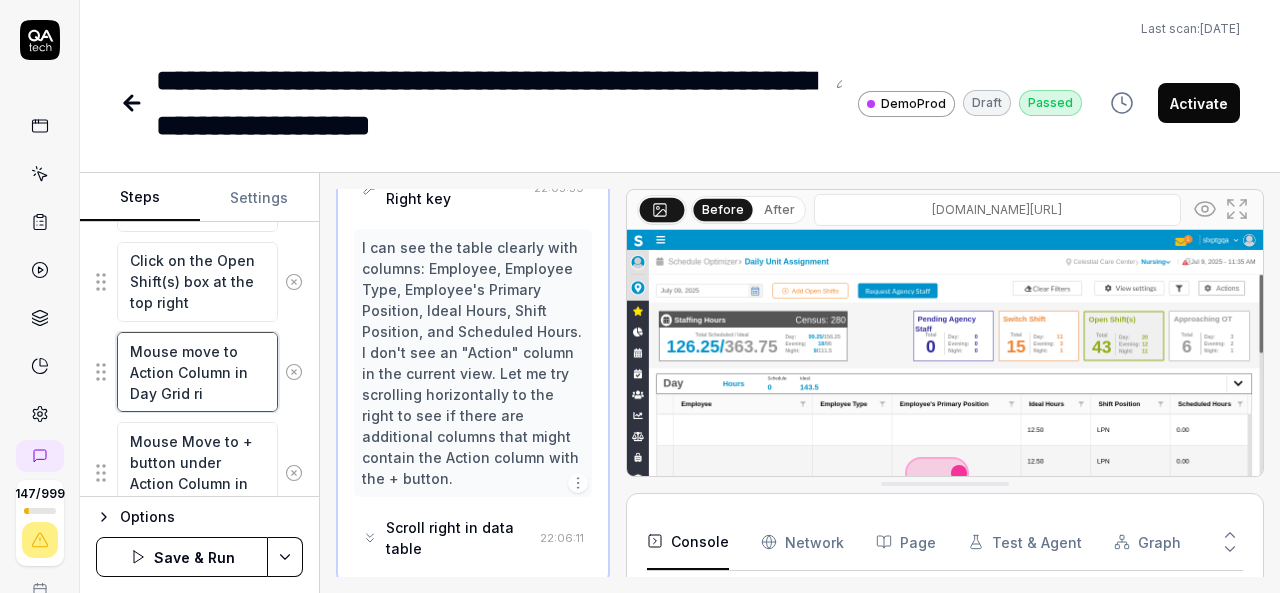 type on "Mouse move to Action Column in Day Grid rig" 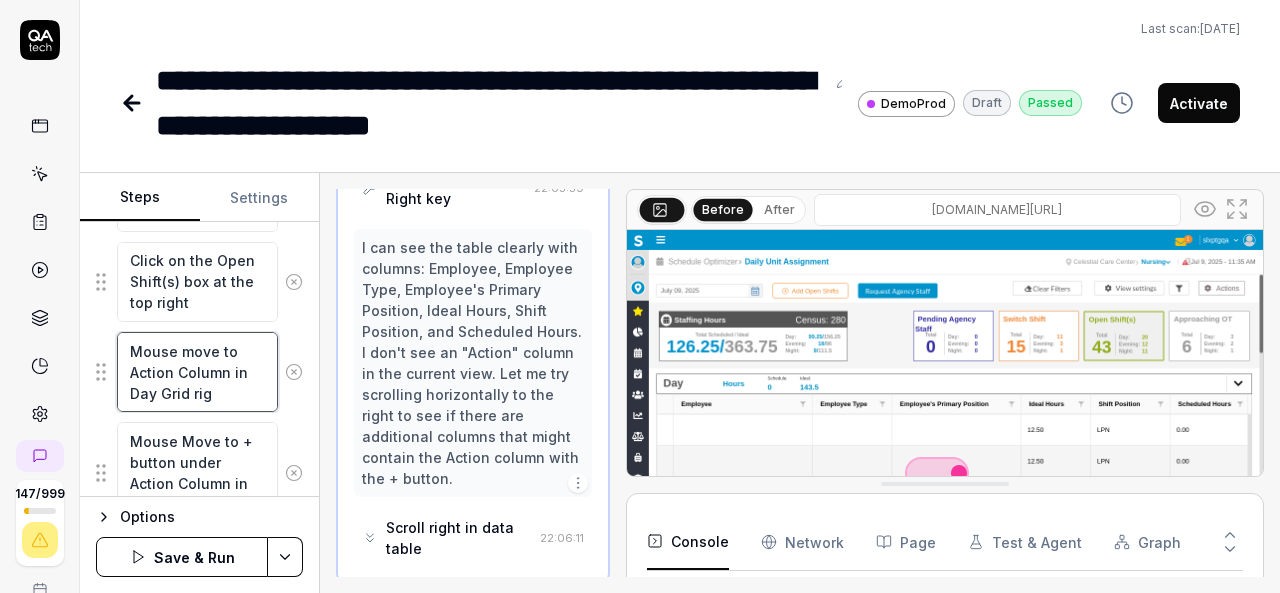 type on "Mouse move to Action Column in Day Grid righ" 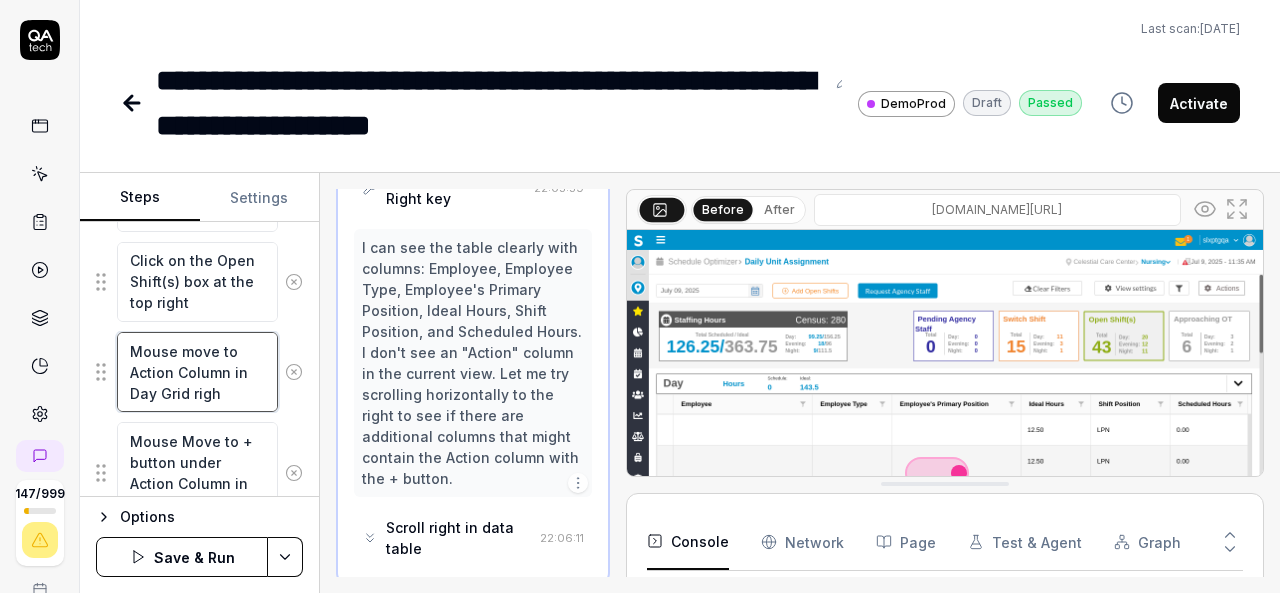 type on "Mouse move to Action Column in Day Grid right" 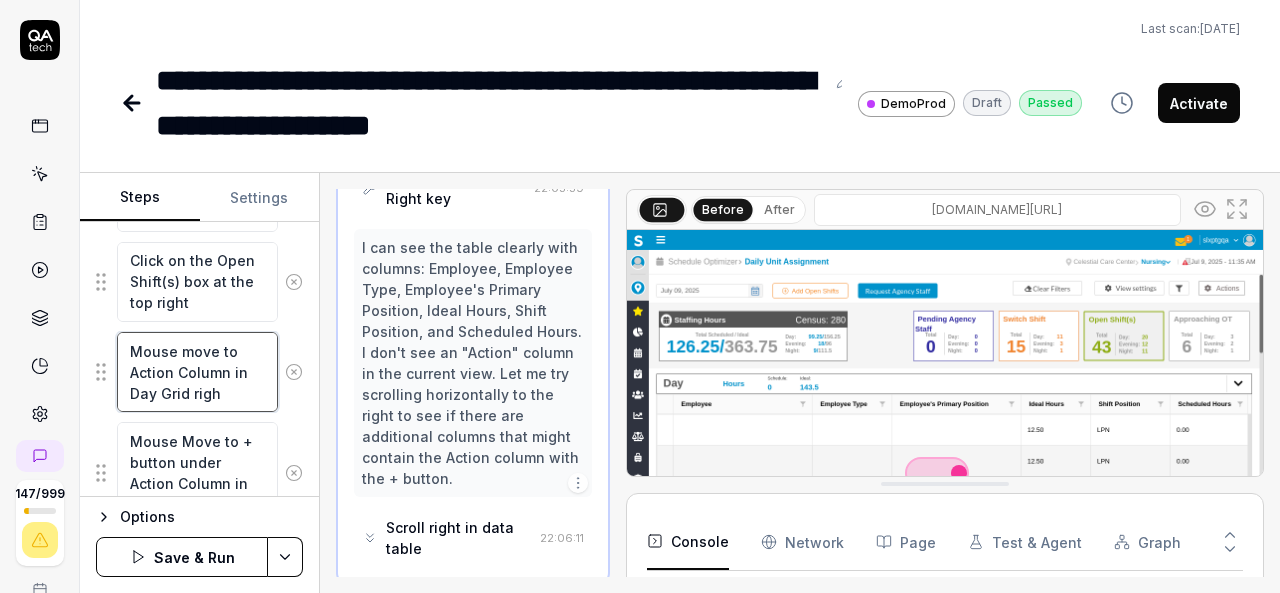 type on "*" 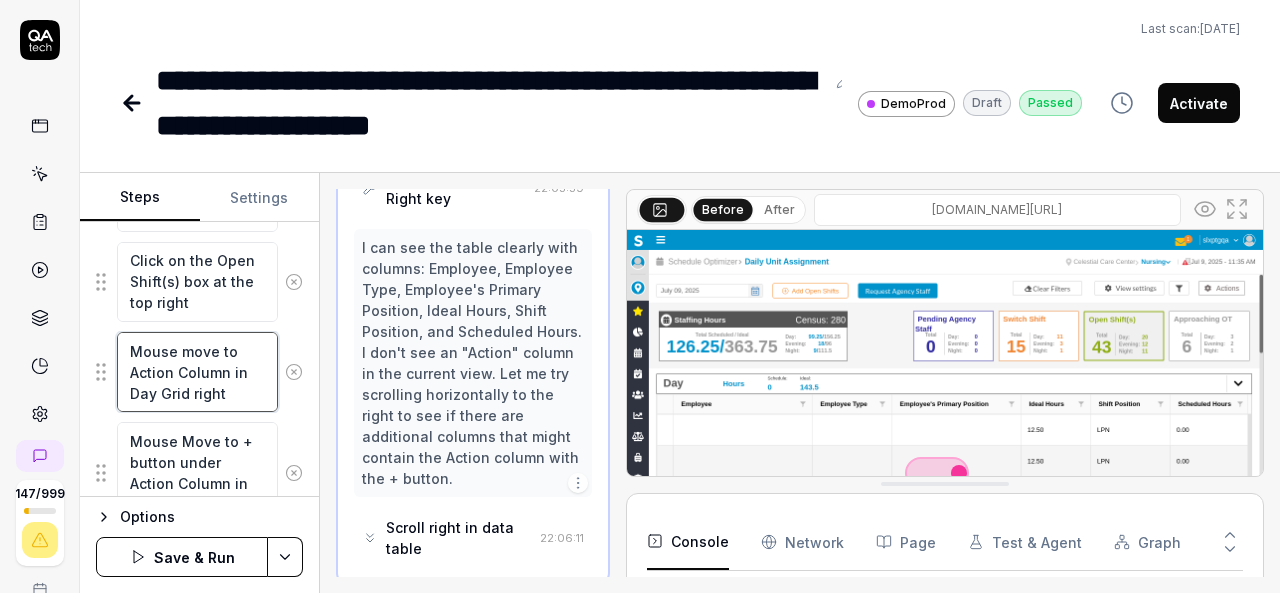 type on "Mouse move to Action Column in Day Grid right" 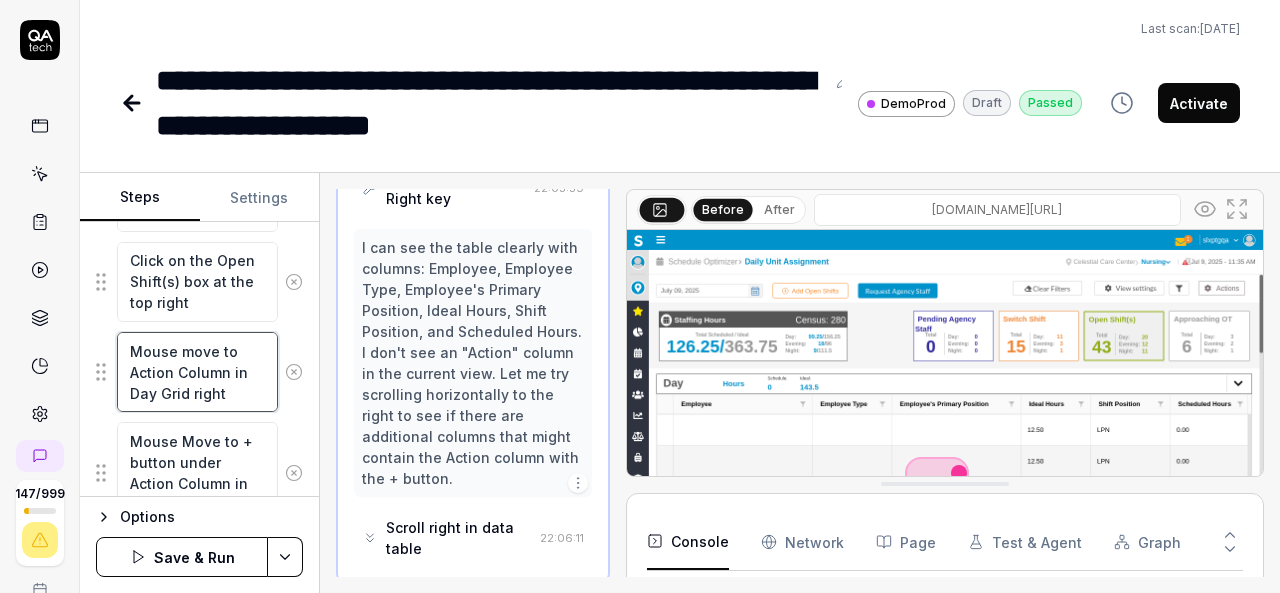 type on "Mouse move to Action Column in Day Grid right s" 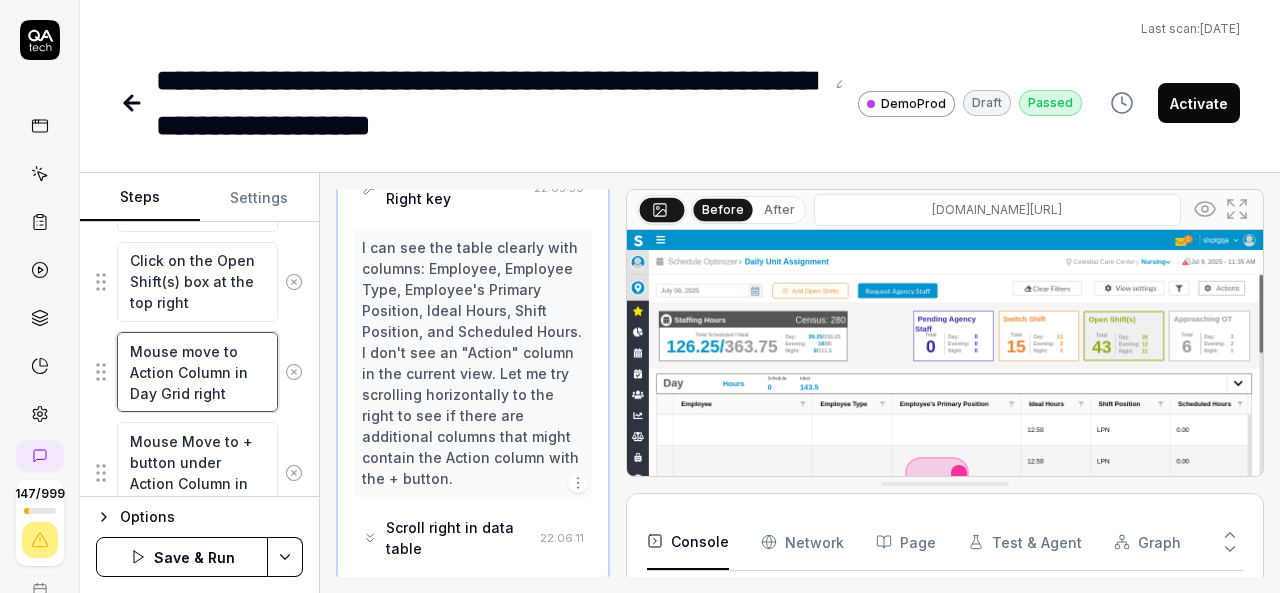 type on "*" 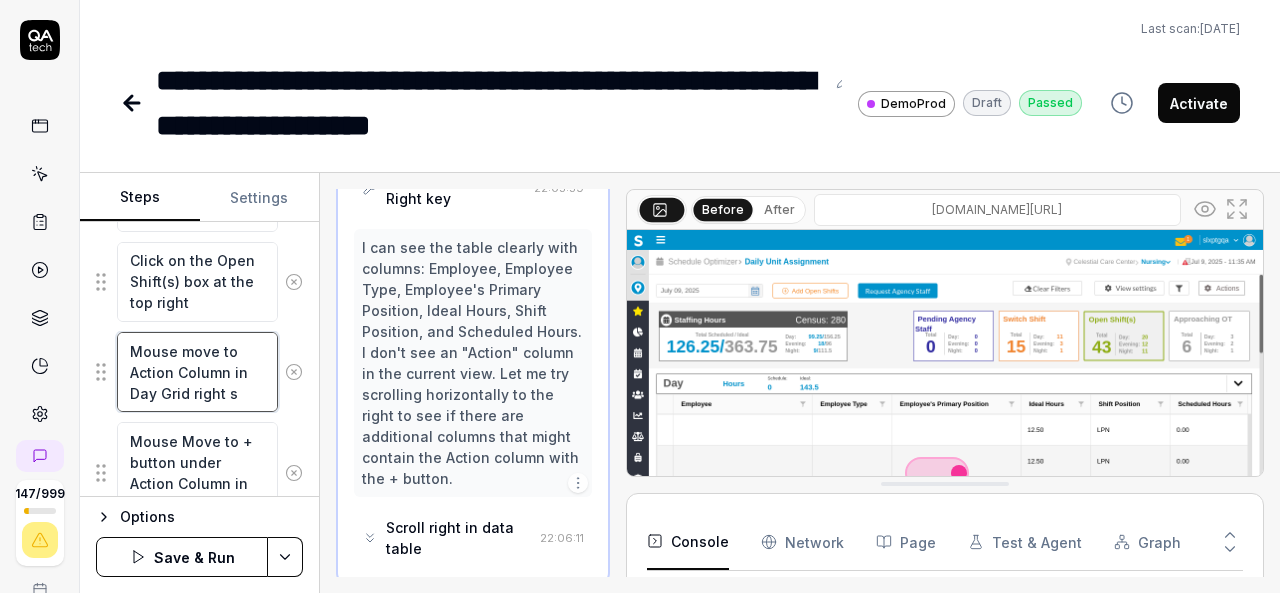 type on "Mouse move to Action Column in Day Grid right si" 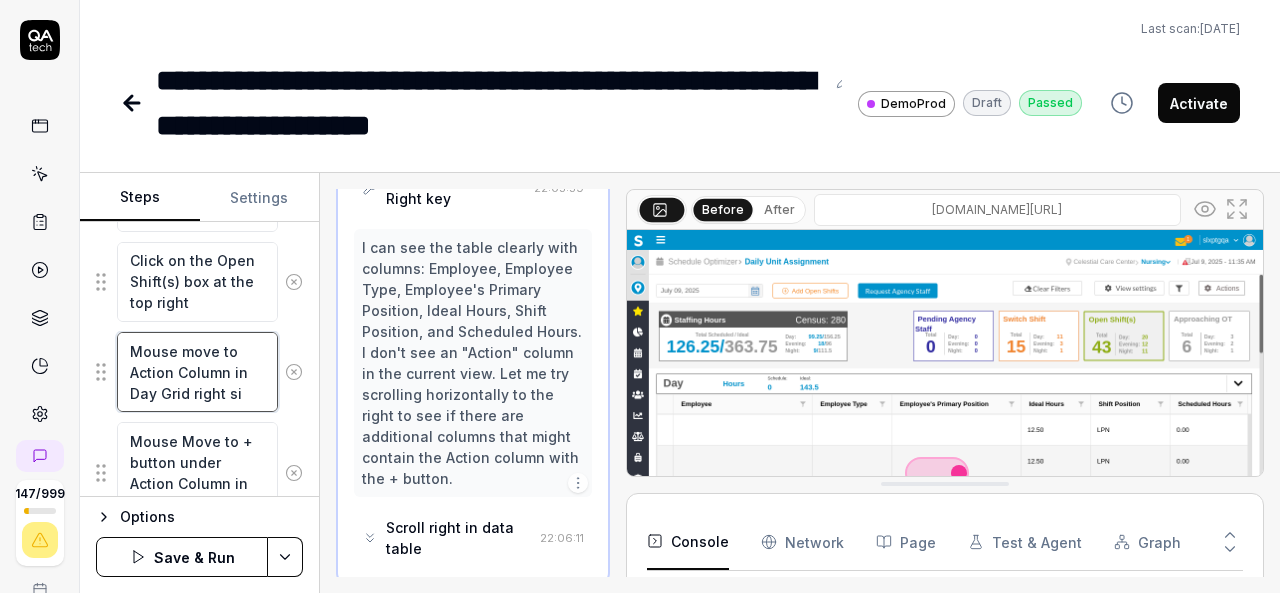 type on "Mouse move to Action Column in Day Grid right sid" 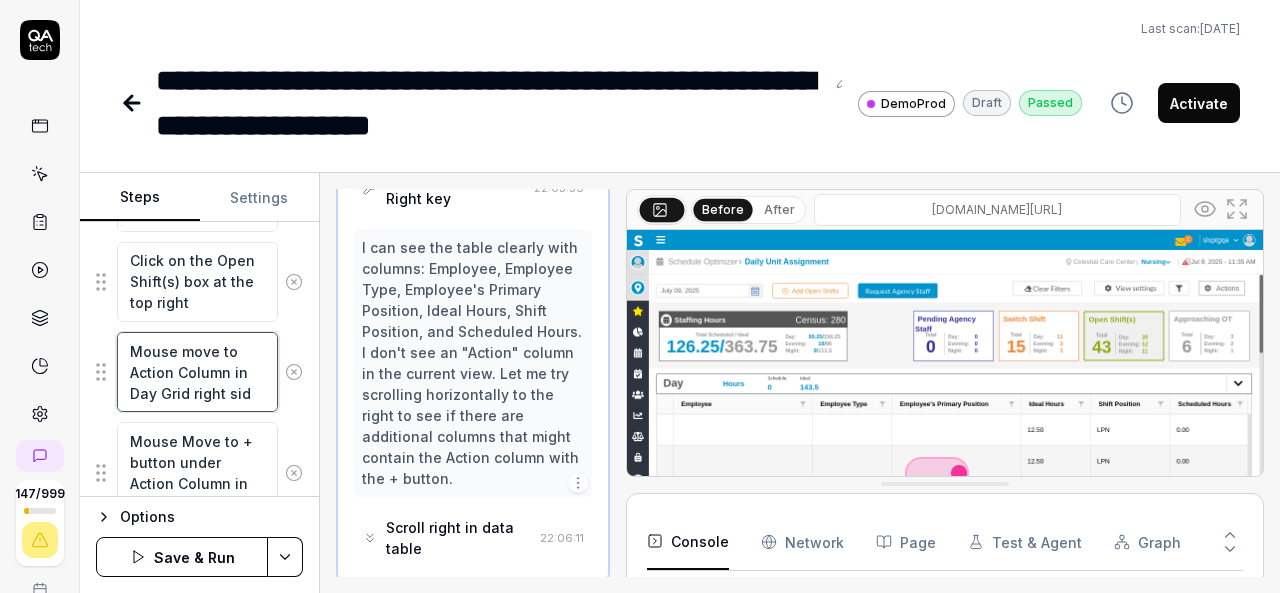 type on "Mouse move to Action Column in Day Grid right side" 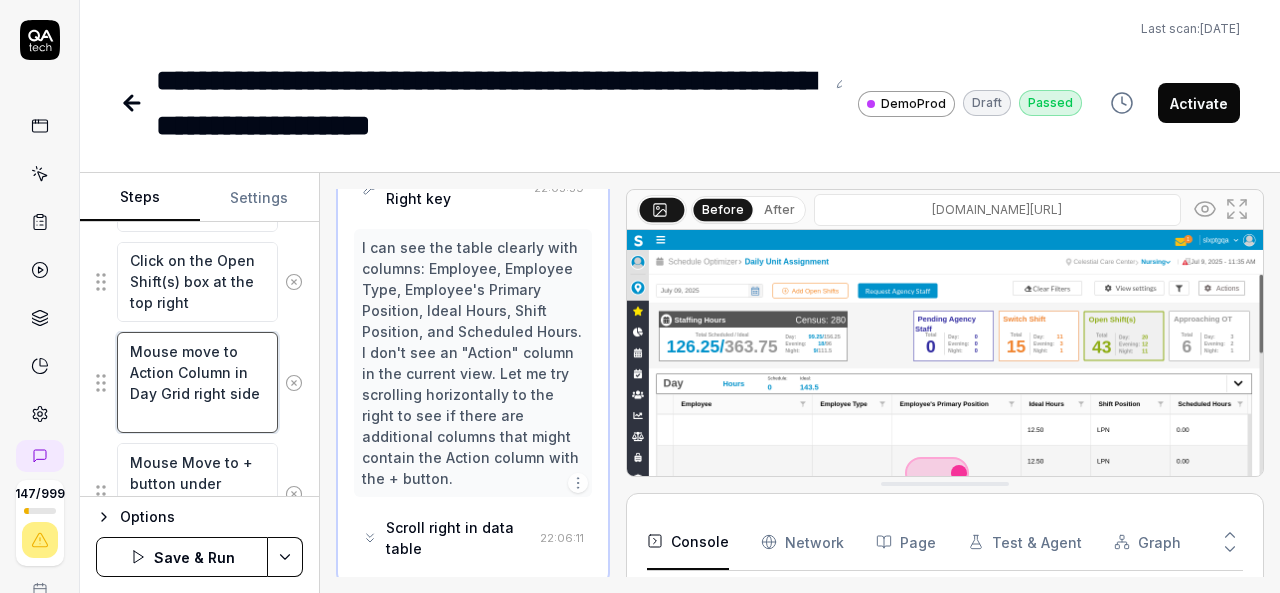 scroll, scrollTop: 992, scrollLeft: 0, axis: vertical 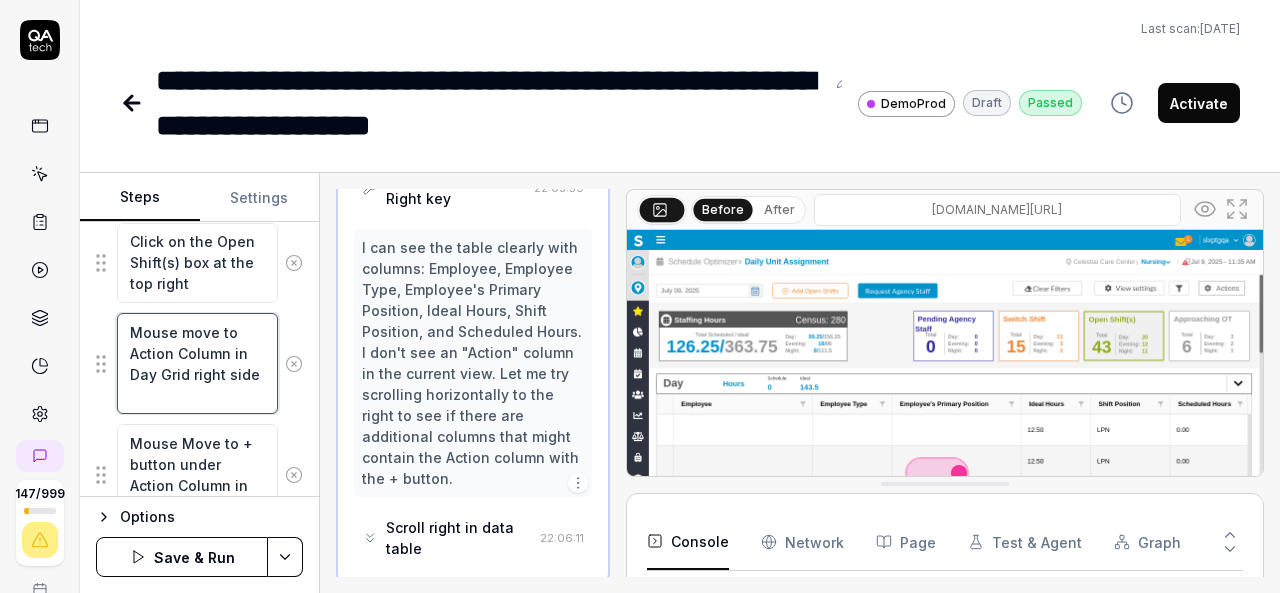 type on "Mouse move to Action Column in Day Grid right side" 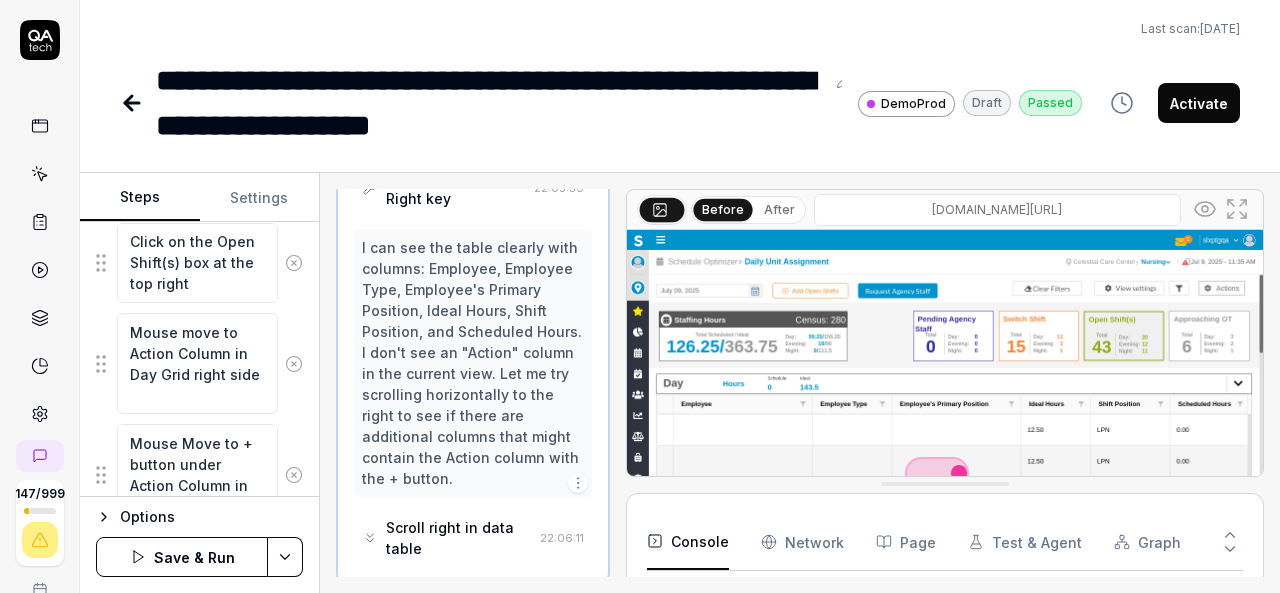 click on "Save & Run" at bounding box center (182, 557) 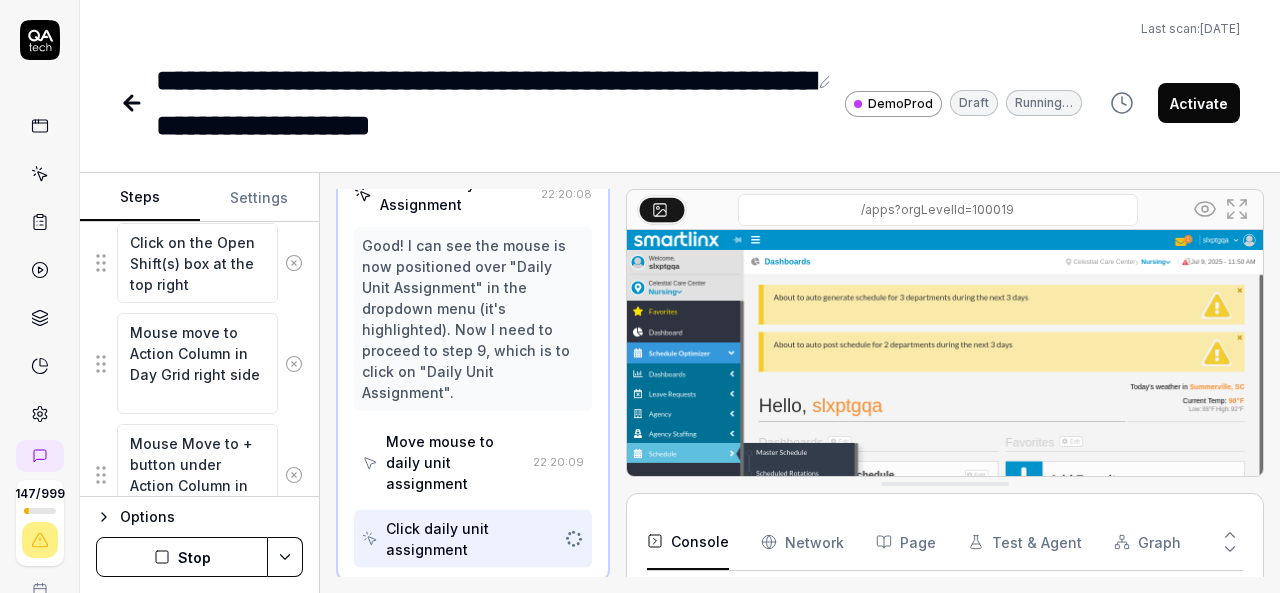 scroll, scrollTop: 797, scrollLeft: 0, axis: vertical 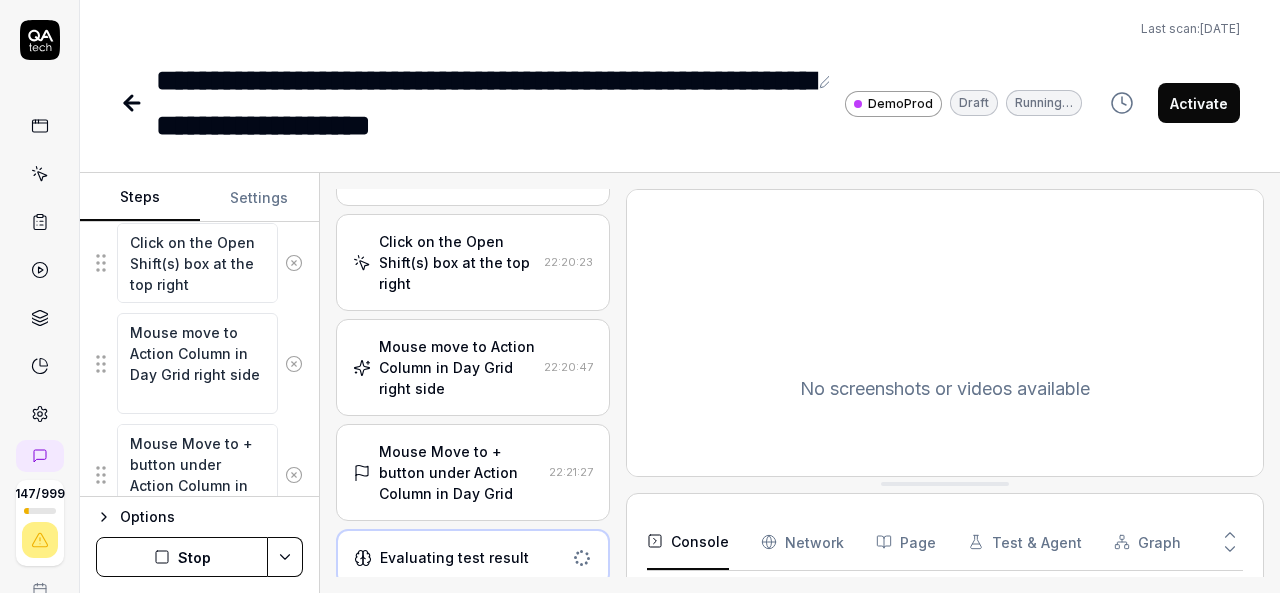 click on "Mouse Move to + button under Action Column in Day Grid" at bounding box center (460, 472) 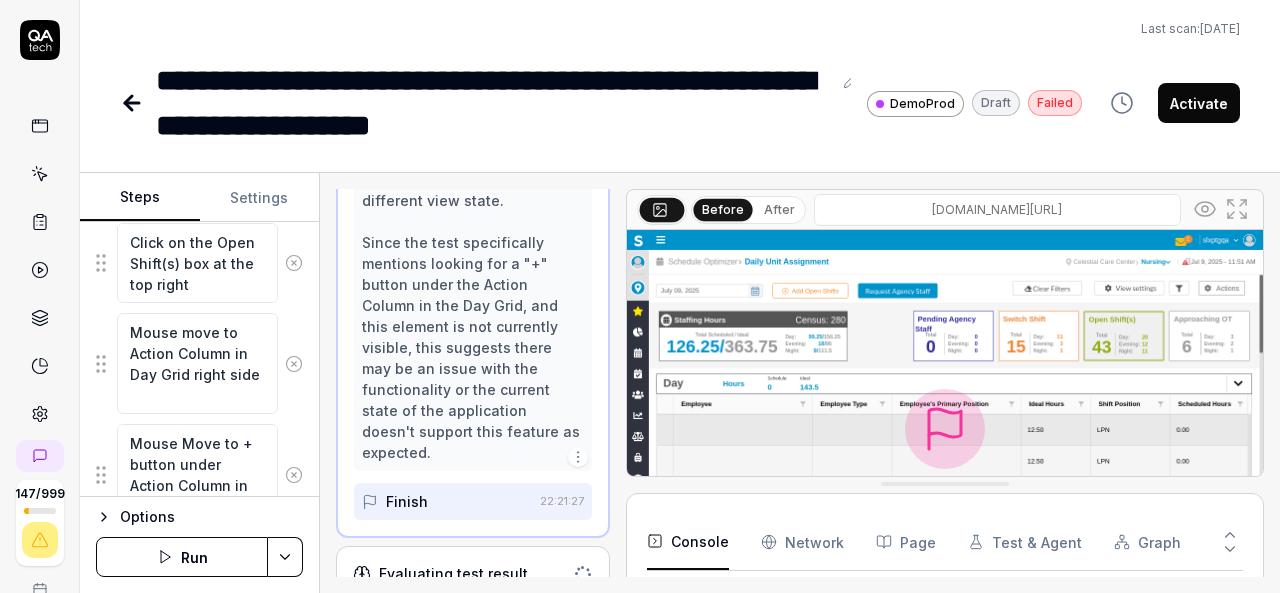 scroll, scrollTop: 1600, scrollLeft: 0, axis: vertical 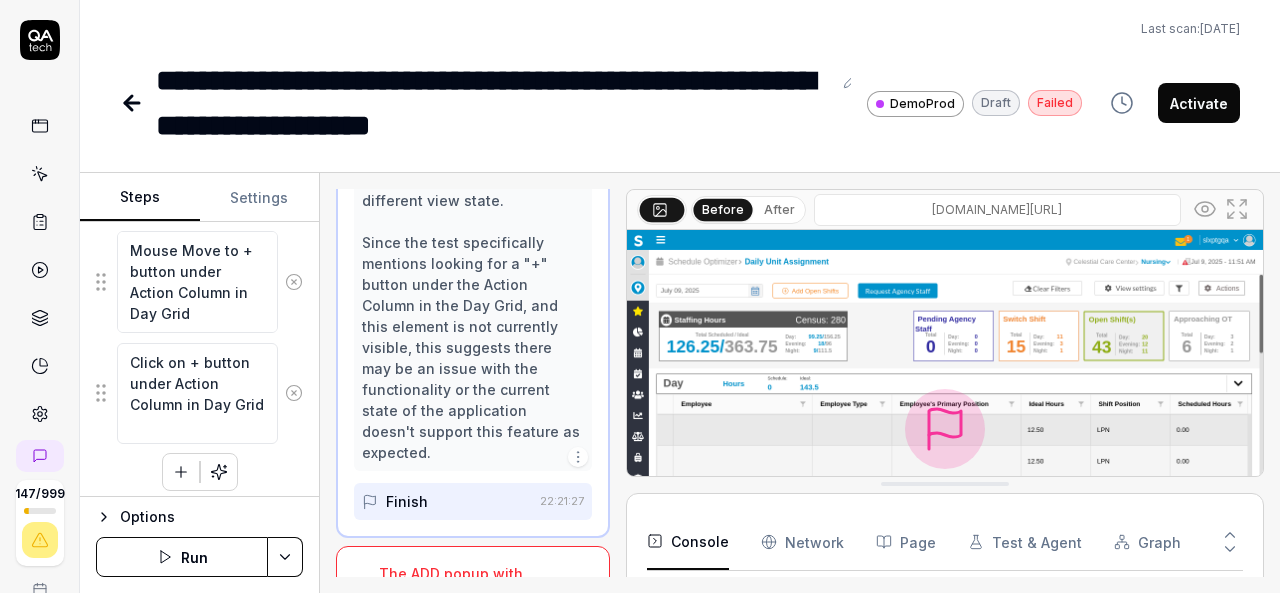 click 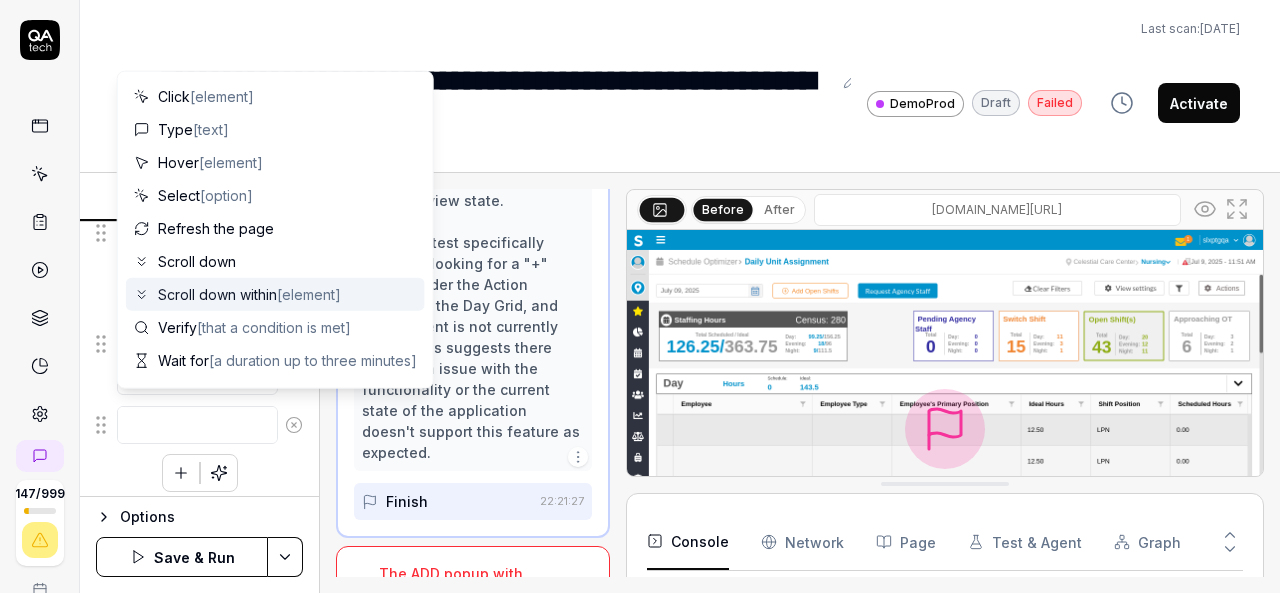 click on "Scroll down within  [element]" at bounding box center (249, 294) 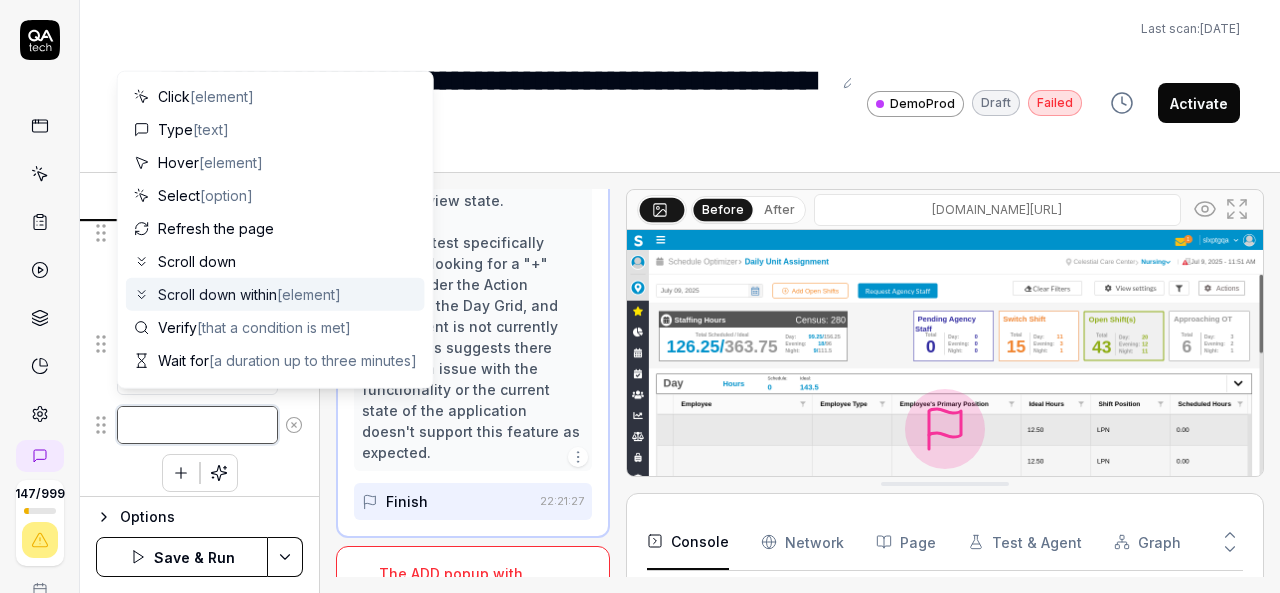 type on "*" 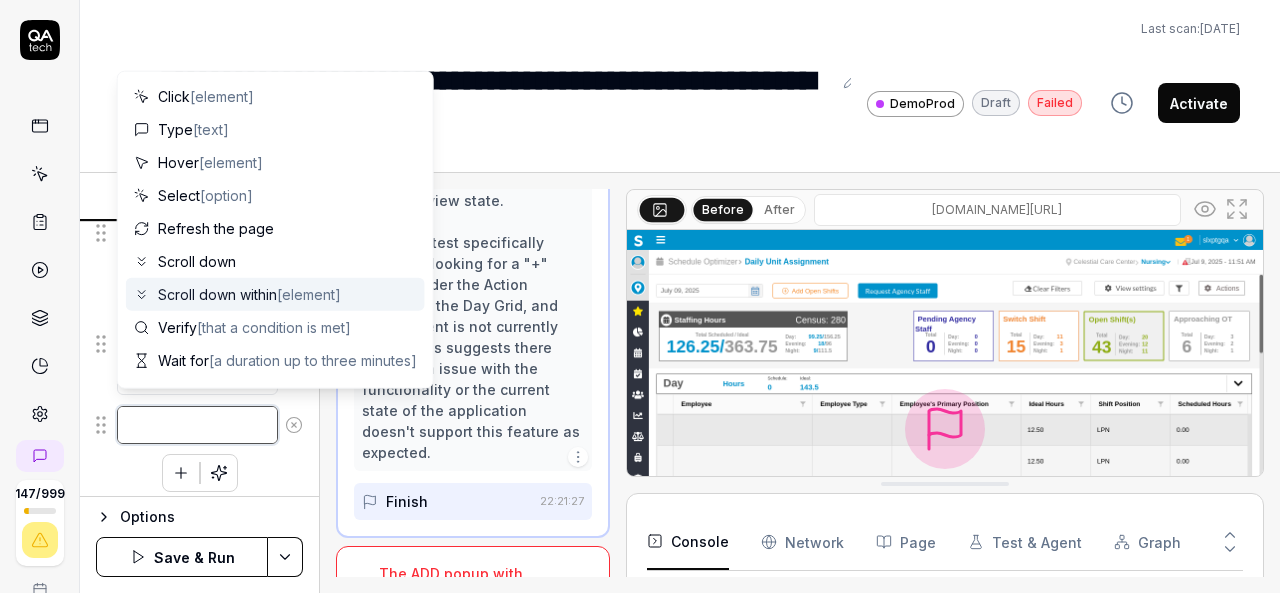 type on "Scroll down within" 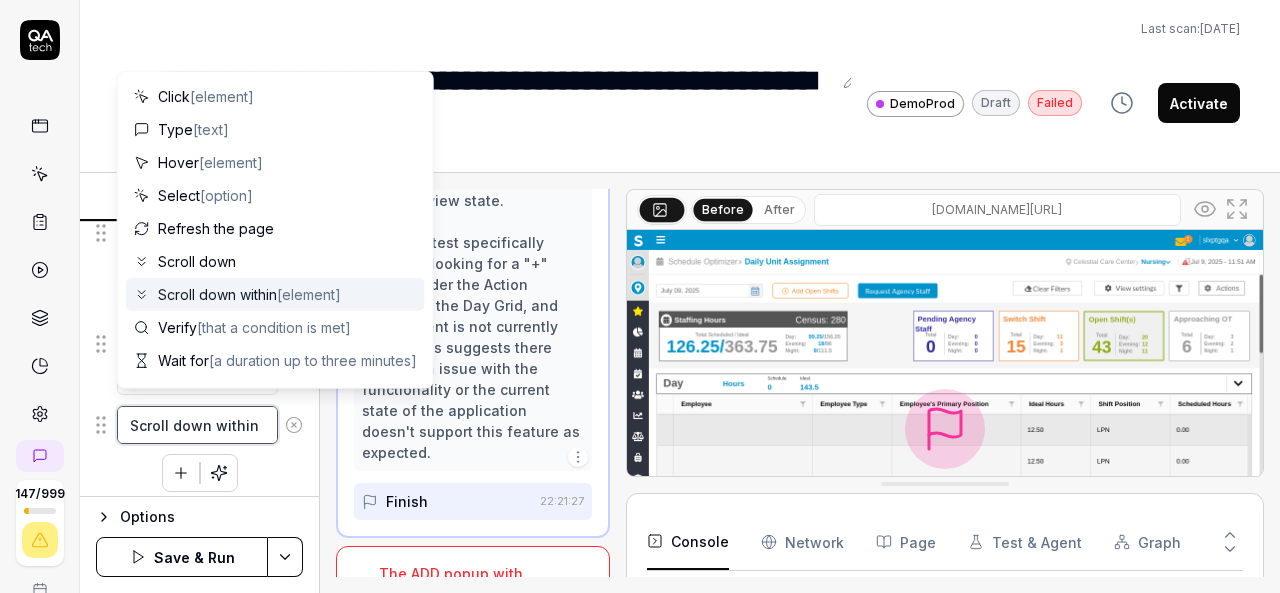 scroll, scrollTop: 0, scrollLeft: 0, axis: both 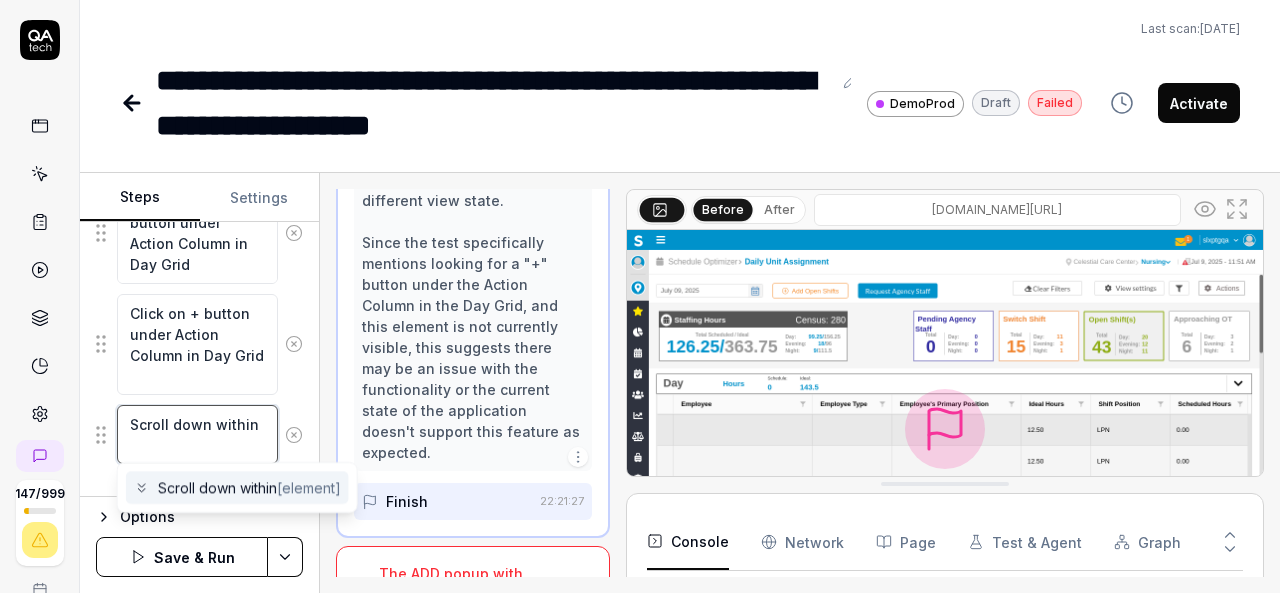 type on "*" 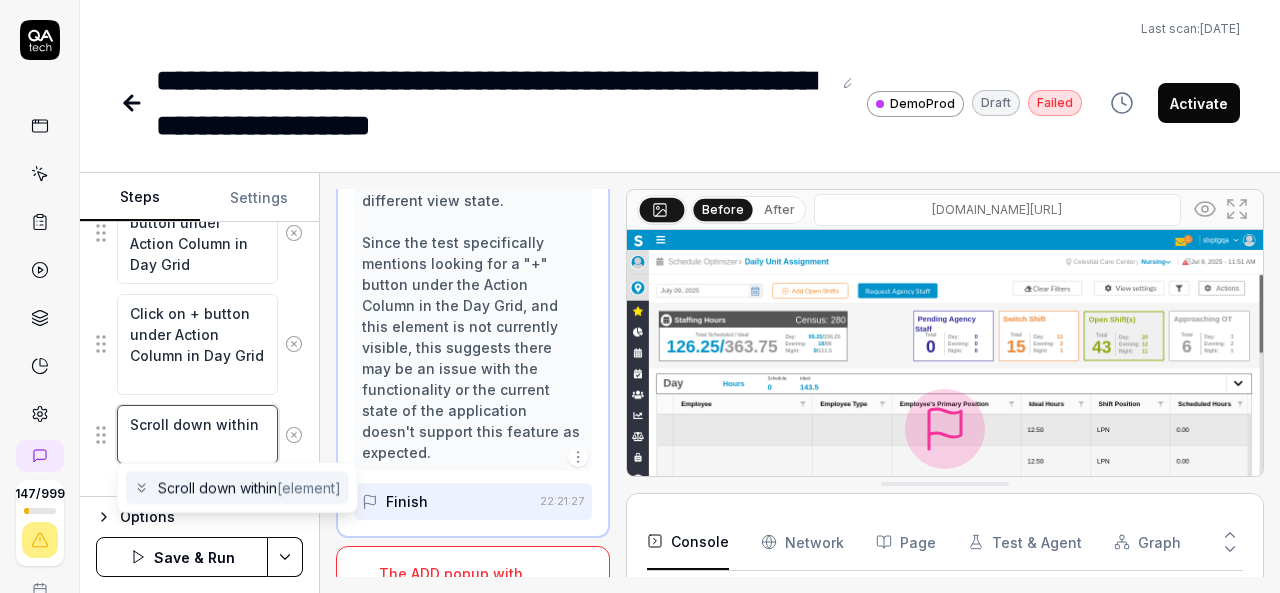 type on "Scroll down within" 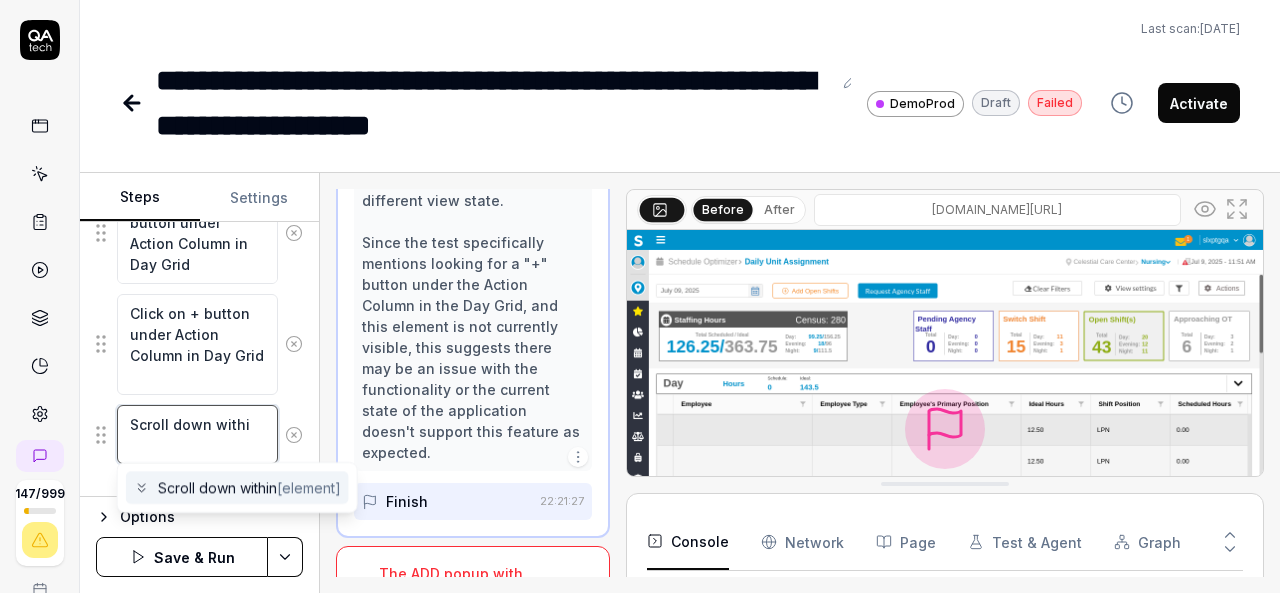 type on "*" 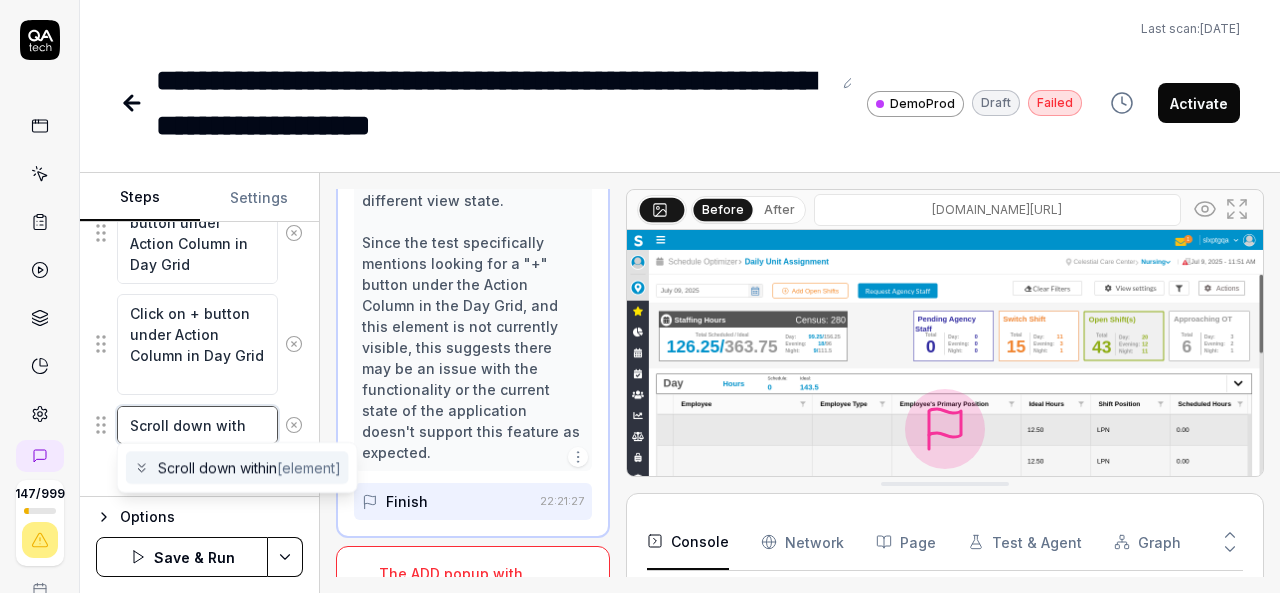 type on "*" 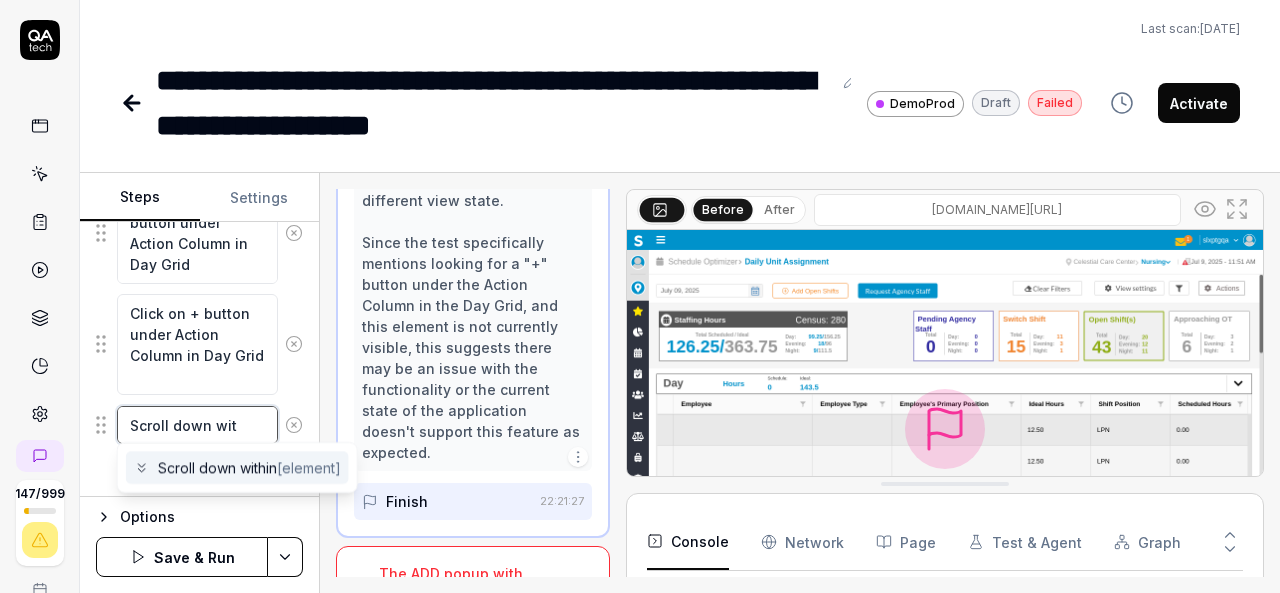 type on "*" 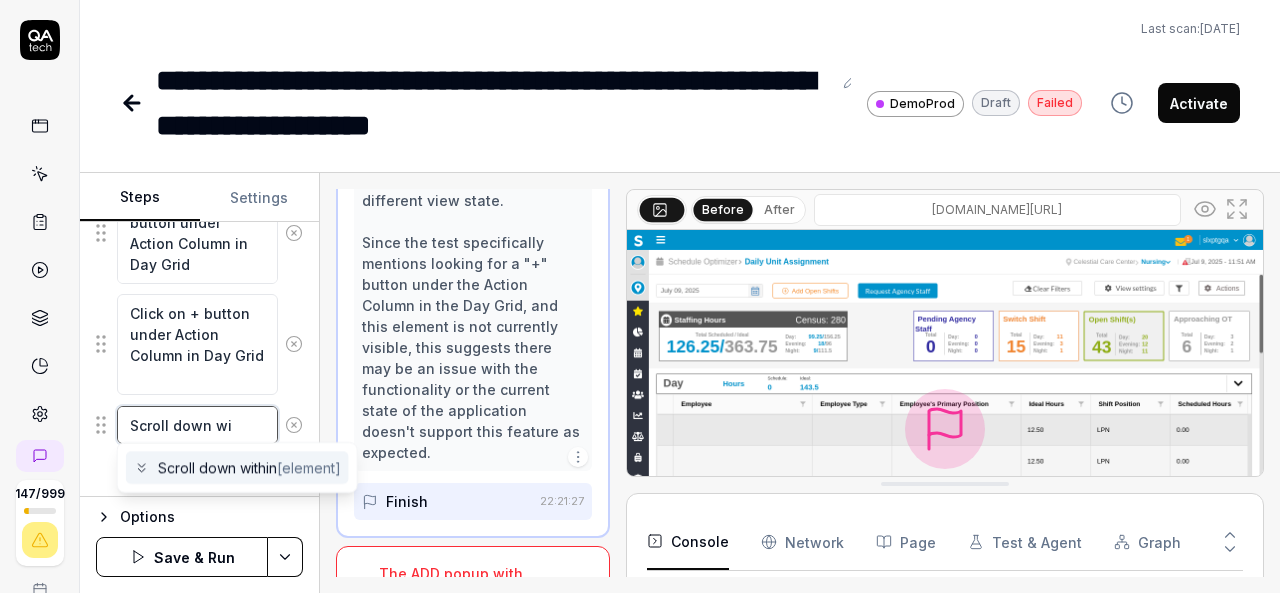 type on "*" 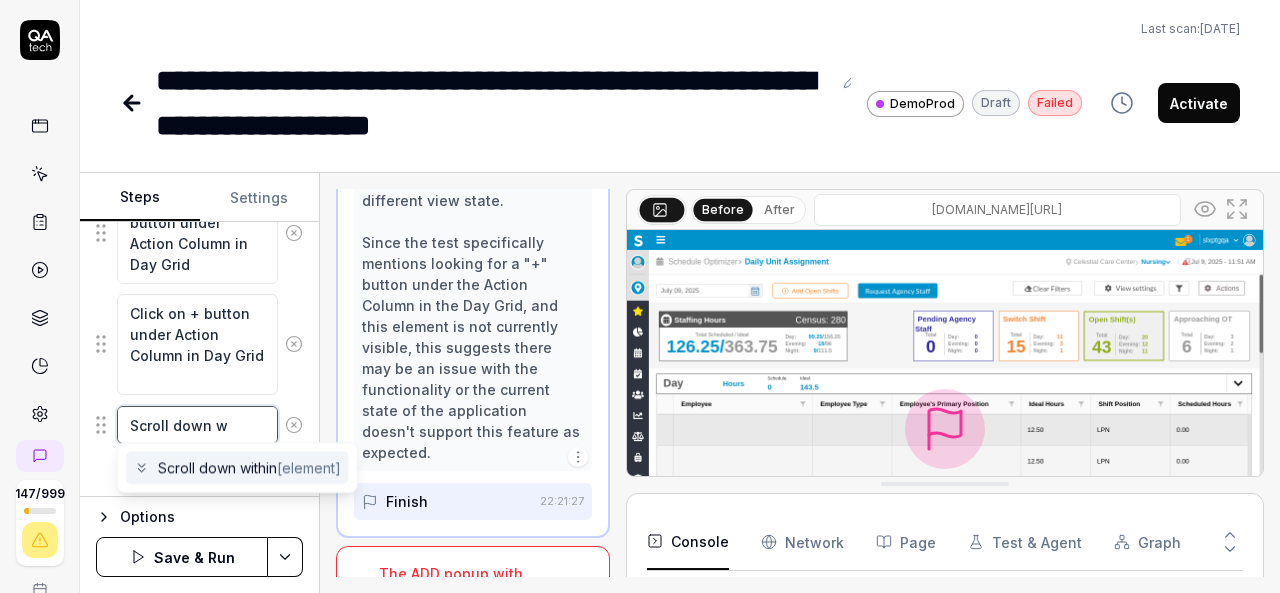 type on "*" 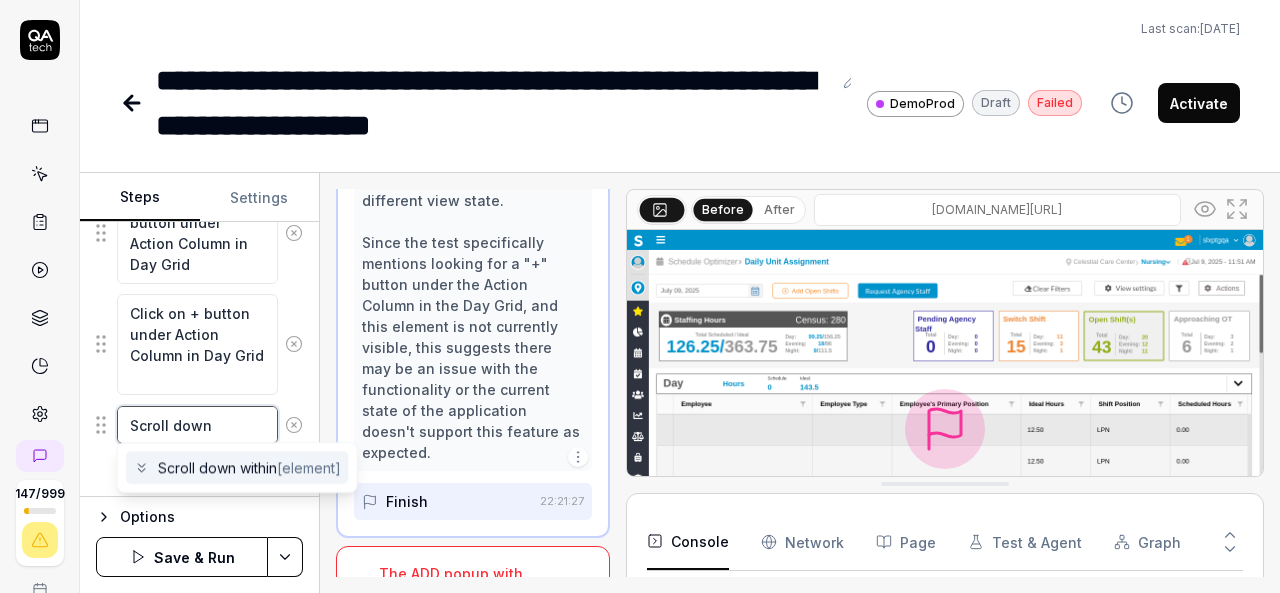 type on "*" 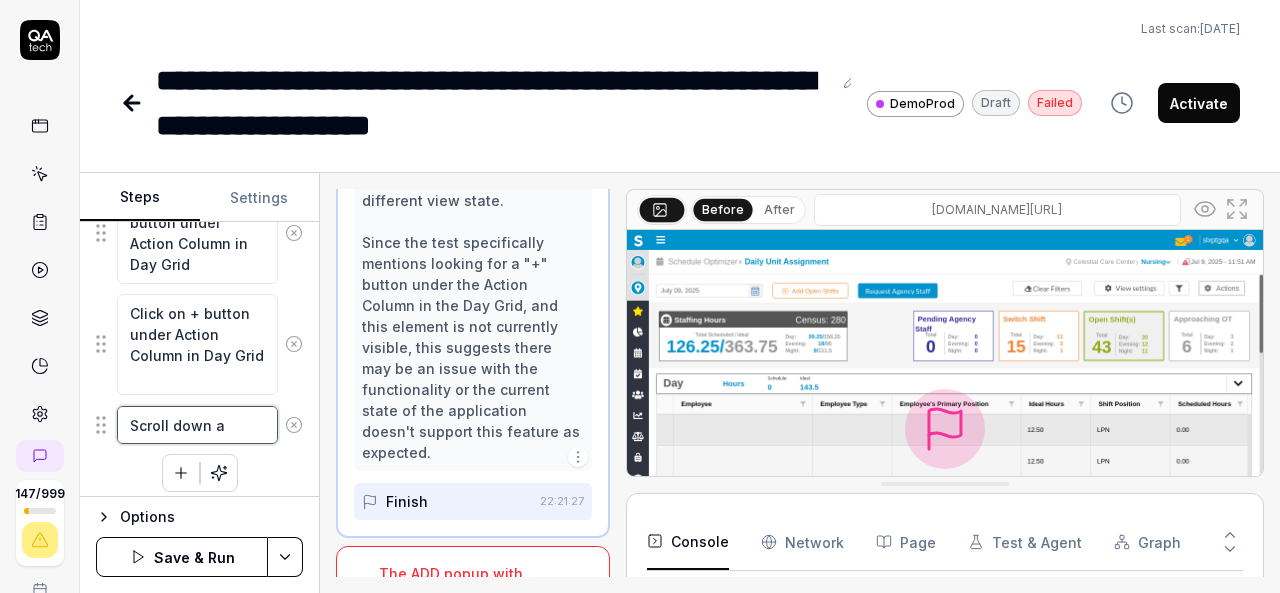 type on "*" 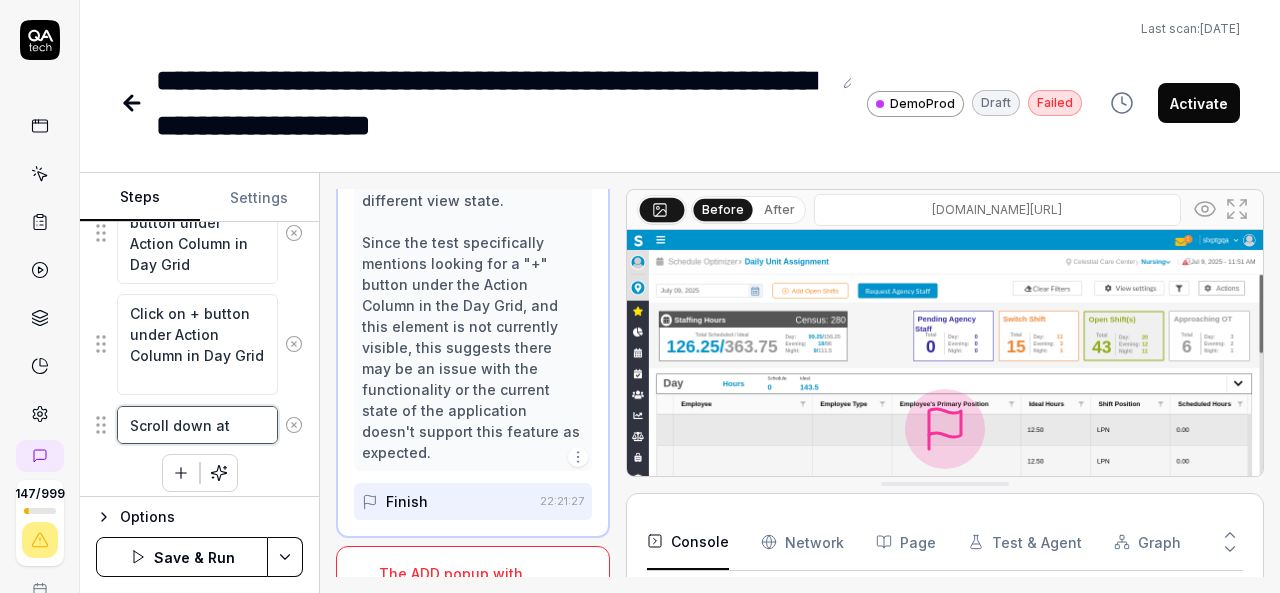 type on "*" 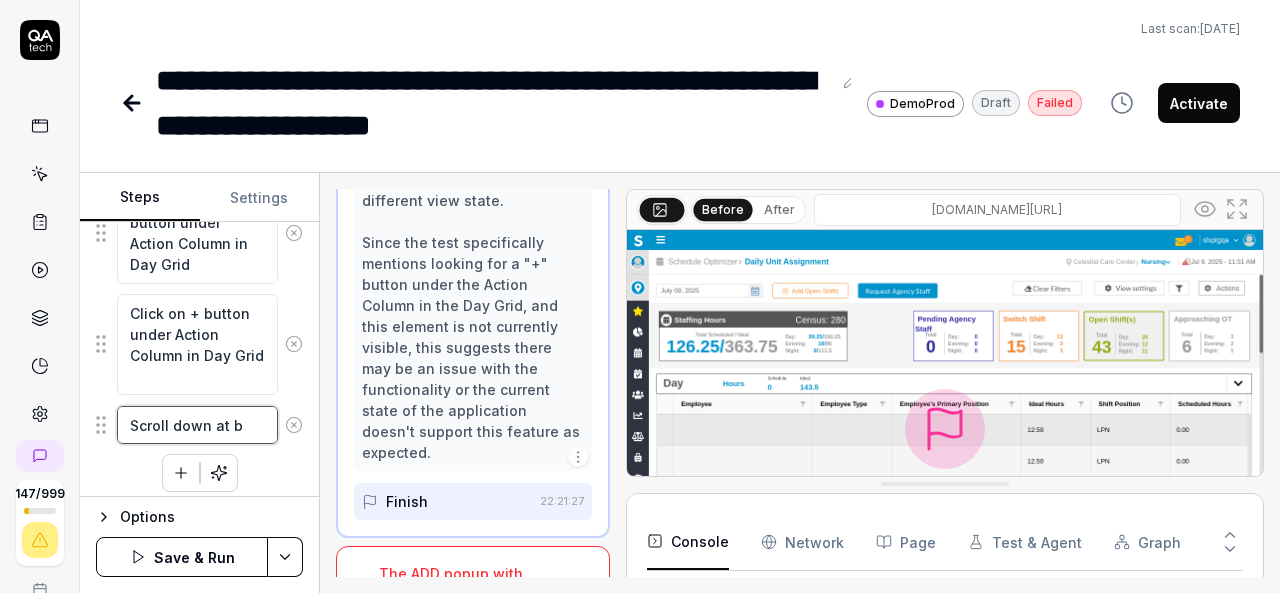 type on "*" 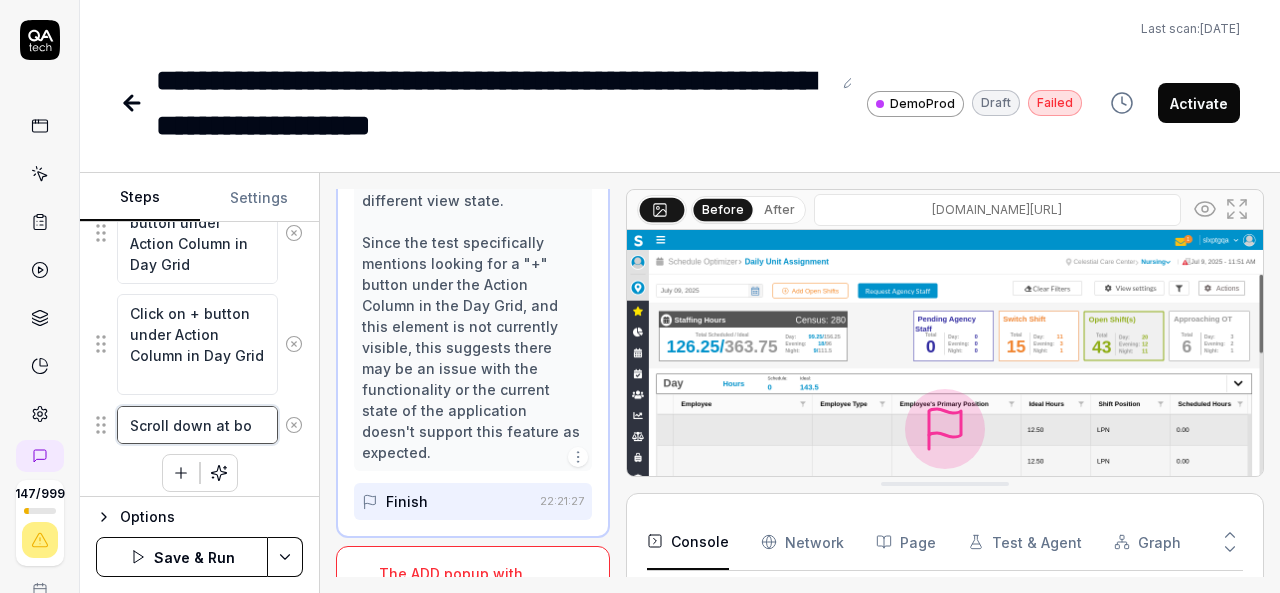 type on "*" 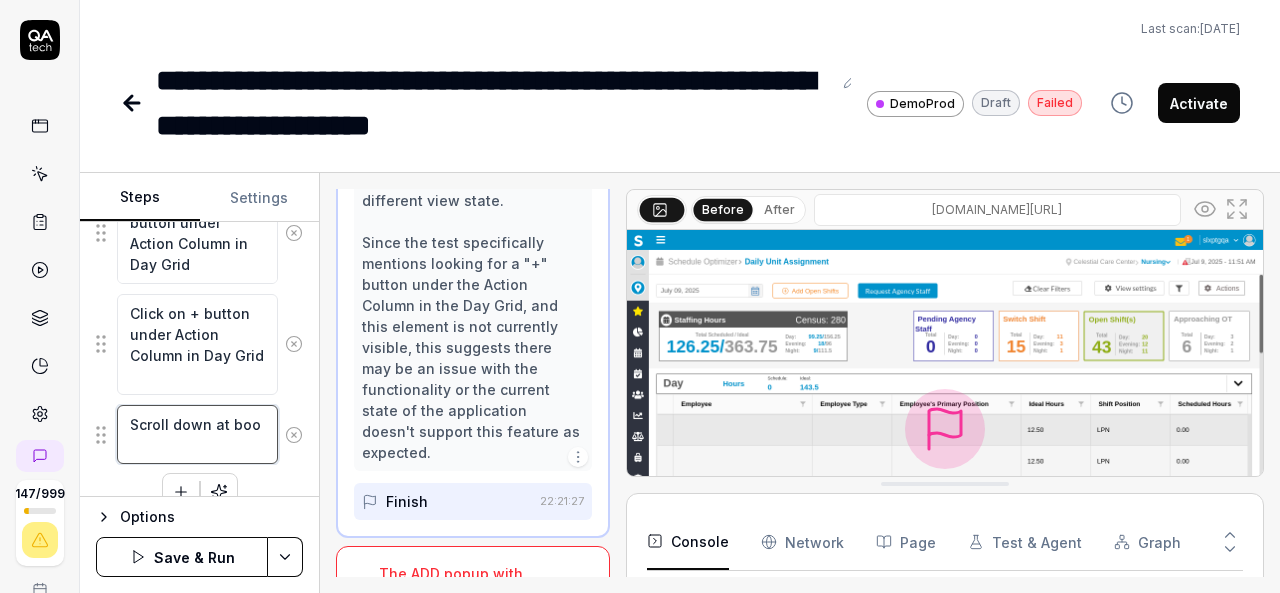 type on "*" 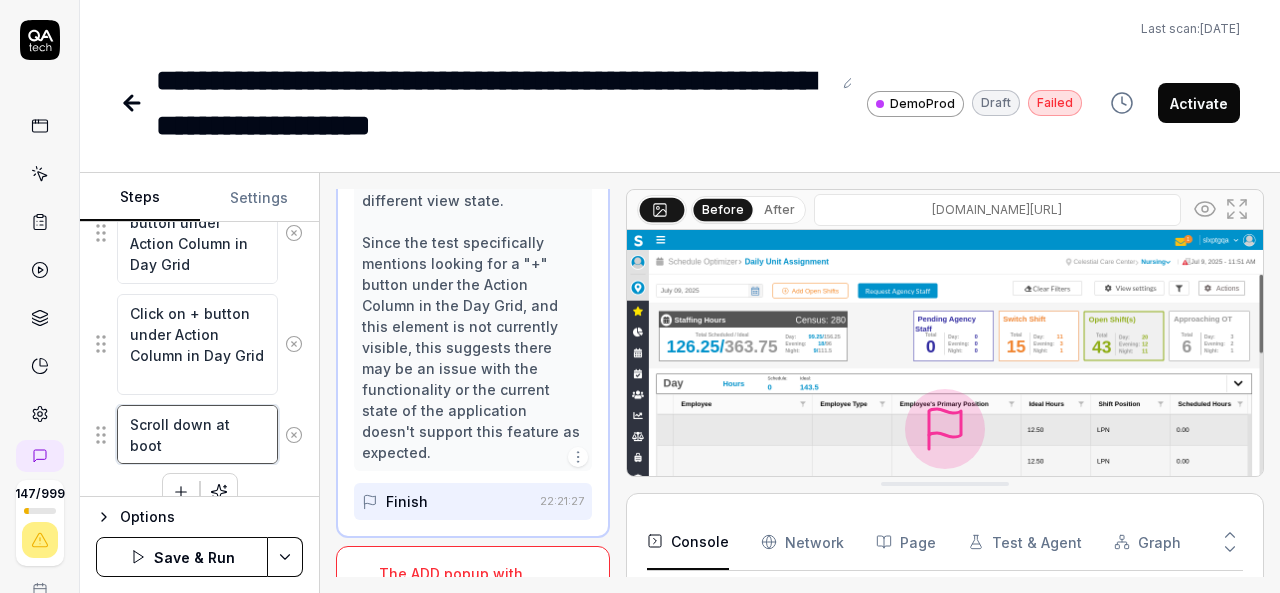 type on "*" 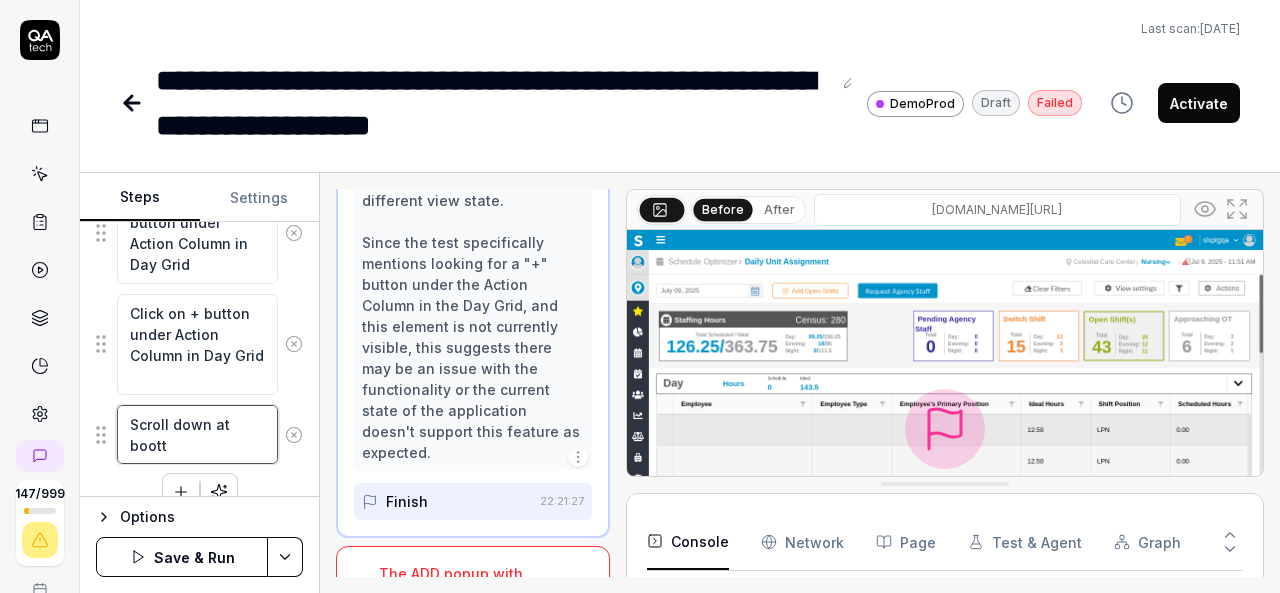 type on "*" 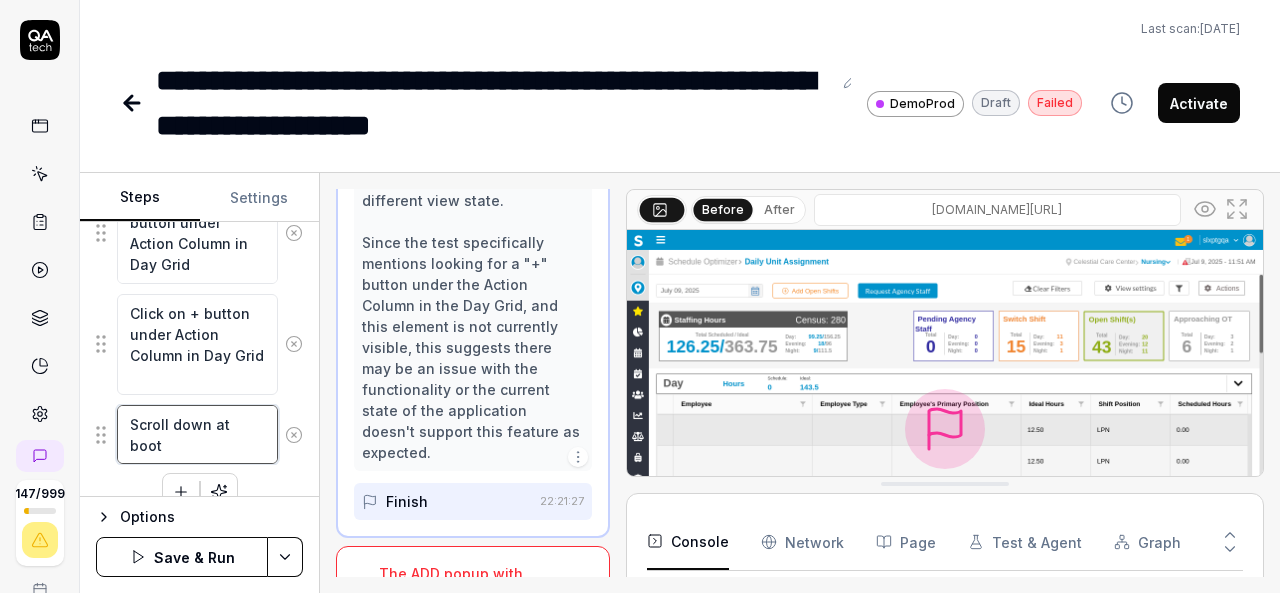 type on "*" 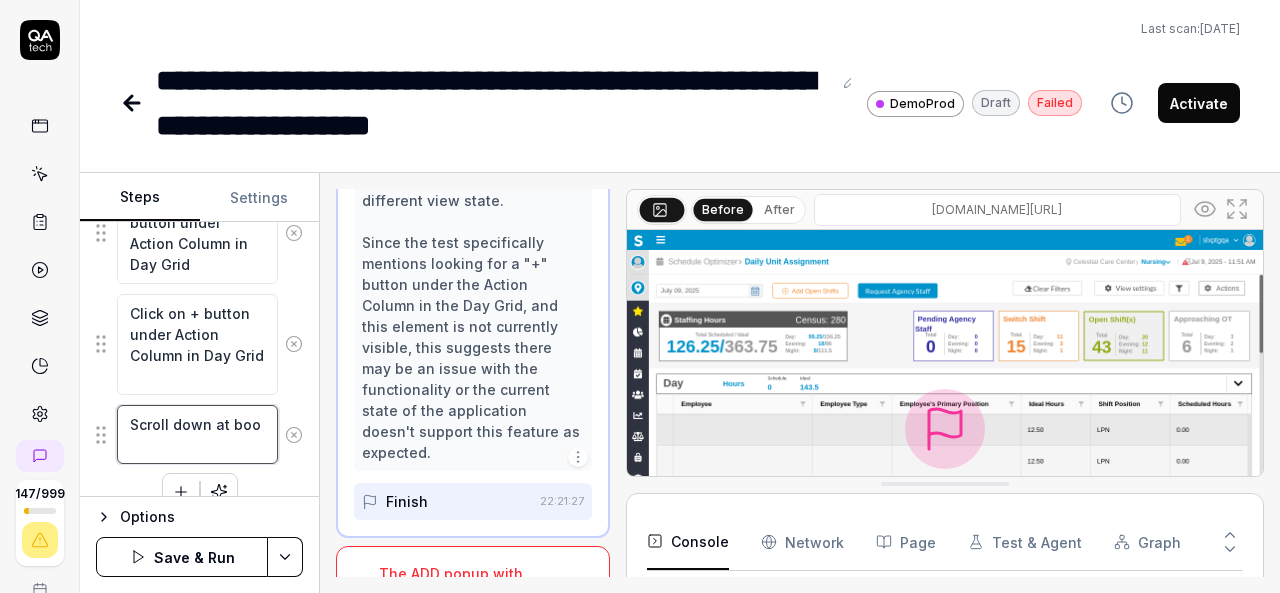 type on "*" 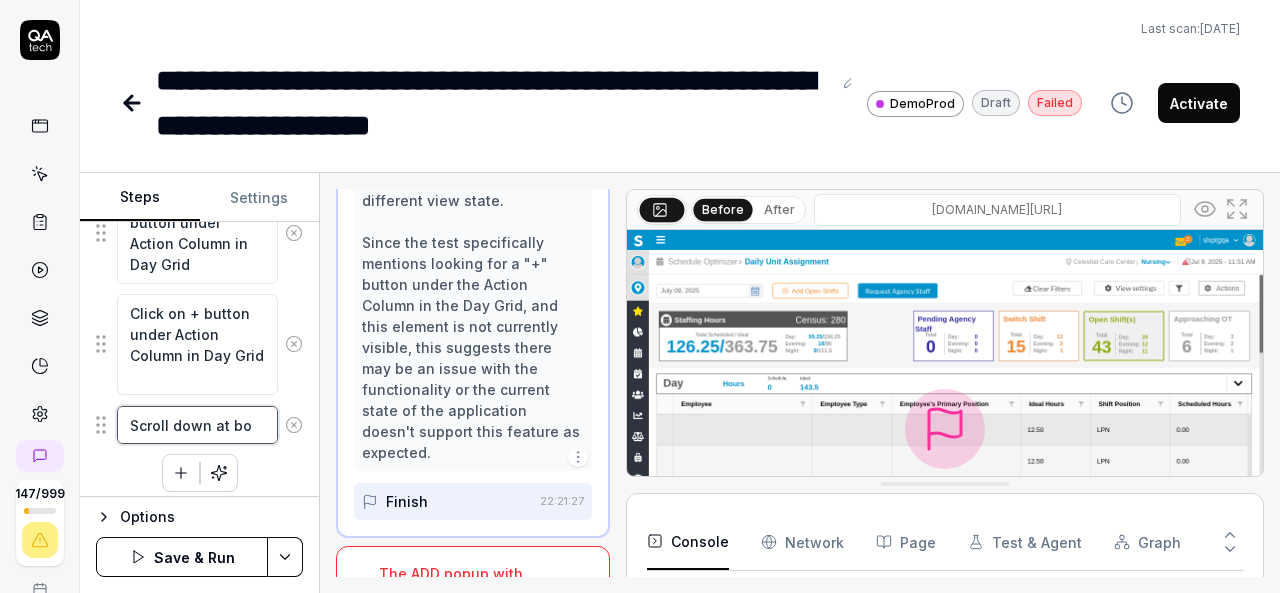 type on "*" 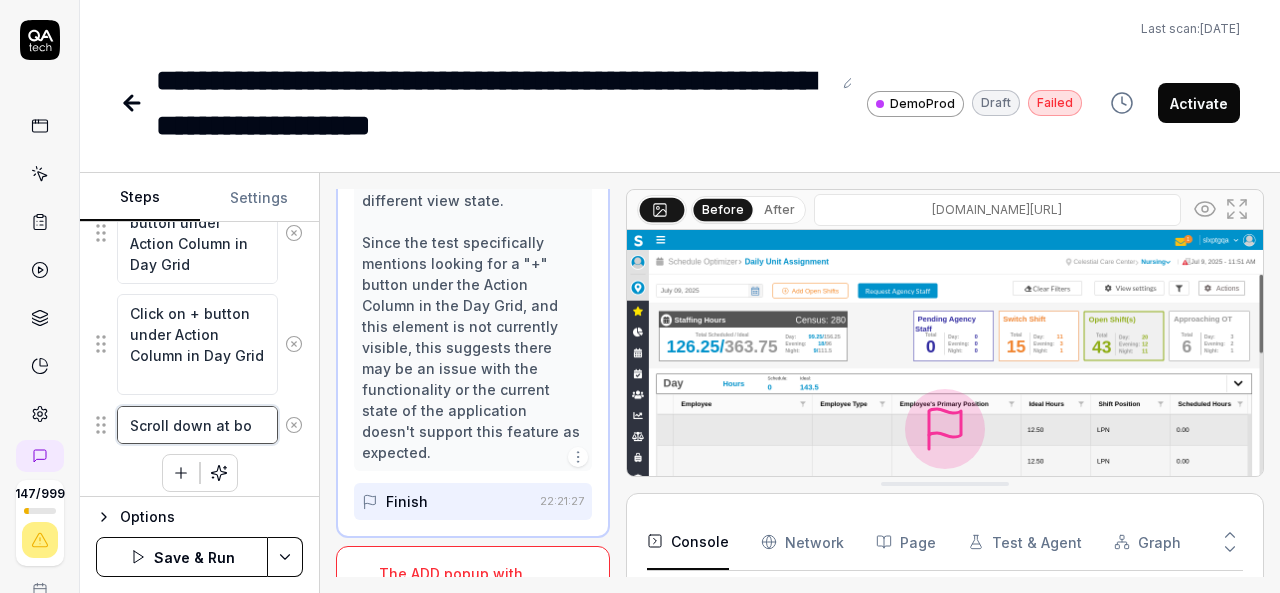 type on "Scroll down at bot" 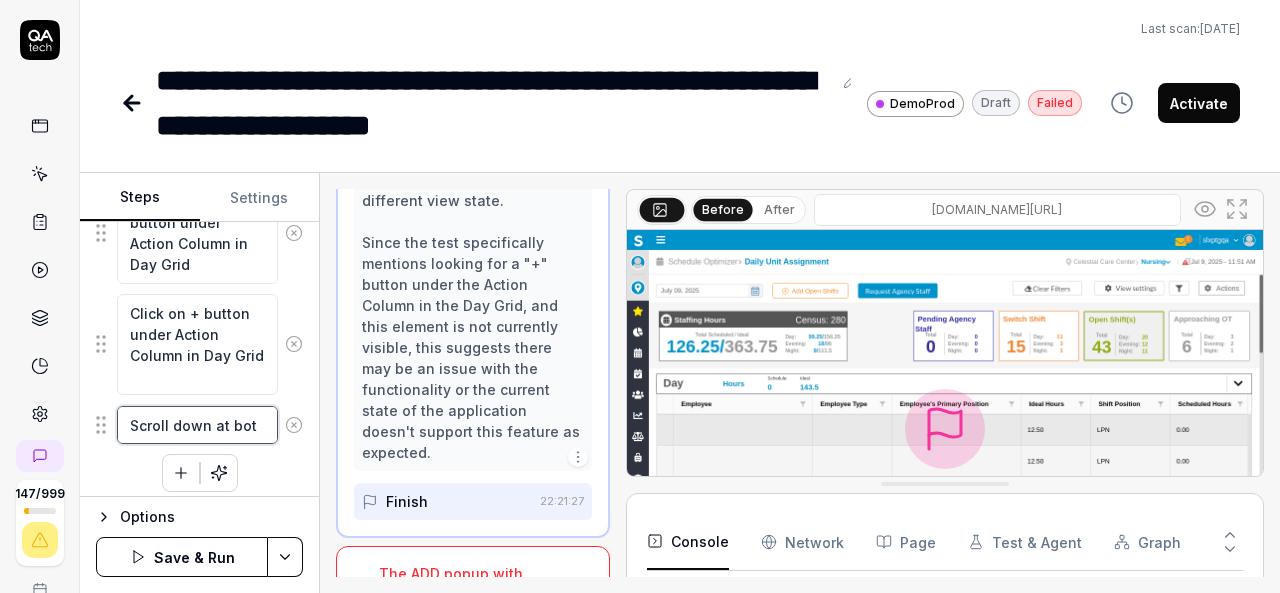 type on "*" 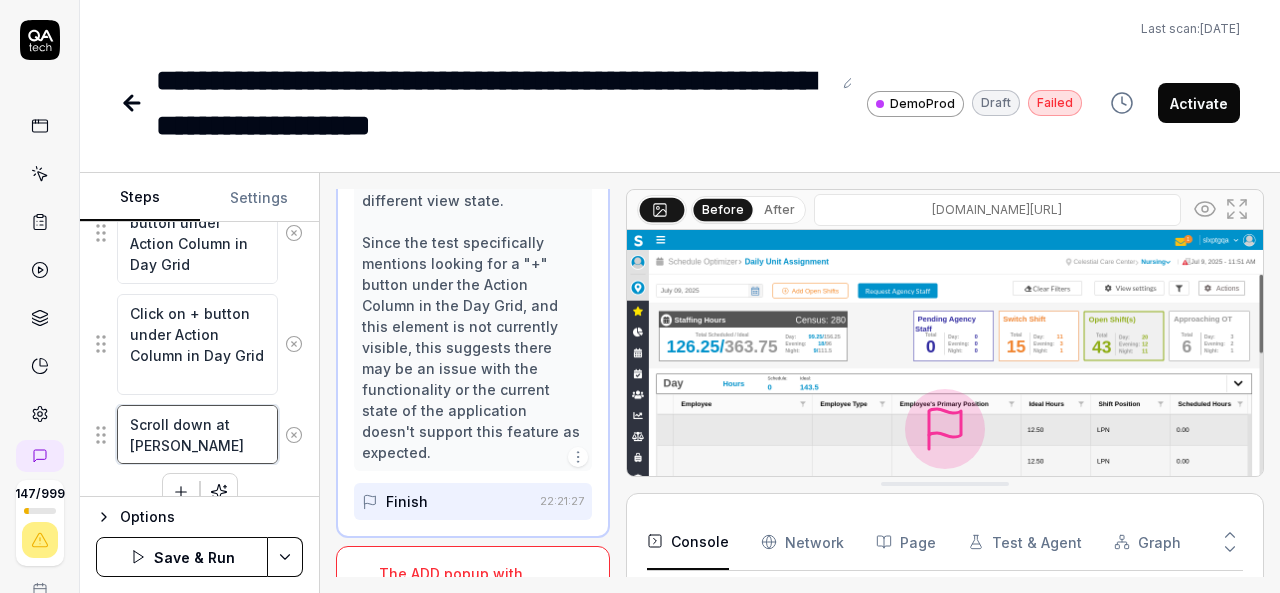 type on "*" 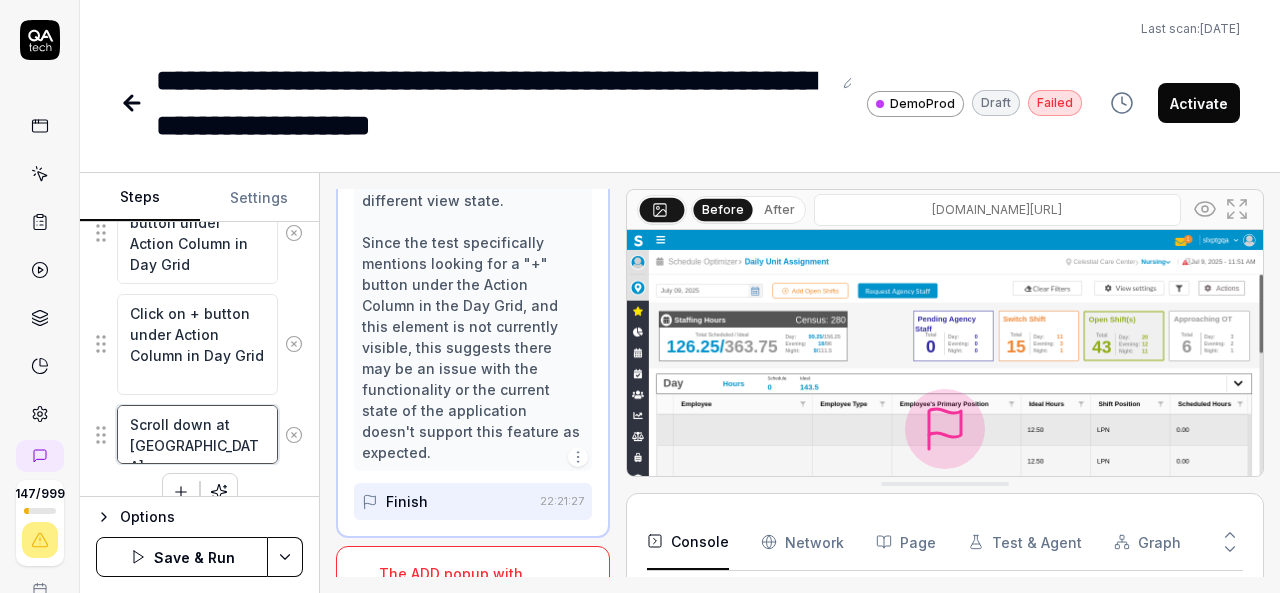 type on "*" 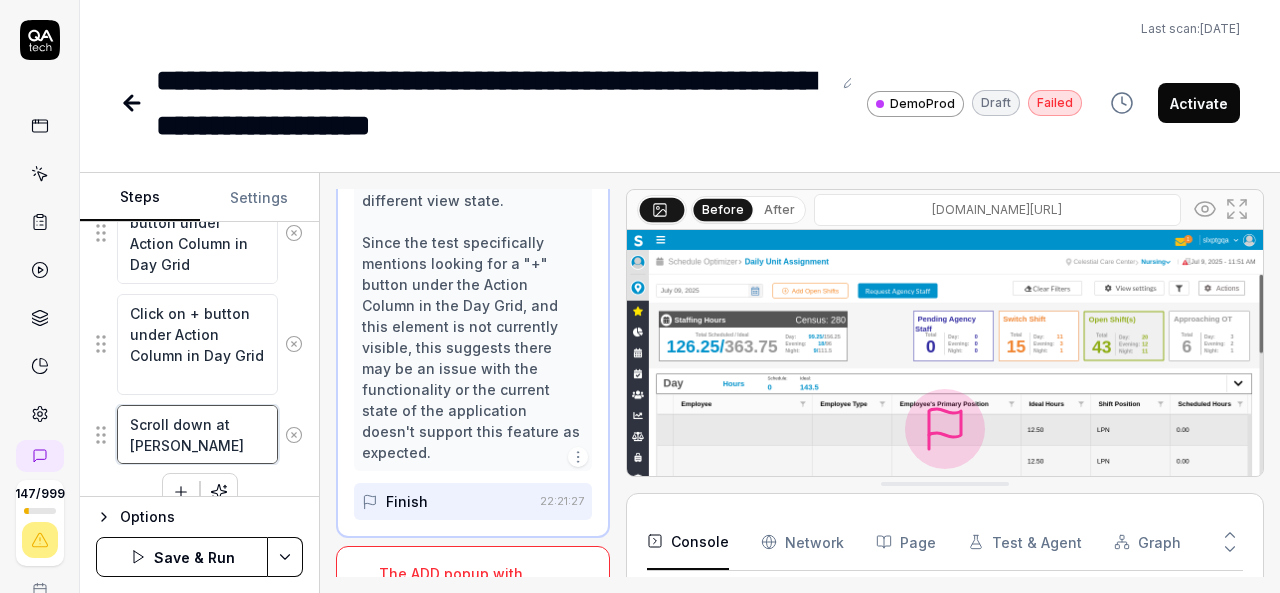 type on "*" 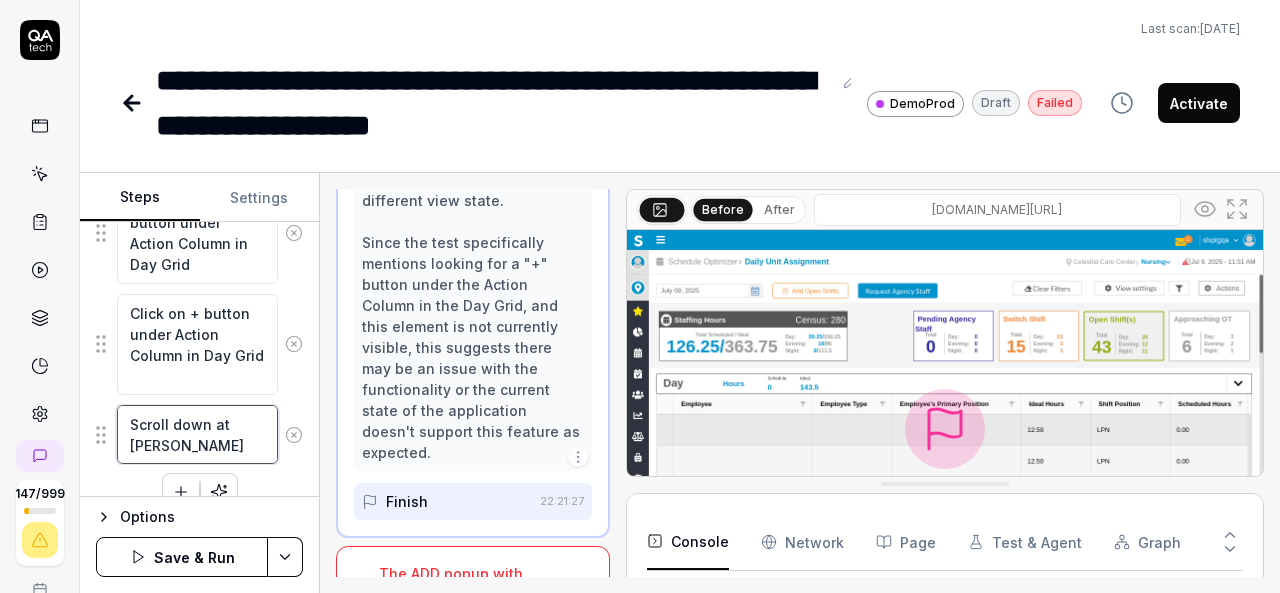 type on "Scroll down at bottom" 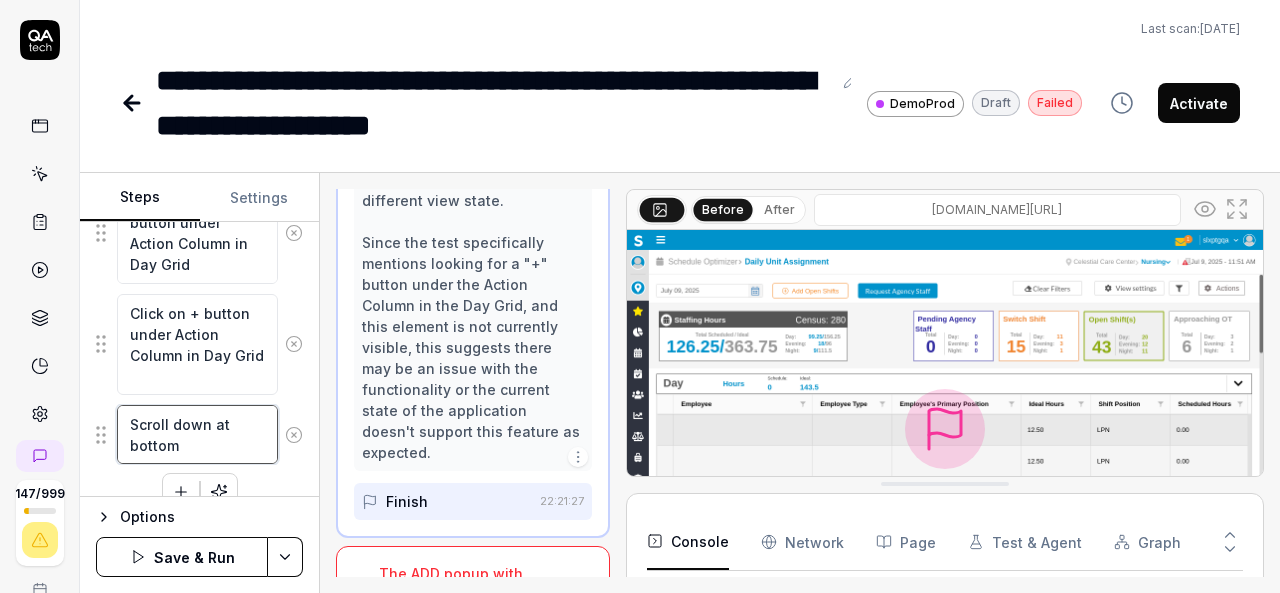 type on "*" 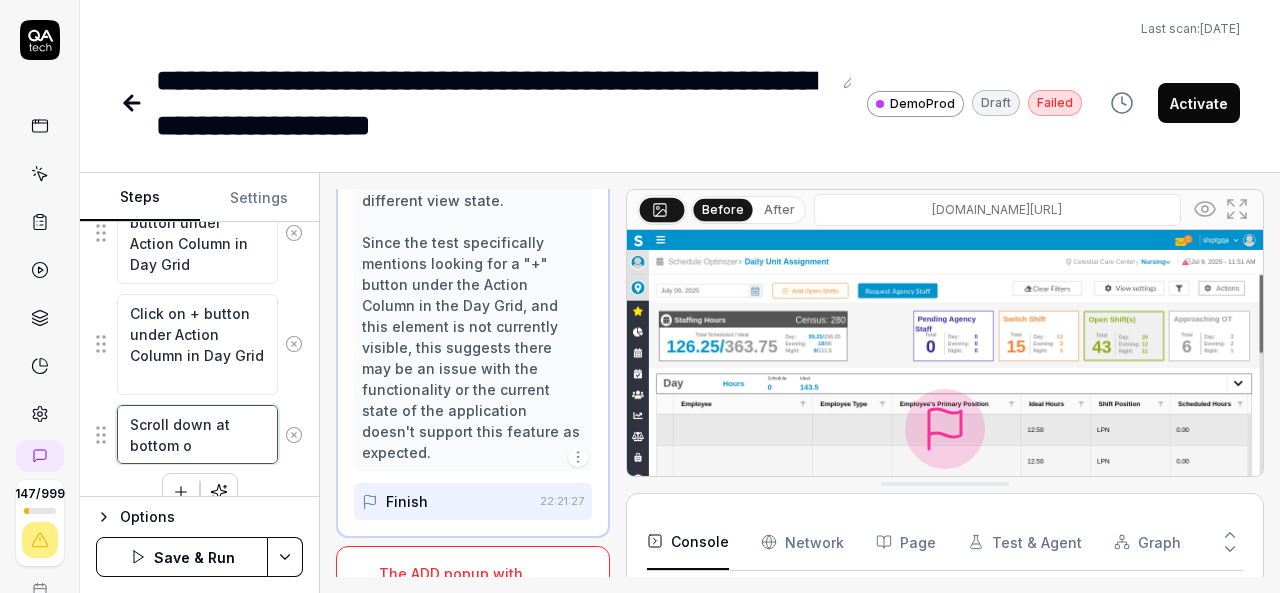 type on "*" 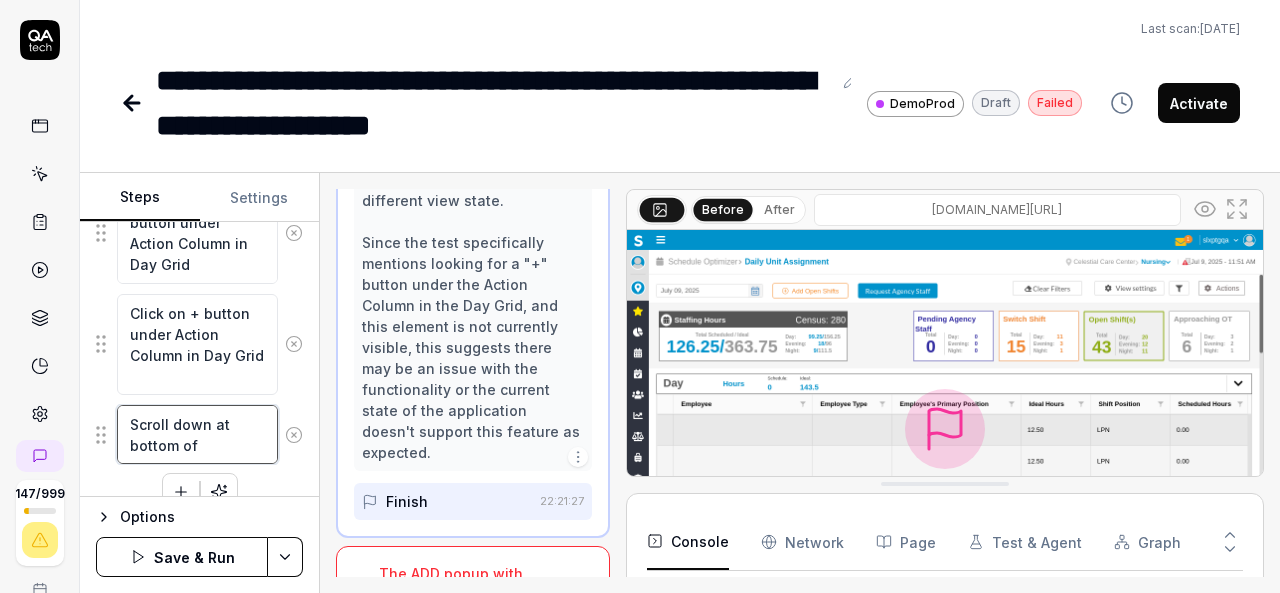 type on "*" 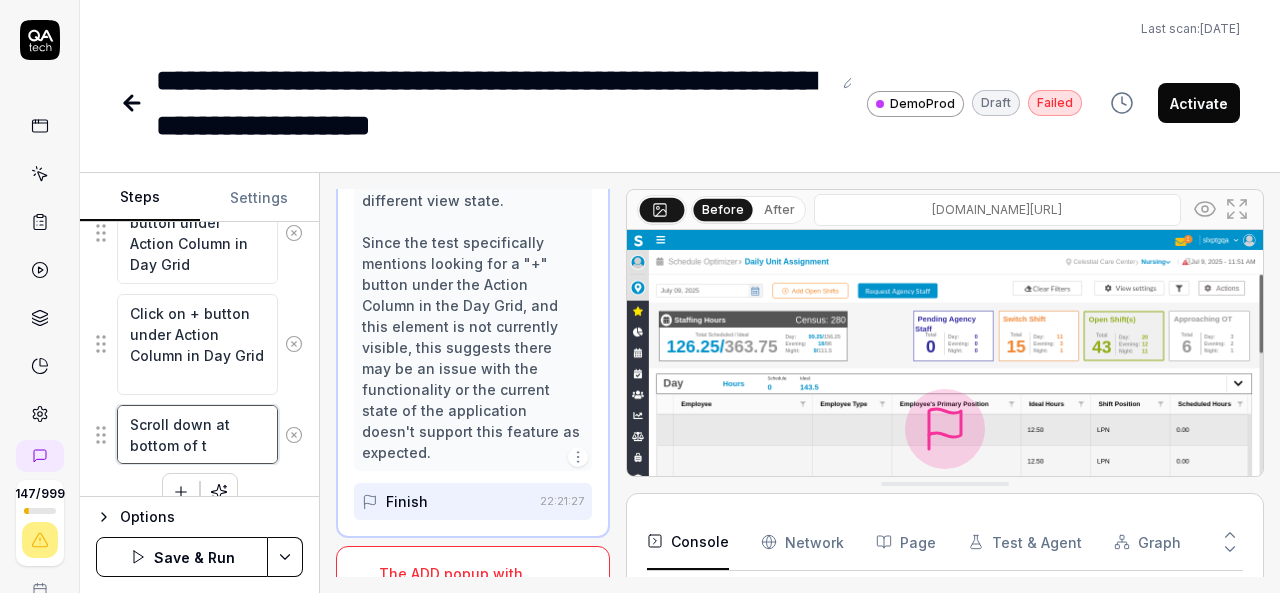 type on "*" 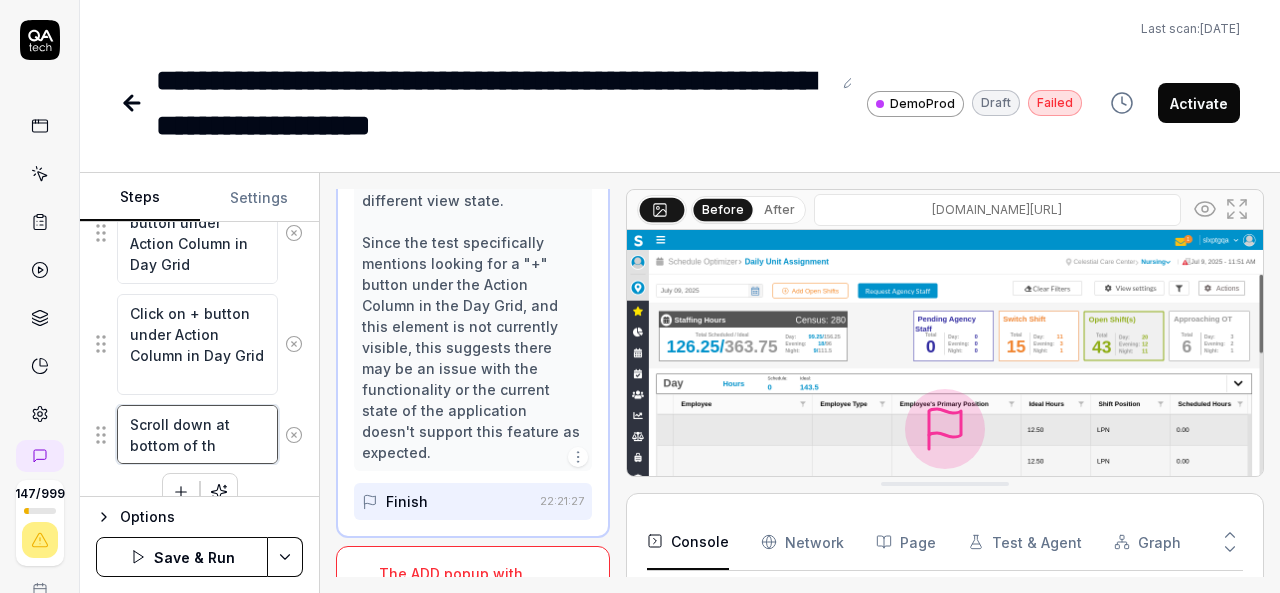 type on "*" 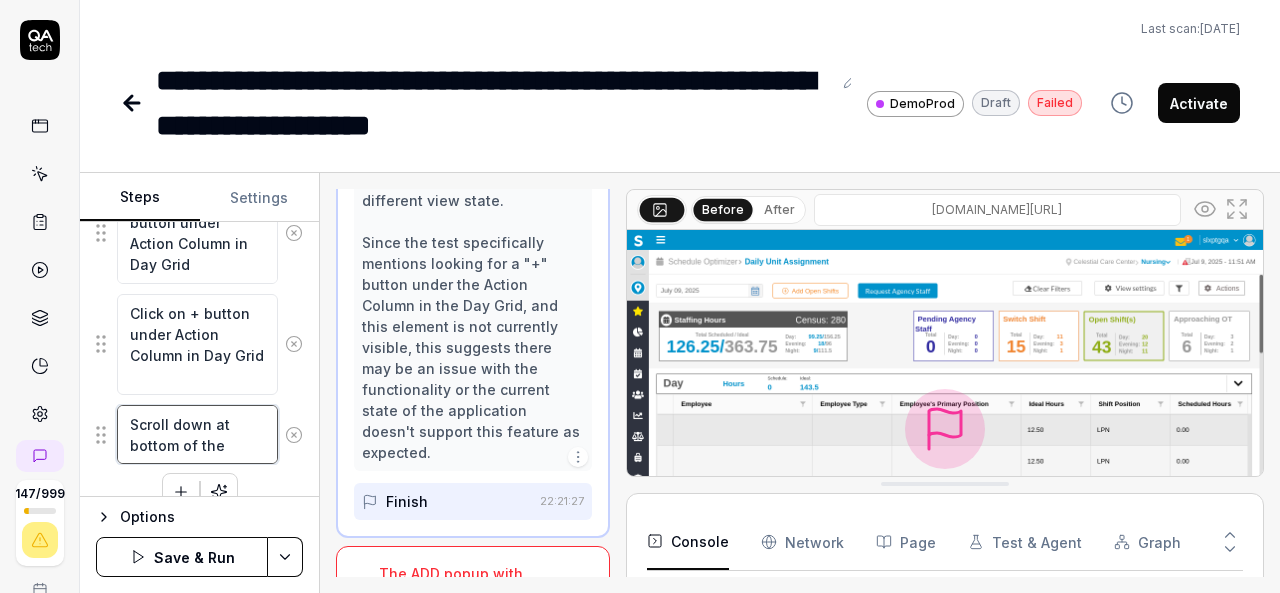 type on "*" 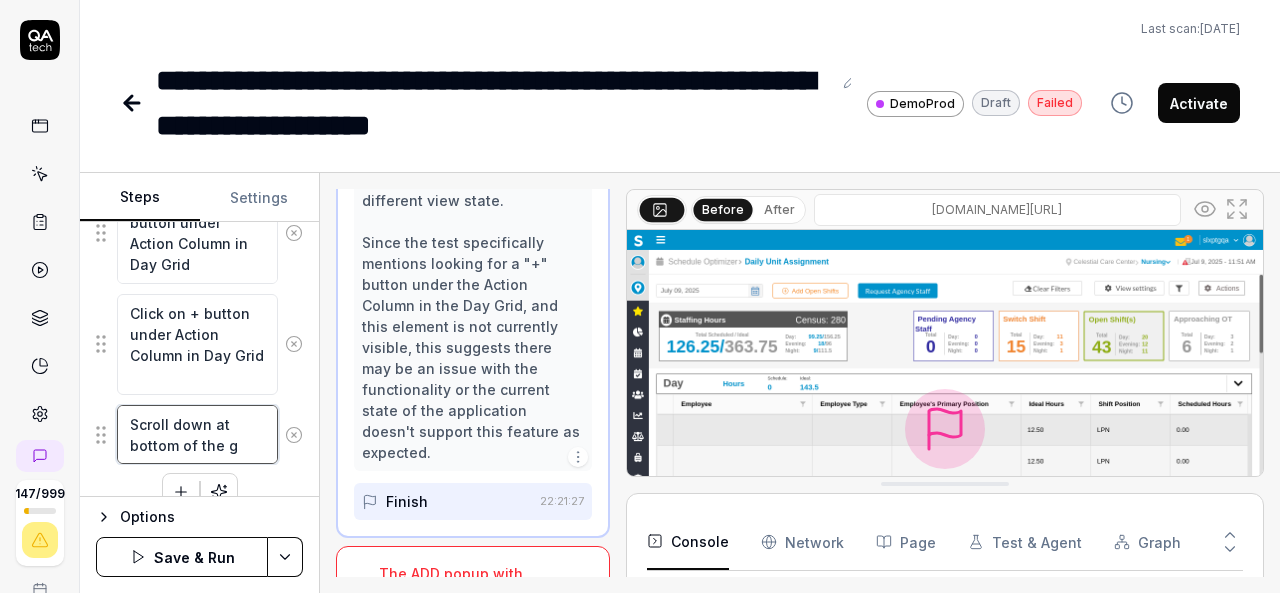 type on "*" 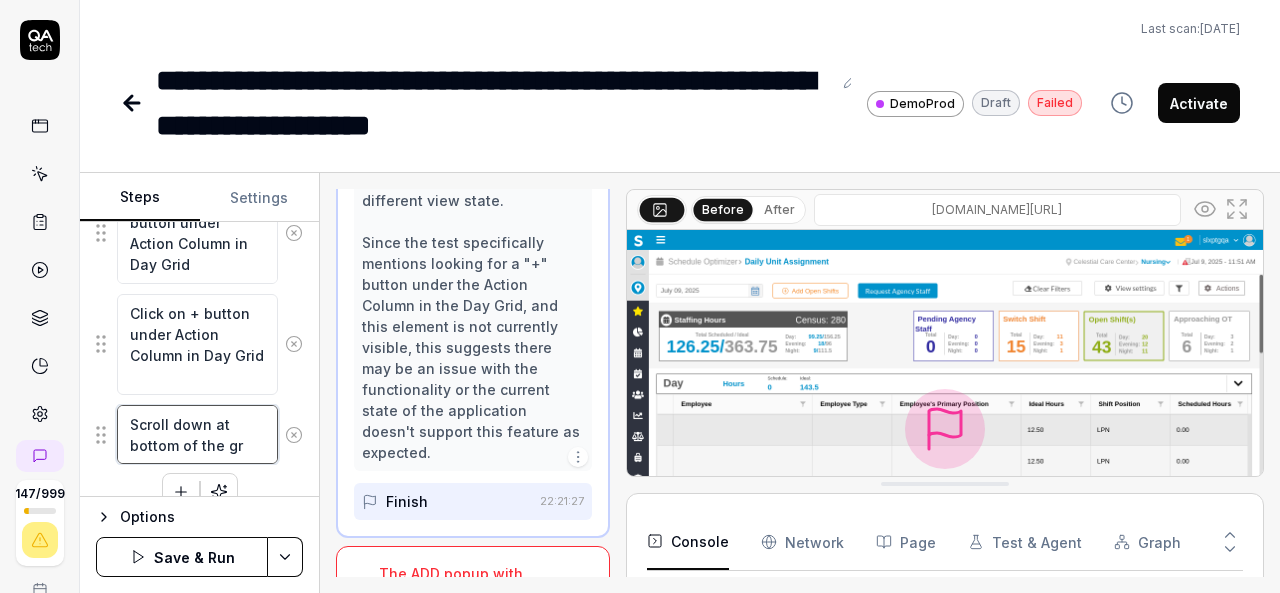 type on "*" 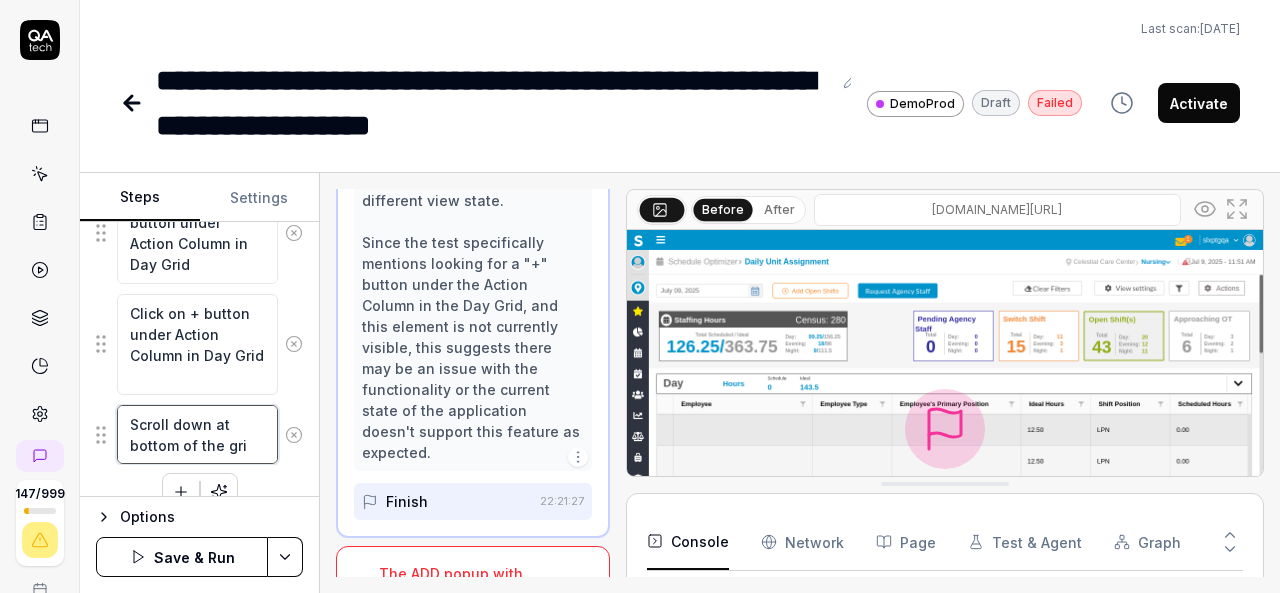 type on "*" 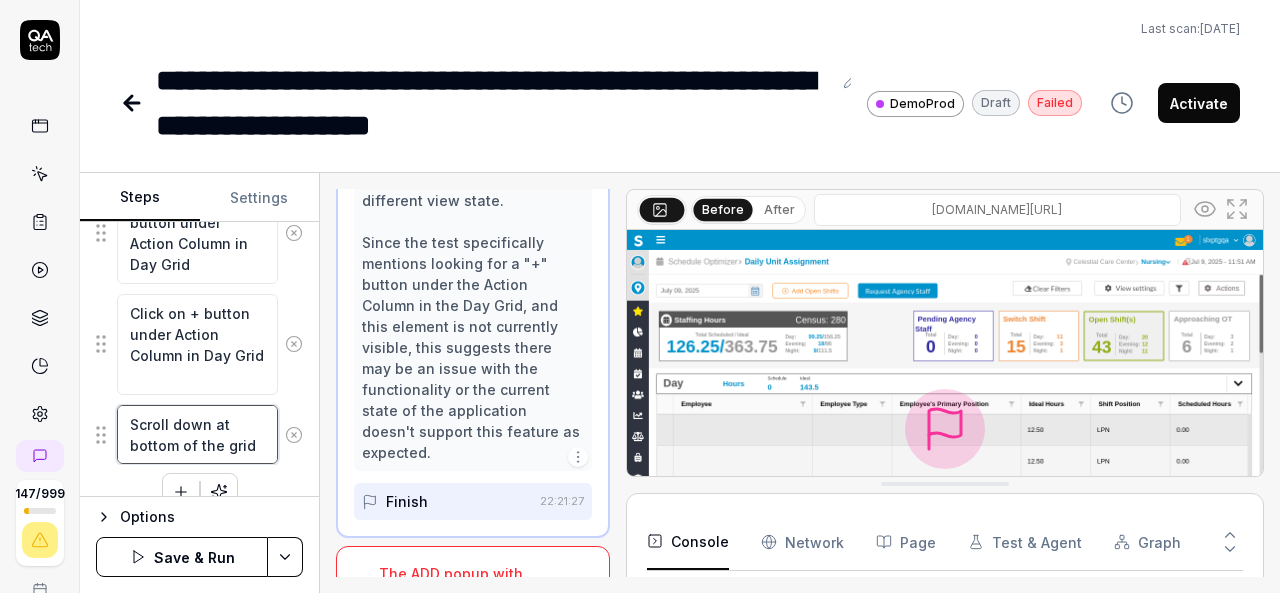 type on "*" 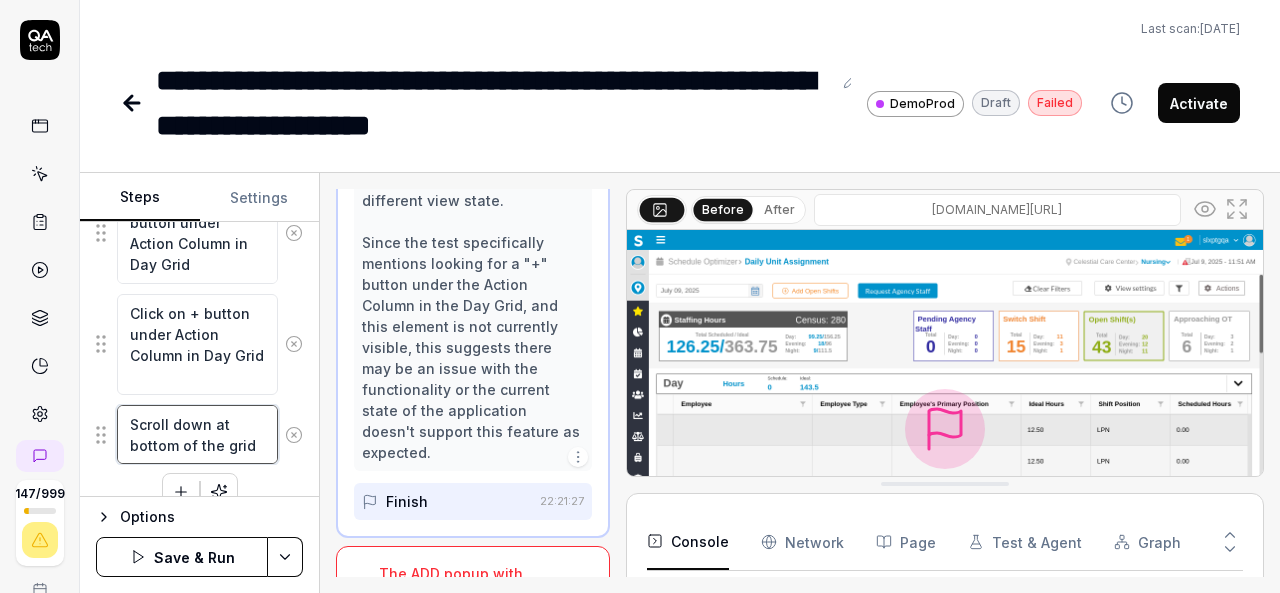 type on "Scroll down at bottom of the gri" 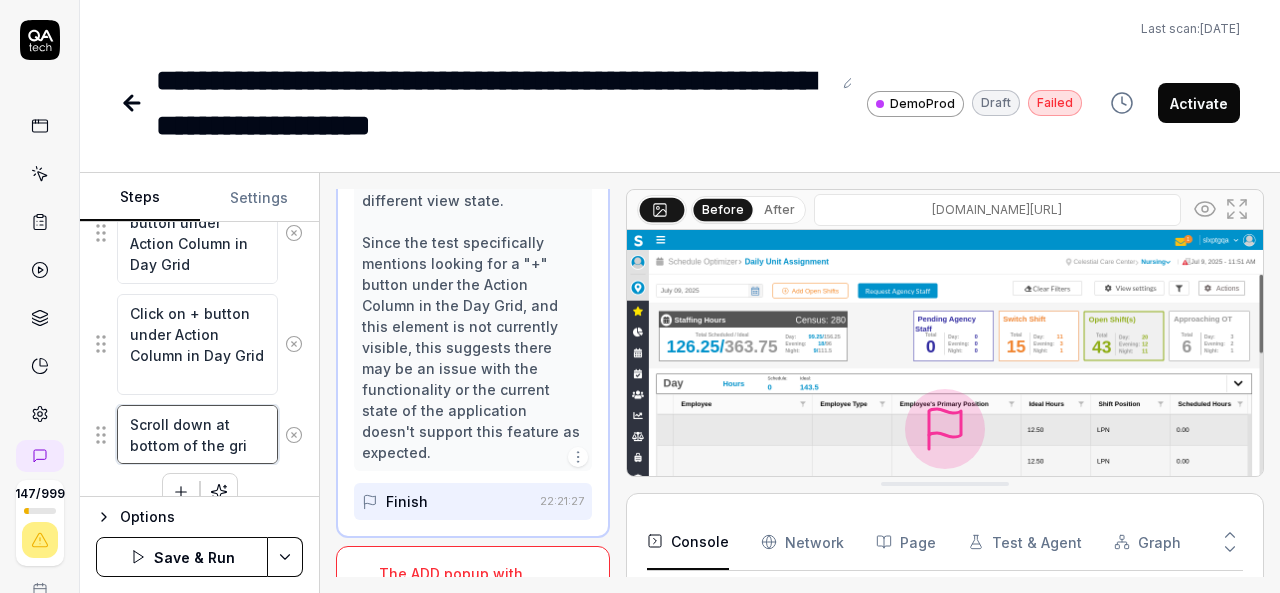 type on "*" 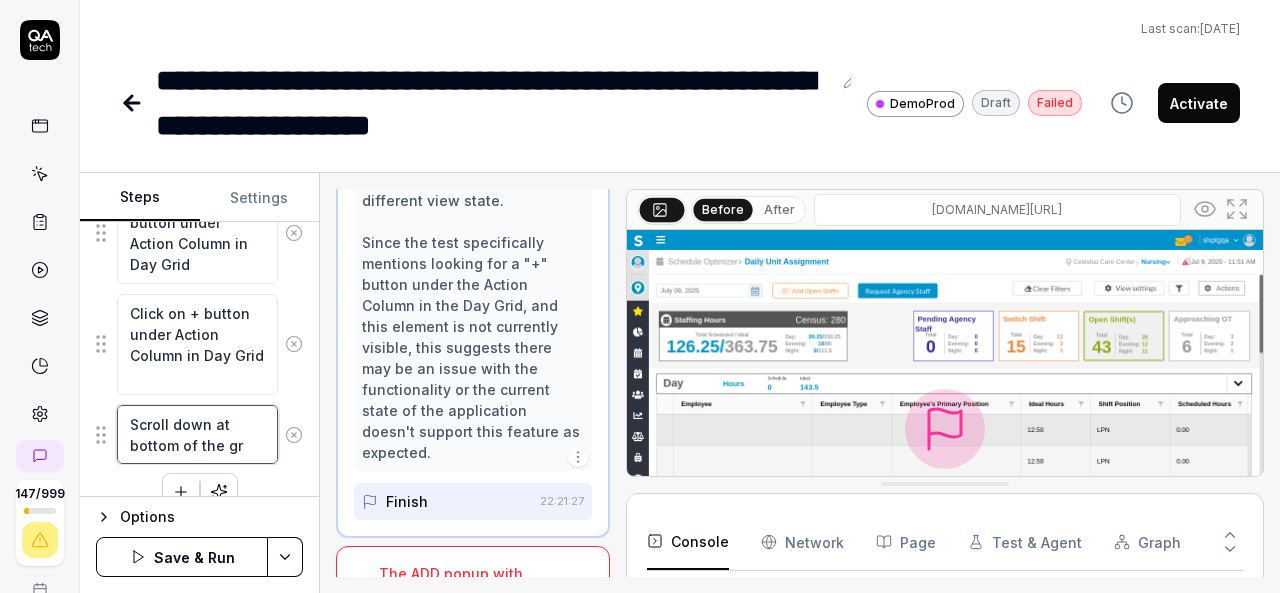 type on "*" 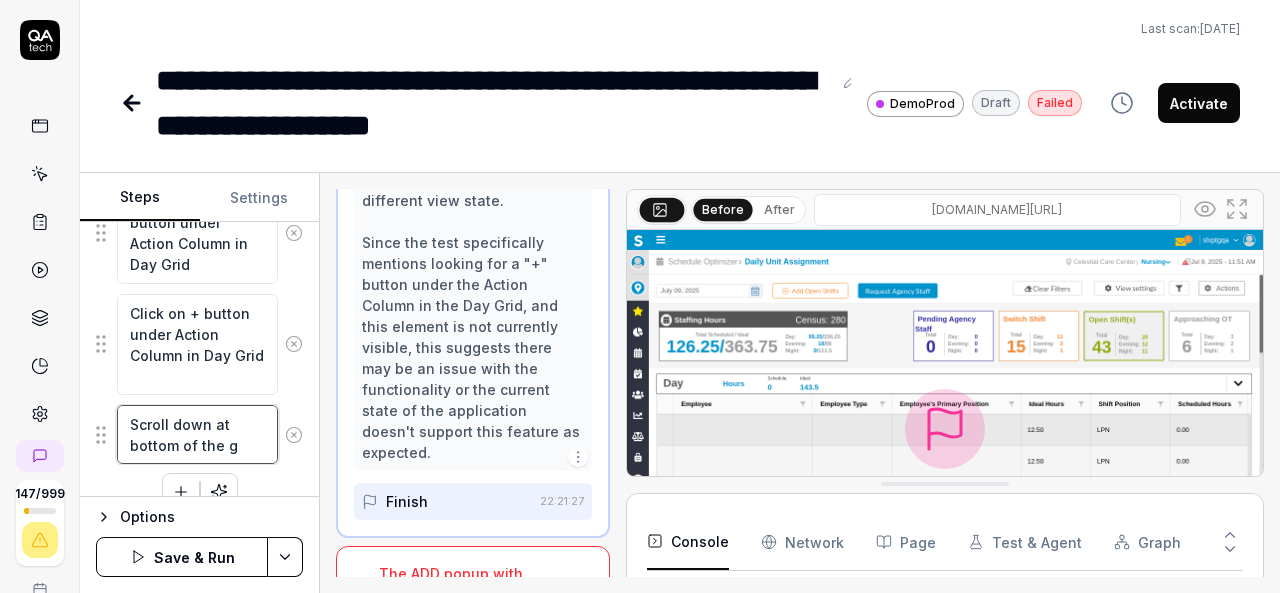 type on "*" 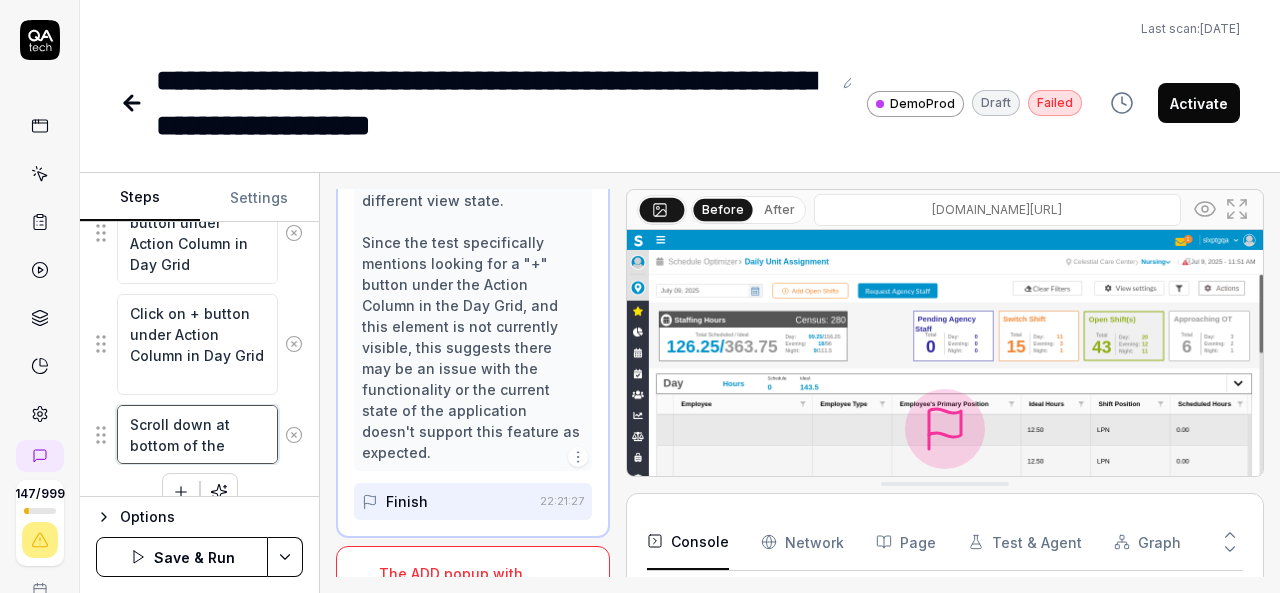 type on "*" 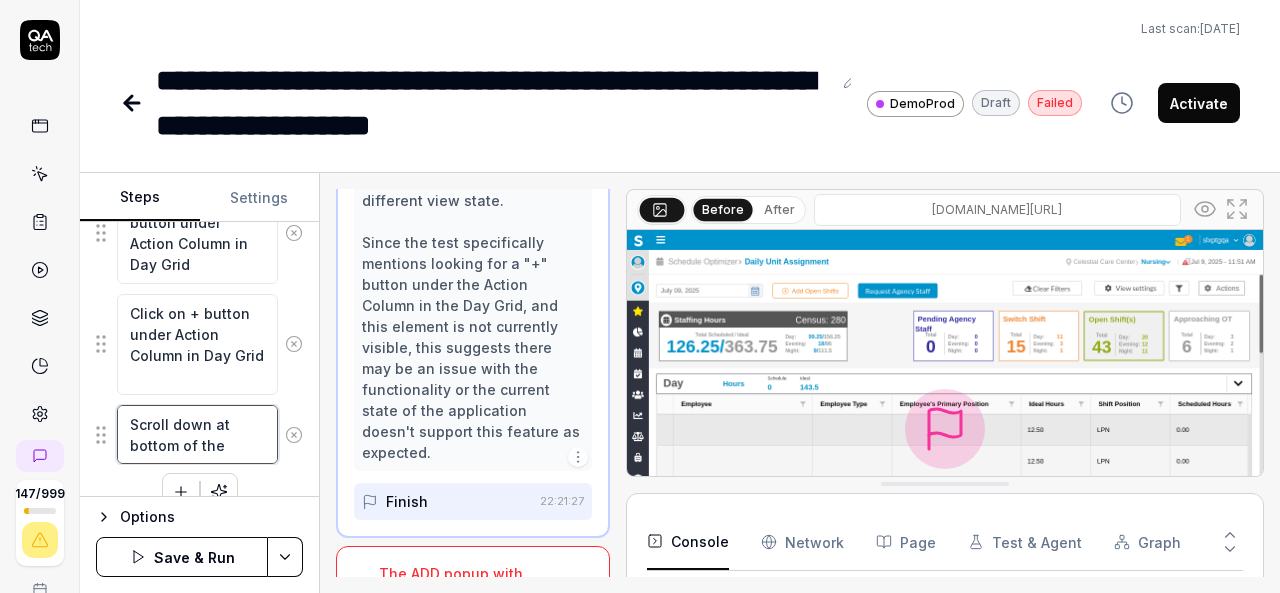 type on "Scroll down at bottom of the D" 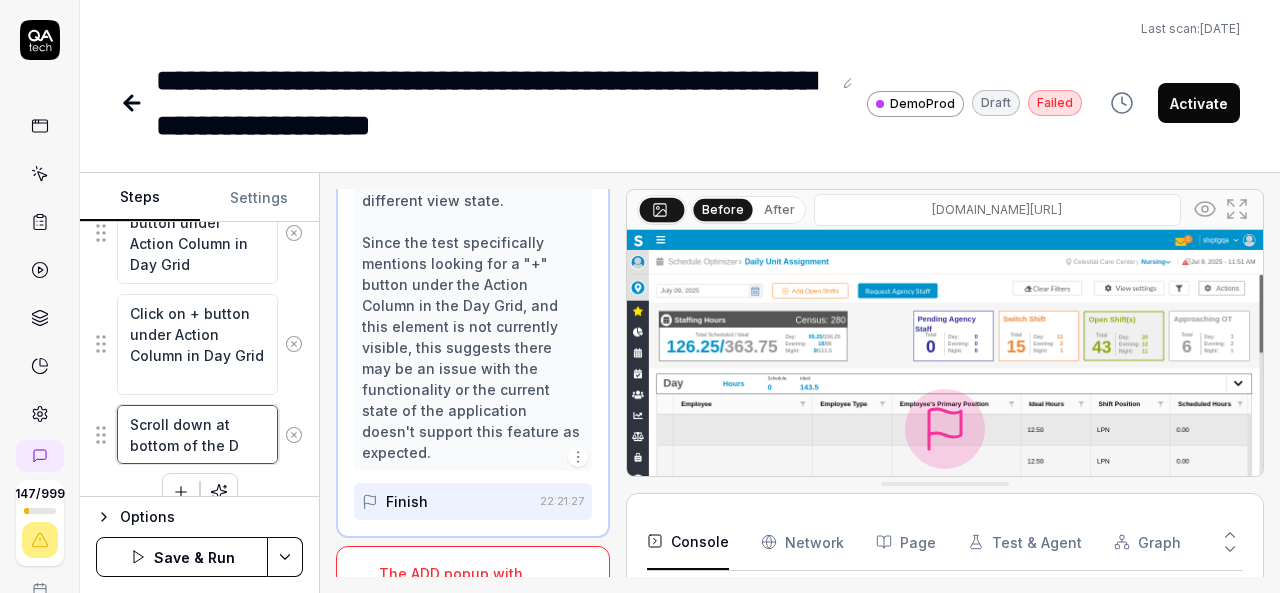 type on "*" 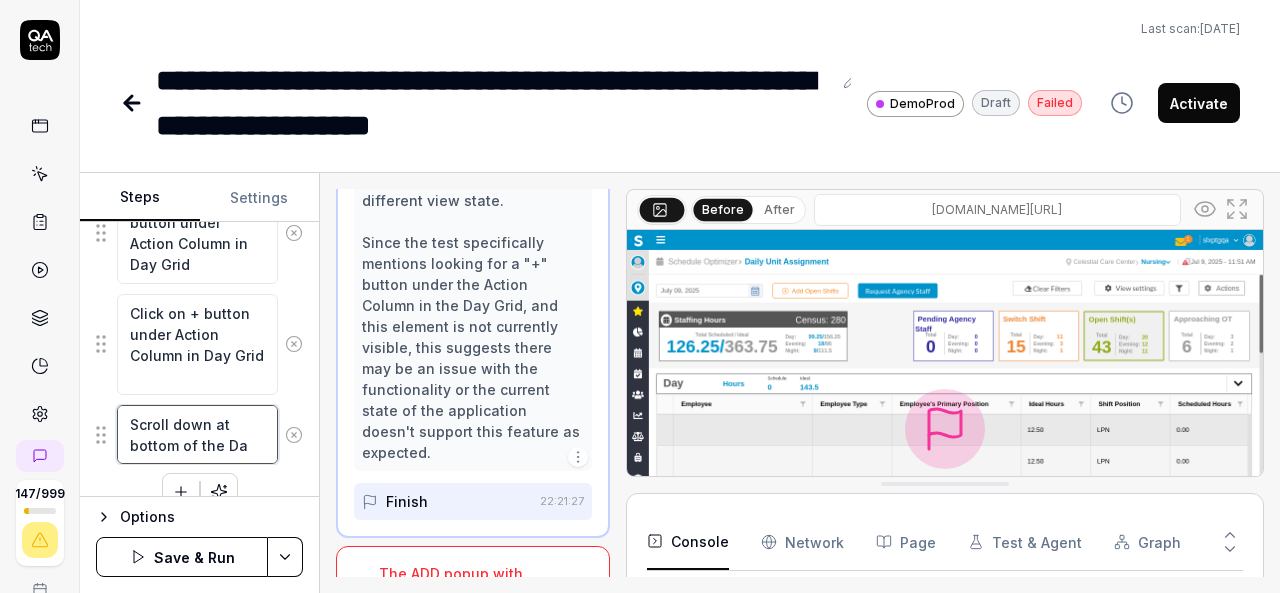 type on "*" 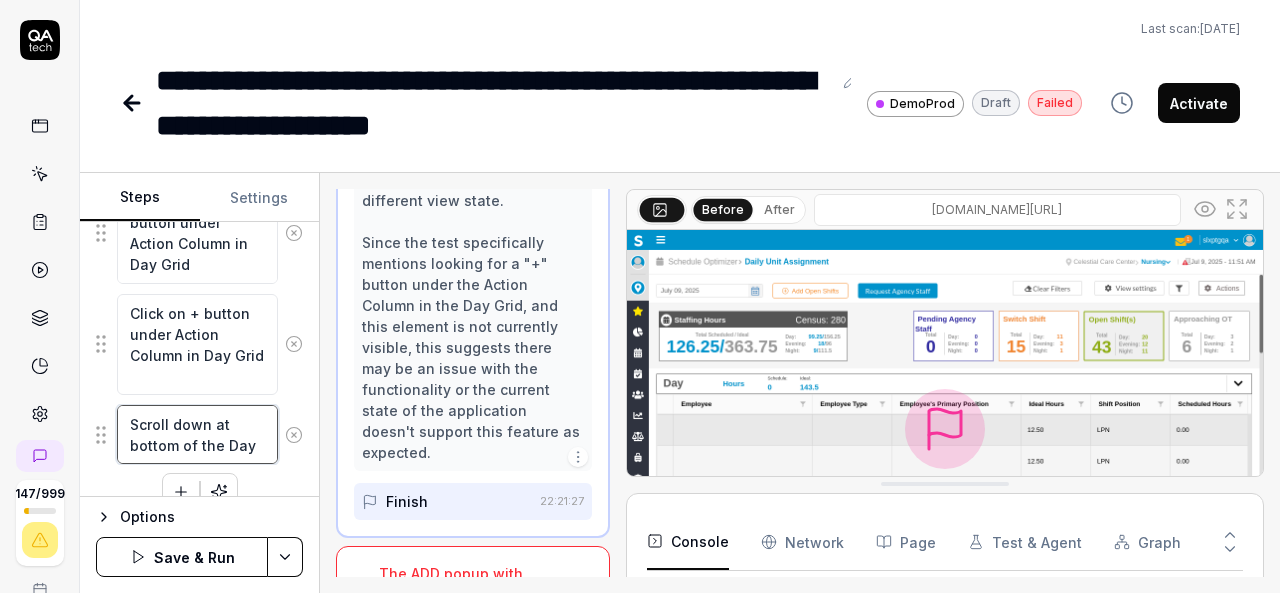 type on "*" 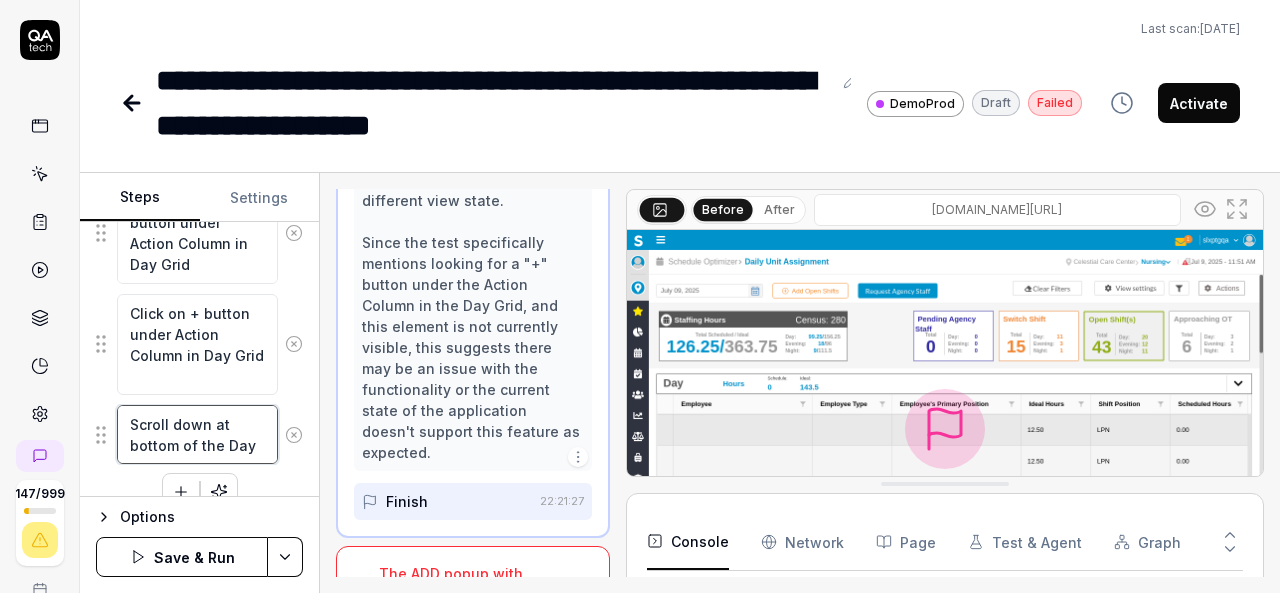 type on "*" 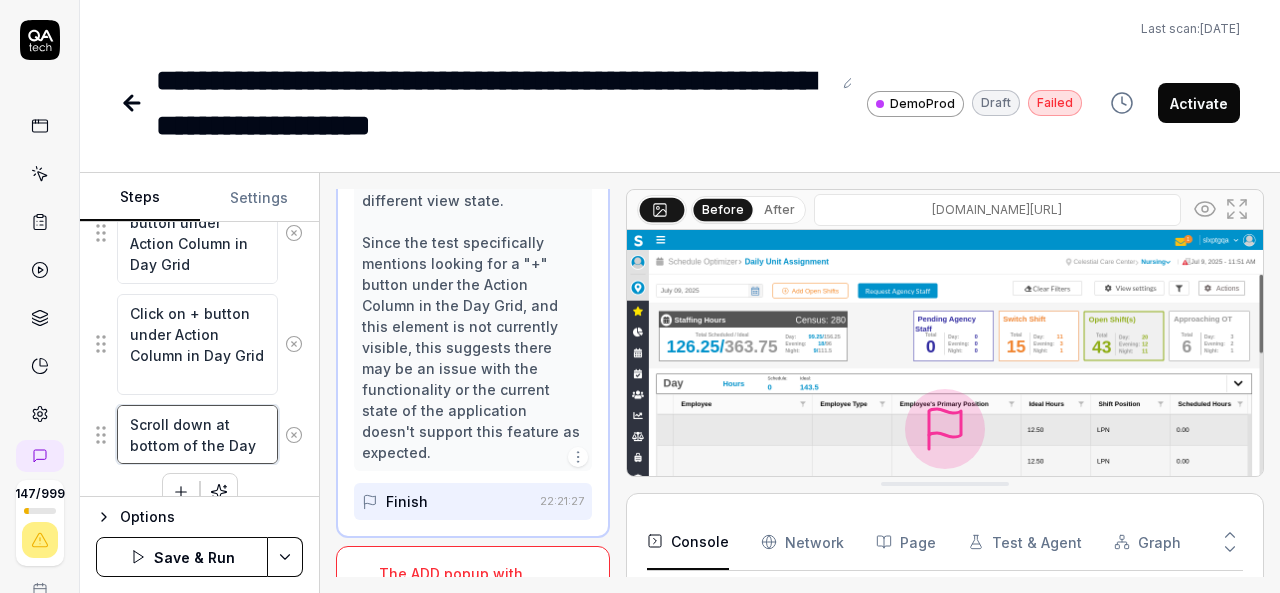 type on "Scroll down at bottom of the Day G" 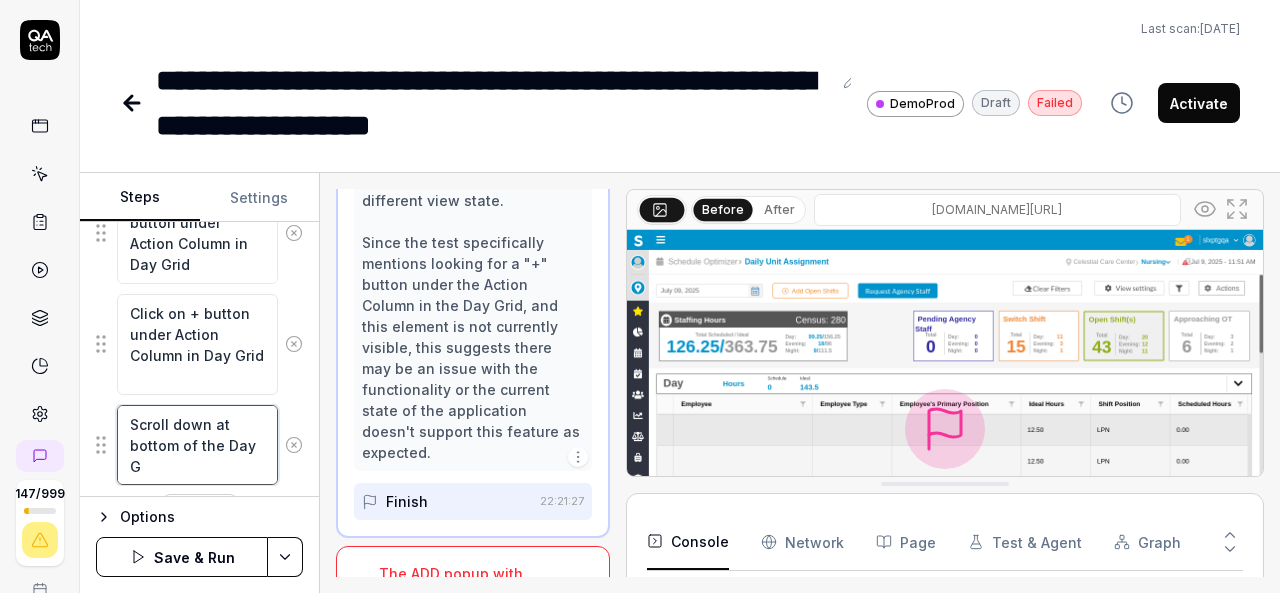 type on "*" 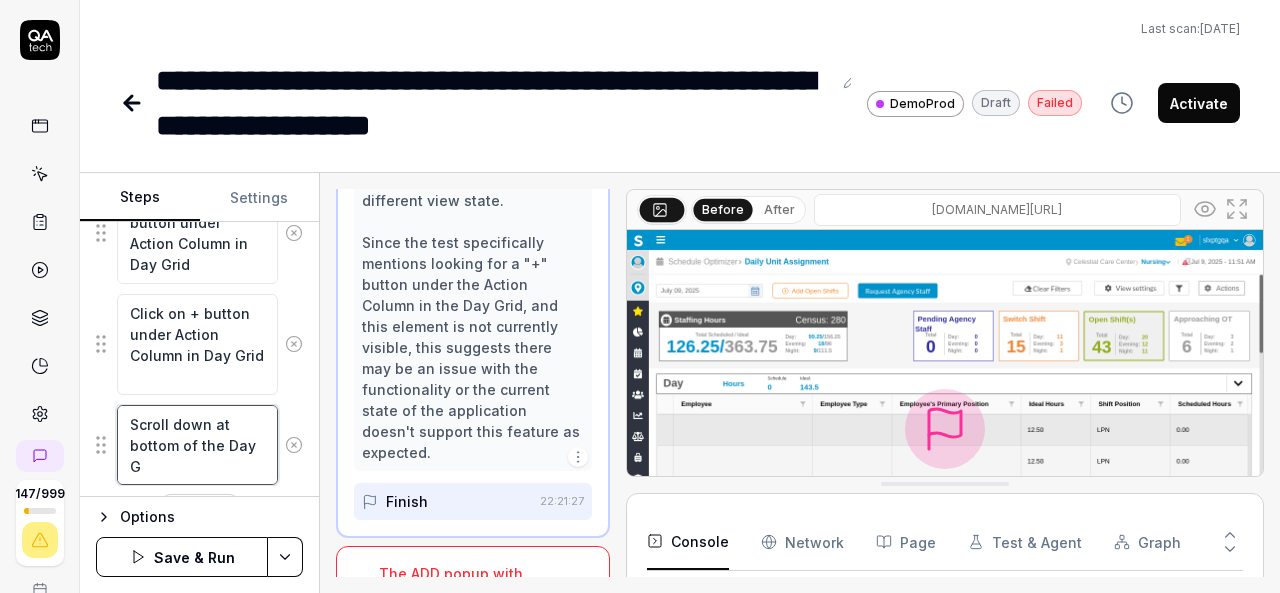 type on "Scroll down at bottom of the Day Gr" 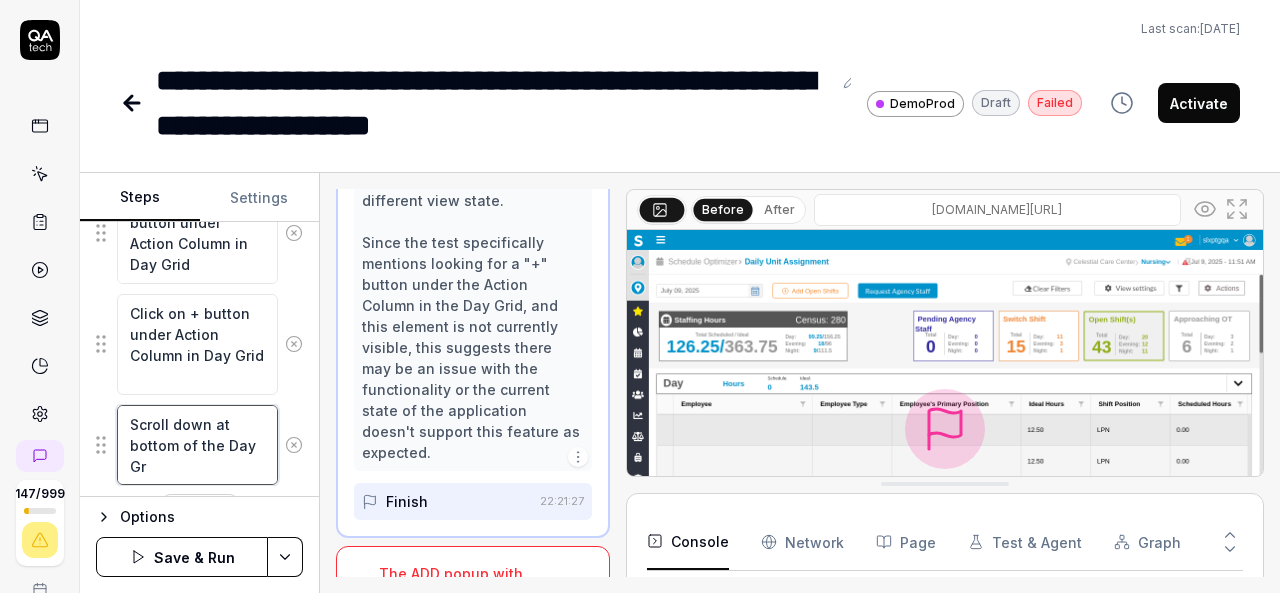 type on "*" 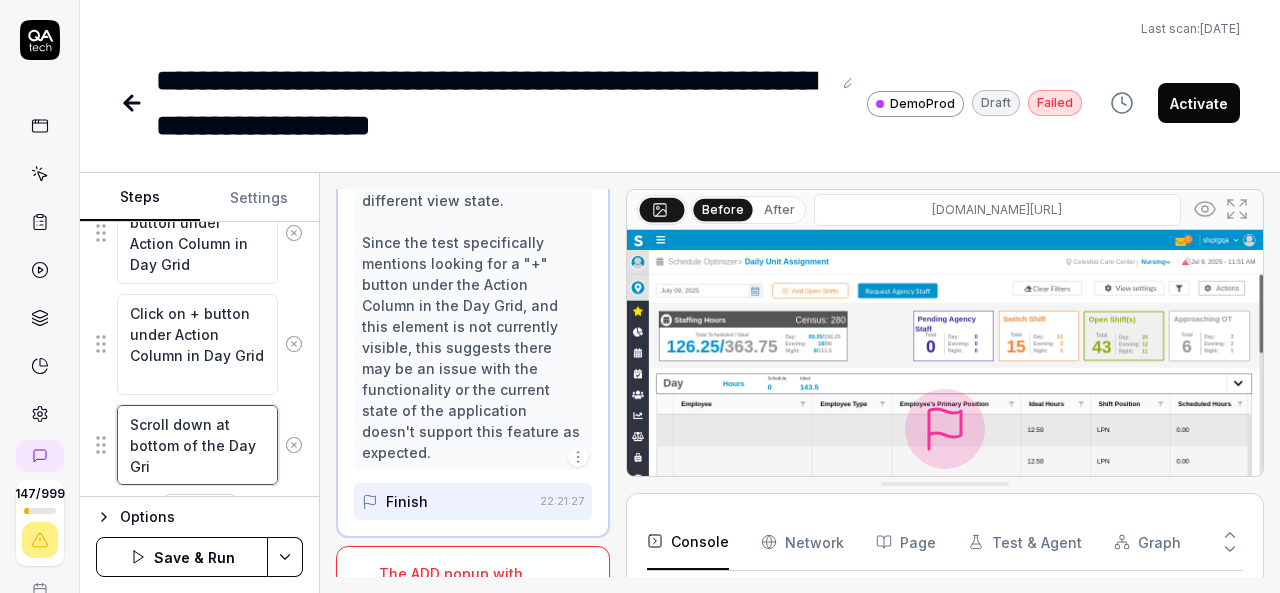 type on "*" 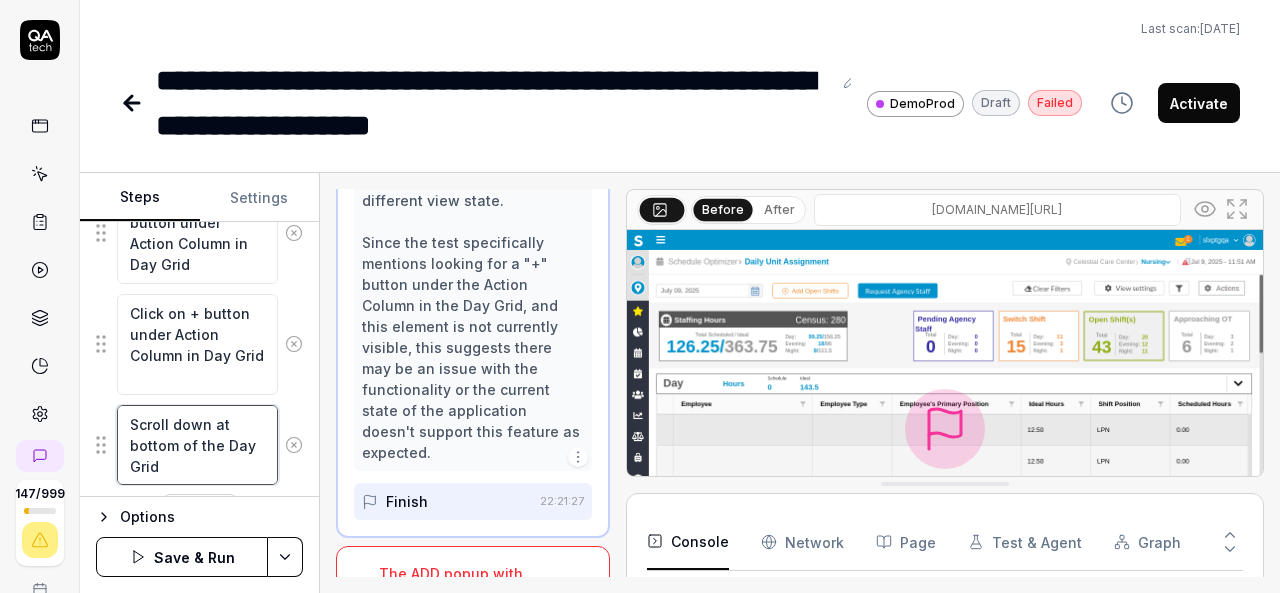 type on "Scroll down at bottom of the Day Grid" 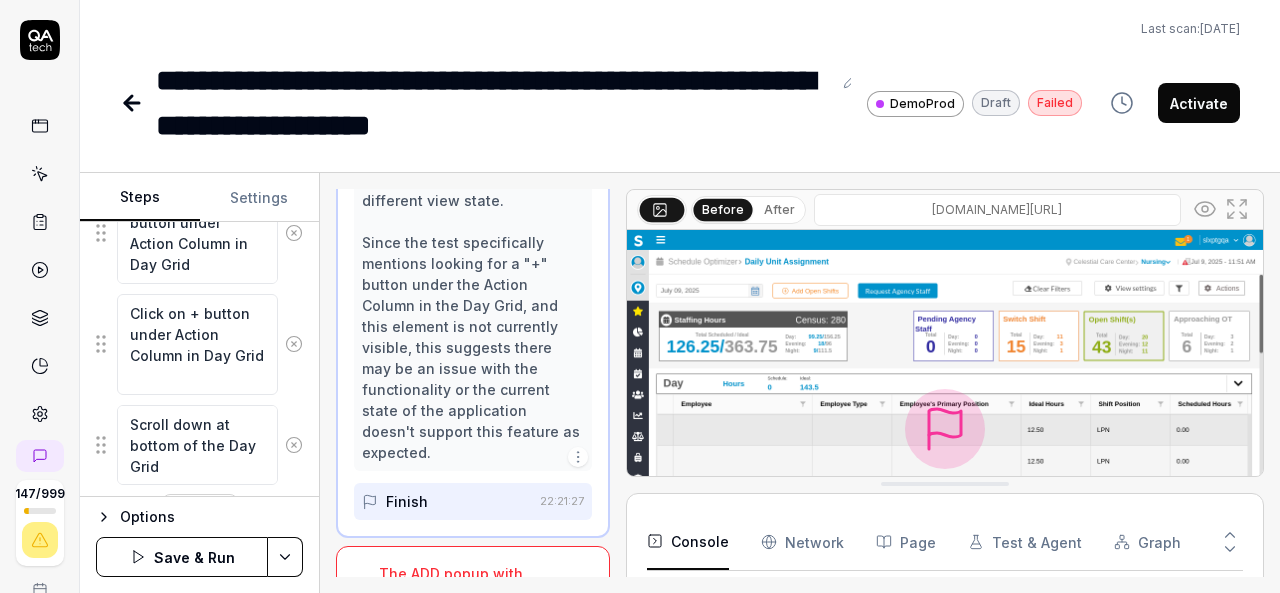 click on "Scroll down at bottom of the Day Grid" at bounding box center [199, 445] 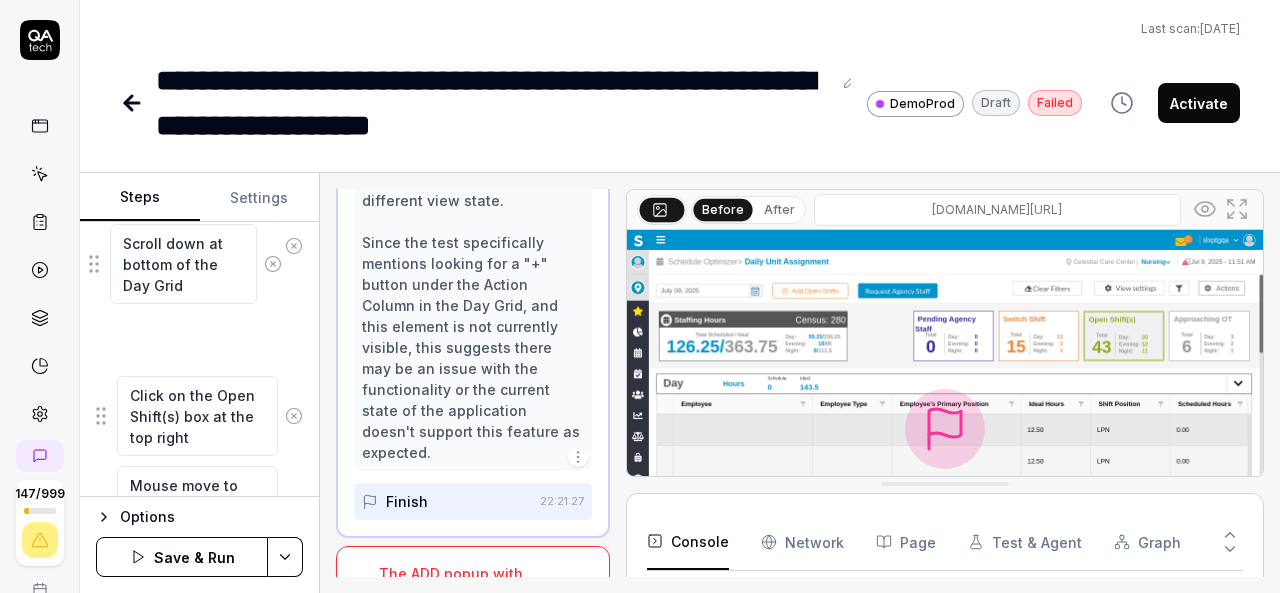scroll, scrollTop: 916, scrollLeft: 0, axis: vertical 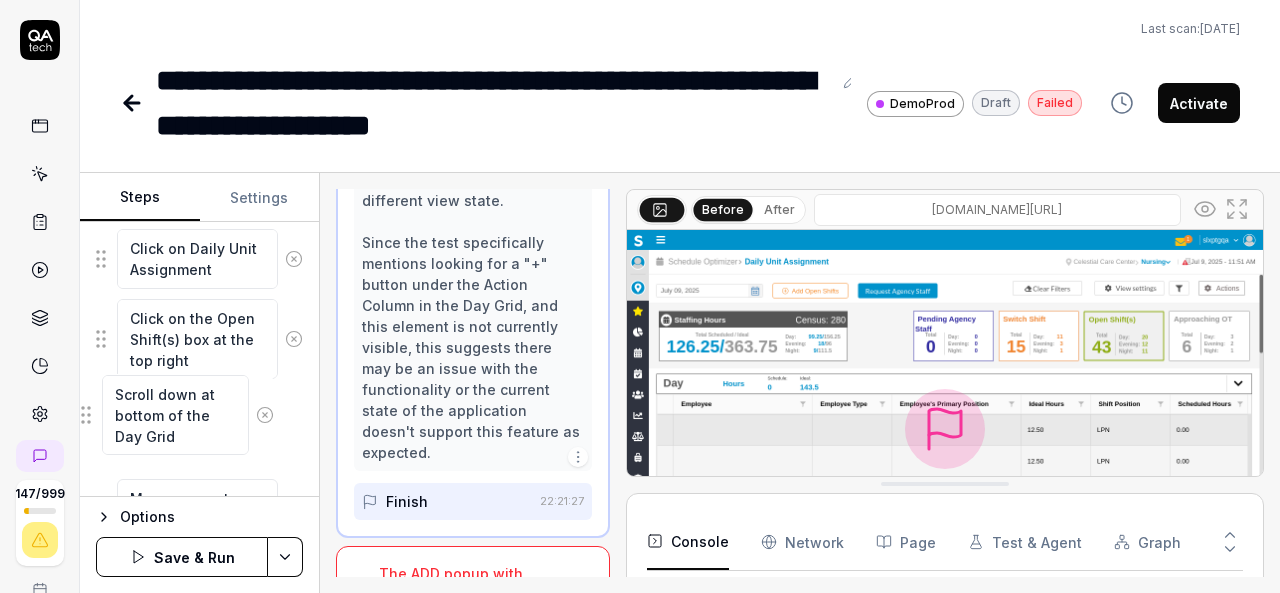 drag, startPoint x: 103, startPoint y: 436, endPoint x: 88, endPoint y: 416, distance: 25 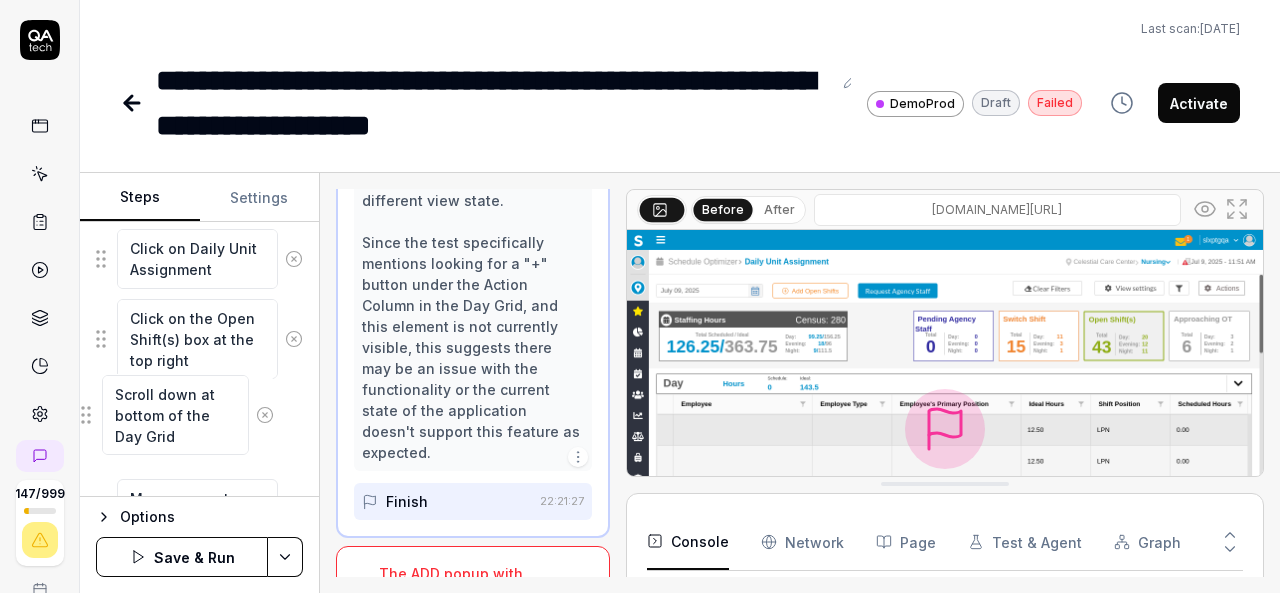 click on "Use the Organization Selector to change the department to Nursing Mouse Move to hamburger Click on hamburger Mouser move to Schedule Optimizer Click on Schedule Optimizer Mouse move to Schedule Click on Schedule Mouse Move to Daily Unit Assignment Click on Daily Unit Assignment Click on the Open Shift(s) box at the top right Mouse move to Action Column in Day Grid right side Mouse Move to + button under Action Column in Day Grid Click on + button under Action Column in Day Grid Scroll down at bottom of the Day Grid Scroll down at bottom of the Day Grid
To pick up a draggable item, press the space bar.
While dragging, use the arrow keys to move the item.
Press space again to drop the item in its new position, or press escape to cancel.
Draggable item 09b215df-ce18-4beb-bd56-d6ba603adb02 was moved over droppable area 0476803d-81cd-4f92-a3bb-694d50fb3765." at bounding box center (199, 185) 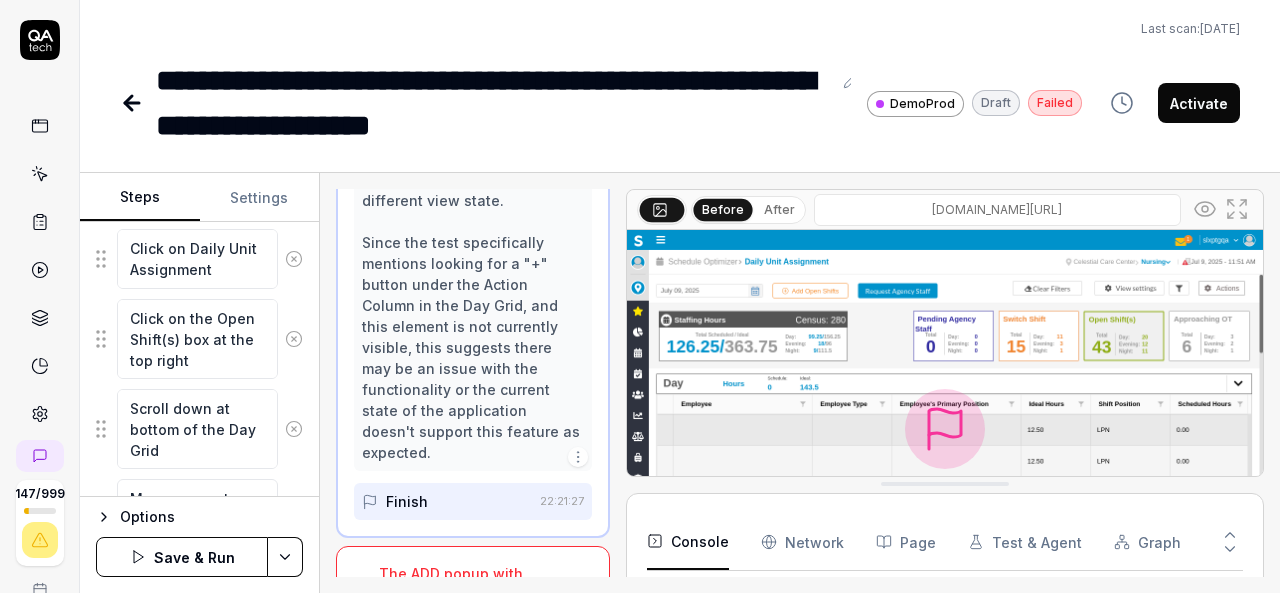 click on "Save & Run" at bounding box center [182, 557] 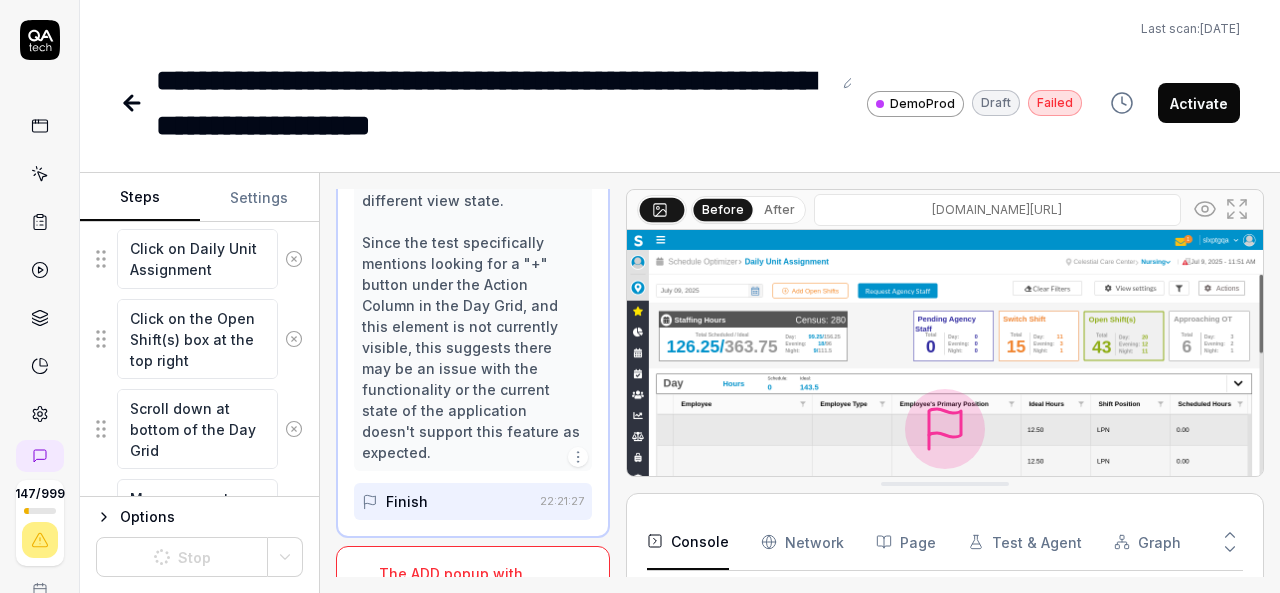 type on "*" 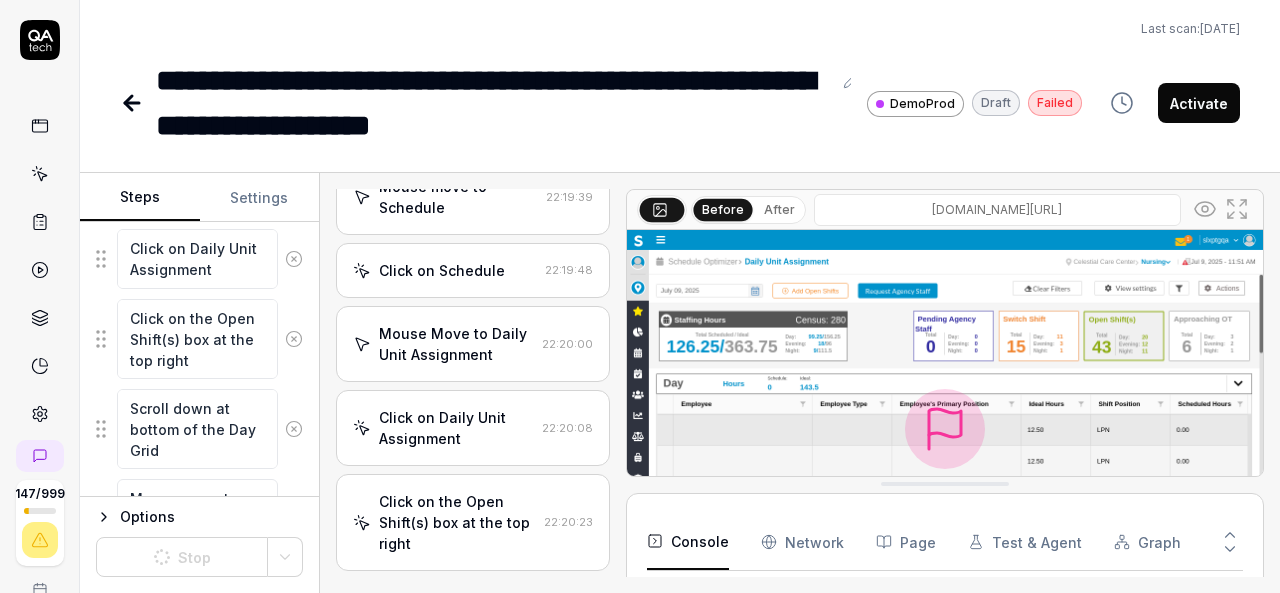 scroll, scrollTop: 552, scrollLeft: 0, axis: vertical 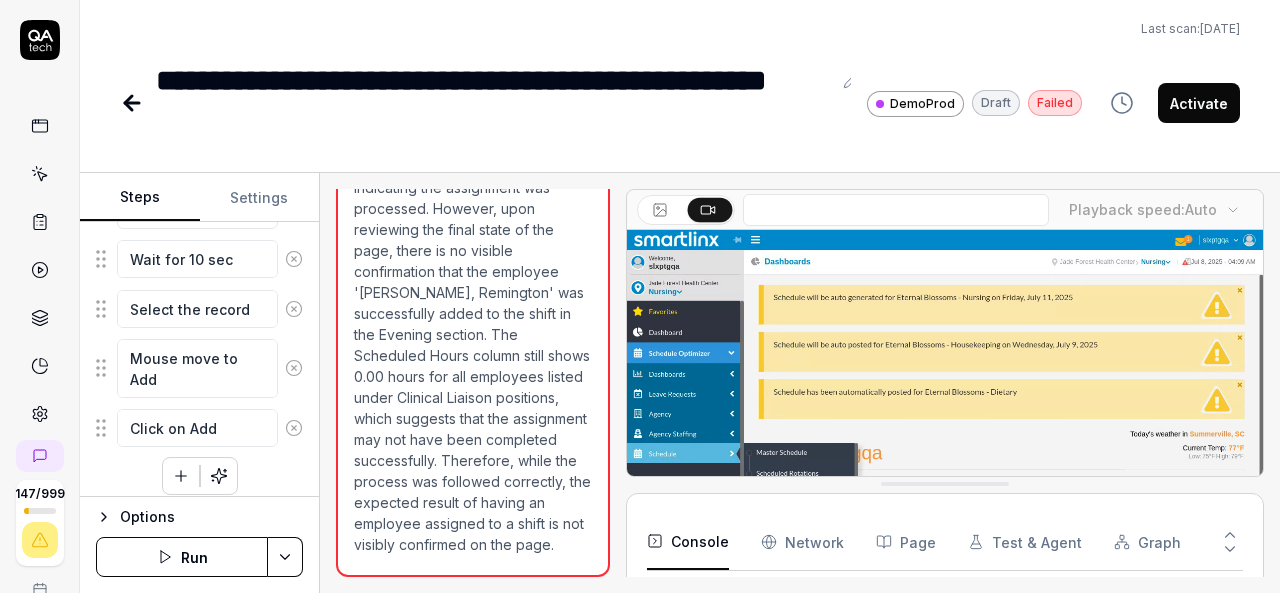 type on "*" 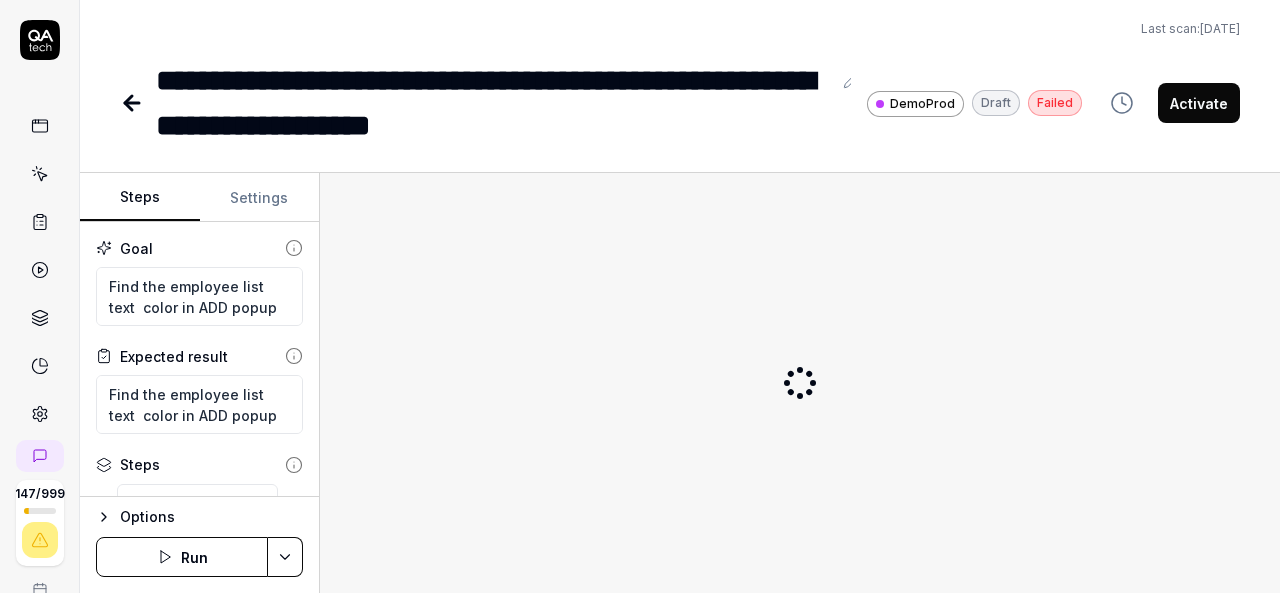 scroll, scrollTop: 0, scrollLeft: 0, axis: both 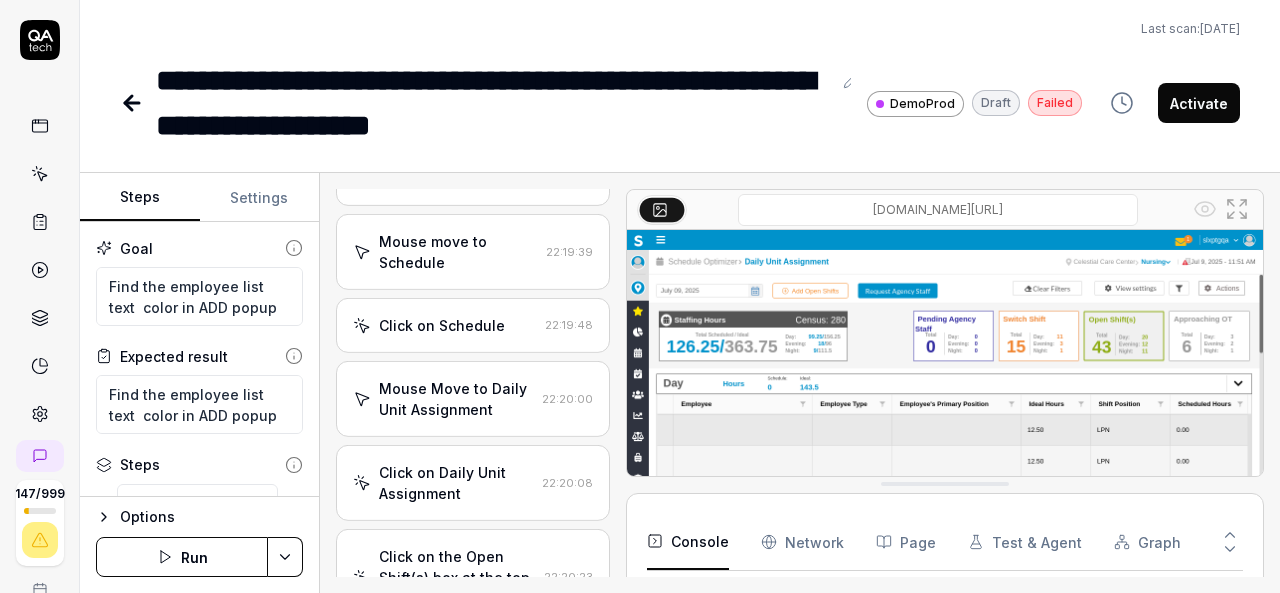 click on "Run" at bounding box center (182, 557) 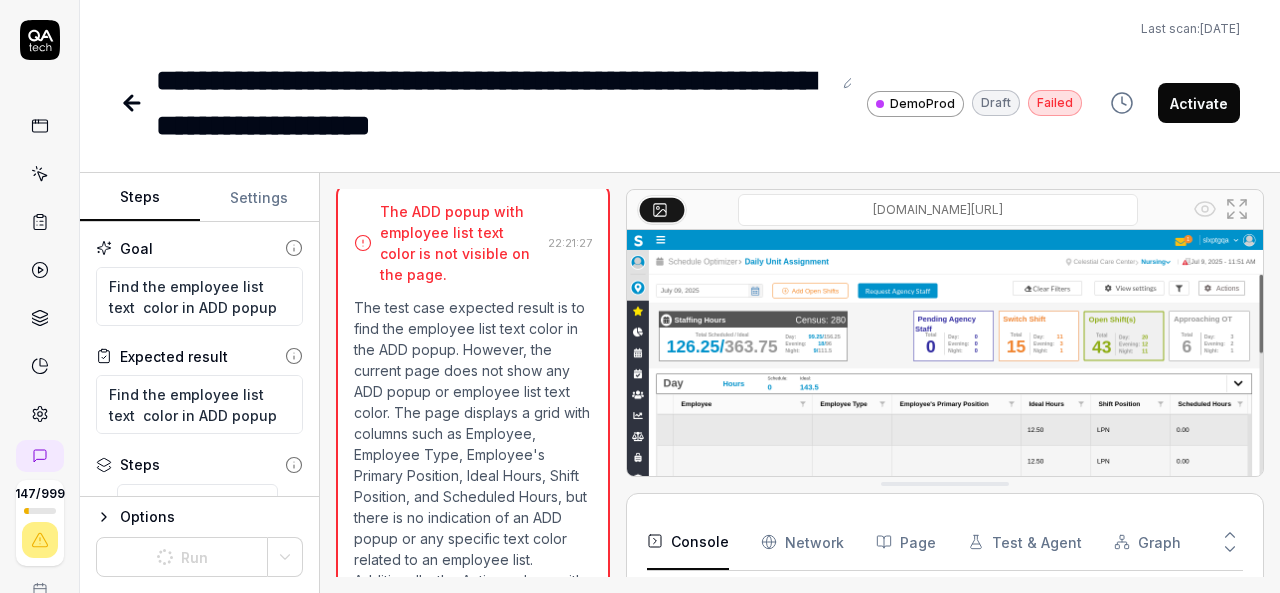 scroll, scrollTop: 1344, scrollLeft: 0, axis: vertical 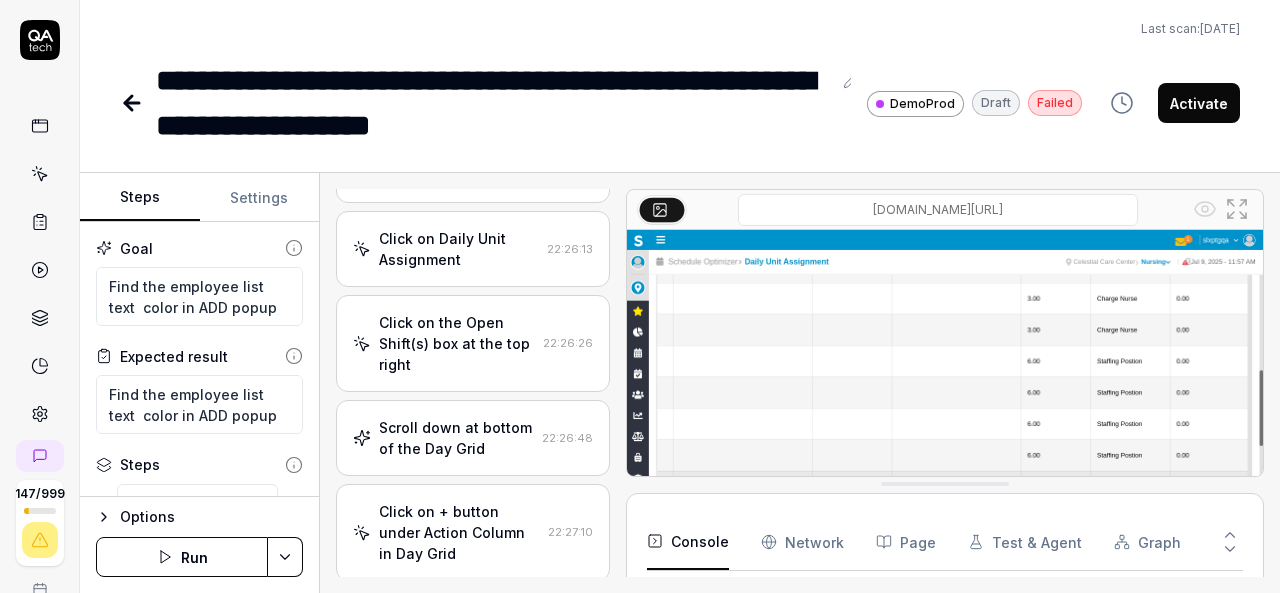 click on "Click on the Open Shift(s) box at the top right" at bounding box center (457, 343) 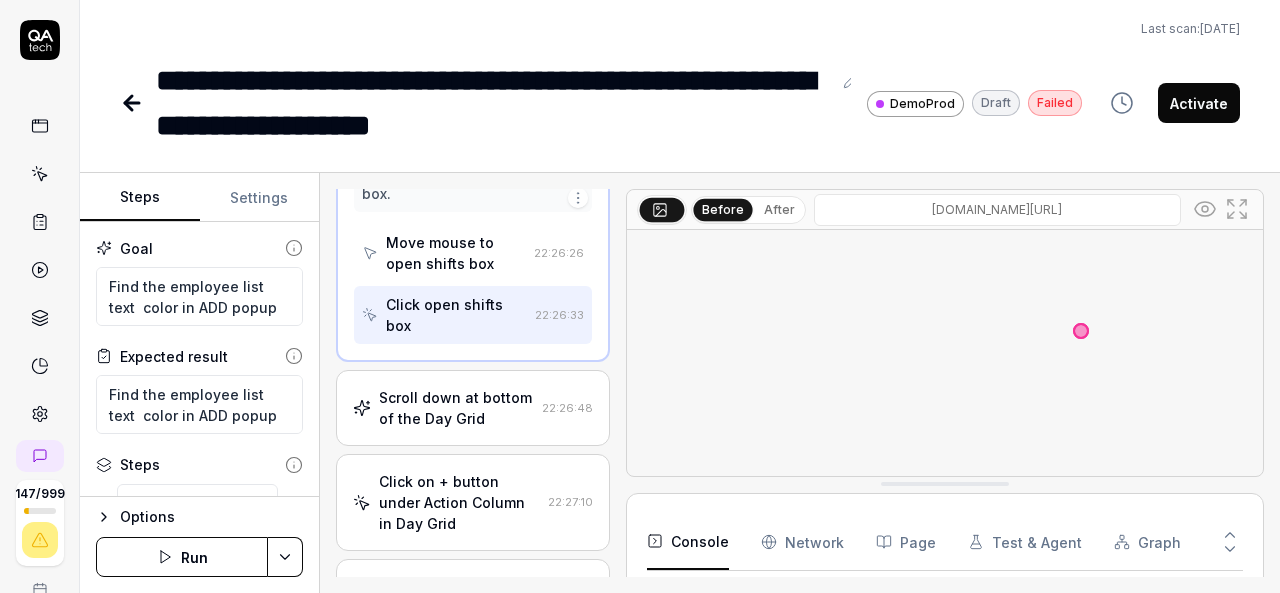 scroll, scrollTop: 686, scrollLeft: 0, axis: vertical 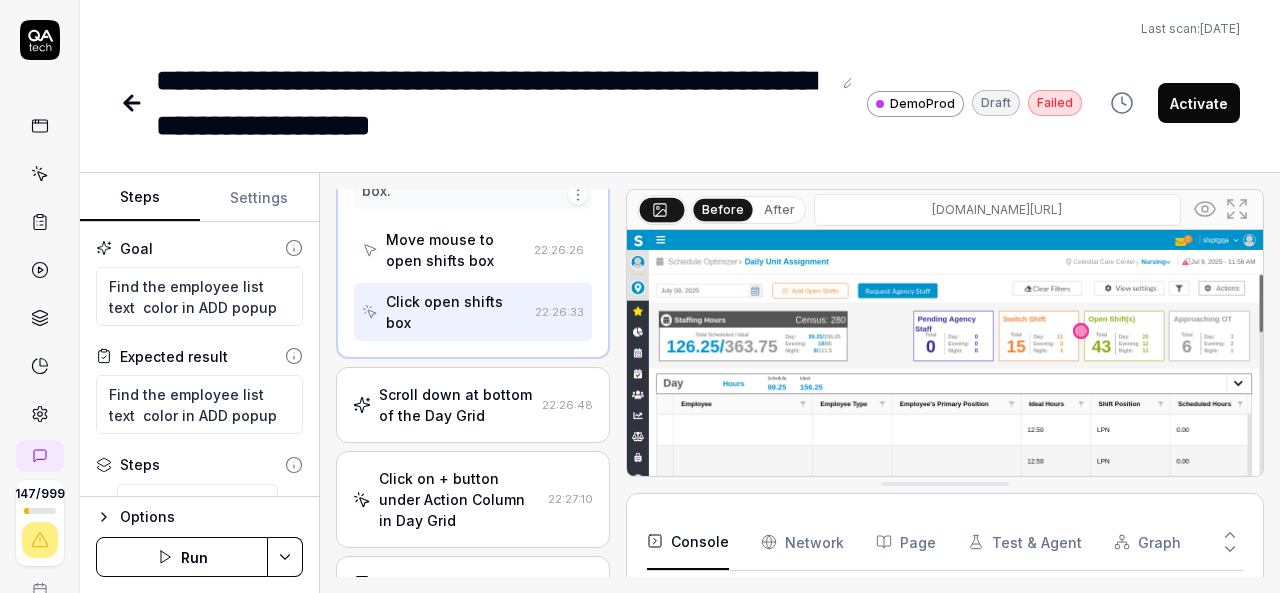 click on "Scroll down at bottom of the Day Grid" at bounding box center [456, 405] 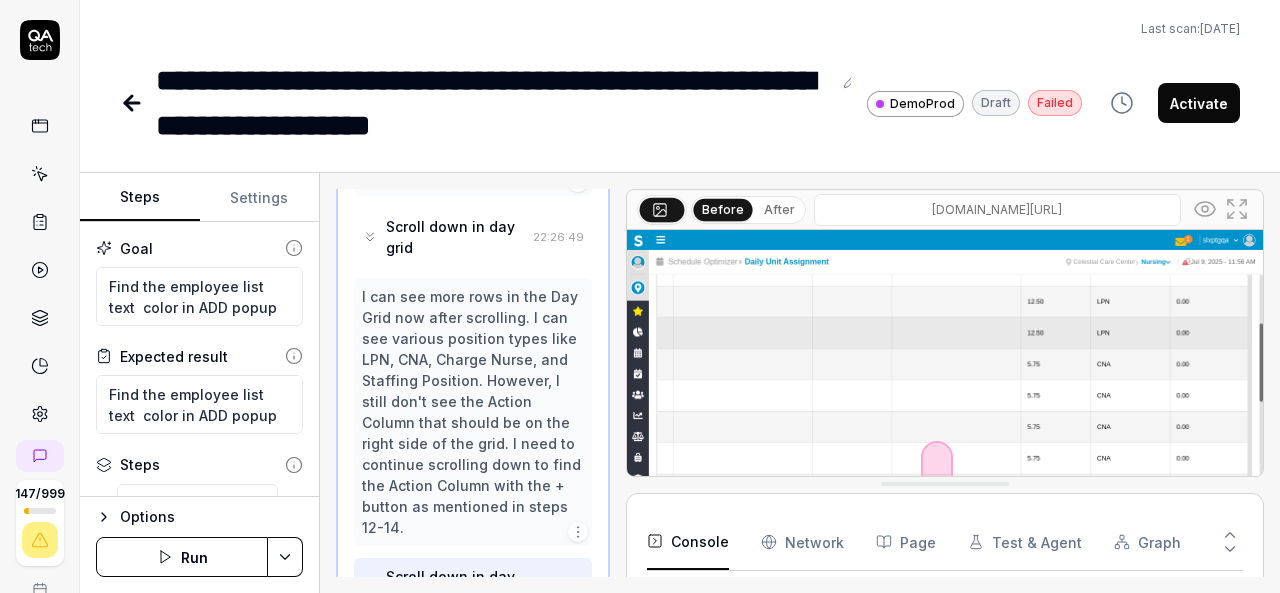 scroll, scrollTop: 919, scrollLeft: 0, axis: vertical 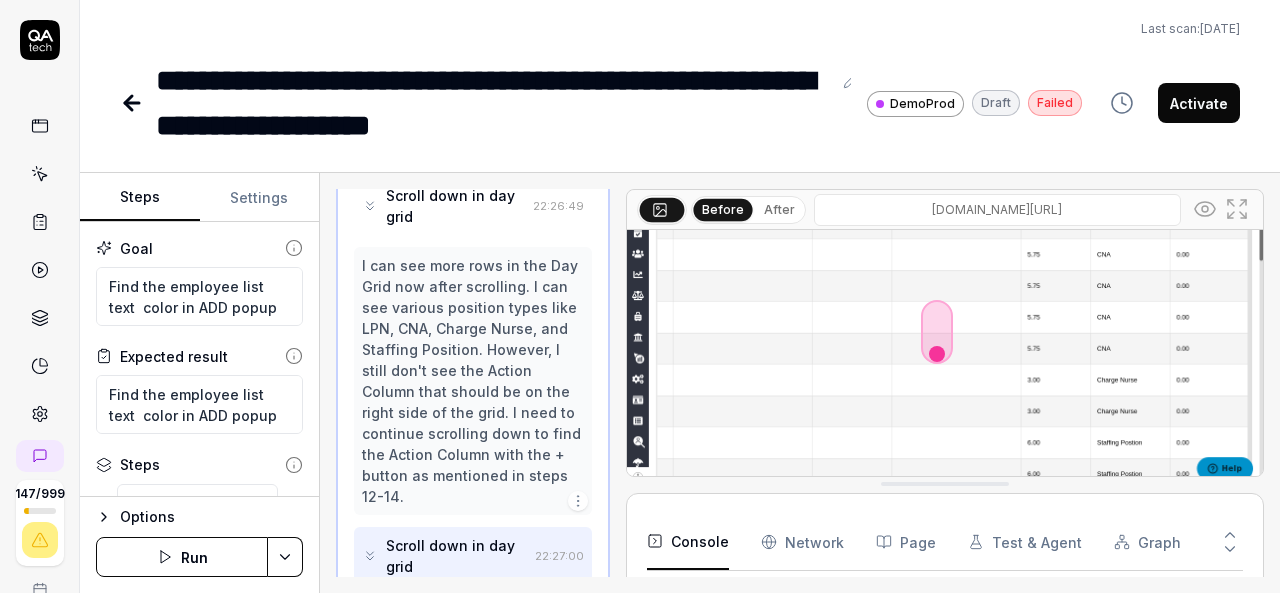 click 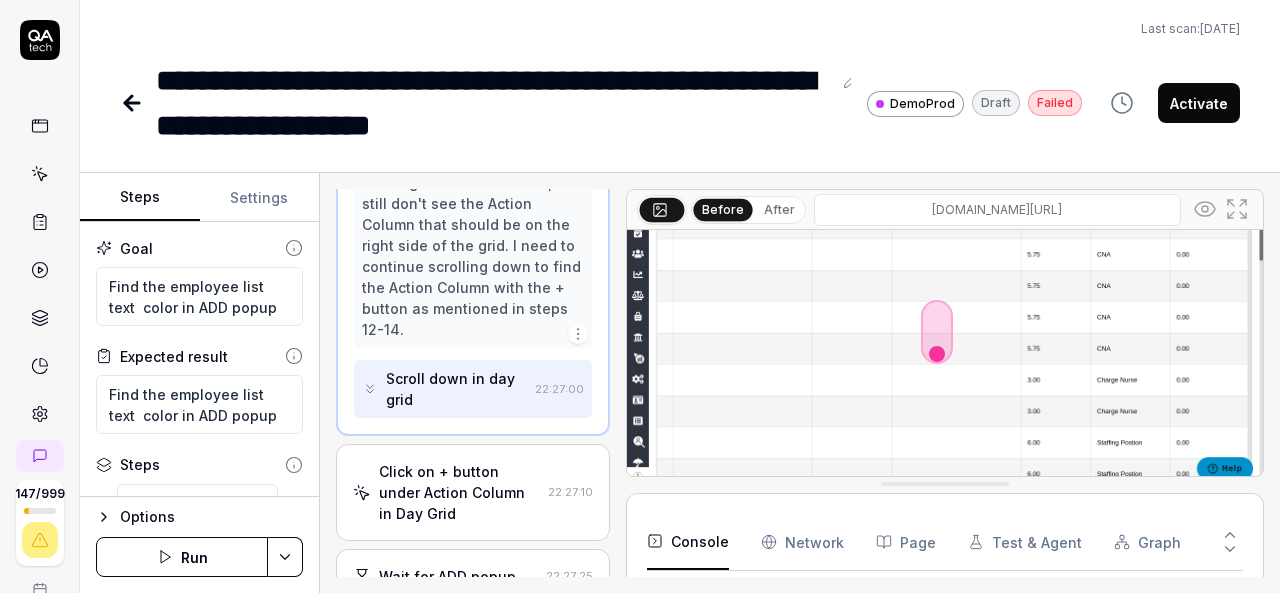 click on "Click on + button under Action Column in Day Grid" at bounding box center [459, 492] 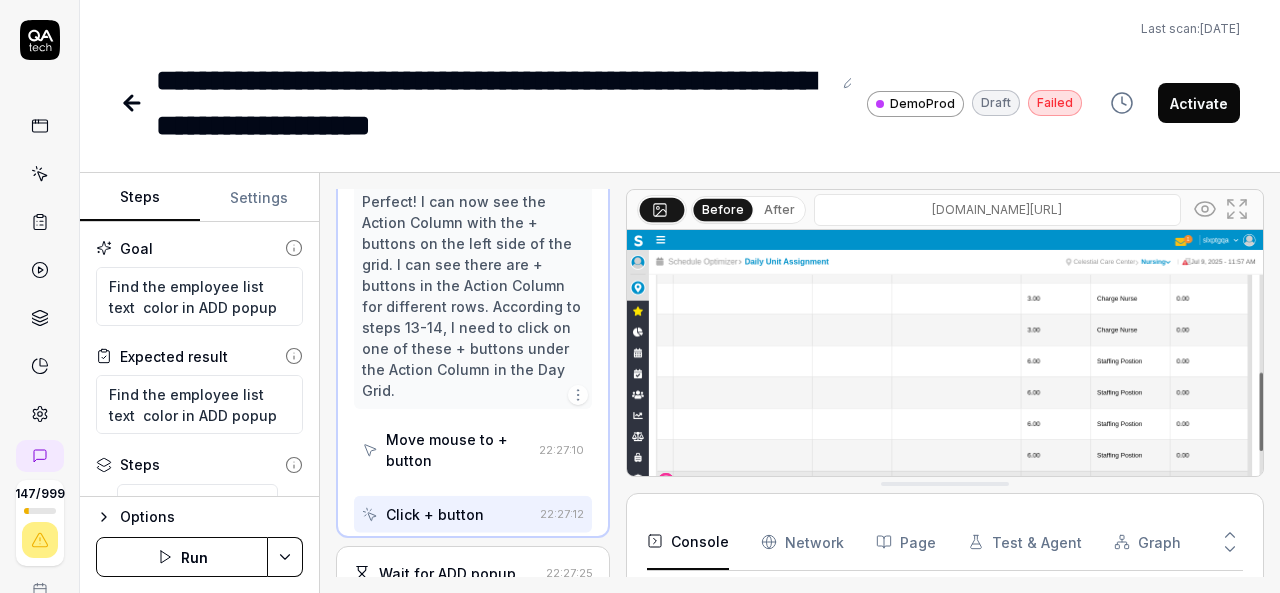 scroll, scrollTop: 651, scrollLeft: 0, axis: vertical 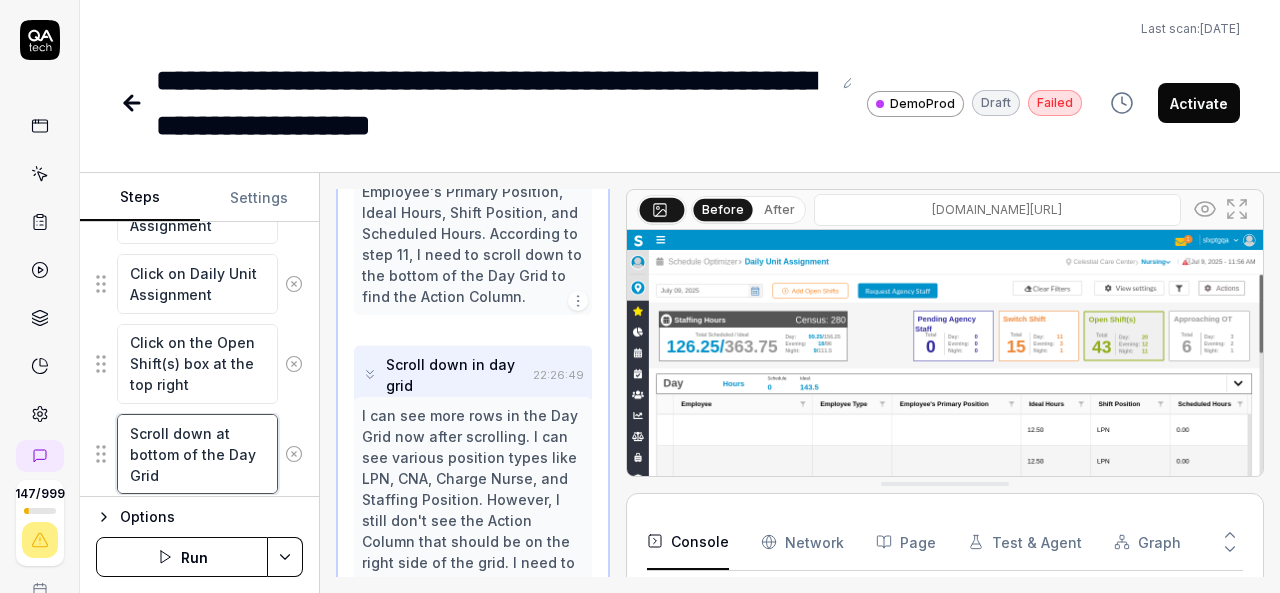click on "Scroll down at bottom of the Day Grid" at bounding box center [197, 454] 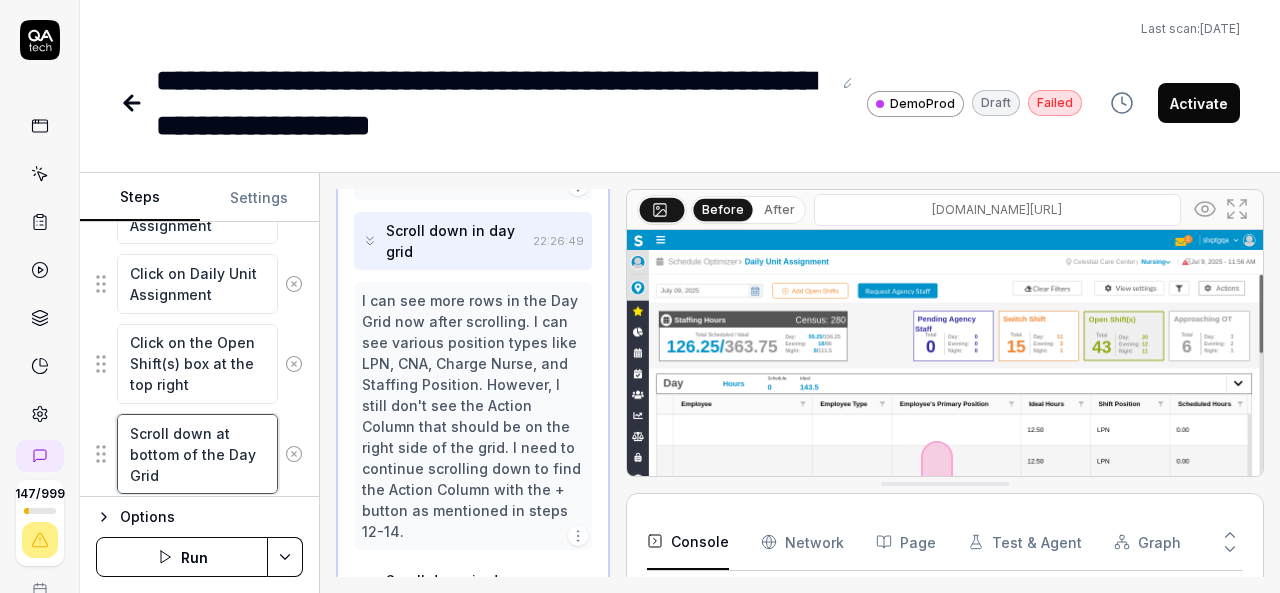 scroll, scrollTop: 919, scrollLeft: 0, axis: vertical 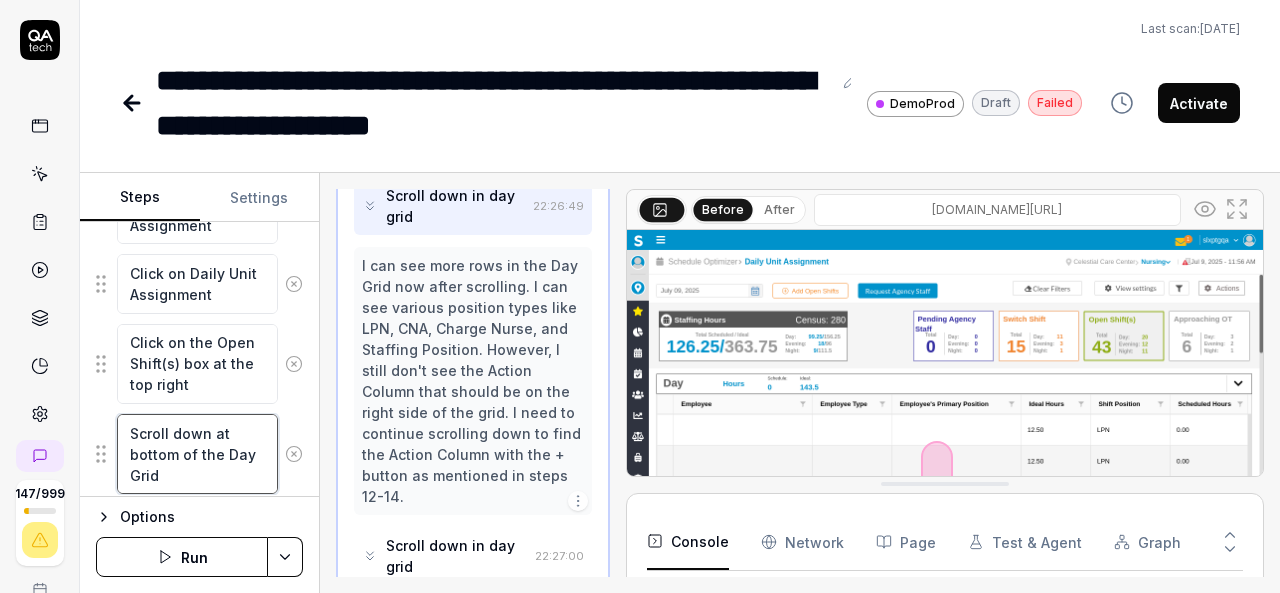 type on "*" 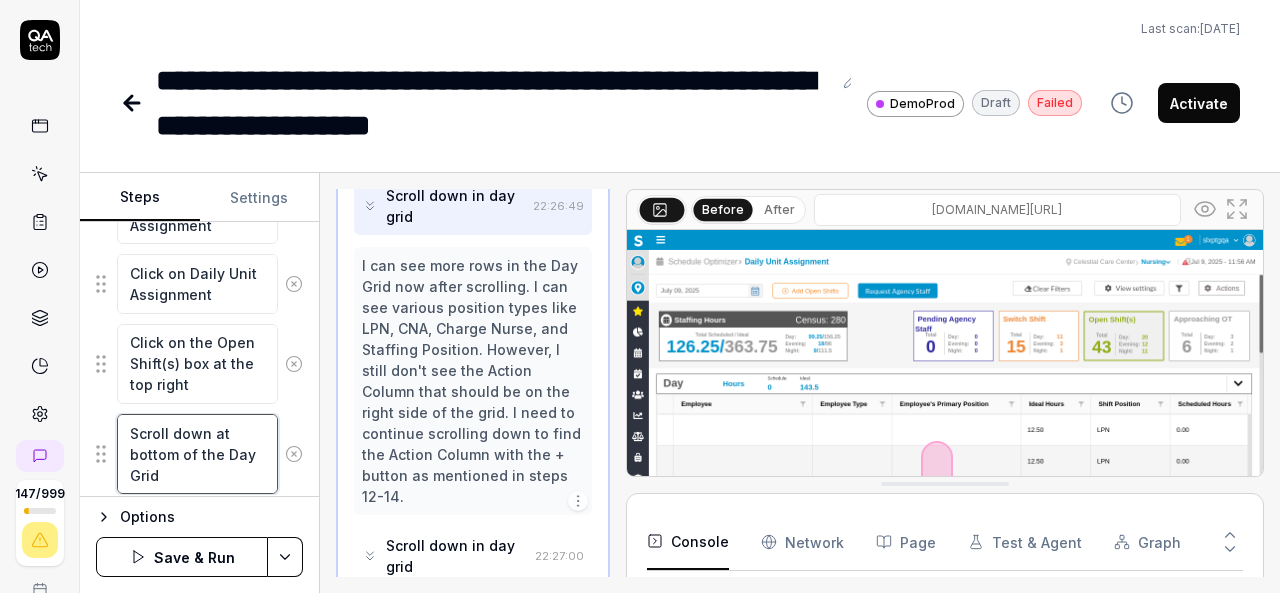 type on "*" 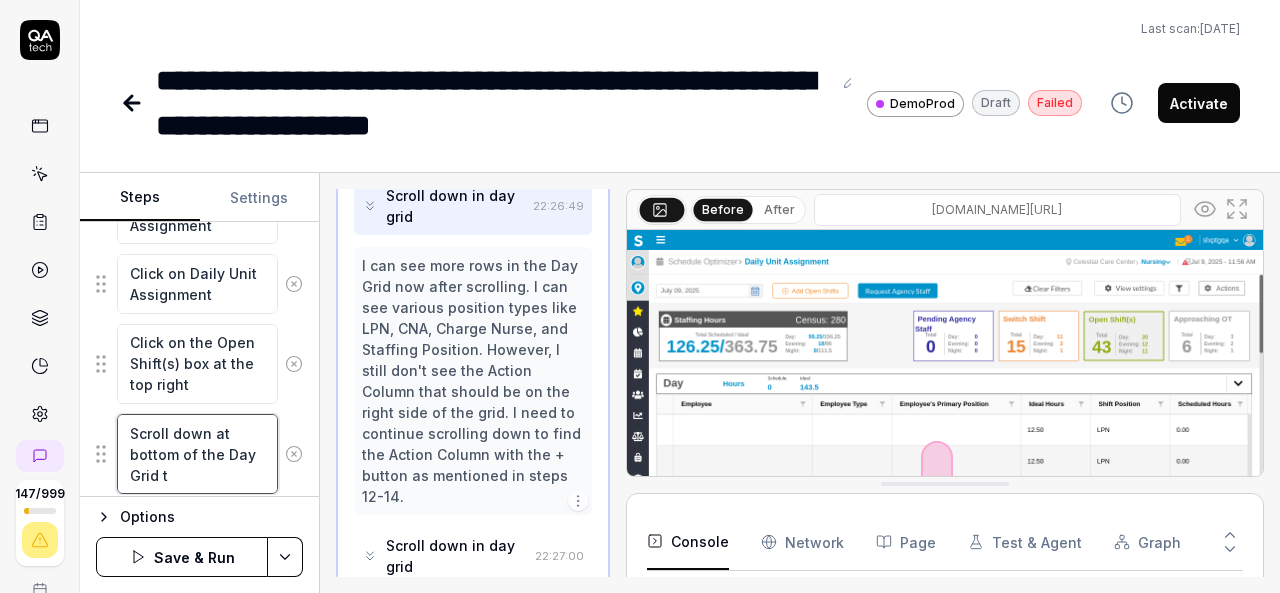 type on "*" 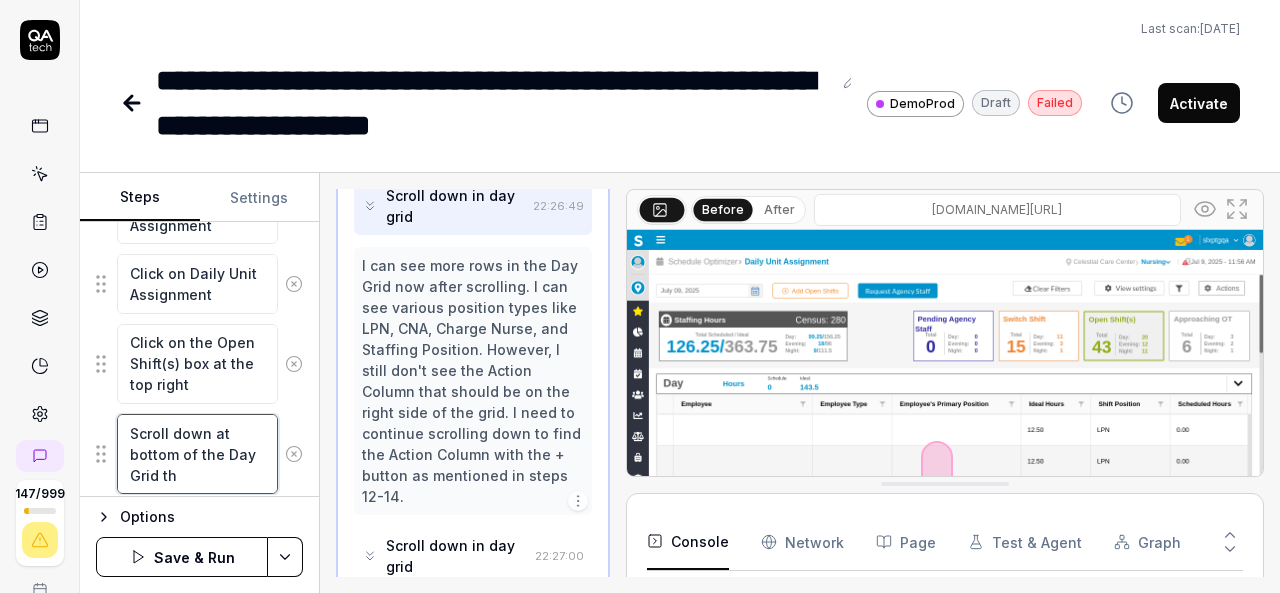 type on "*" 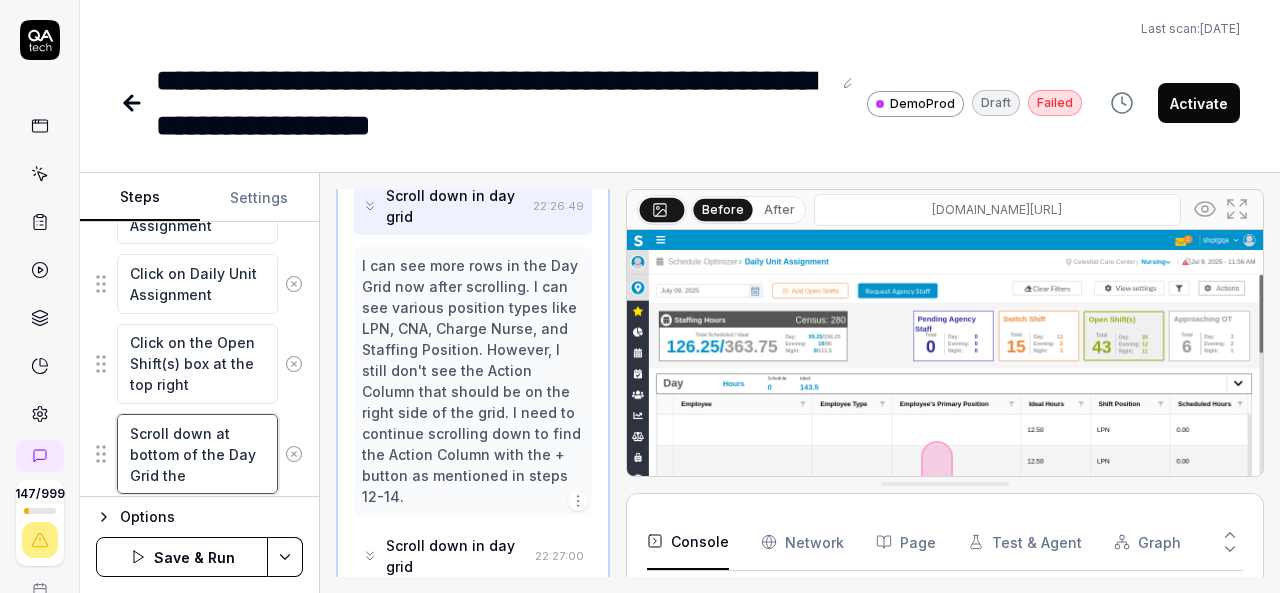 type on "*" 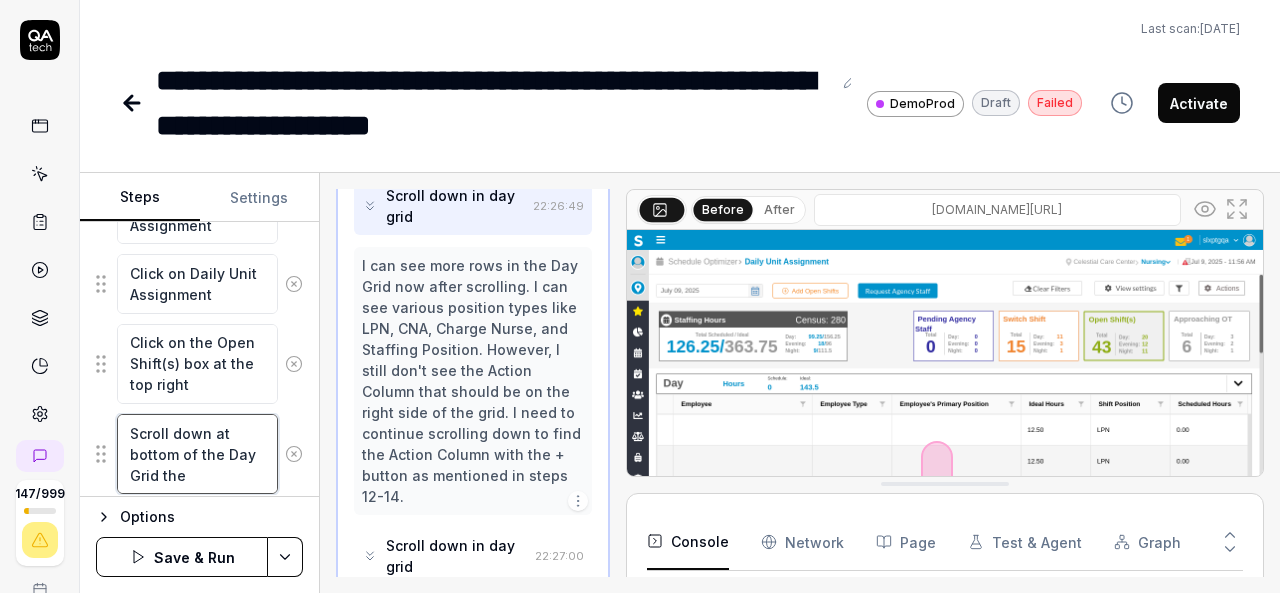 type on "*" 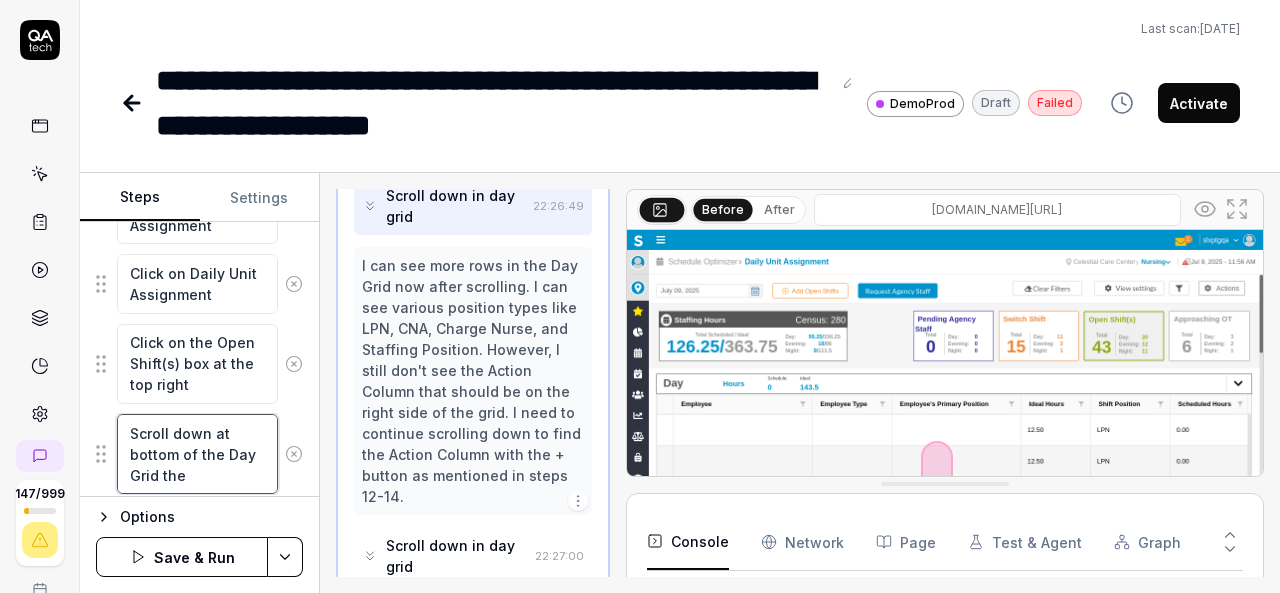 type on "Scroll down at bottom of the Day Grid the s" 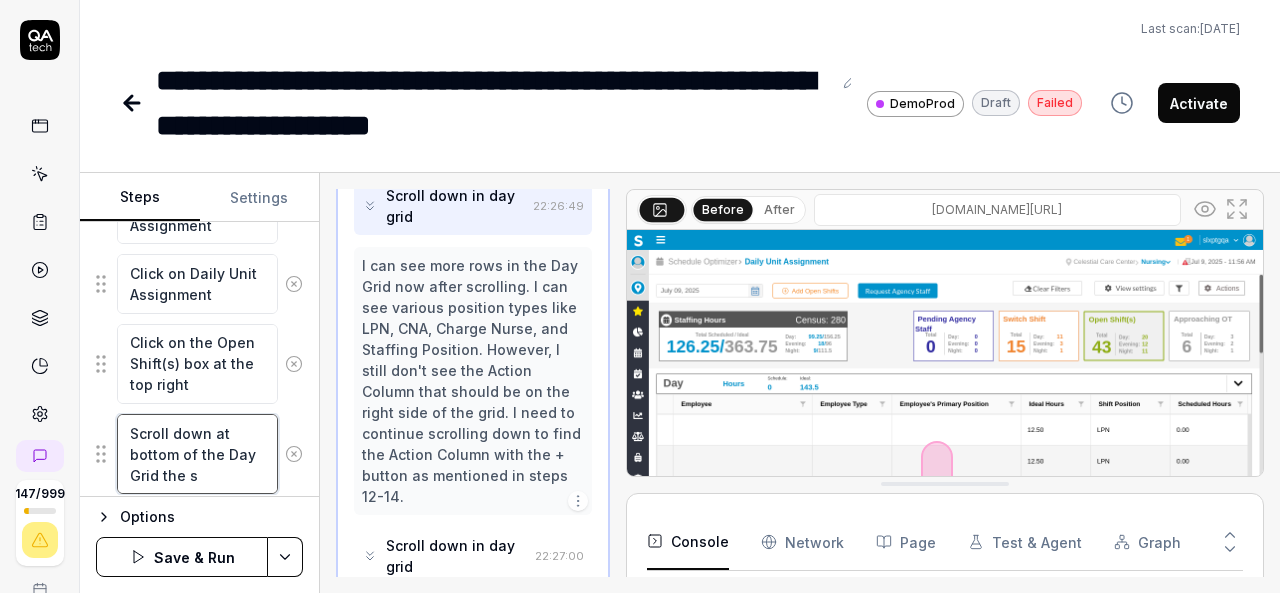 type on "*" 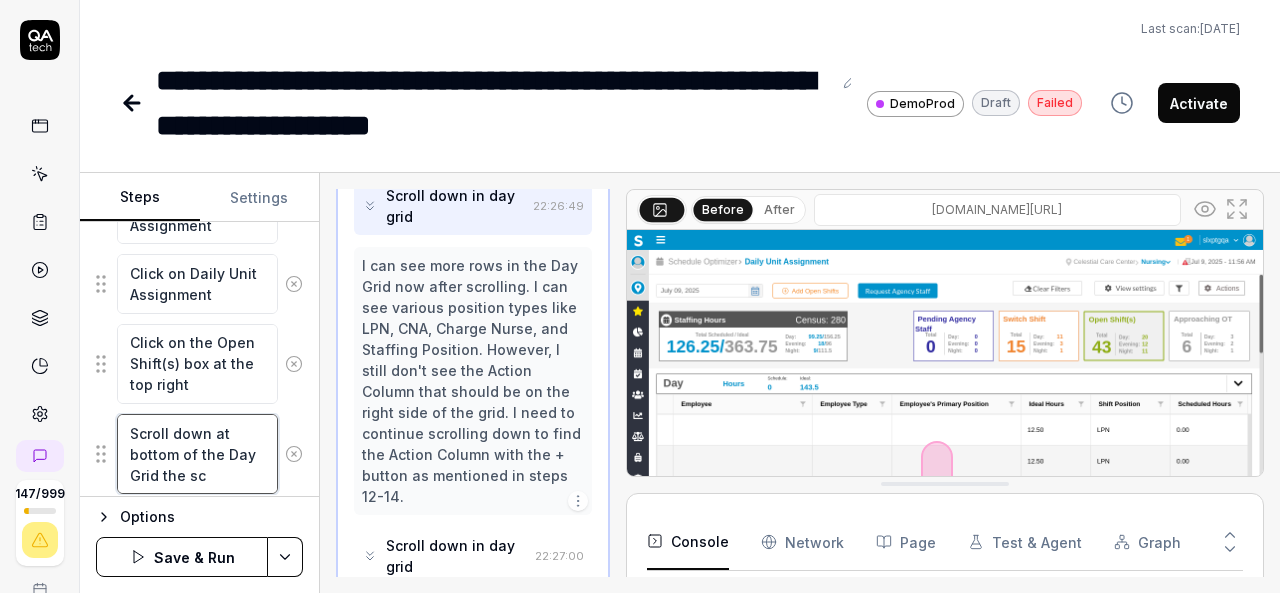 type on "*" 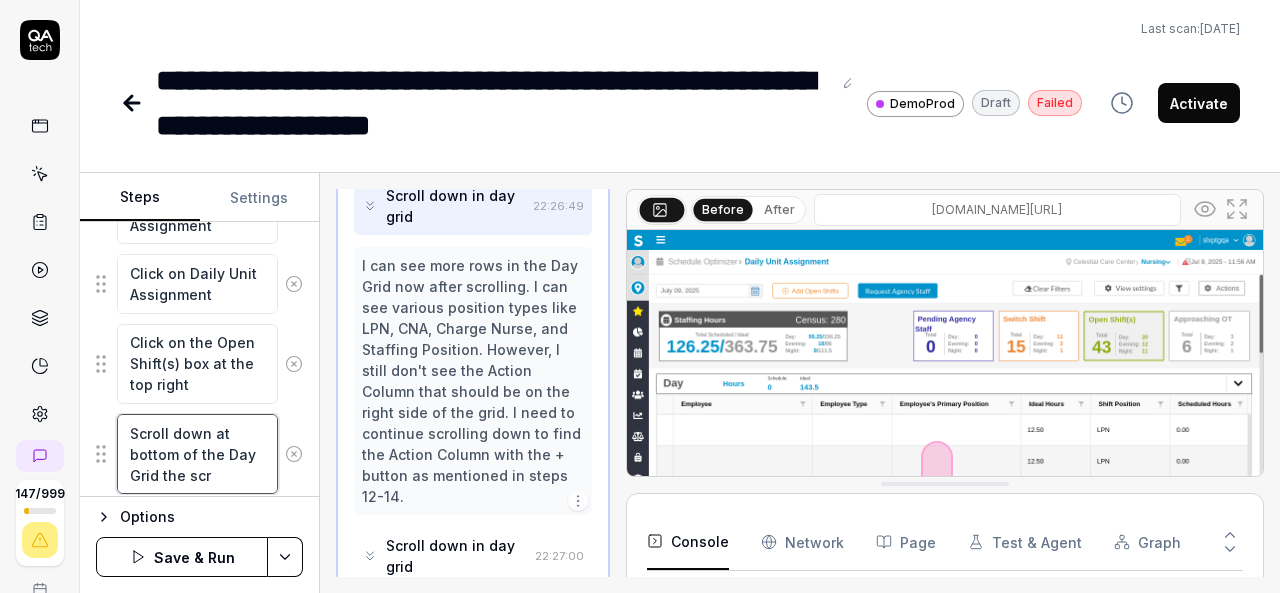 type on "*" 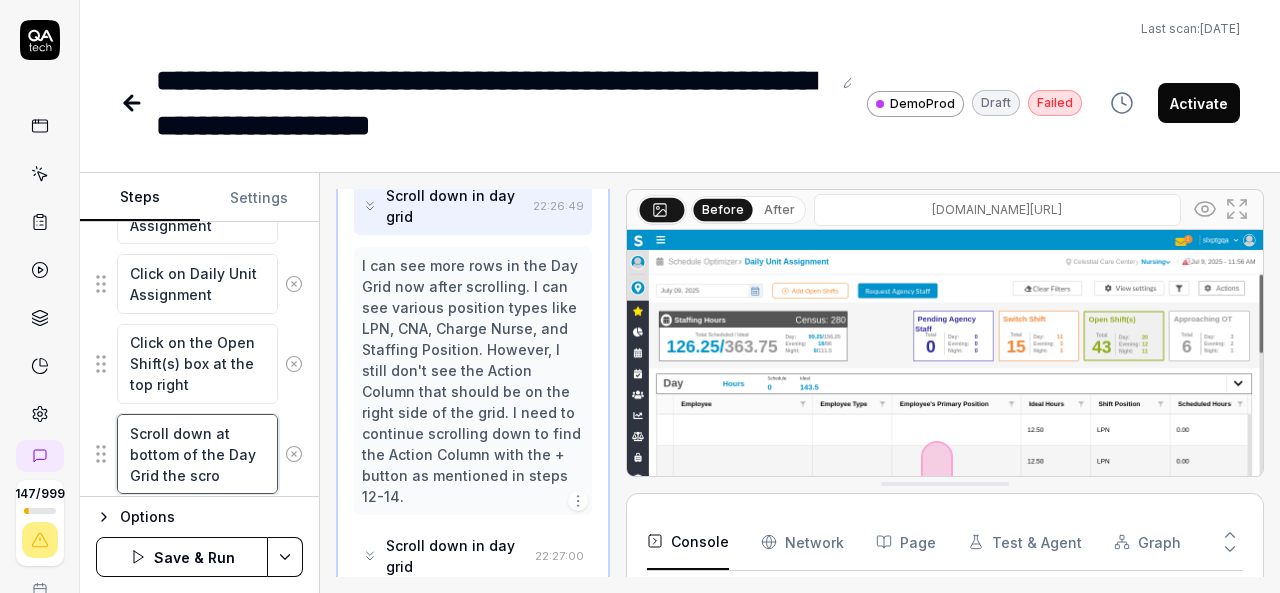 type on "*" 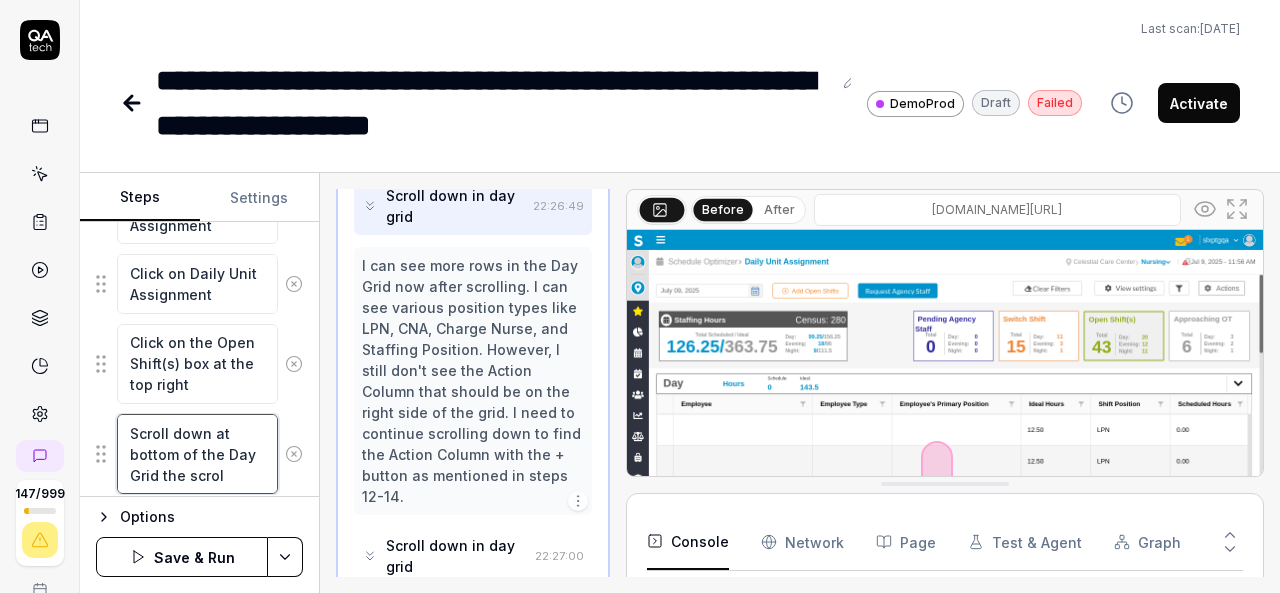 type on "*" 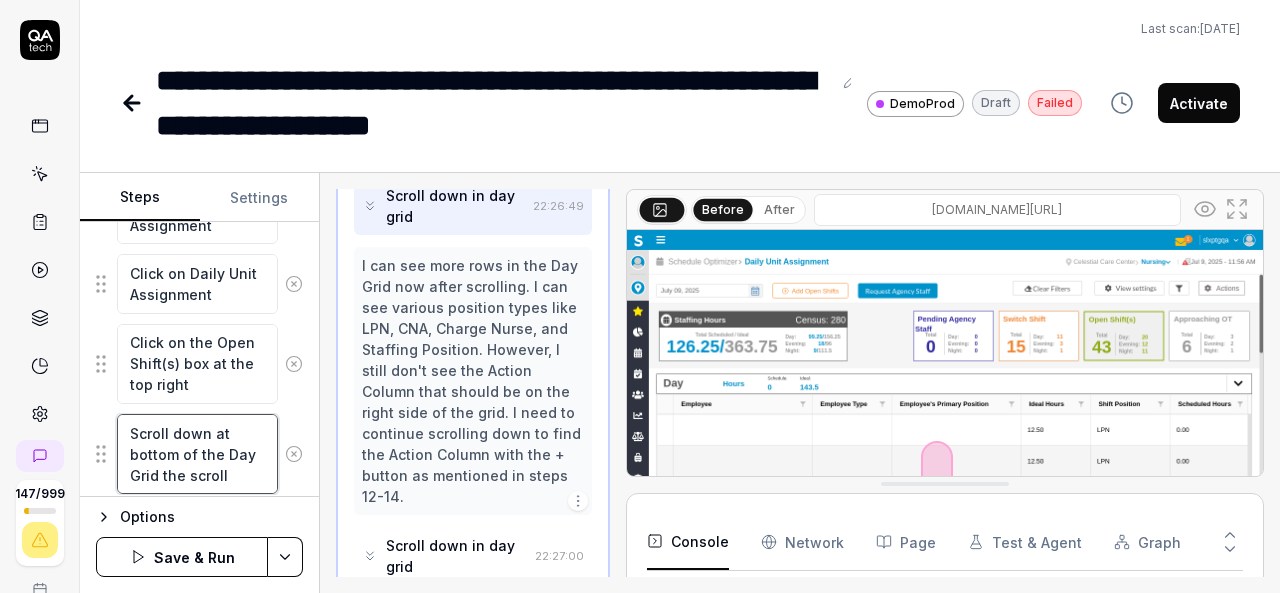 type on "*" 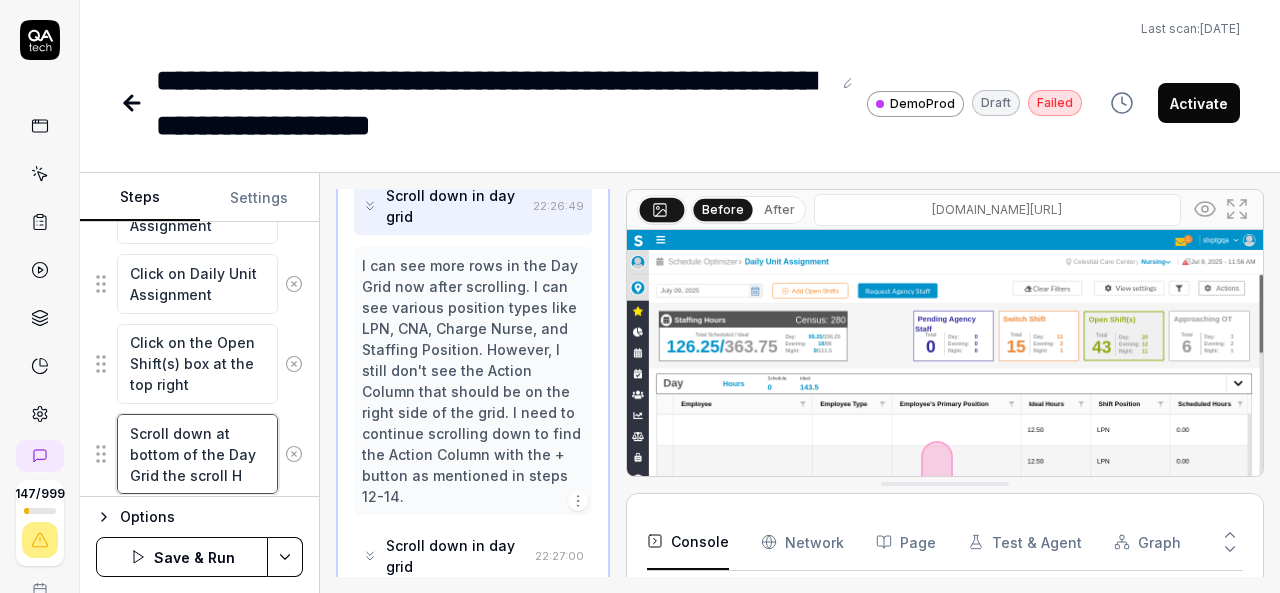 type on "*" 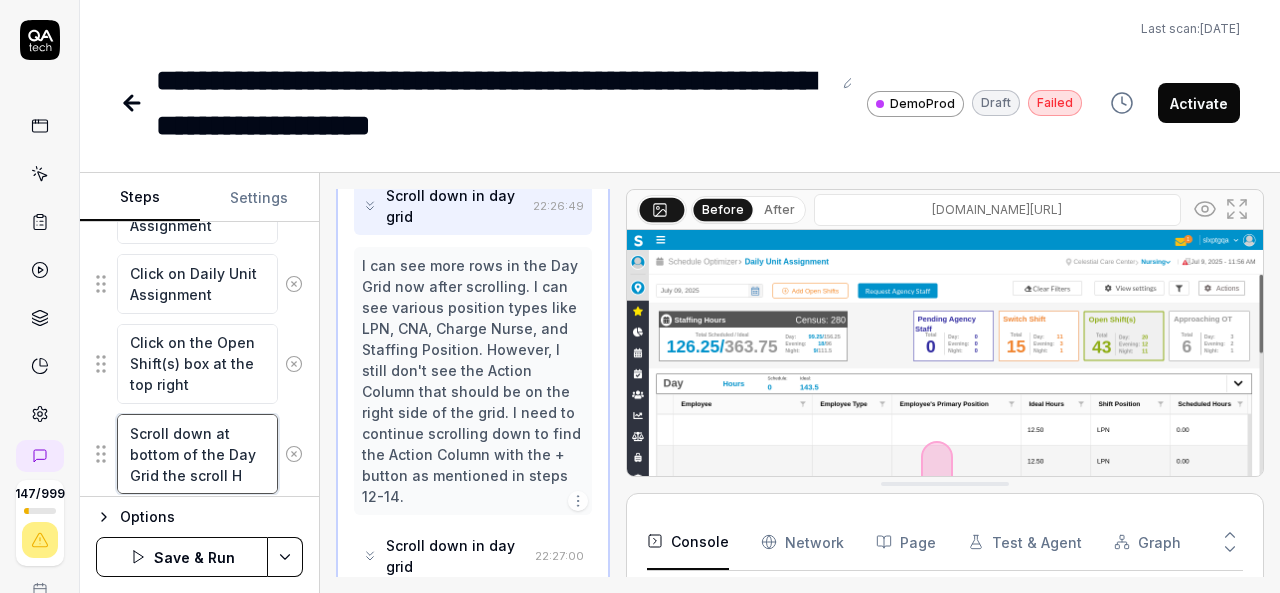 type on "Scroll down at bottom of the Day Grid the scroll Ho" 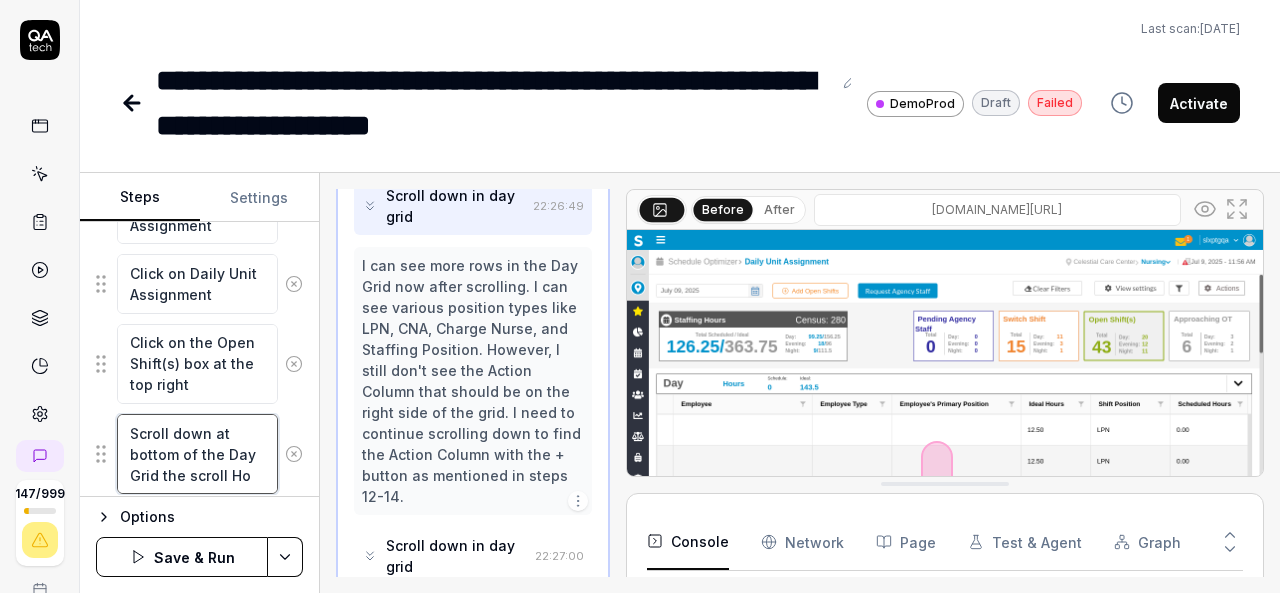type on "*" 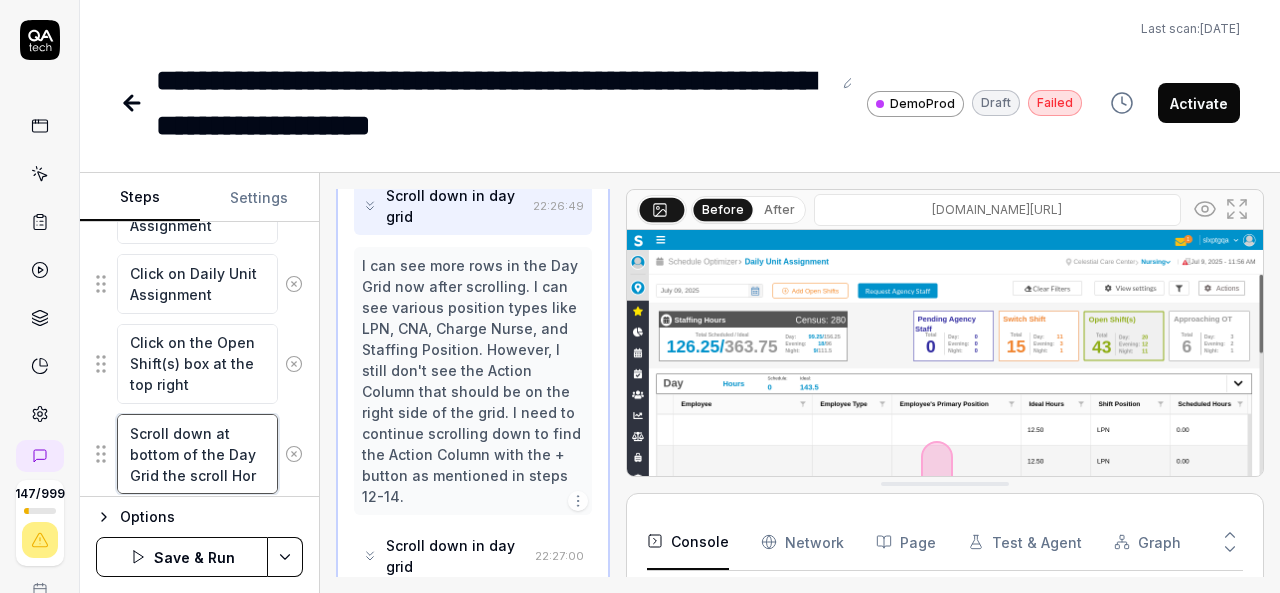 type on "*" 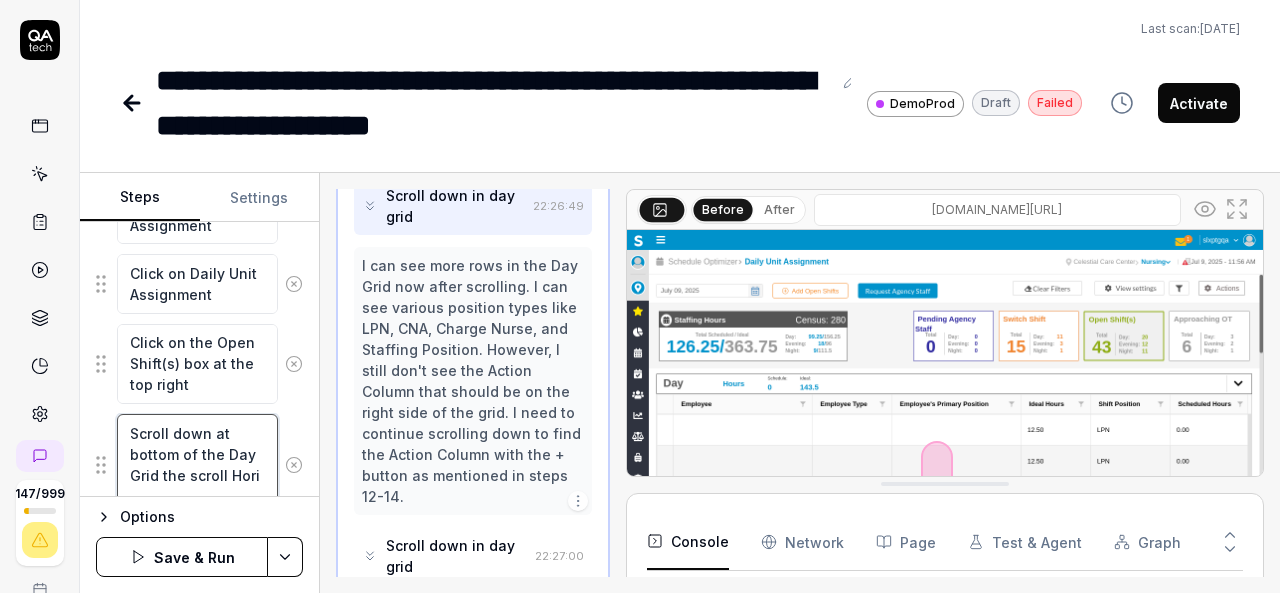 type on "*" 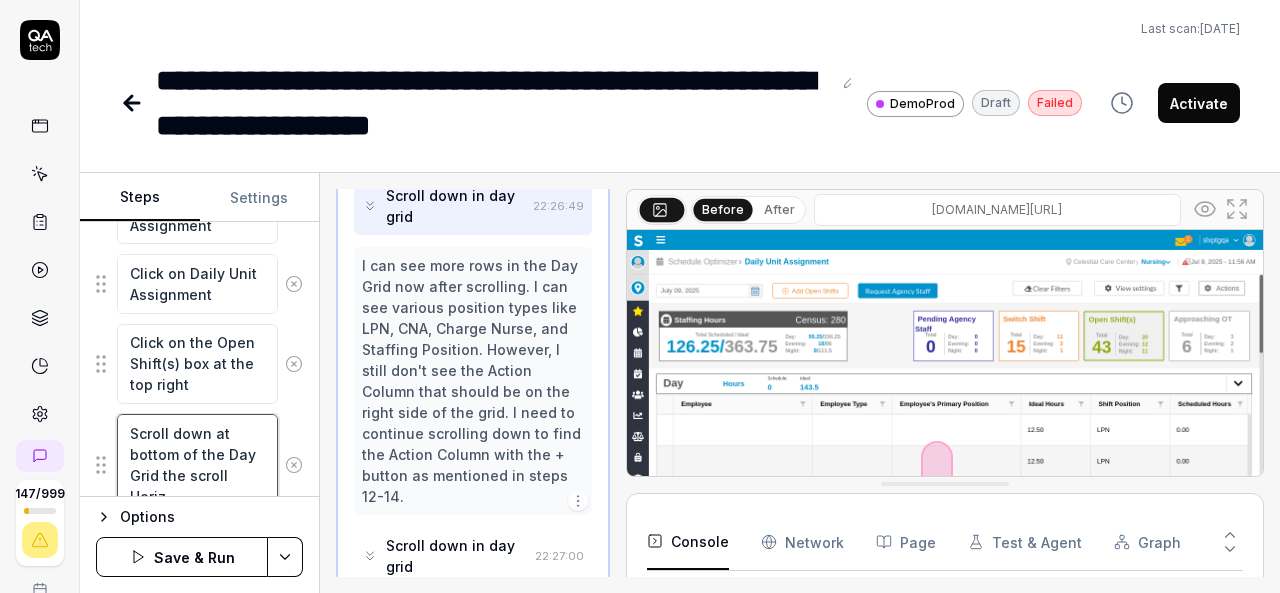 type on "*" 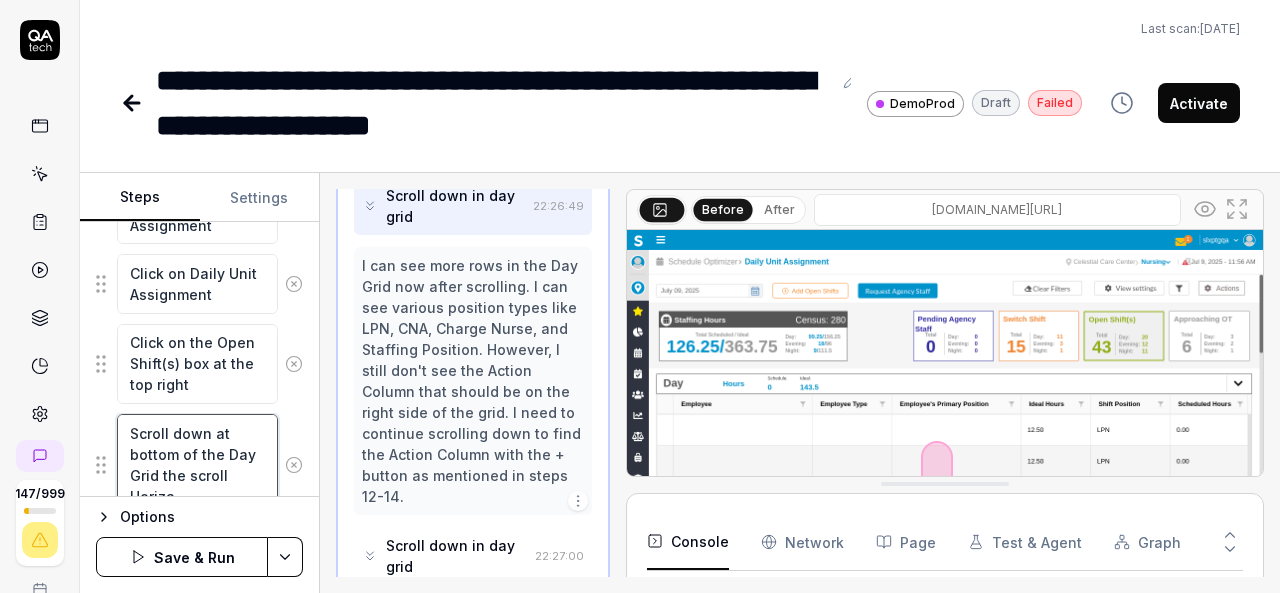 type on "*" 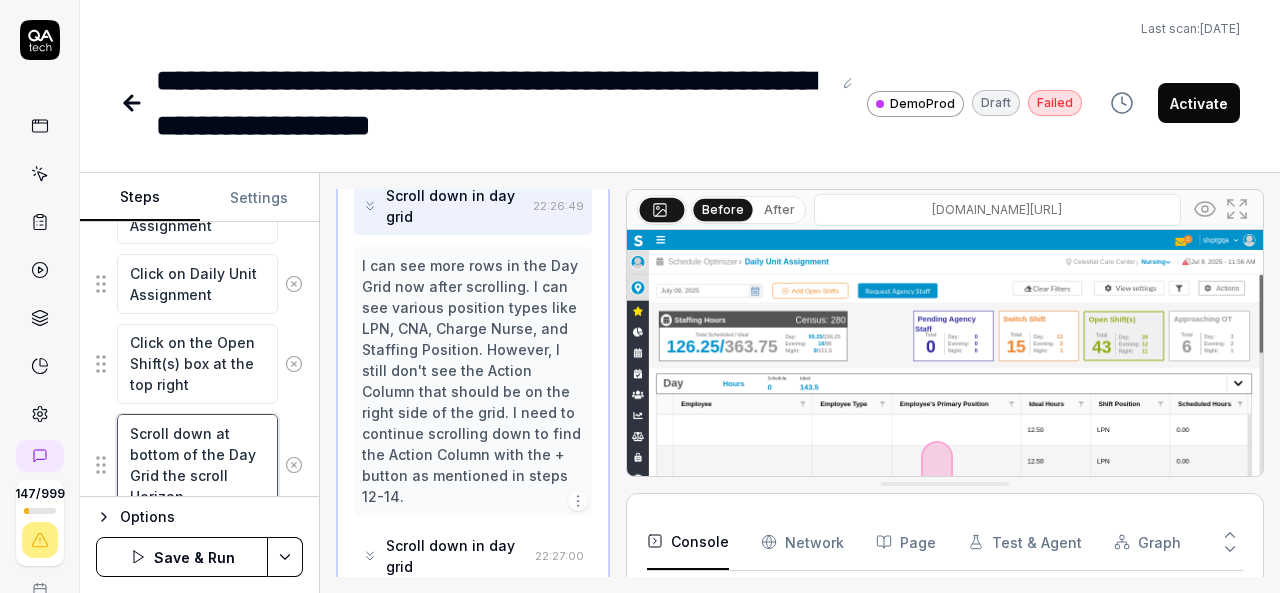 type on "*" 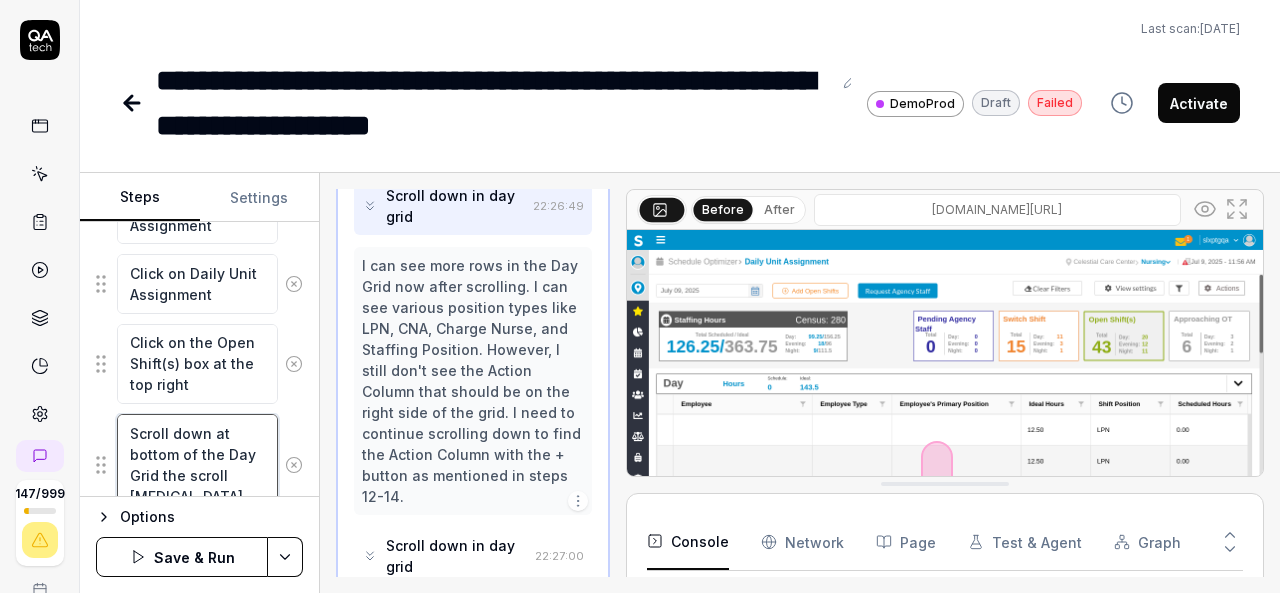 type on "*" 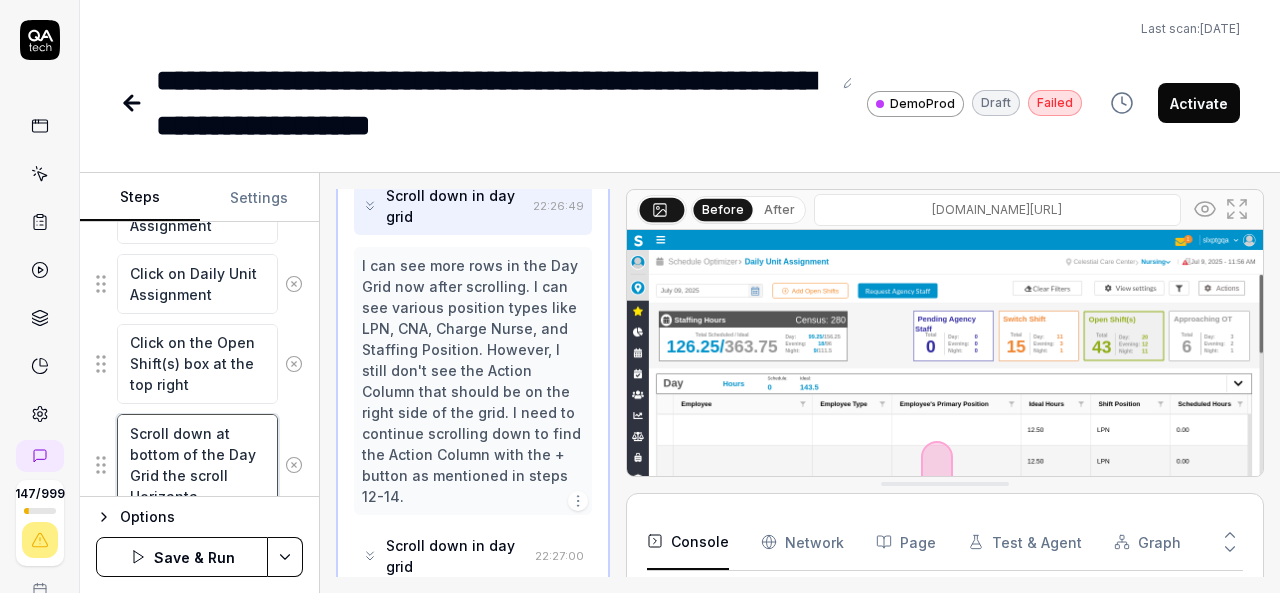 type on "*" 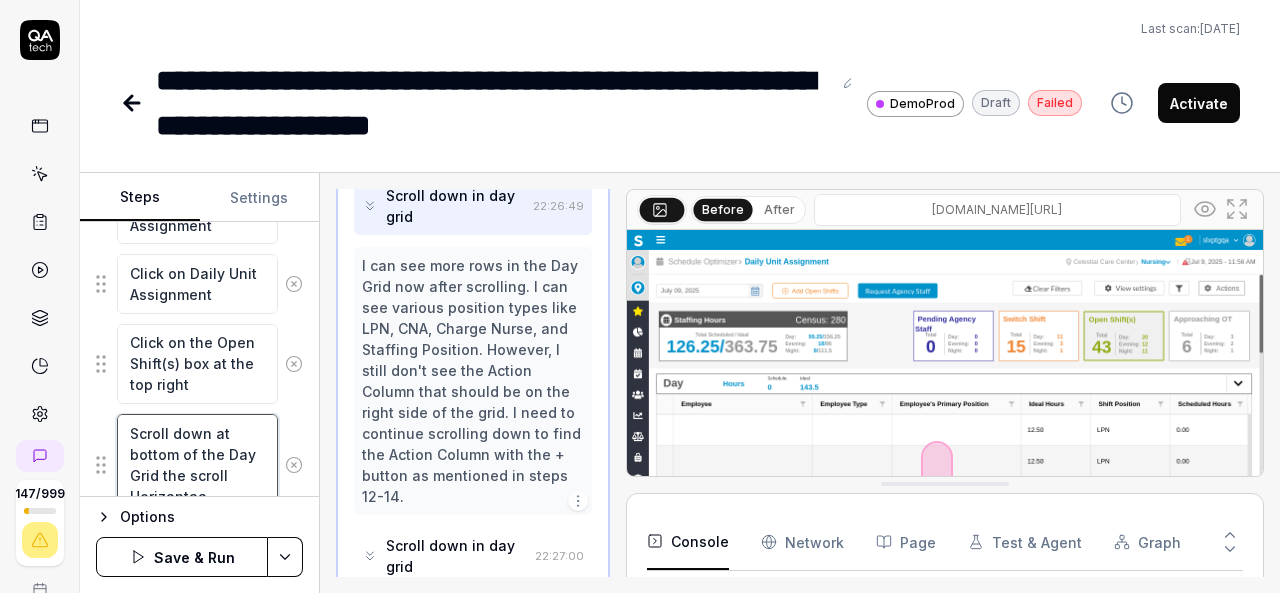 type on "*" 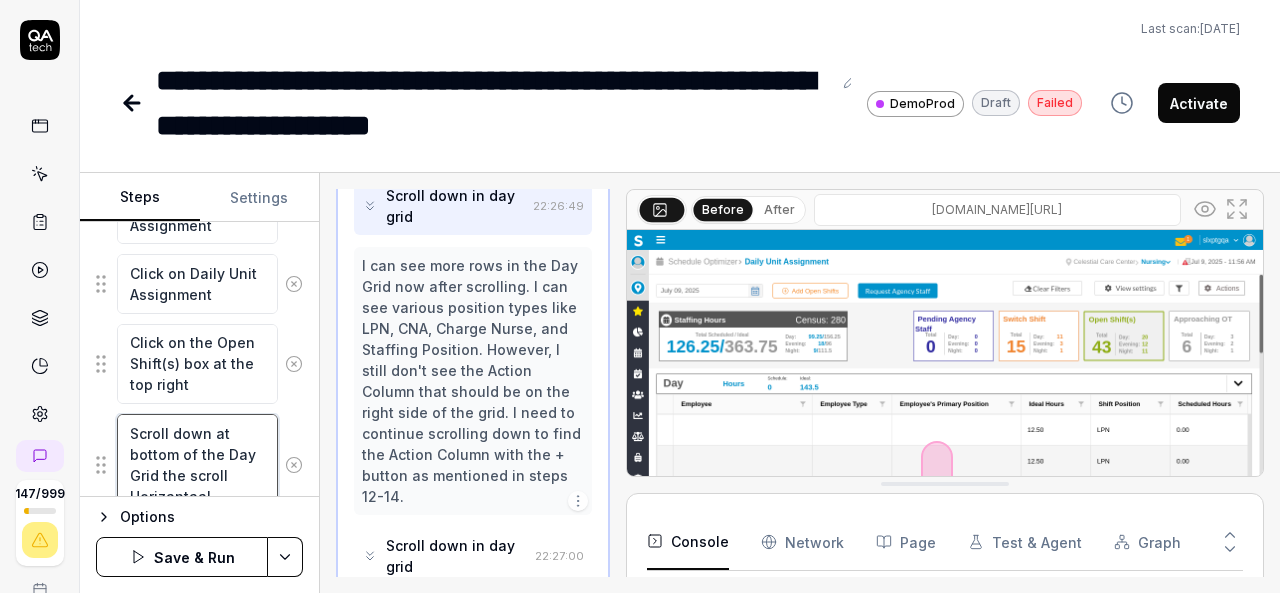 type on "*" 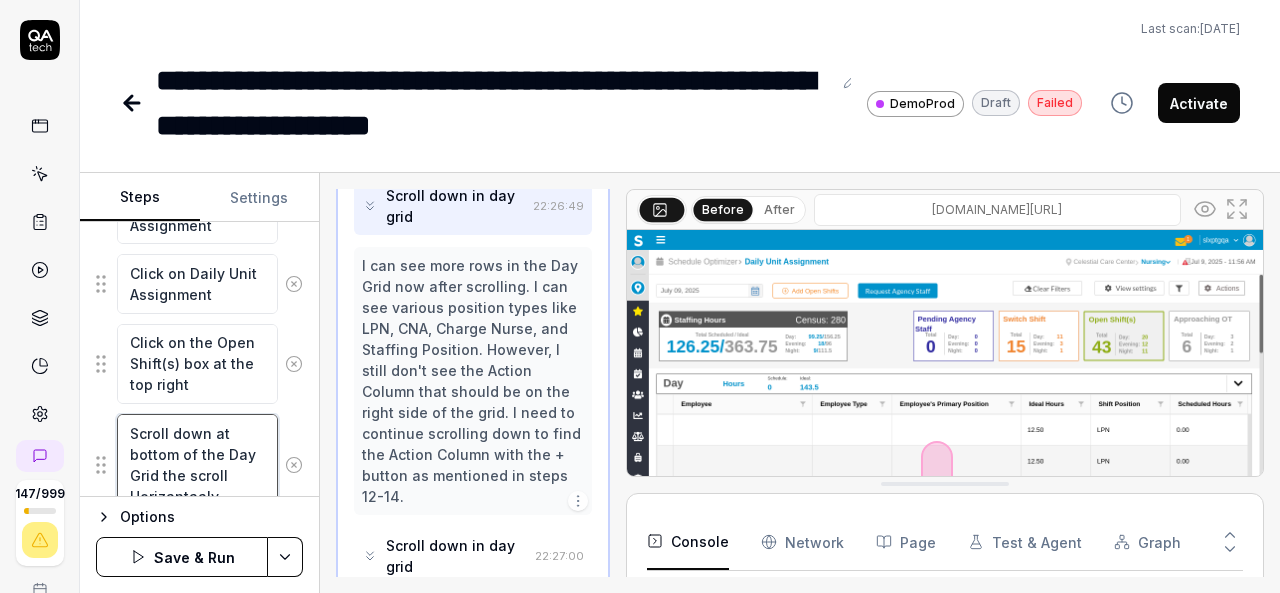 type on "*" 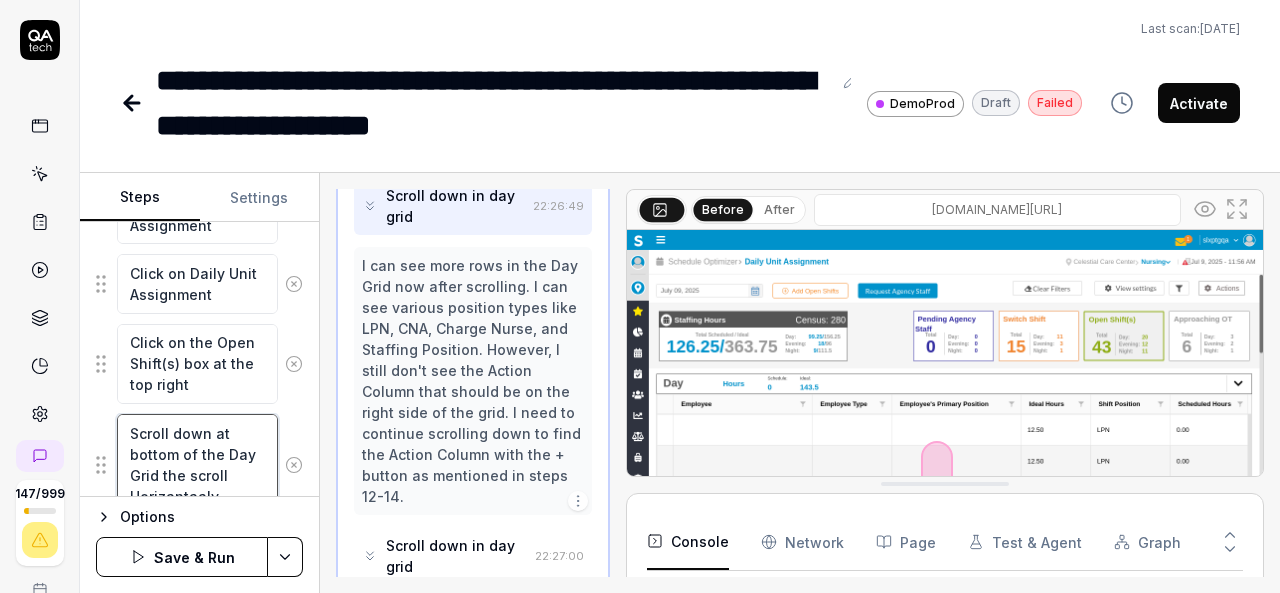 type on "Scroll down at bottom of the Day Grid the scroll Horizantaaly" 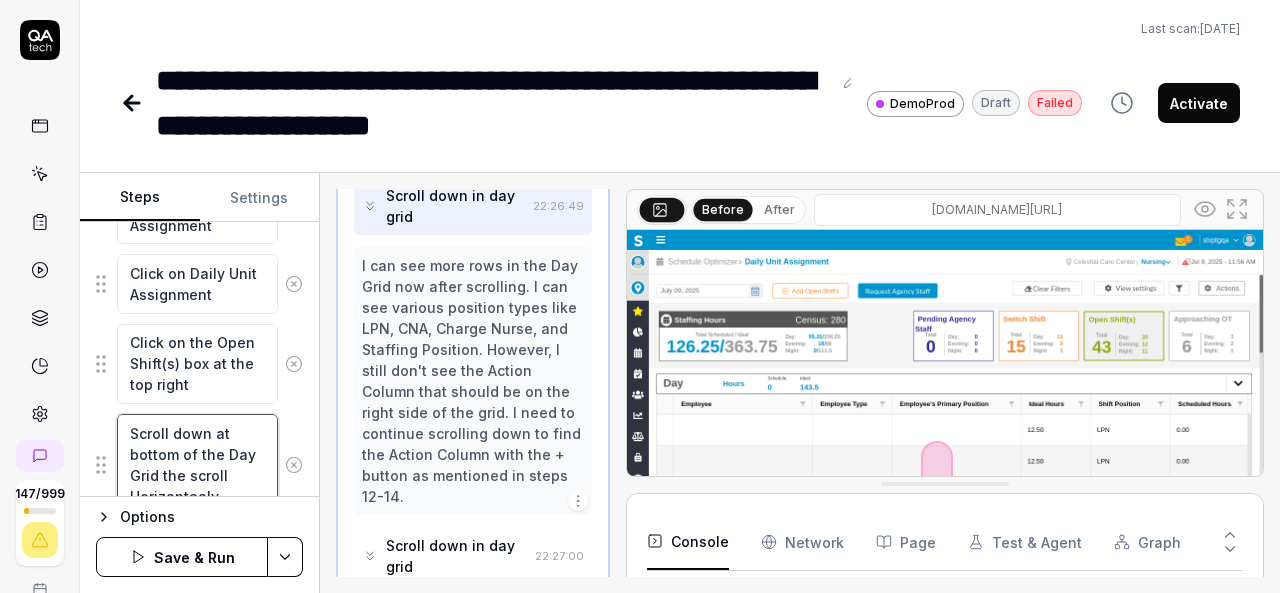 type on "*" 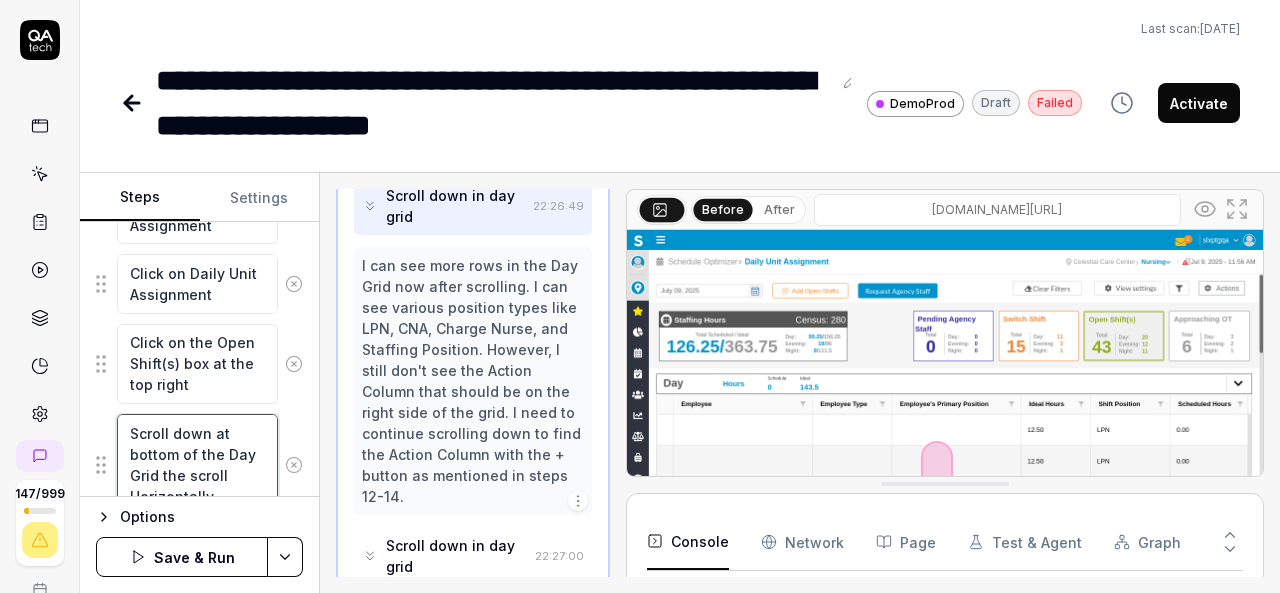 type on "Scroll down at bottom of the Day Grid the scroll Horizontally" 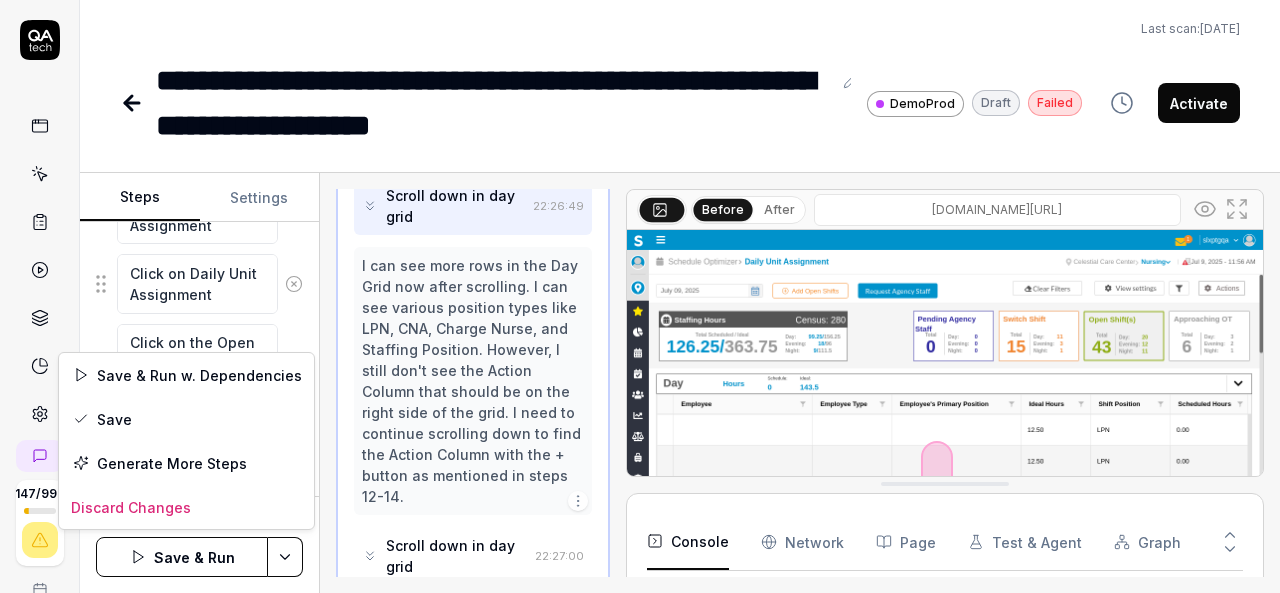 click on "**********" at bounding box center (640, 296) 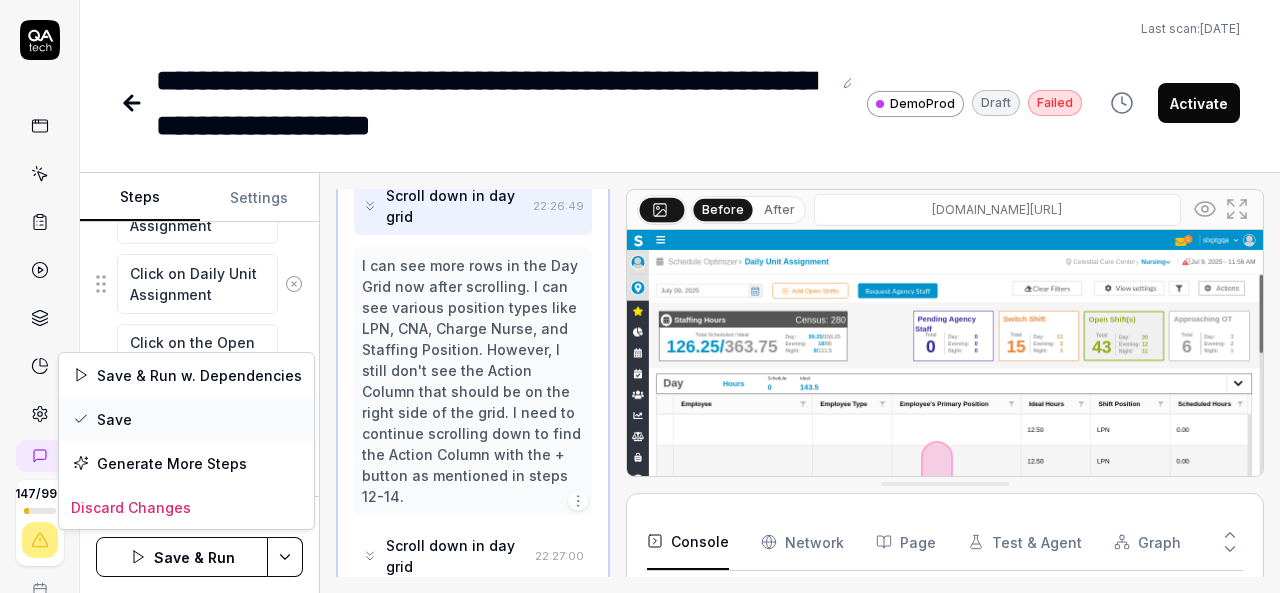 click on "Save" at bounding box center (186, 419) 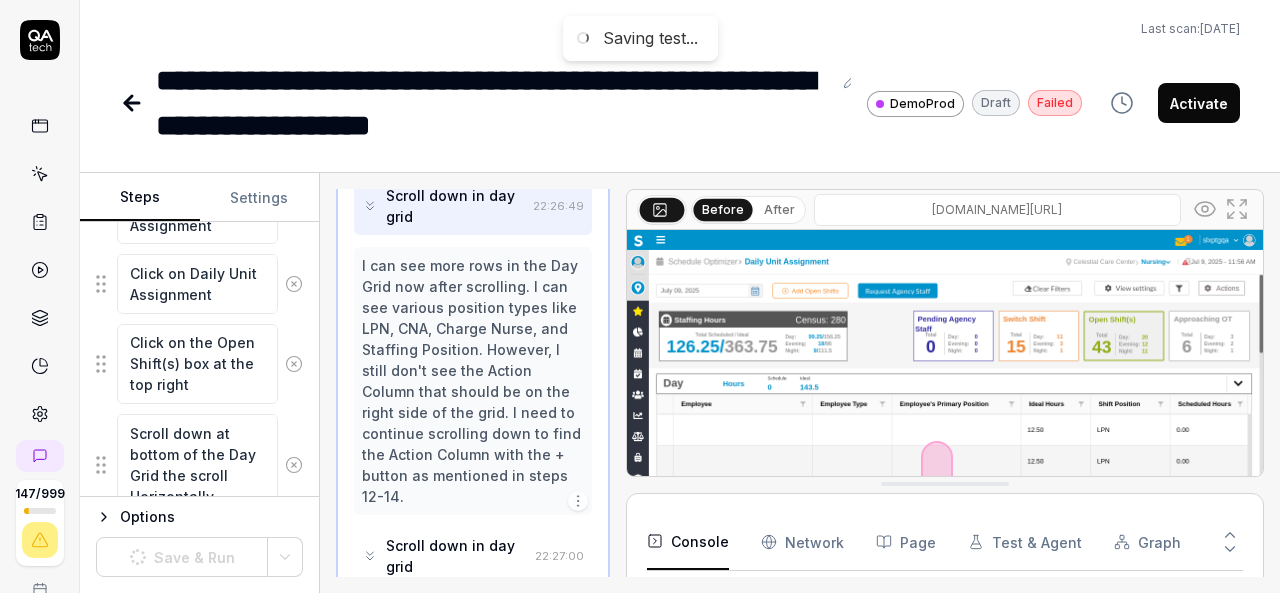 scroll, scrollTop: 1232, scrollLeft: 0, axis: vertical 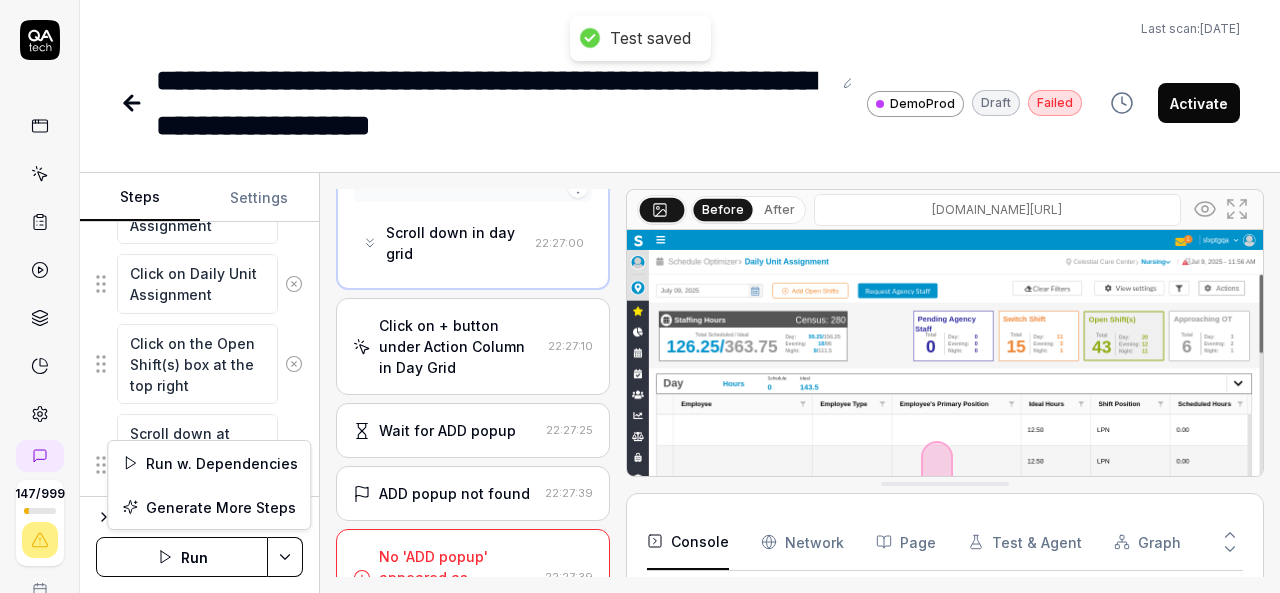 click on "**********" at bounding box center [640, 296] 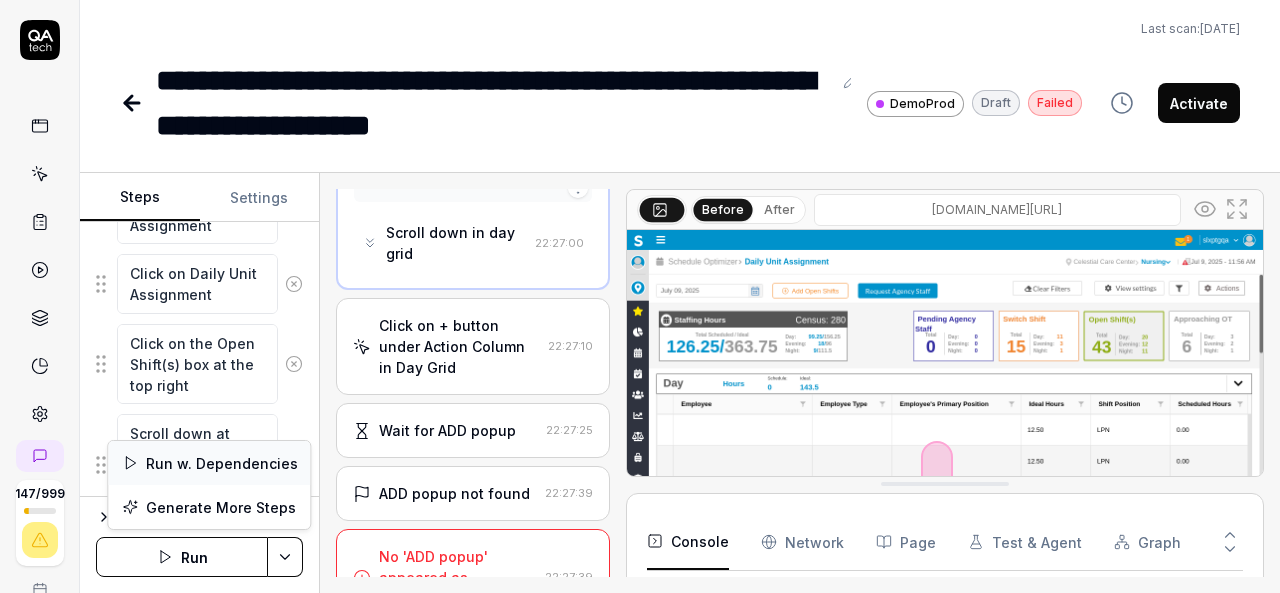 click on "Run w. Dependencies" at bounding box center (209, 463) 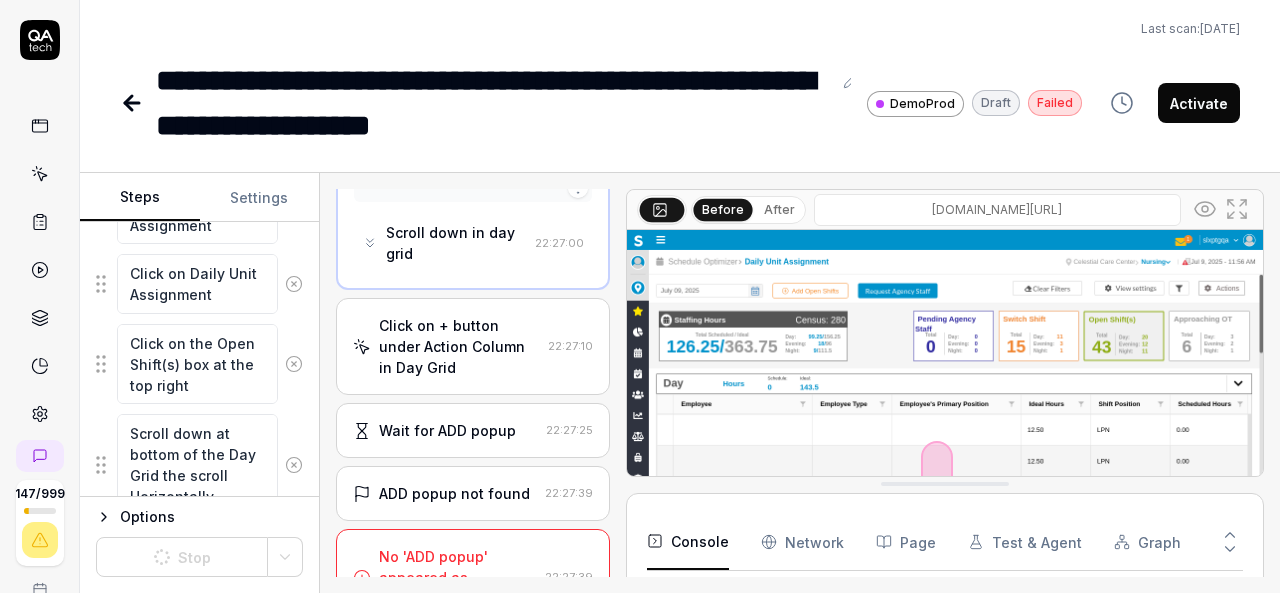 click on "ADD popup not found" at bounding box center (454, 493) 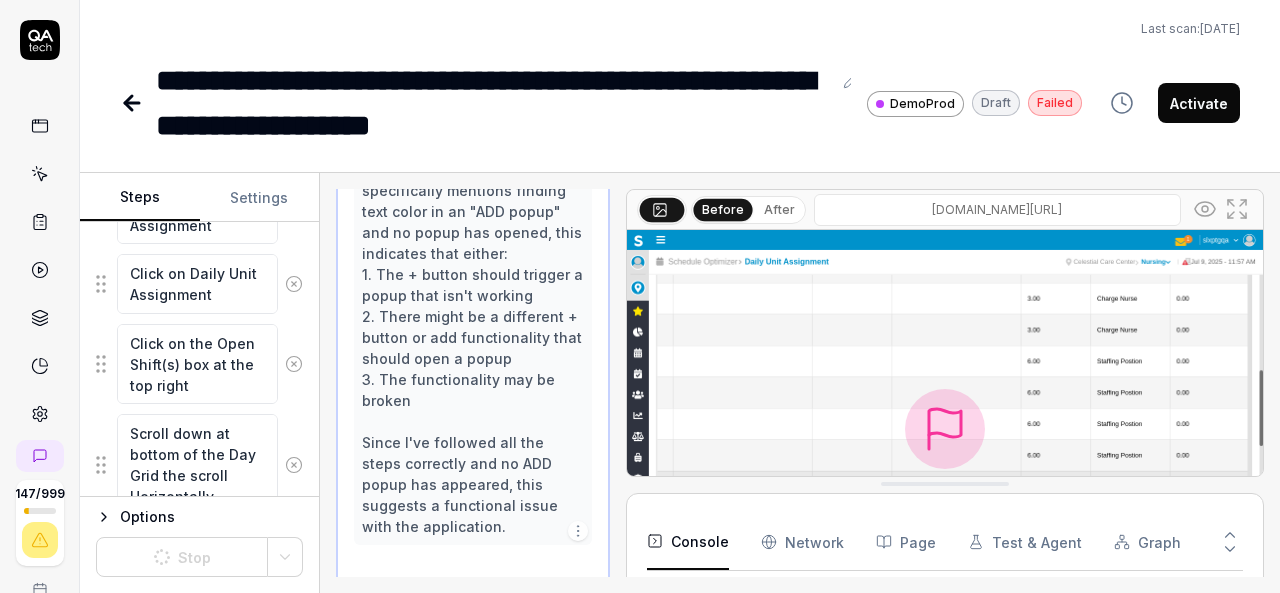 scroll, scrollTop: 1281, scrollLeft: 0, axis: vertical 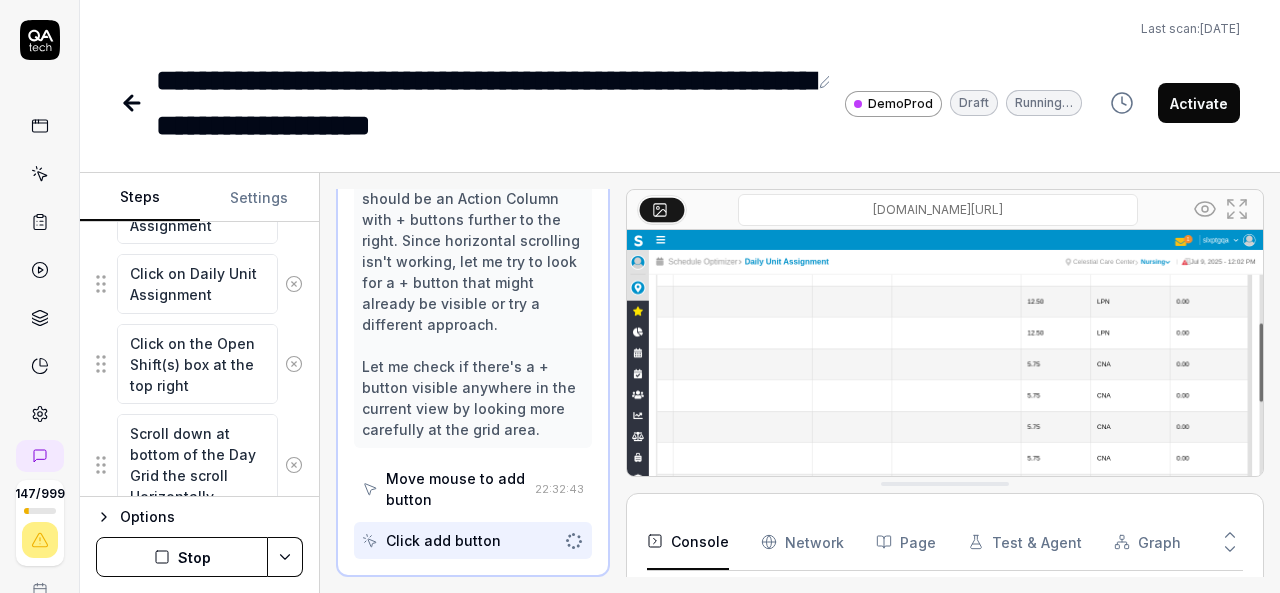 click on "Move mouse to add button" at bounding box center (456, 489) 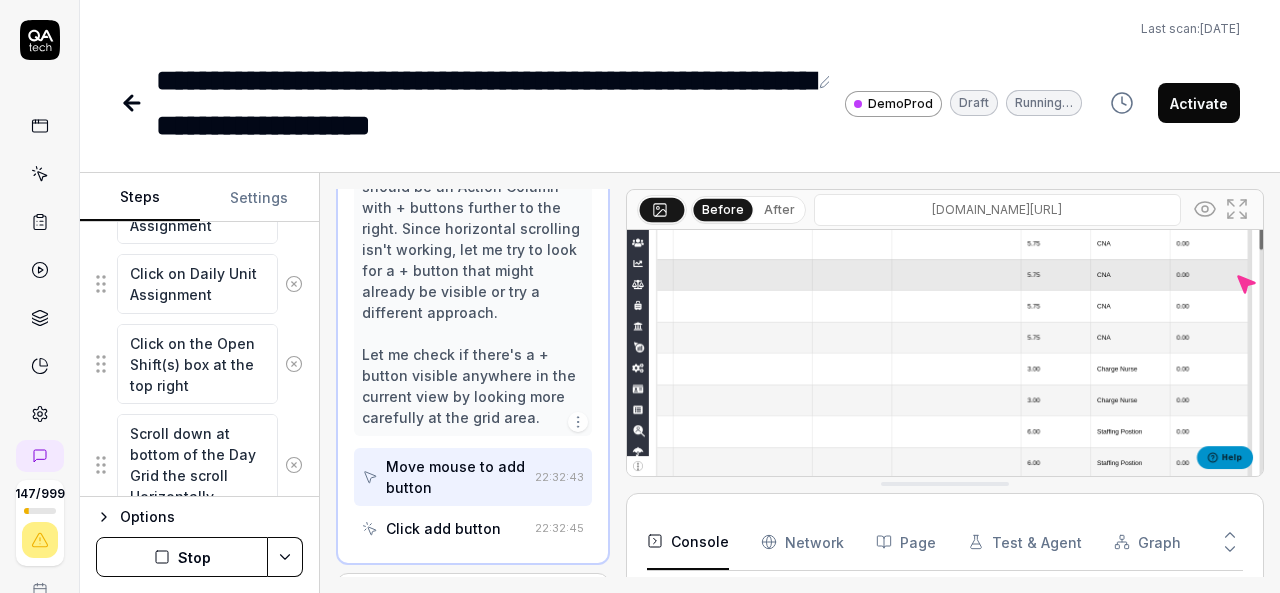 scroll, scrollTop: 0, scrollLeft: 0, axis: both 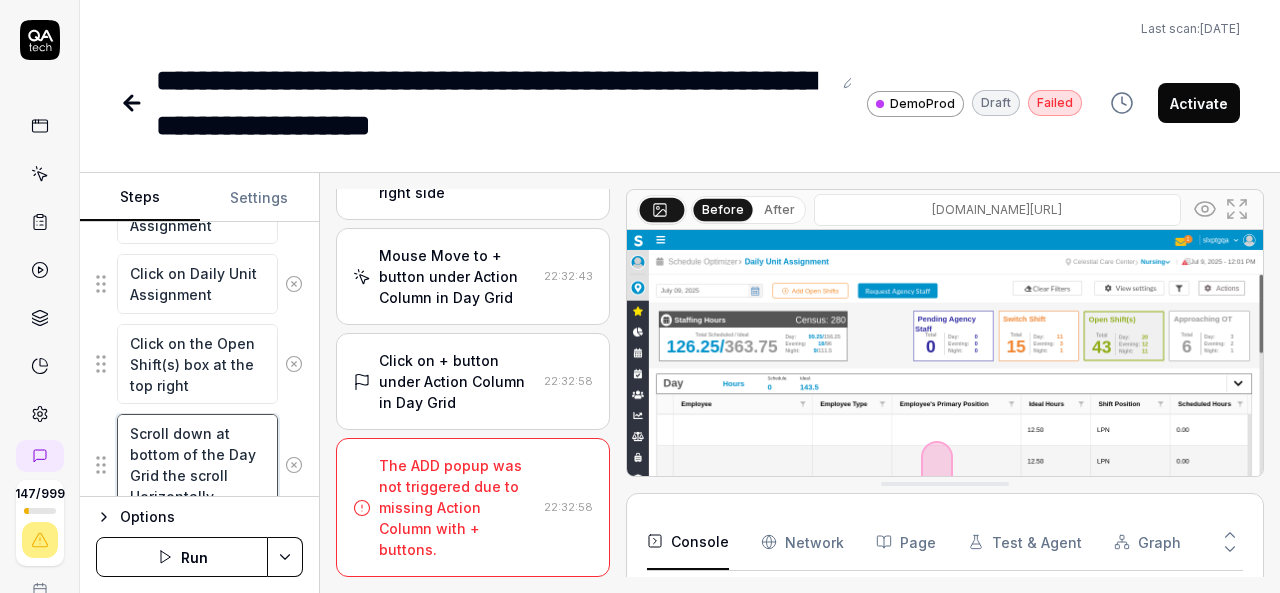 click on "Scroll down at bottom of the Day Grid the scroll Horizontally" at bounding box center (197, 464) 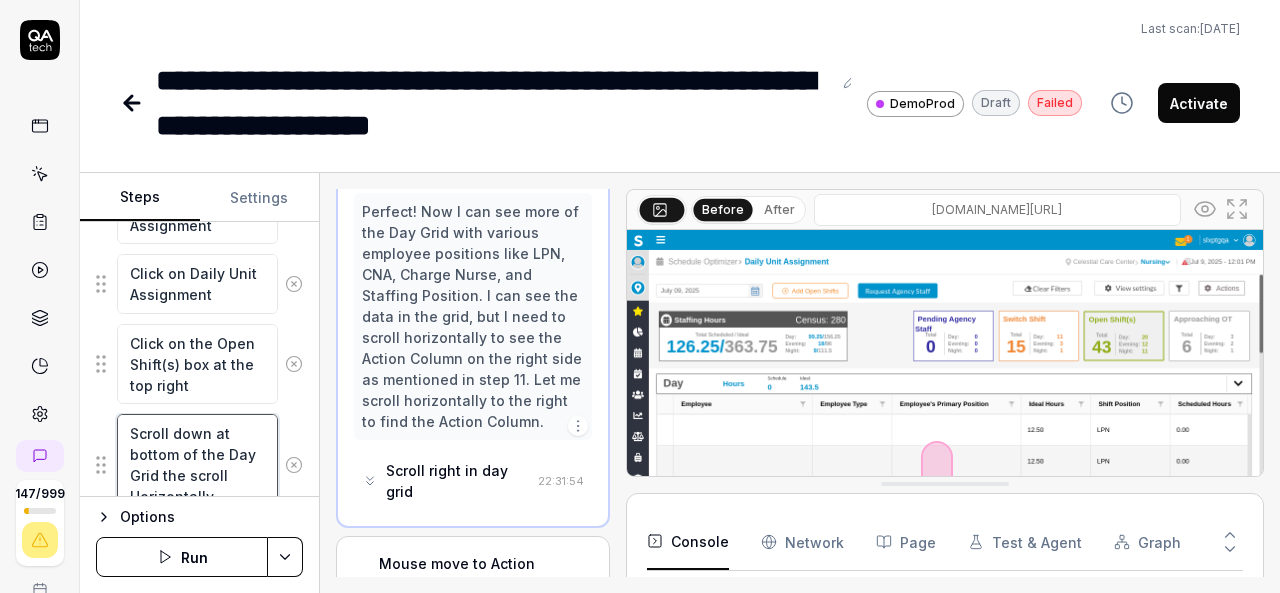 scroll, scrollTop: 1232, scrollLeft: 0, axis: vertical 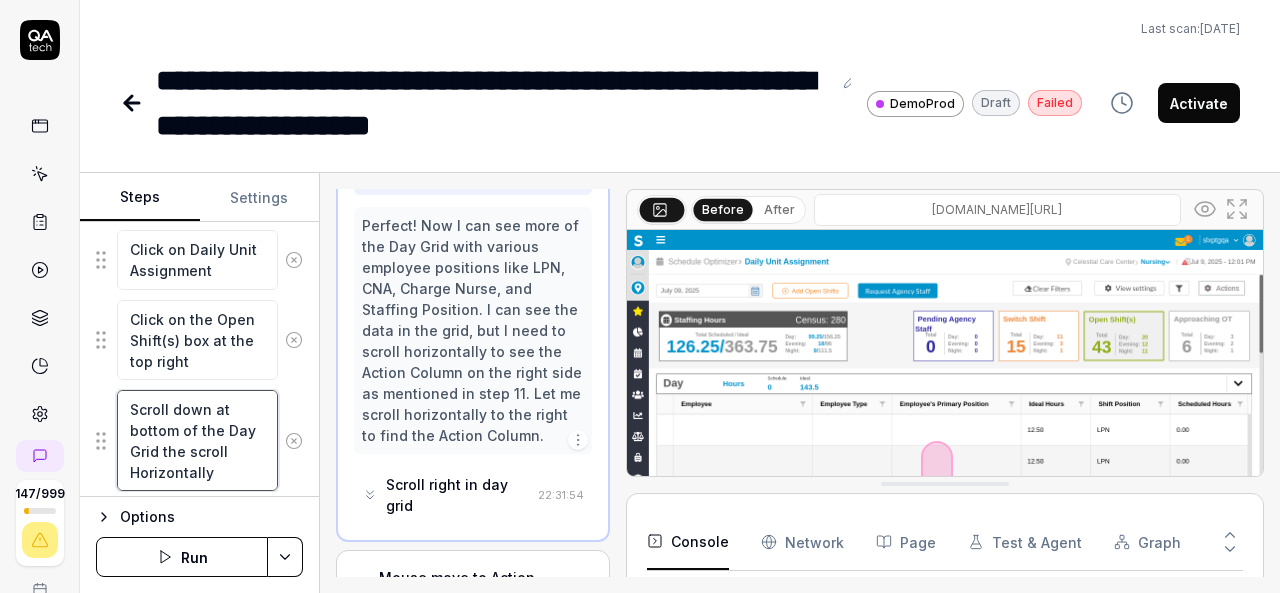 click on "Scroll down at bottom of the Day Grid the scroll Horizontally" at bounding box center [197, 440] 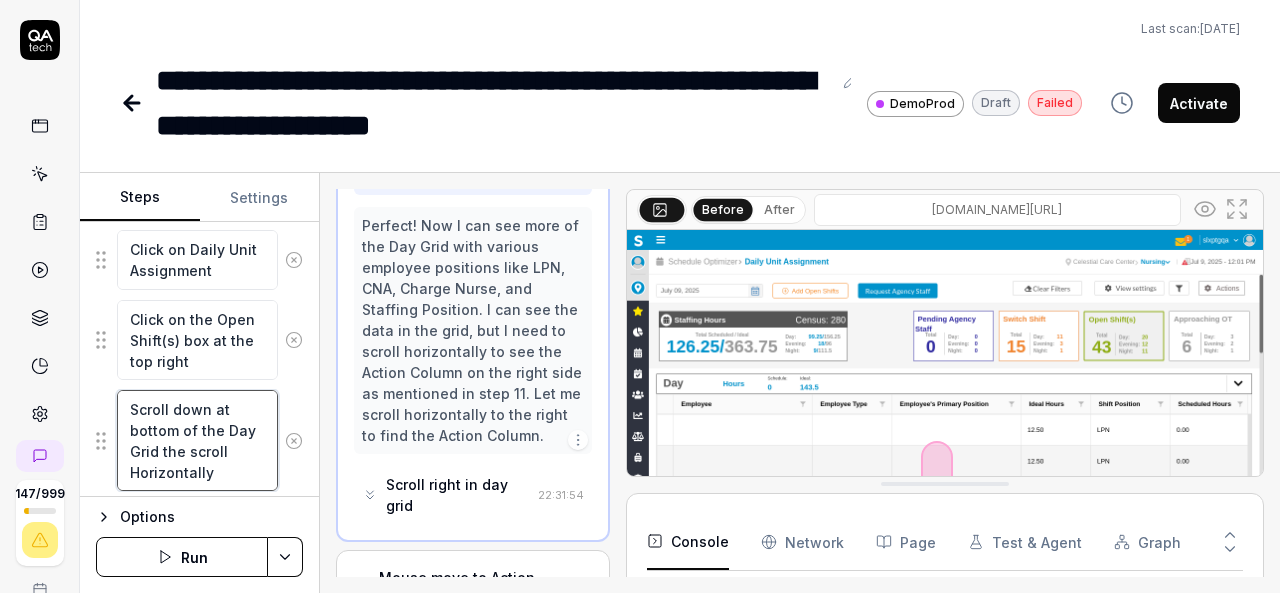 type on "*" 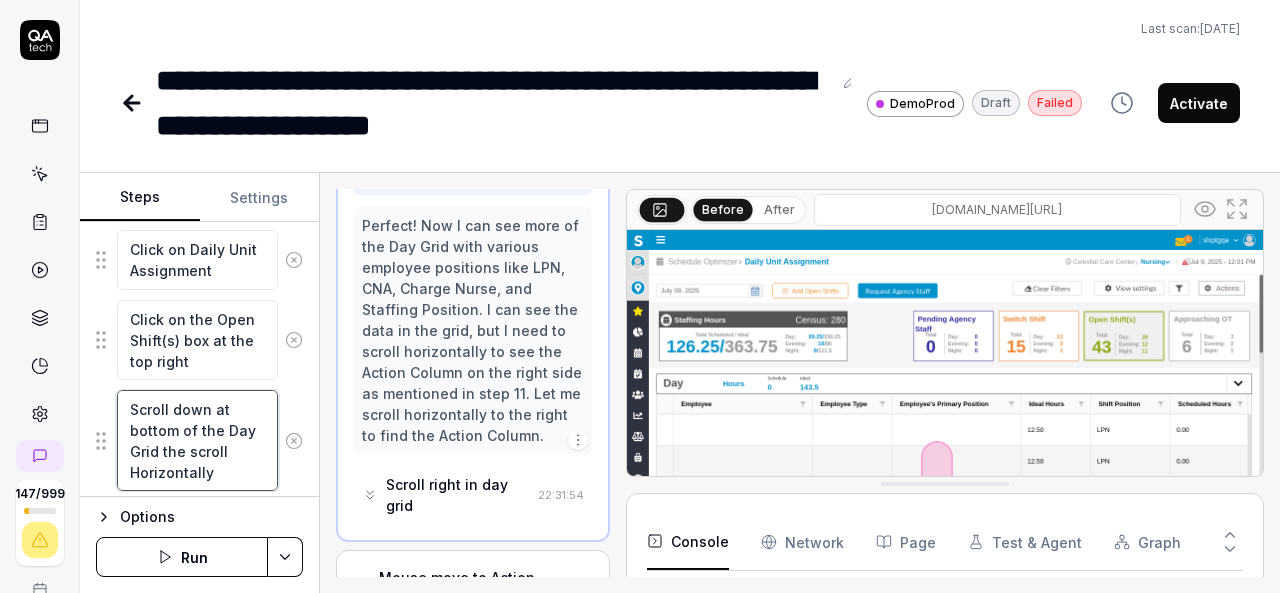 type on "Scroll down at bottom of the Day Grid  the scroll Horizontally" 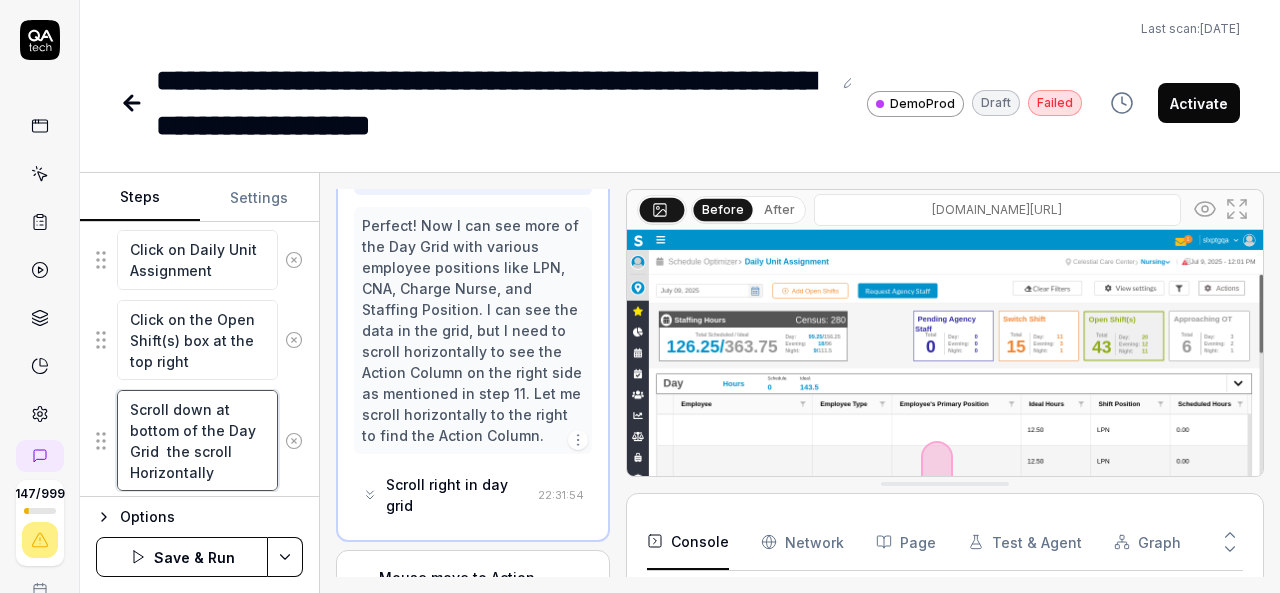 type on "*" 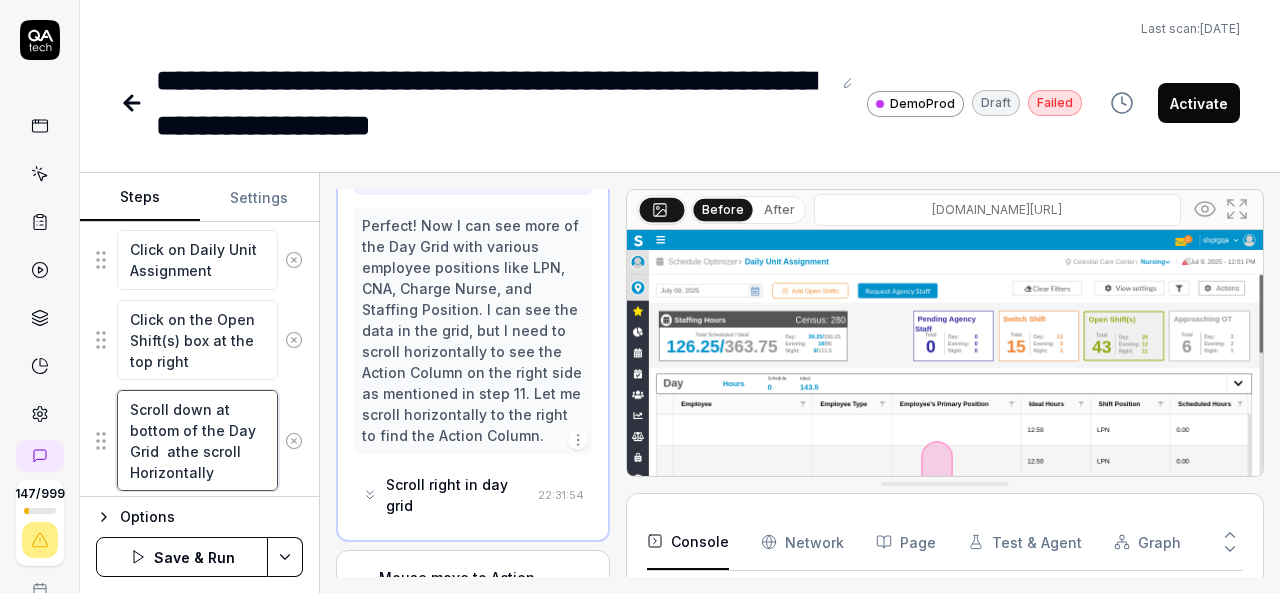 type on "*" 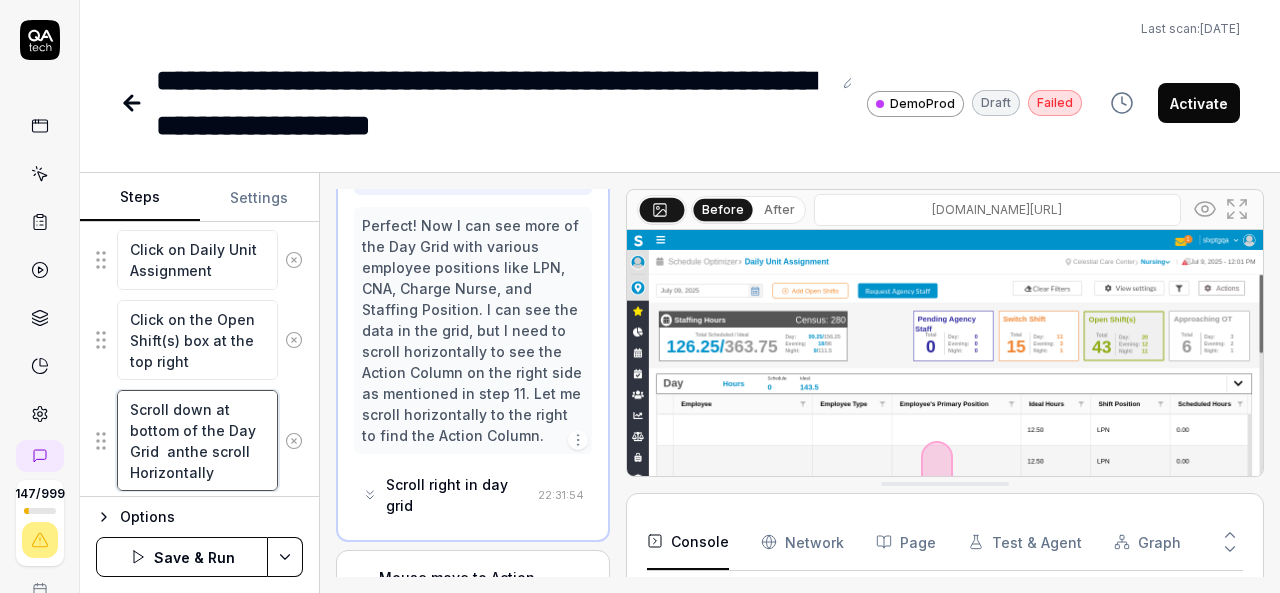 type on "*" 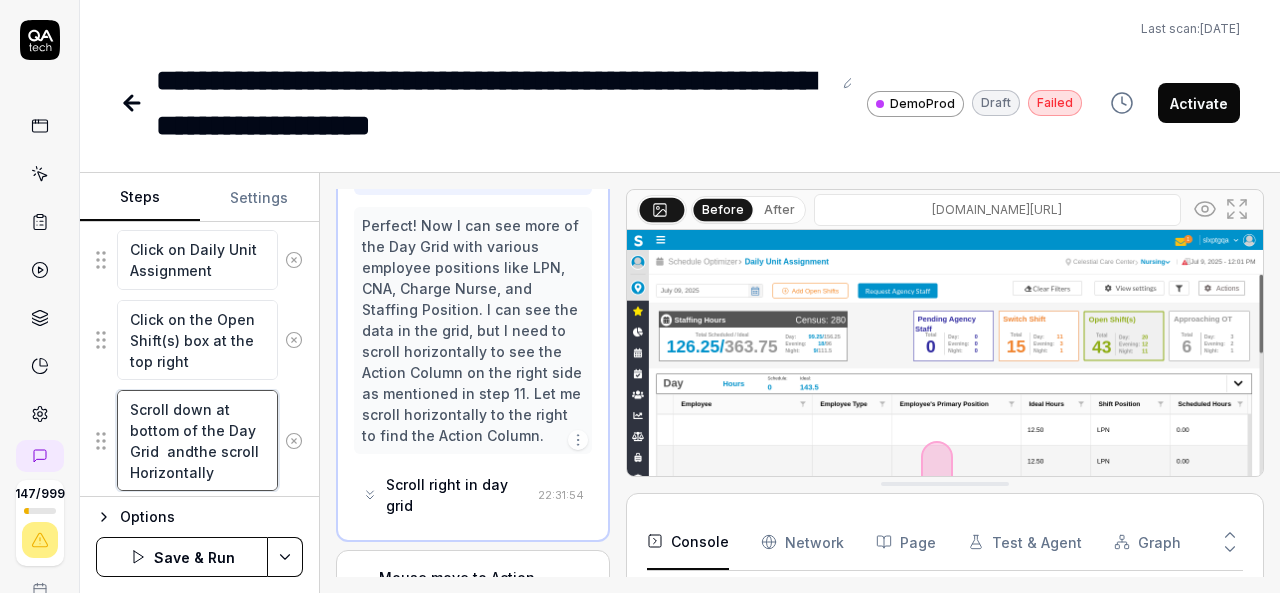 type on "*" 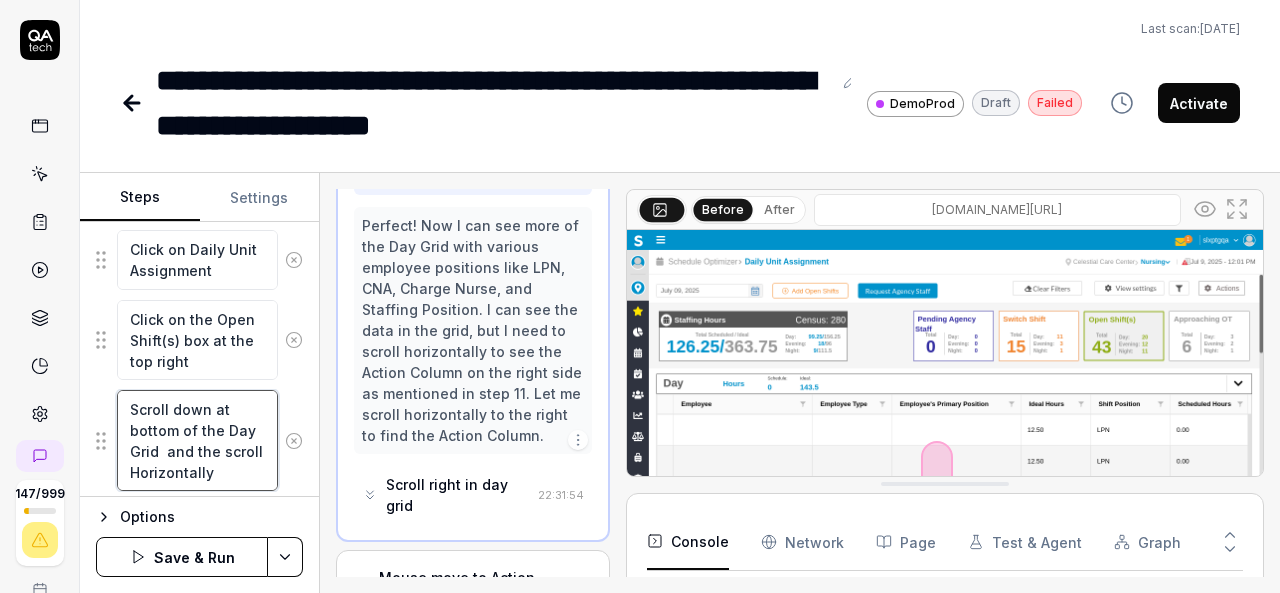scroll, scrollTop: 21, scrollLeft: 0, axis: vertical 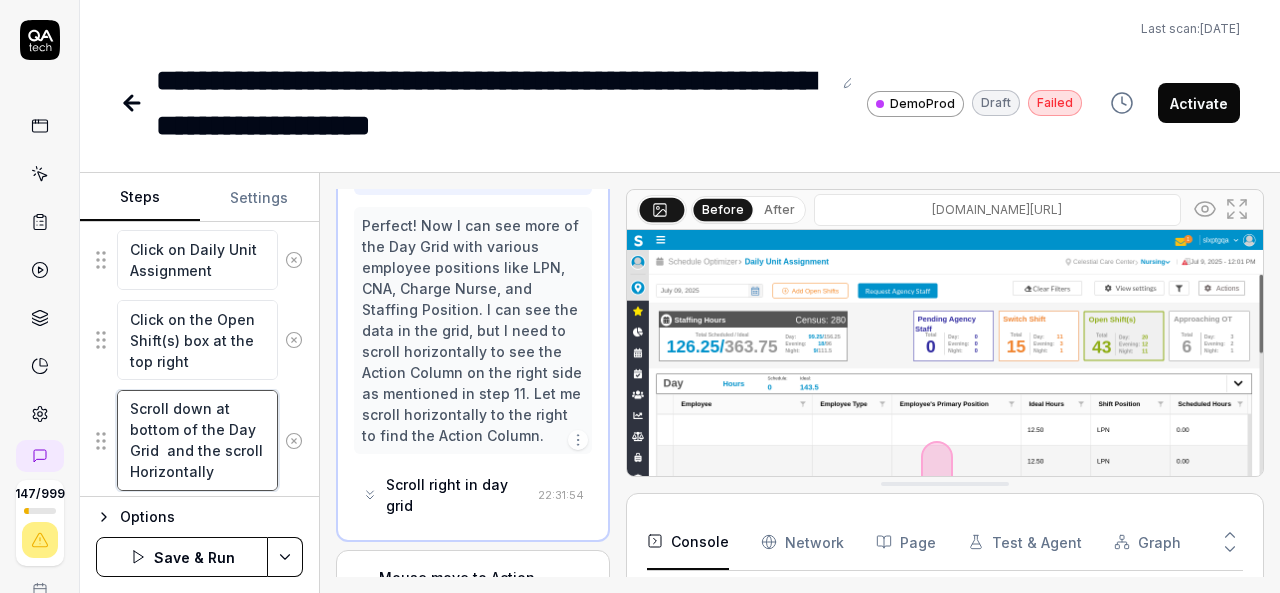 click on "Scroll down at bottom of the Day Grid  and the scroll Horizontally" at bounding box center [197, 440] 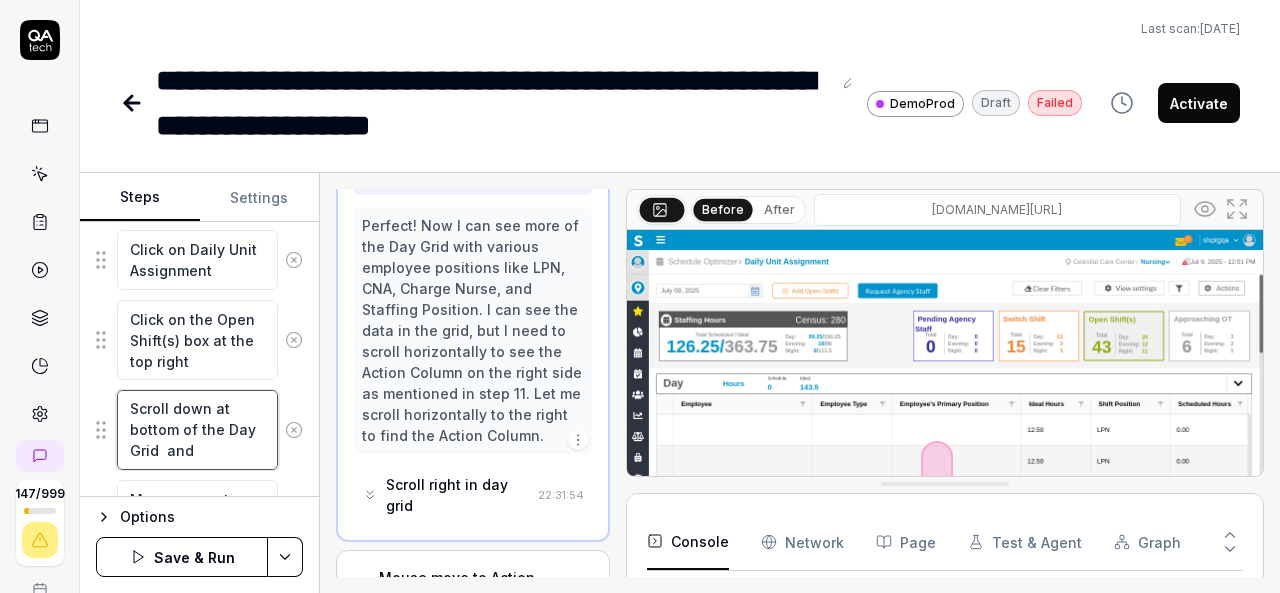 scroll, scrollTop: 0, scrollLeft: 0, axis: both 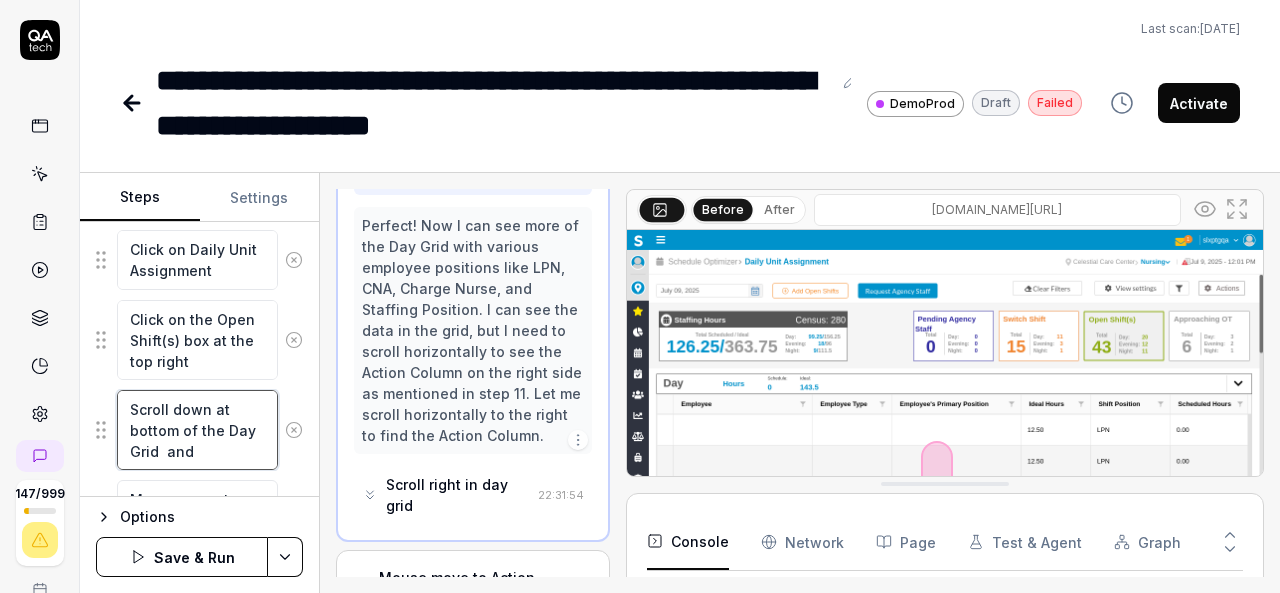 type on "*" 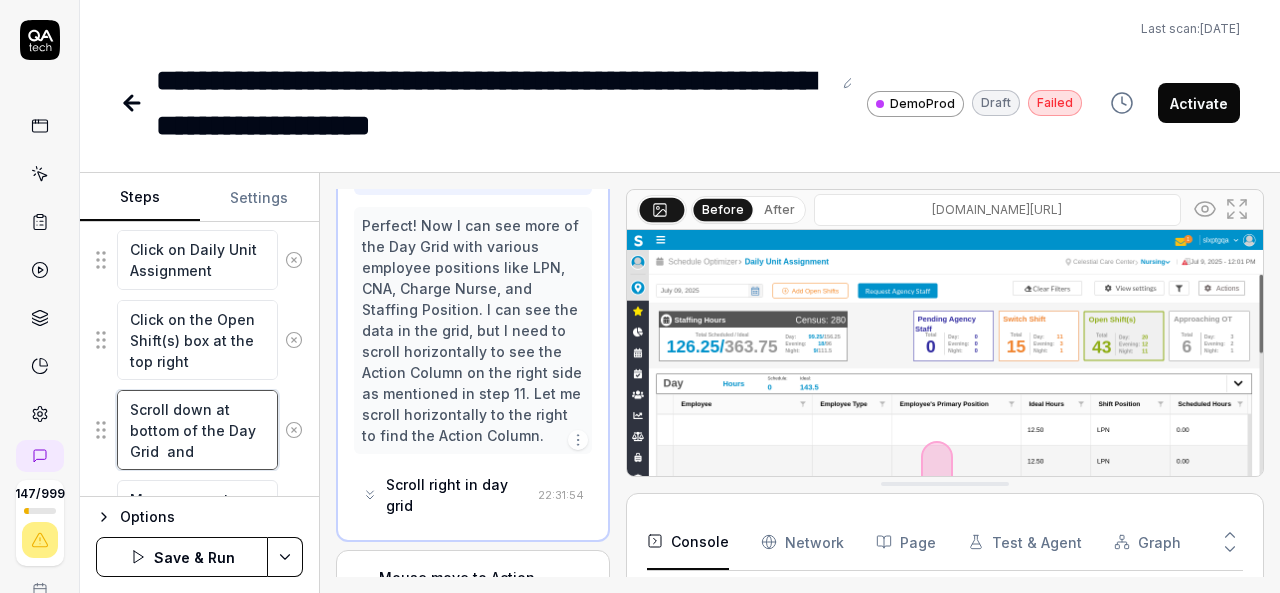 type on "Scroll down at bottom of the Day Grid  and u" 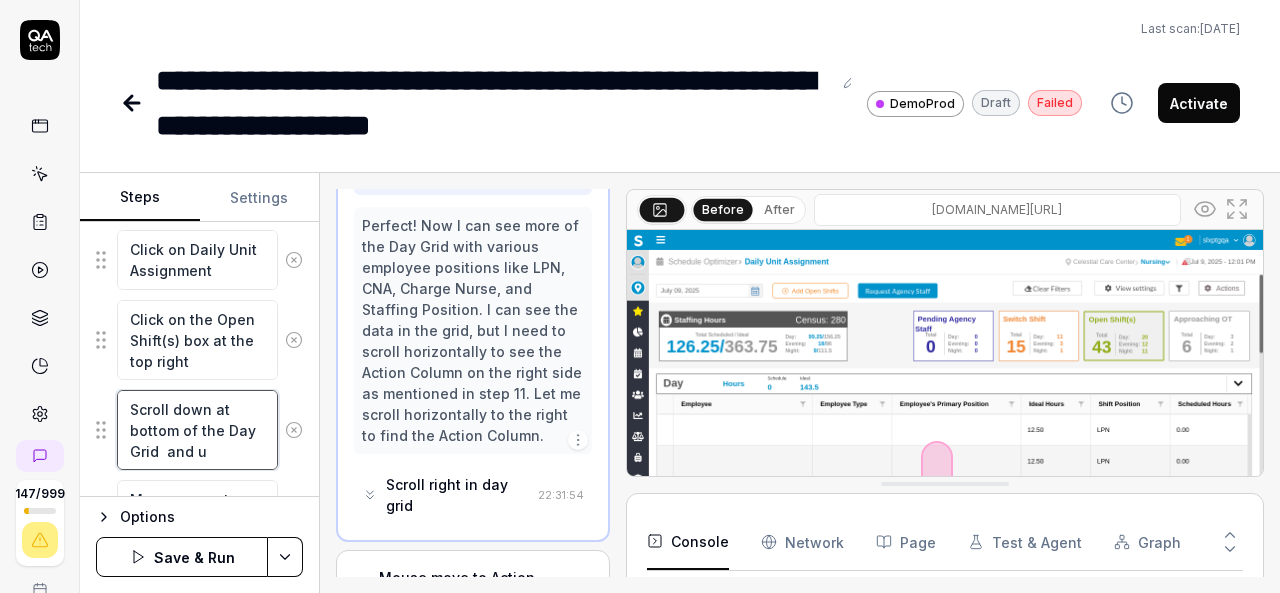 type on "*" 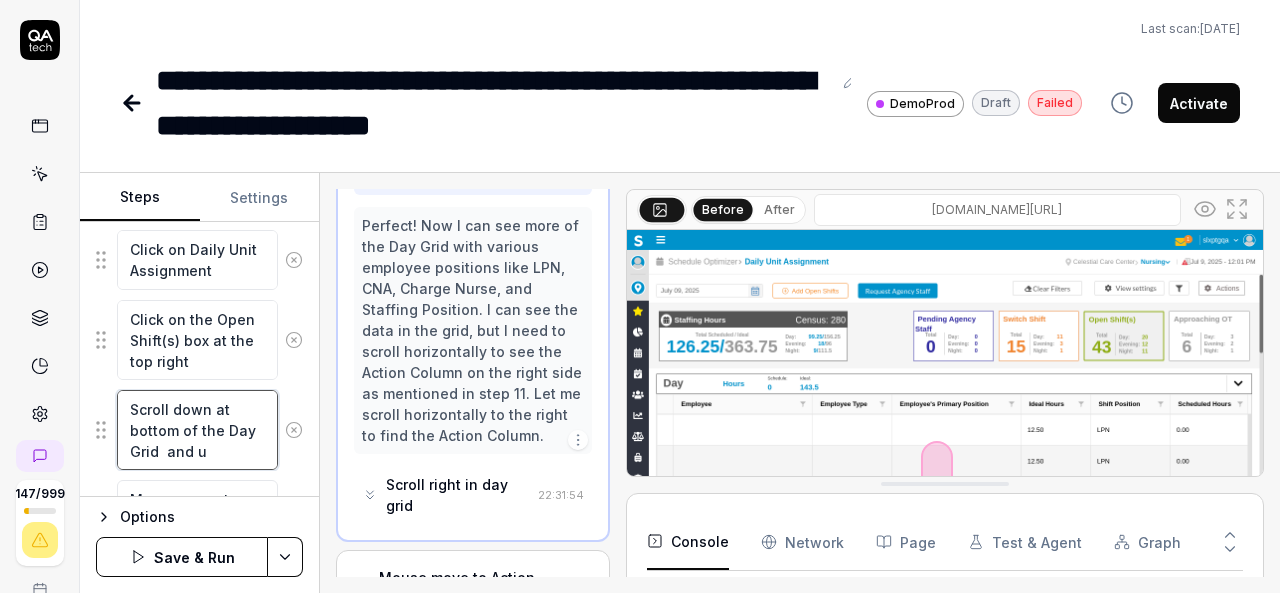 type on "Scroll down at bottom of the Day Grid  and us" 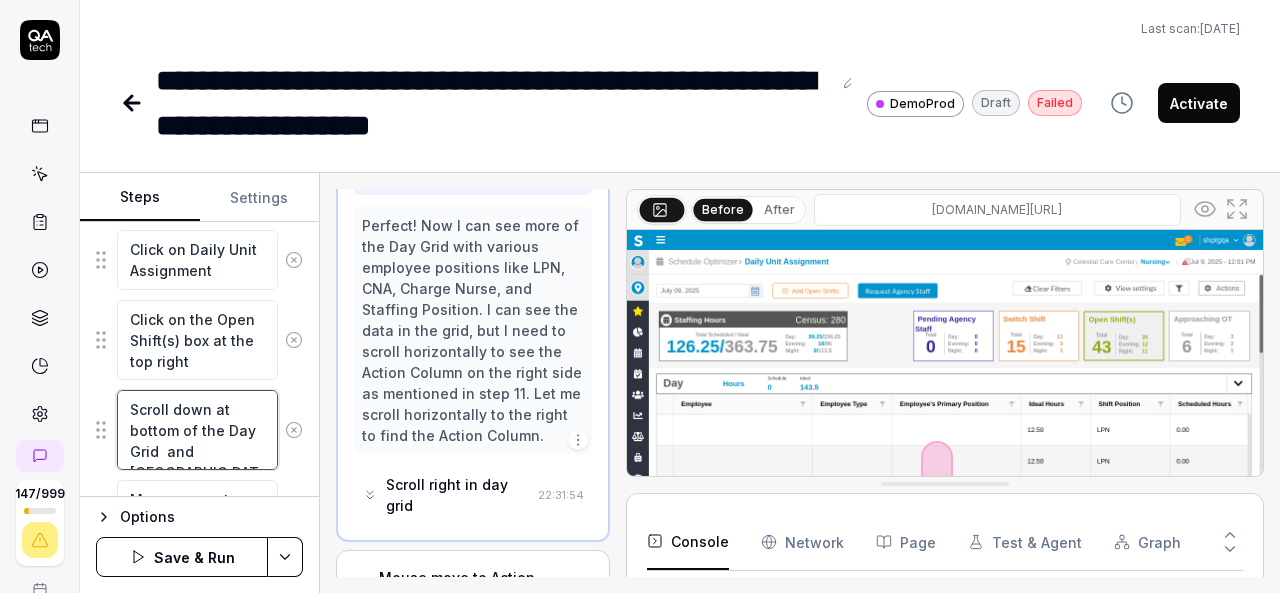 type on "*" 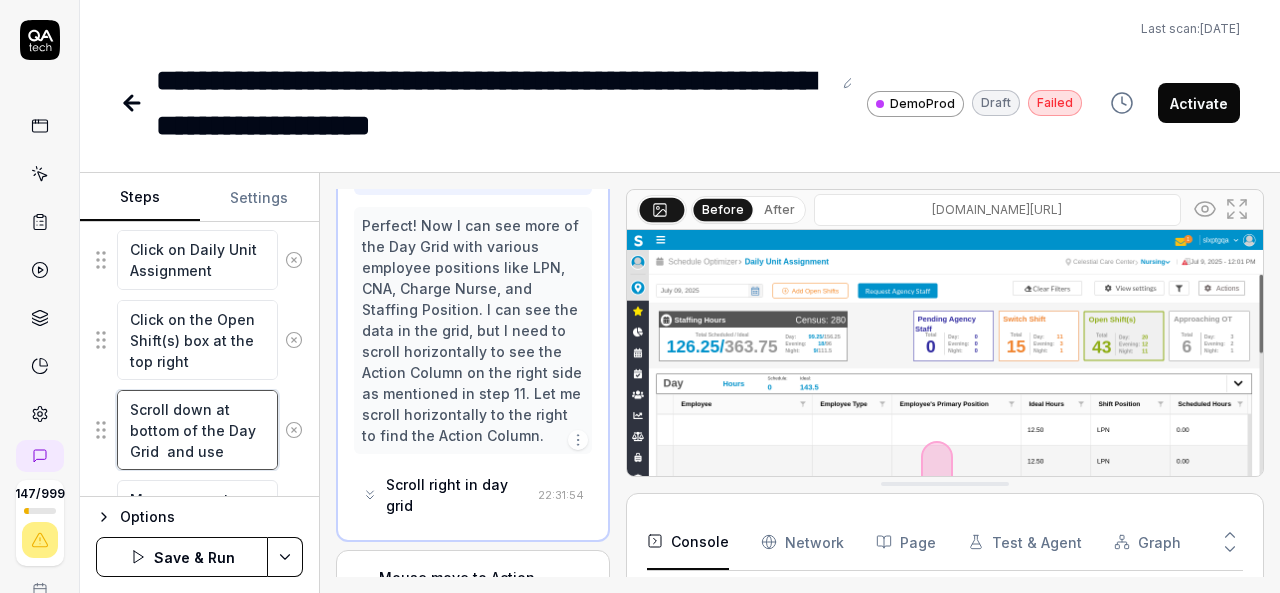 type on "*" 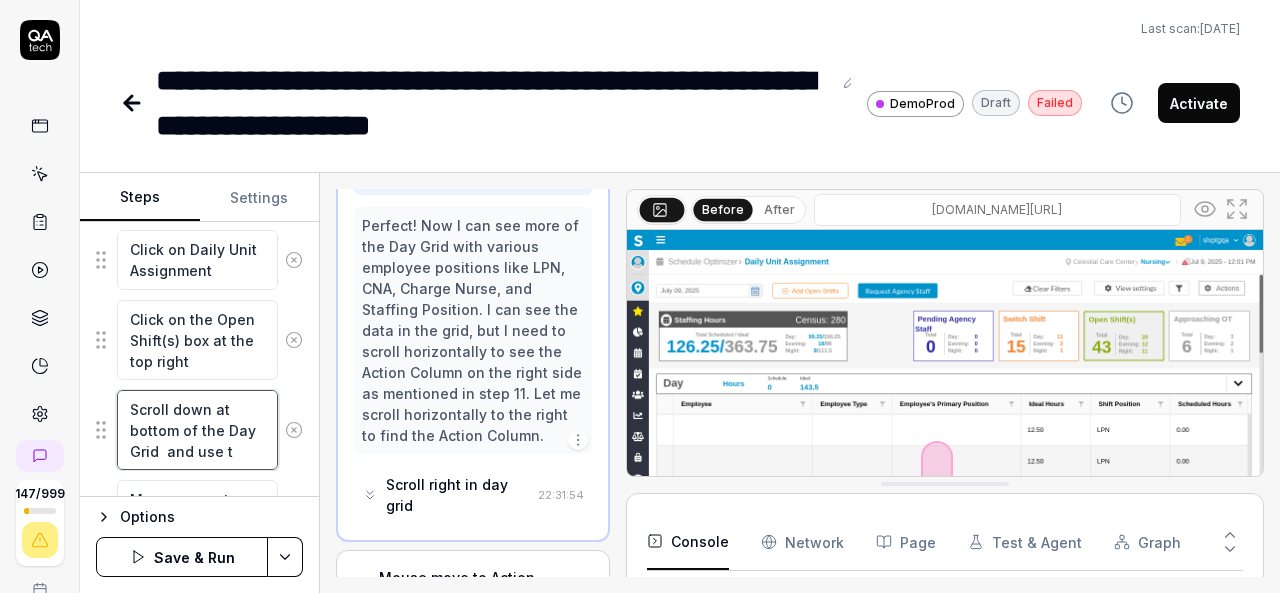 type on "*" 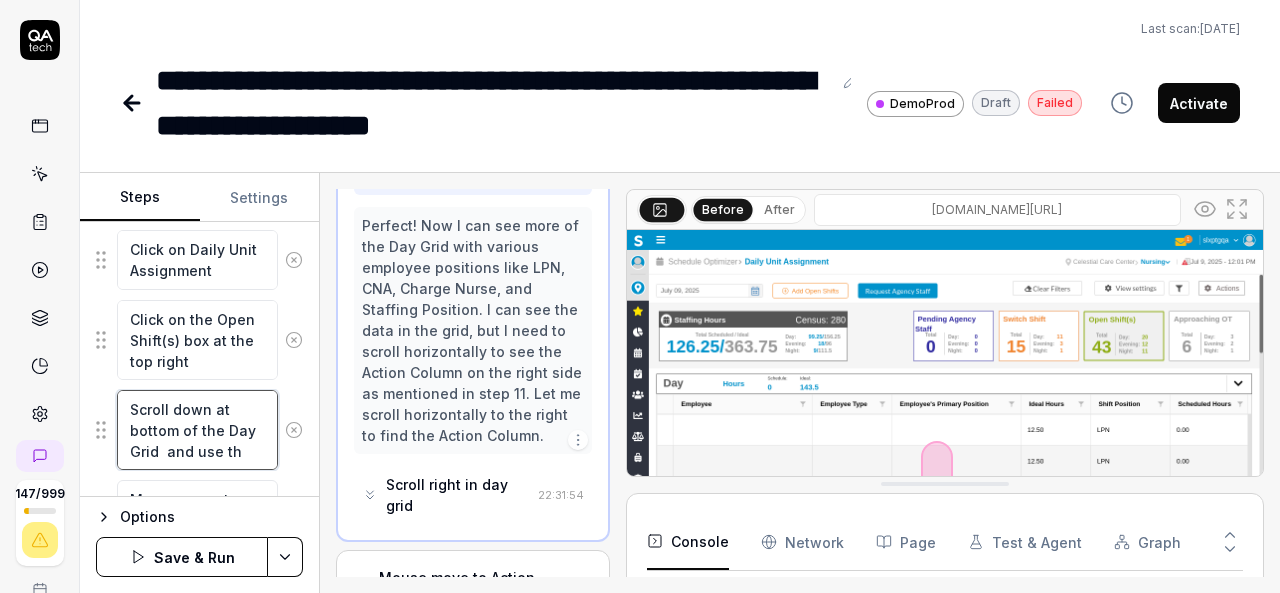 type on "Scroll down at bottom of the Day Grid  and use the" 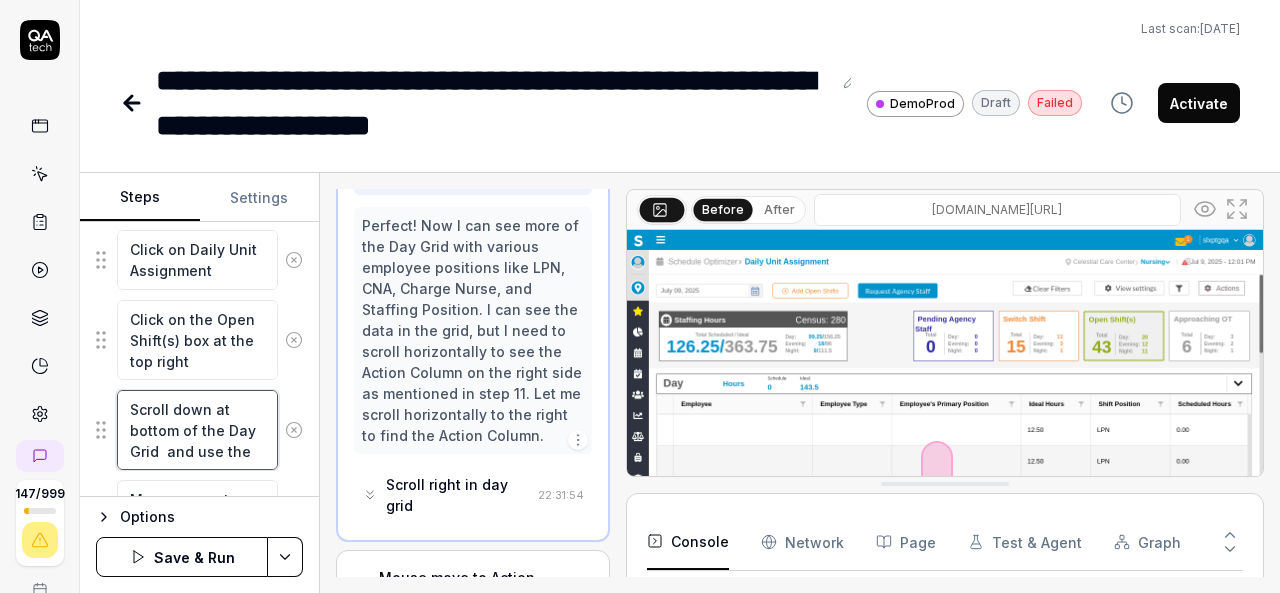 type on "*" 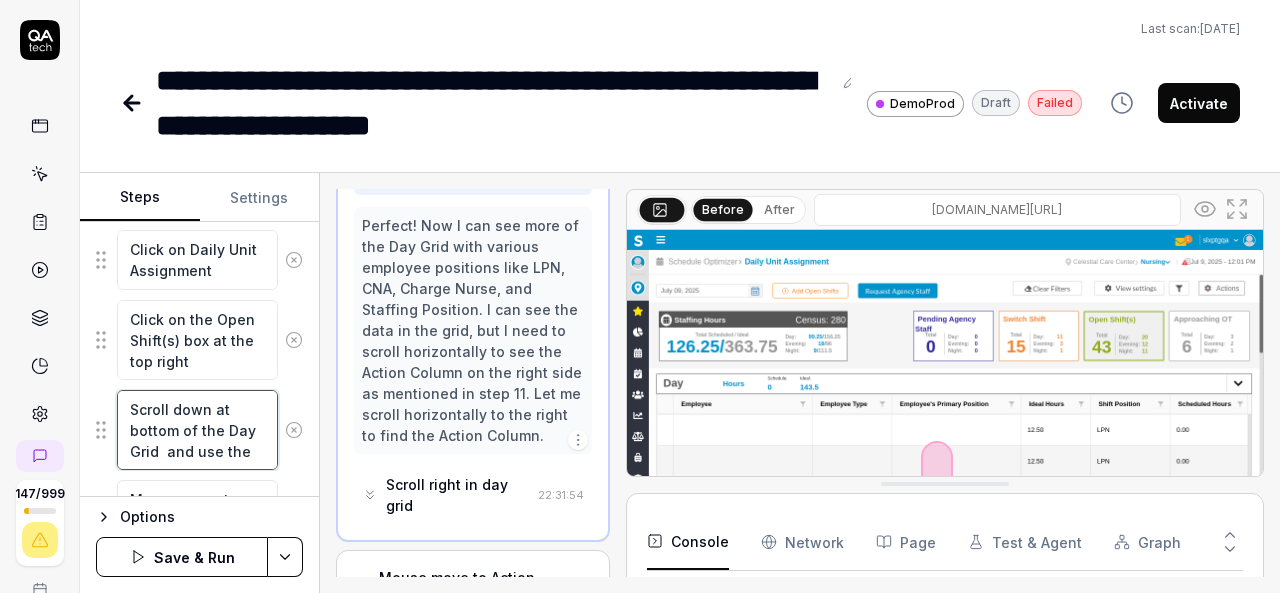 type on "*" 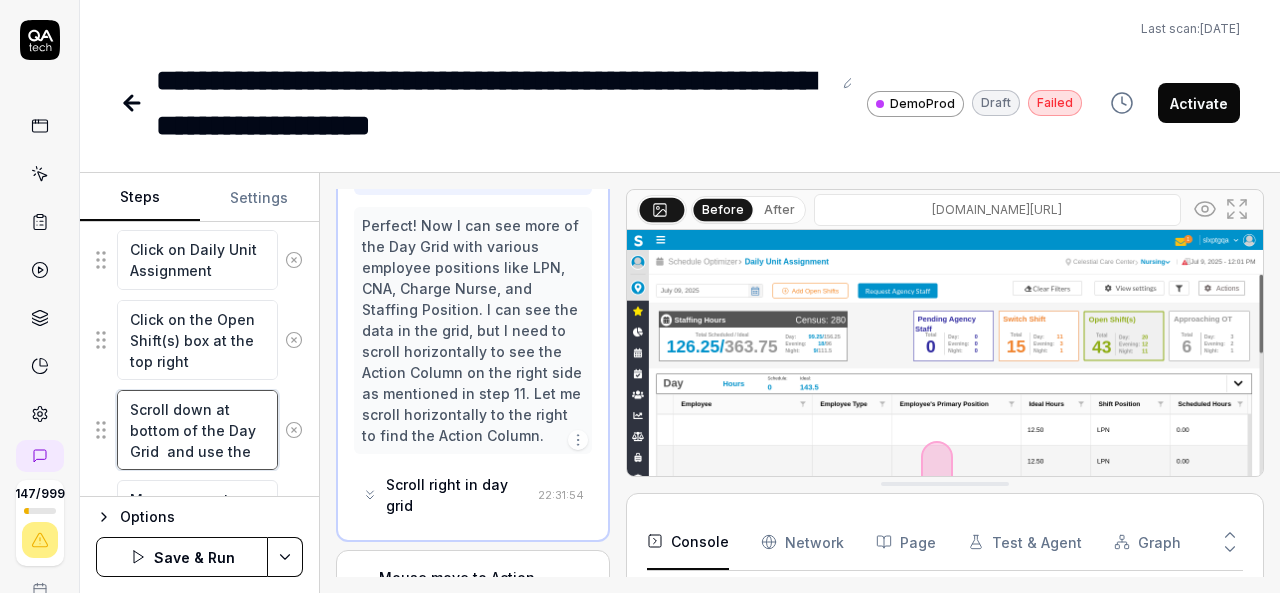 type on "Scroll down at bottom of the Day Grid  and use the" 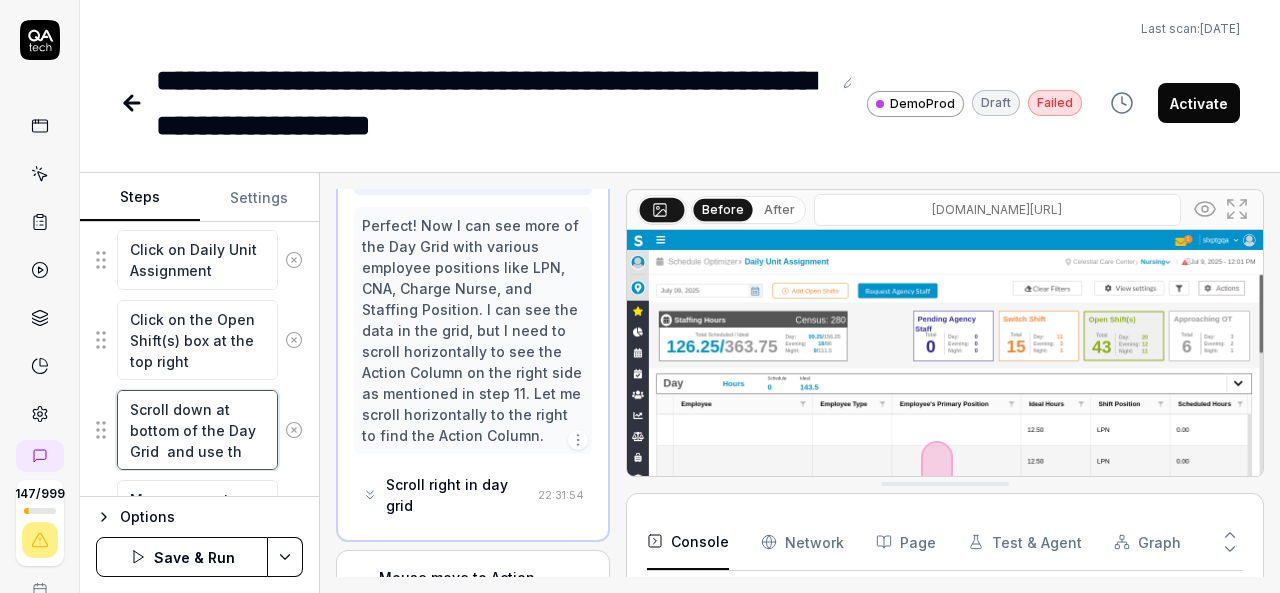 type on "*" 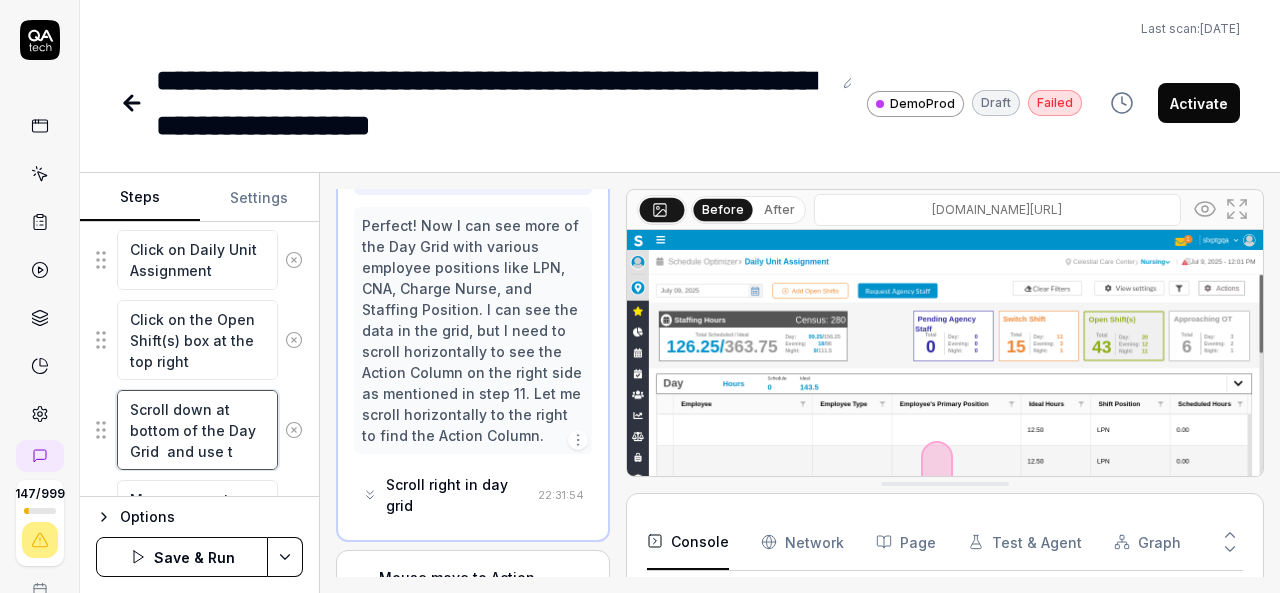 type on "*" 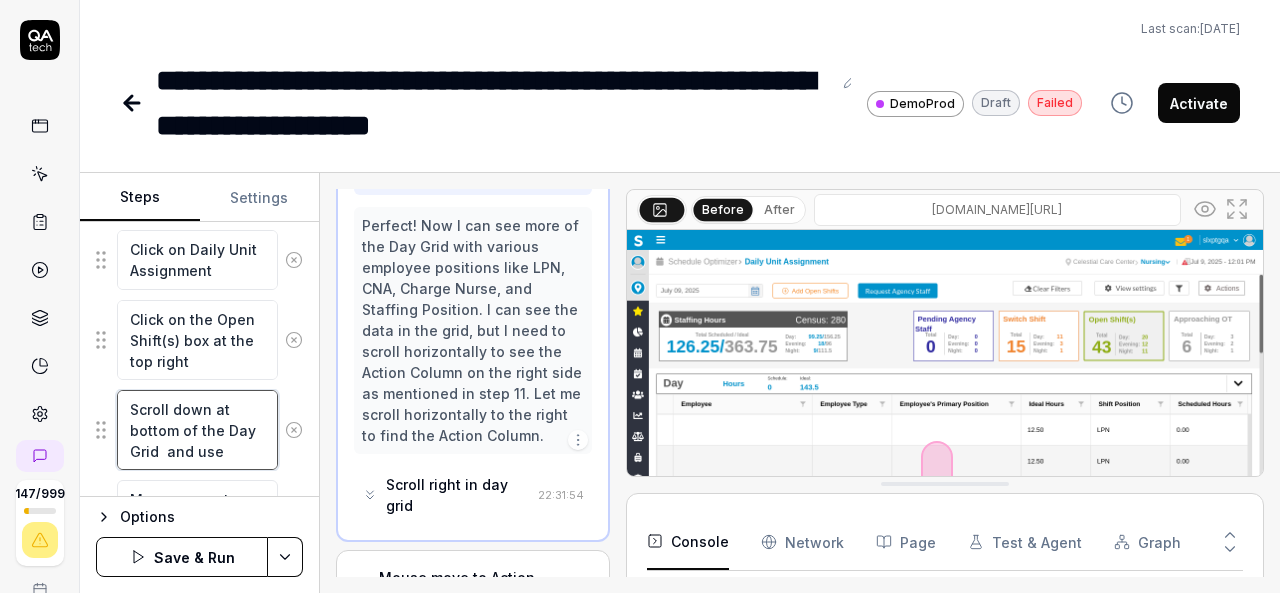 type on "*" 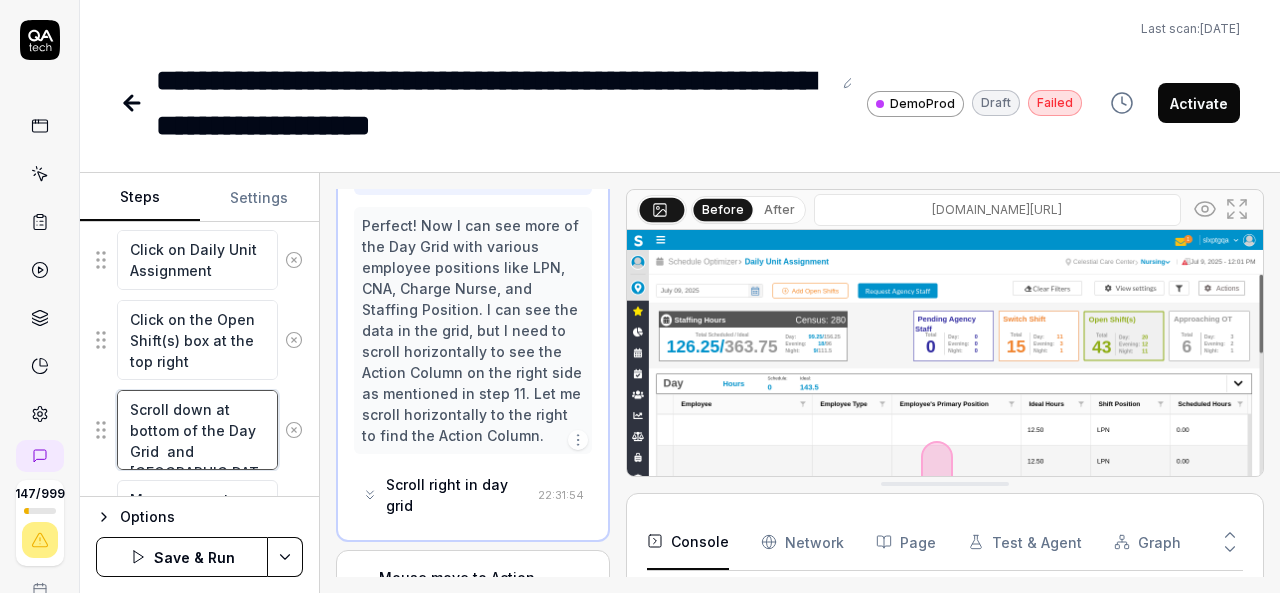 type on "*" 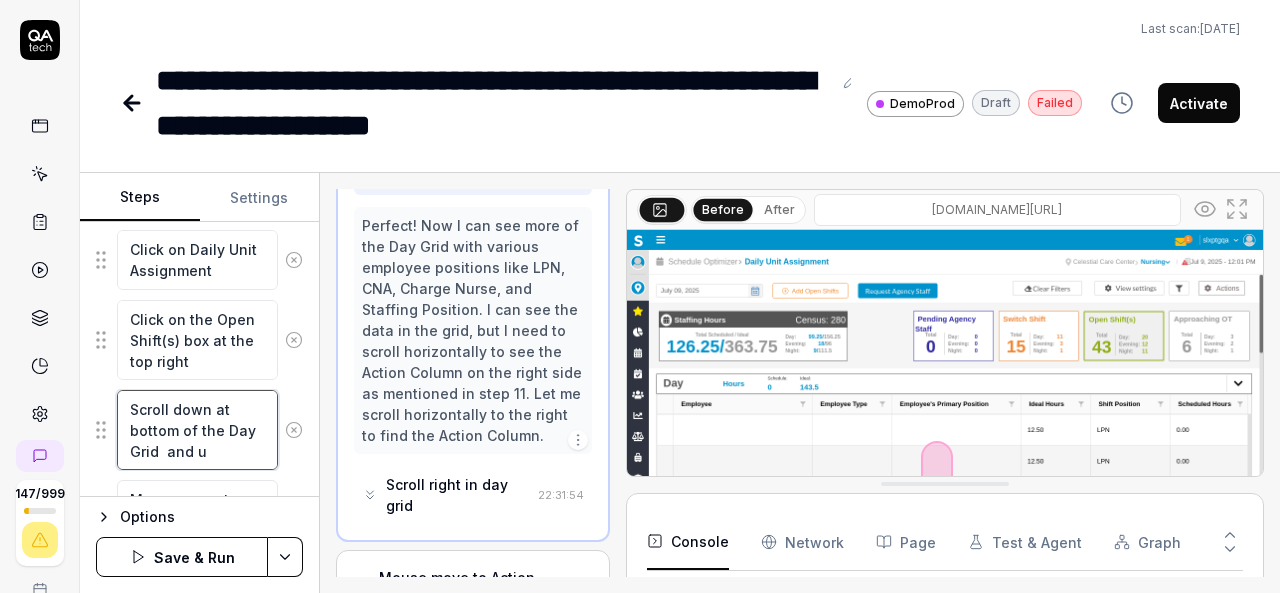 type on "*" 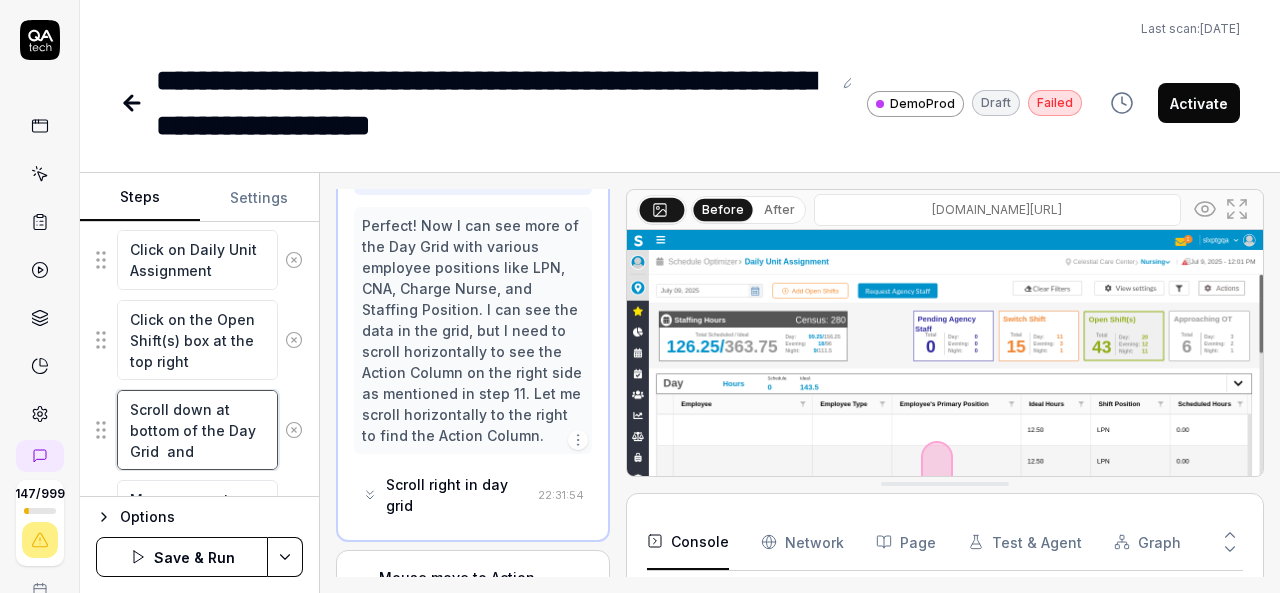type on "*" 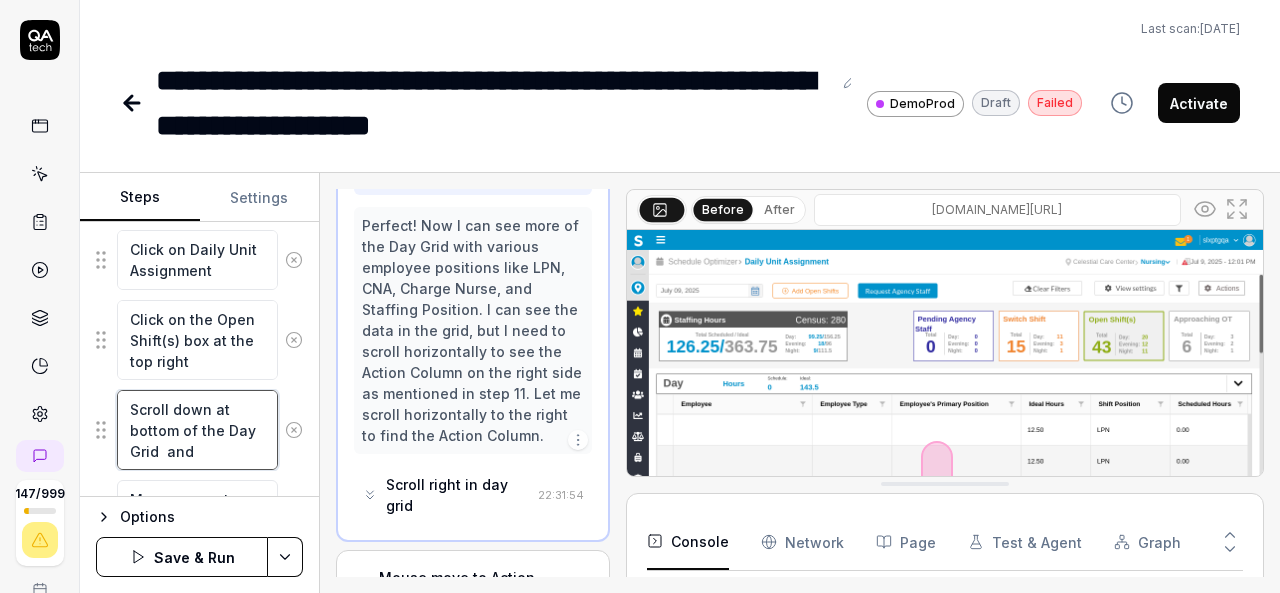 type on "Scroll down at bottom of the Day Grid  and S" 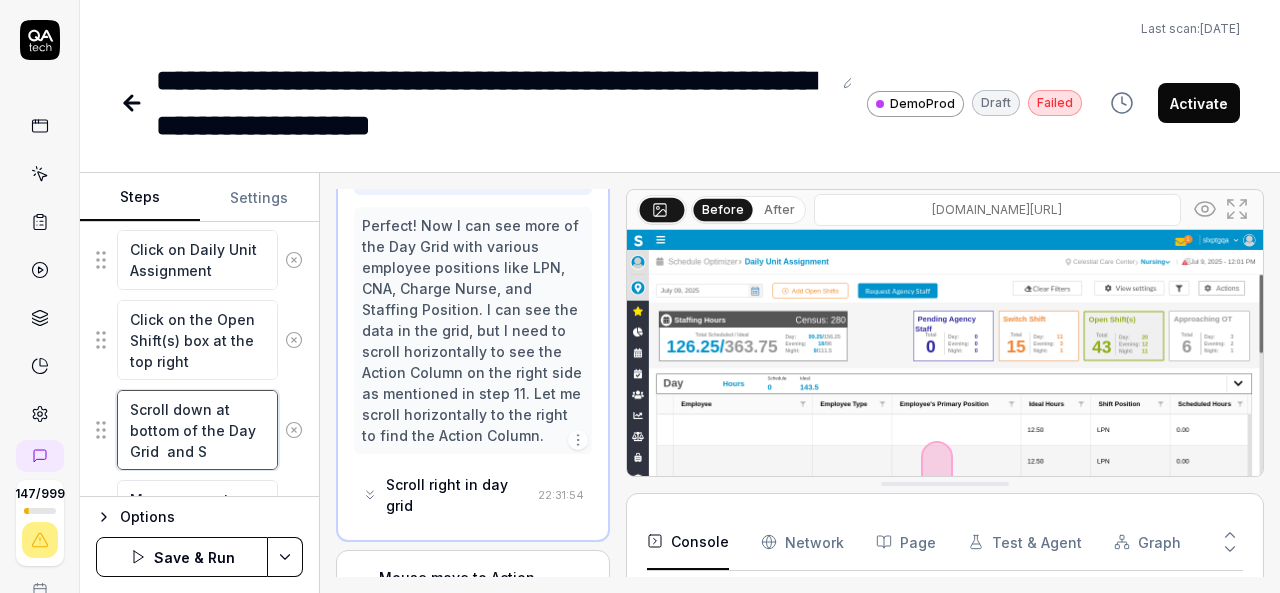 type on "*" 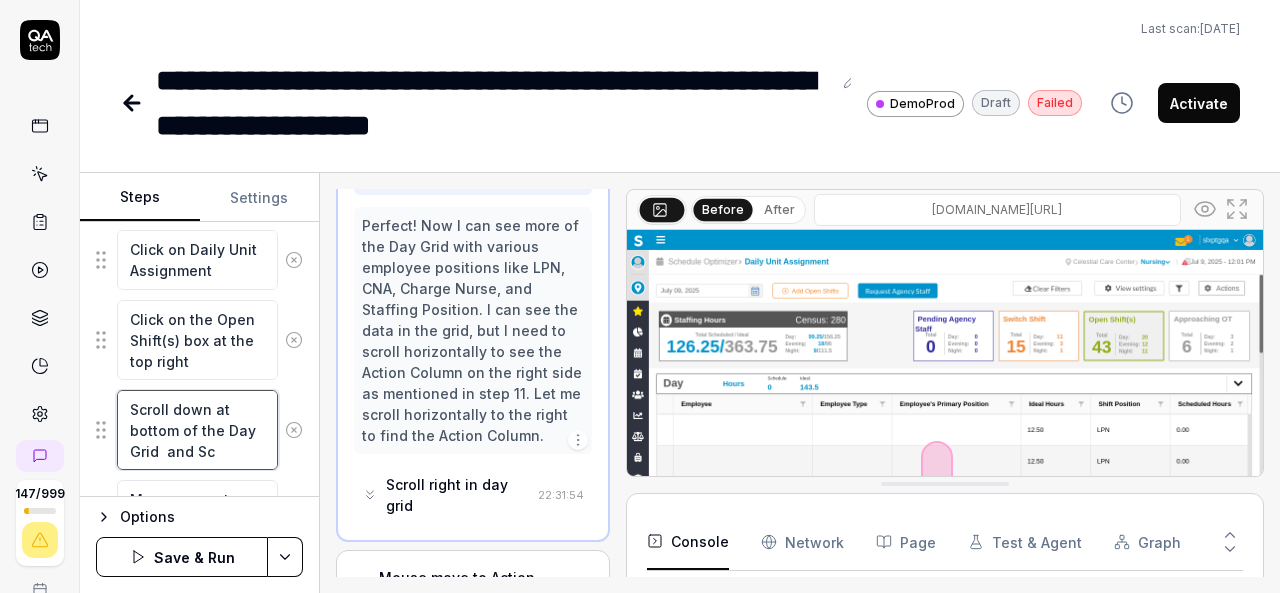type on "*" 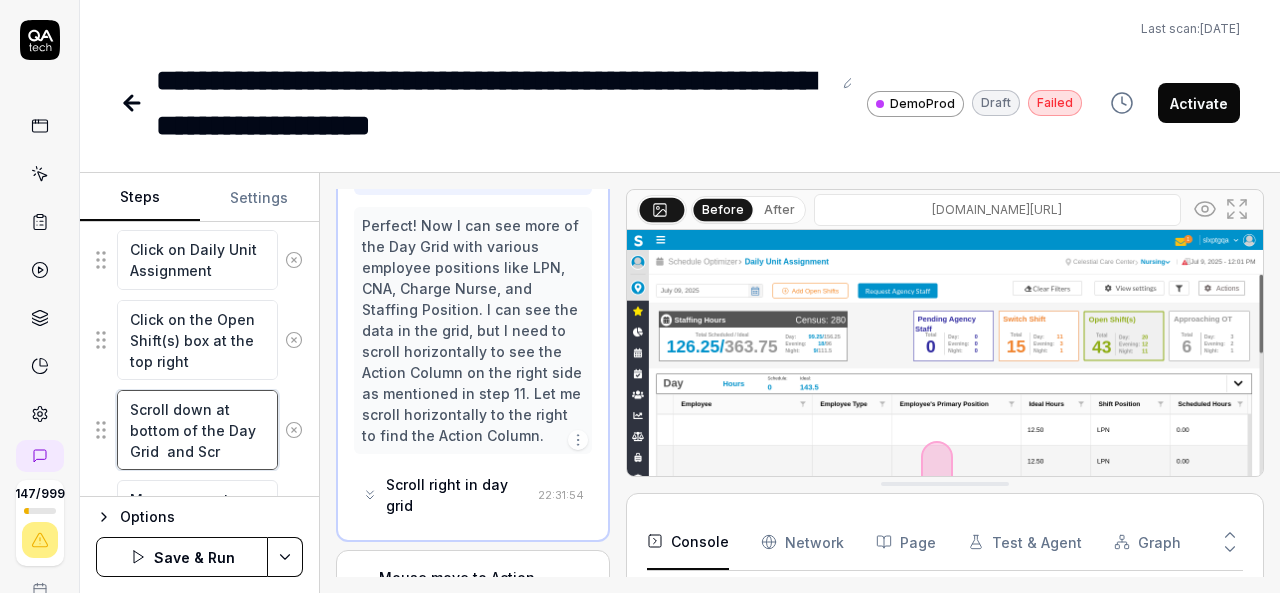 type on "*" 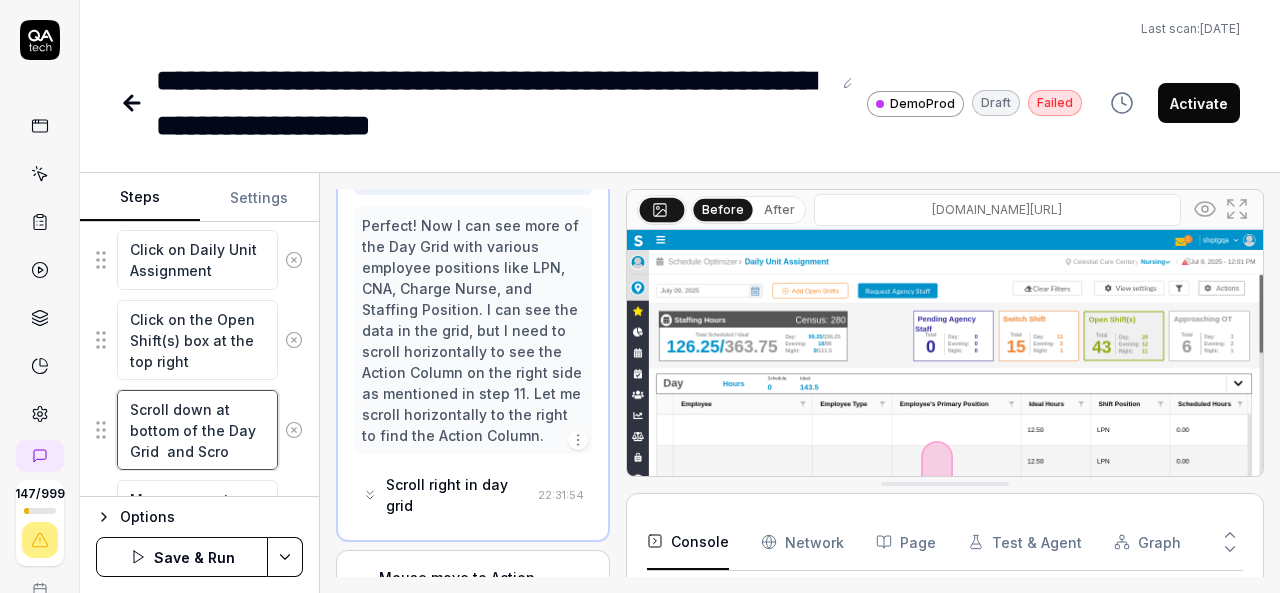 type on "*" 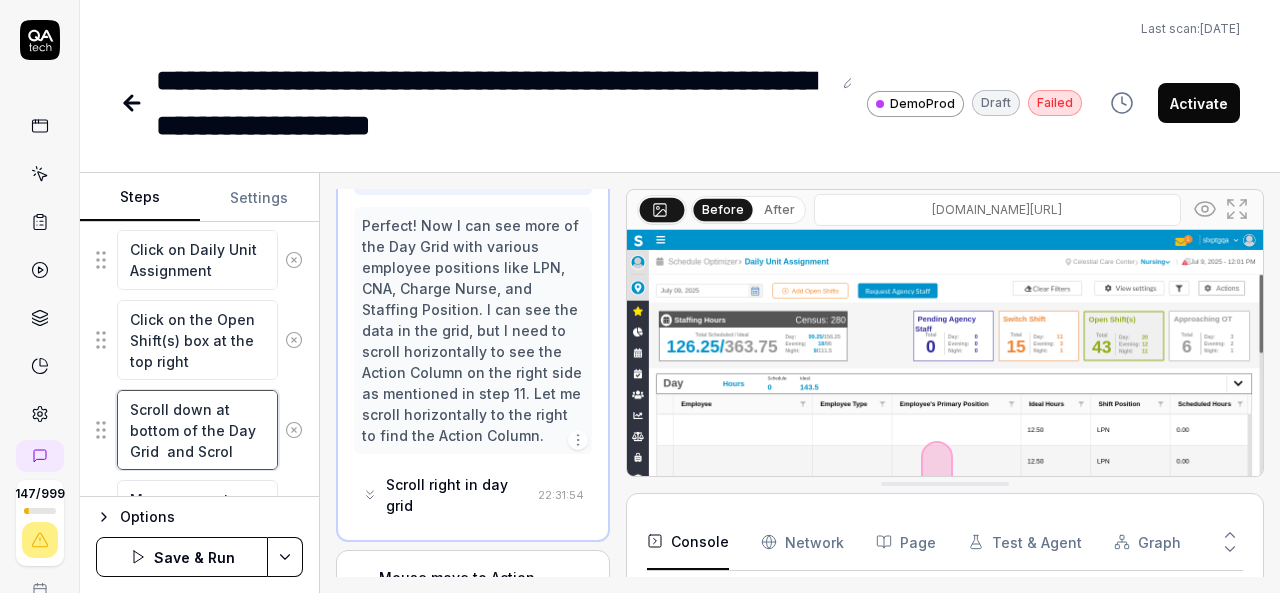 type on "*" 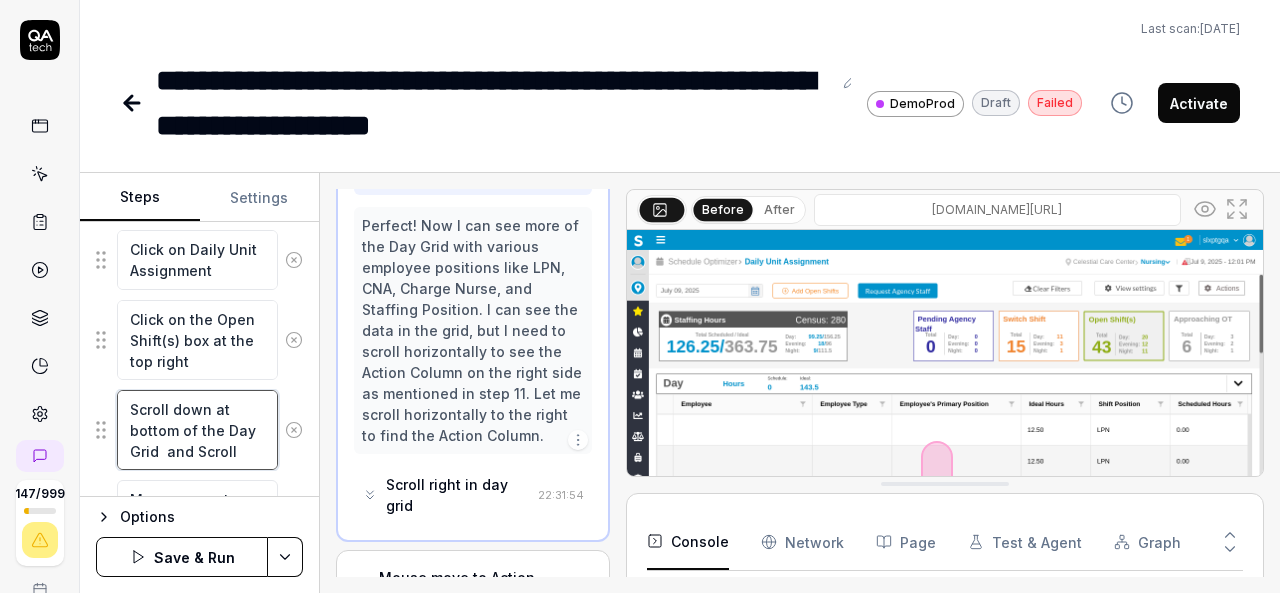 type on "*" 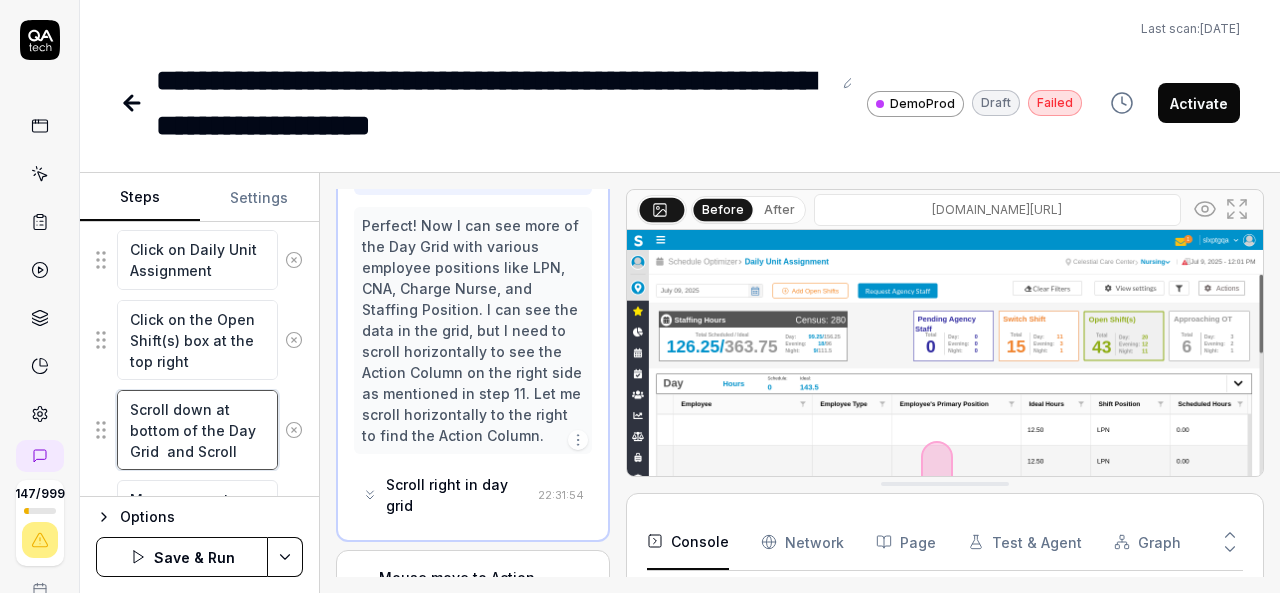 type on "Scroll down at bottom of the Day Grid  and Scroll" 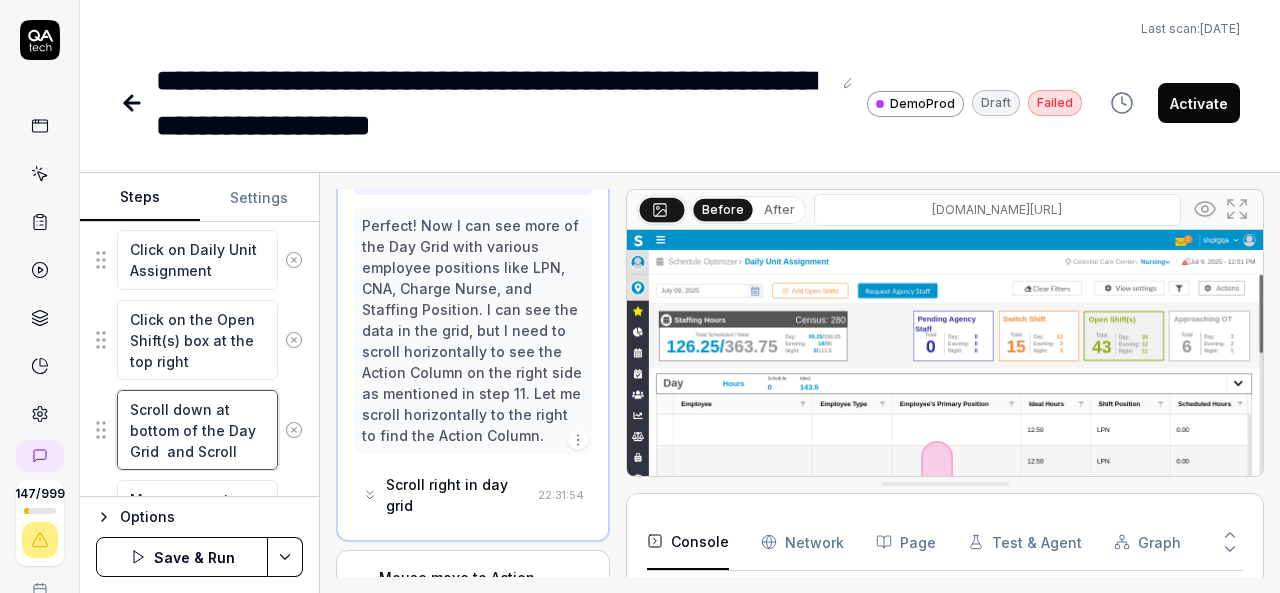 type on "*" 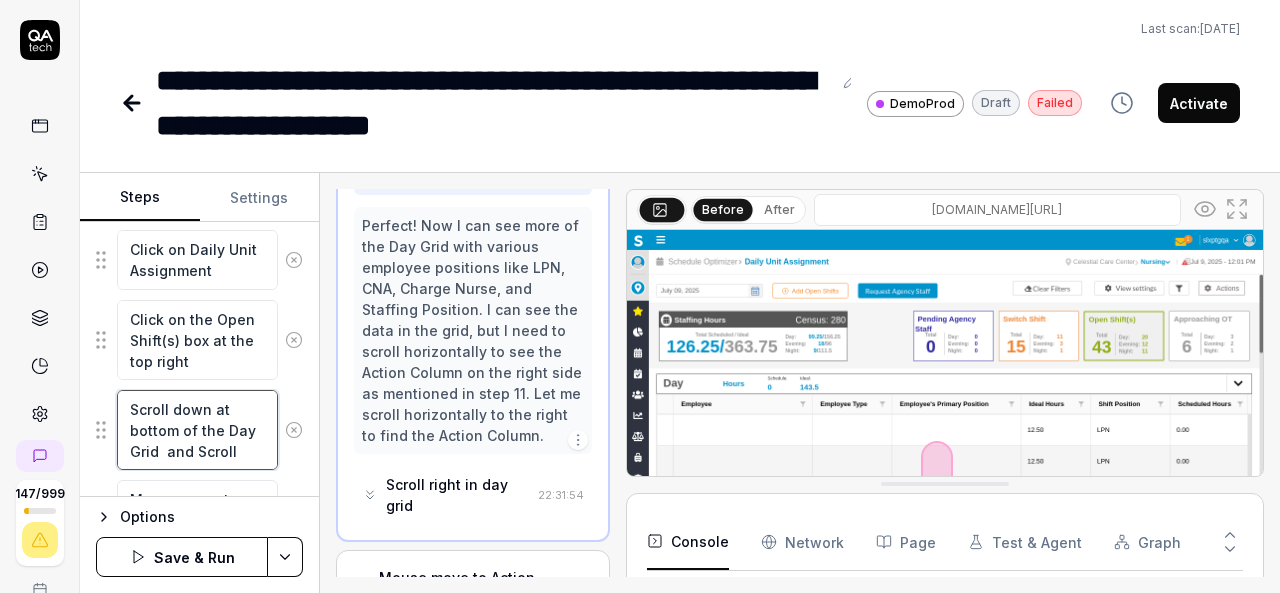type on "Scroll down at bottom of the Day Grid  and Scroll H" 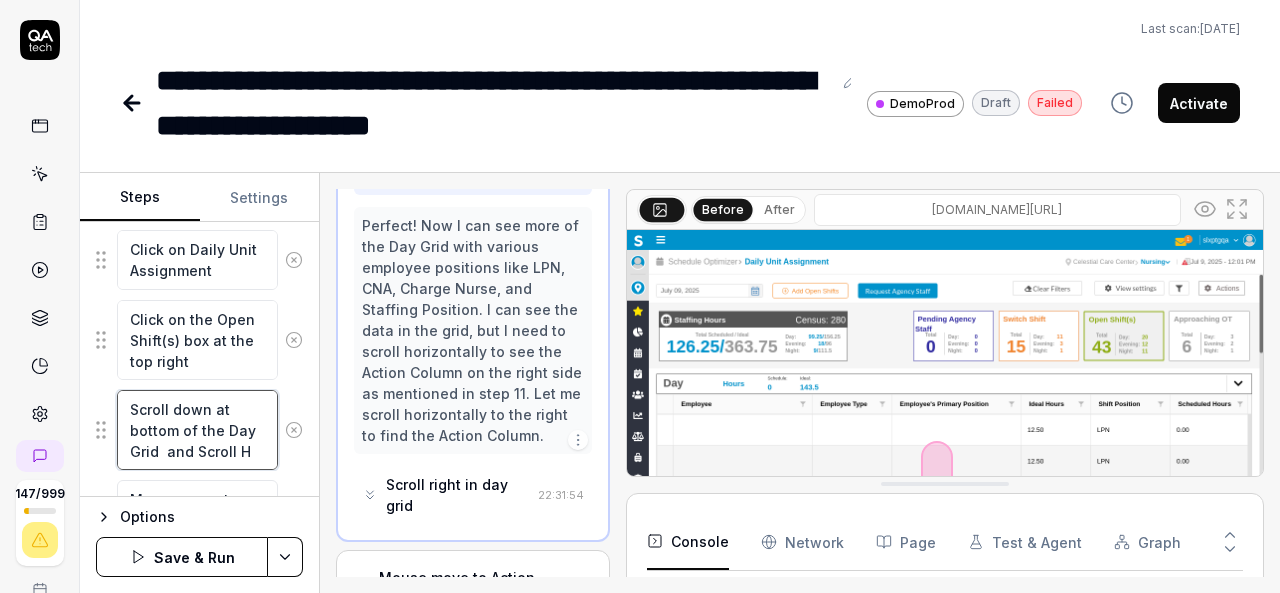type on "*" 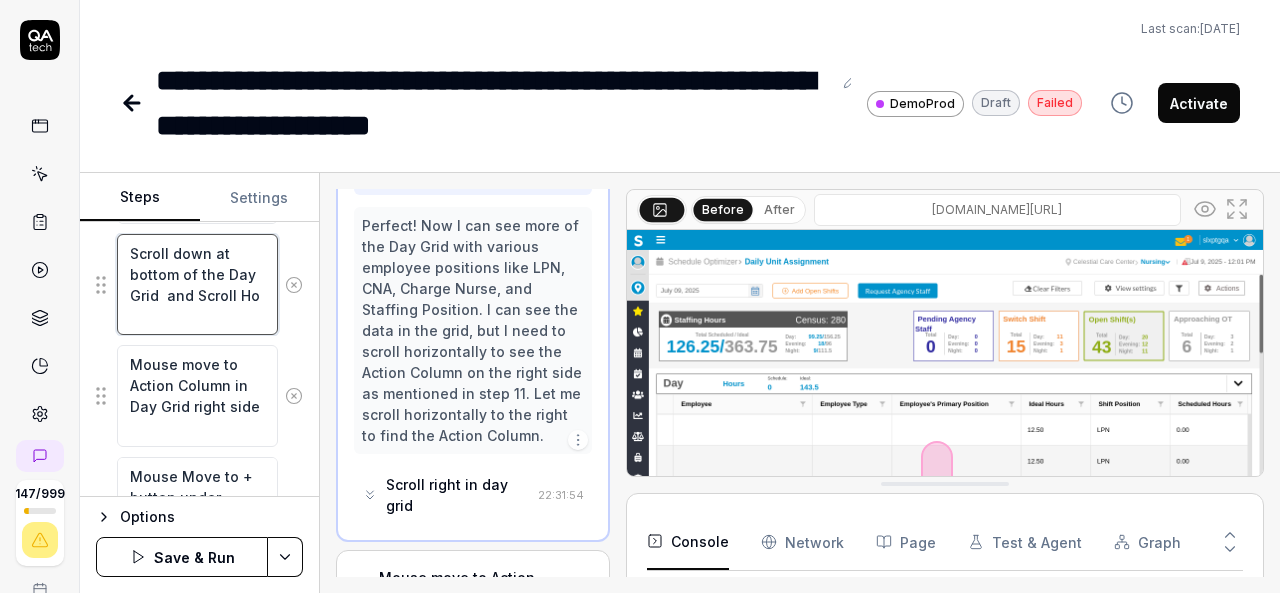 scroll, scrollTop: 1070, scrollLeft: 0, axis: vertical 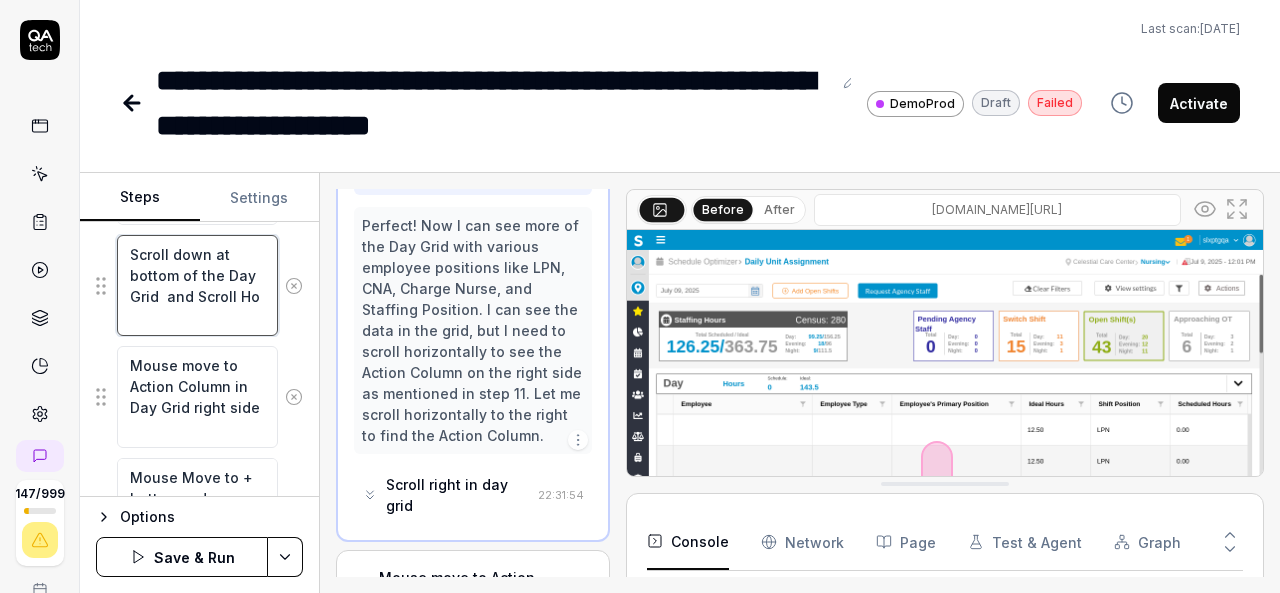 type on "*" 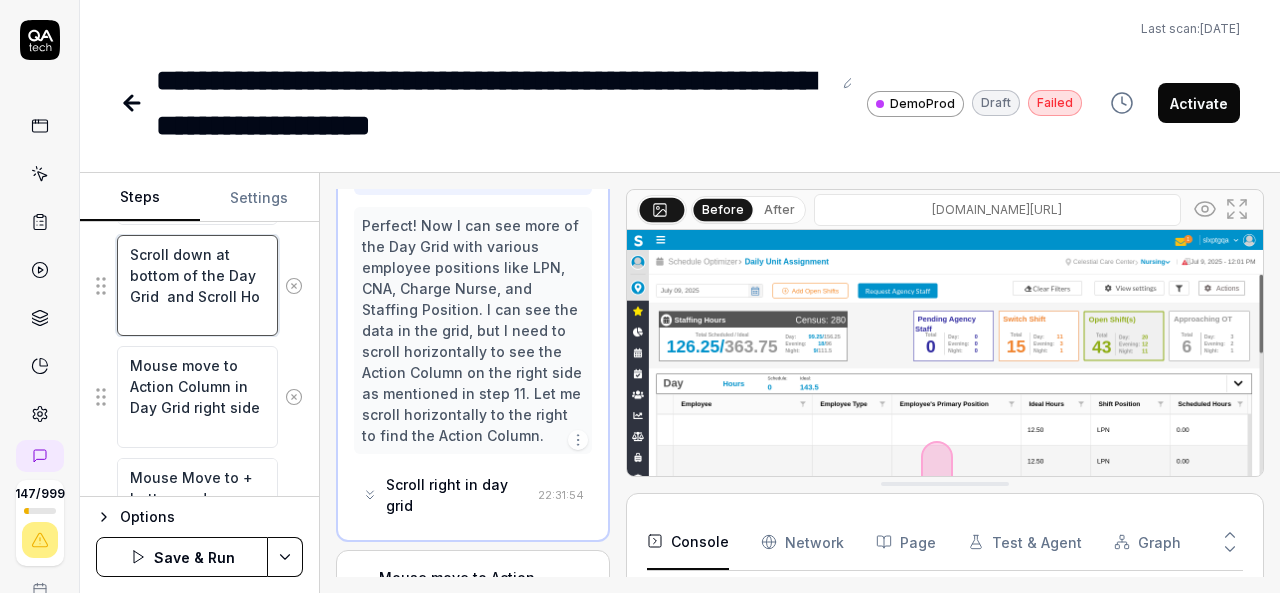 type on "Scroll down at bottom of the Day Grid  and Scroll Hor" 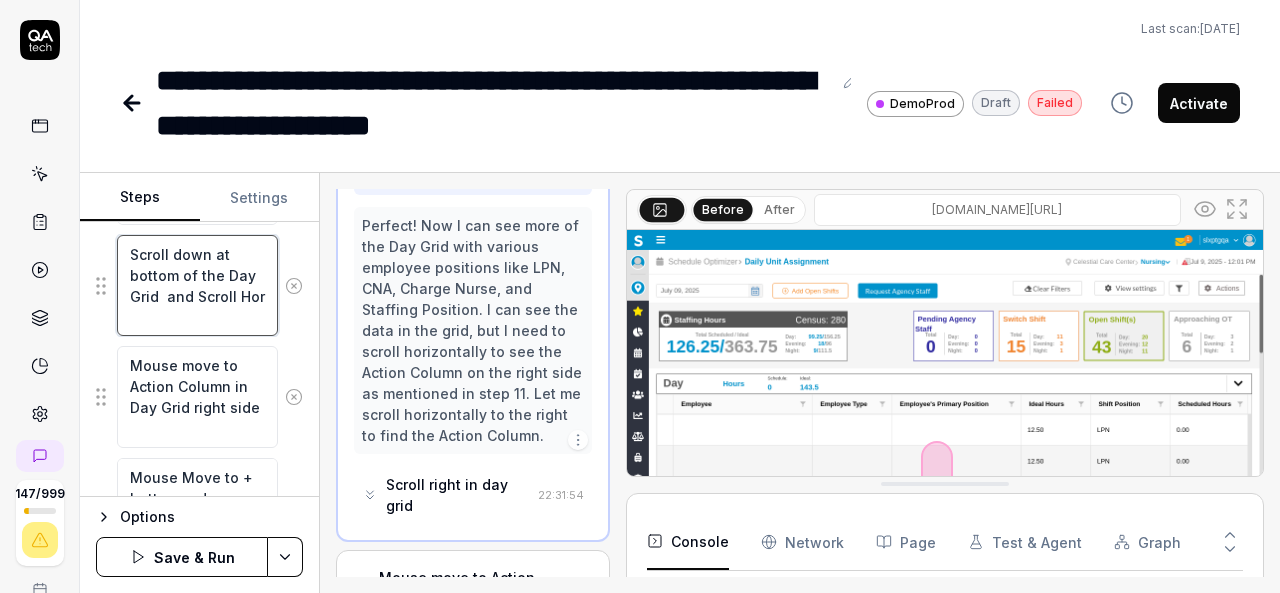 type on "*" 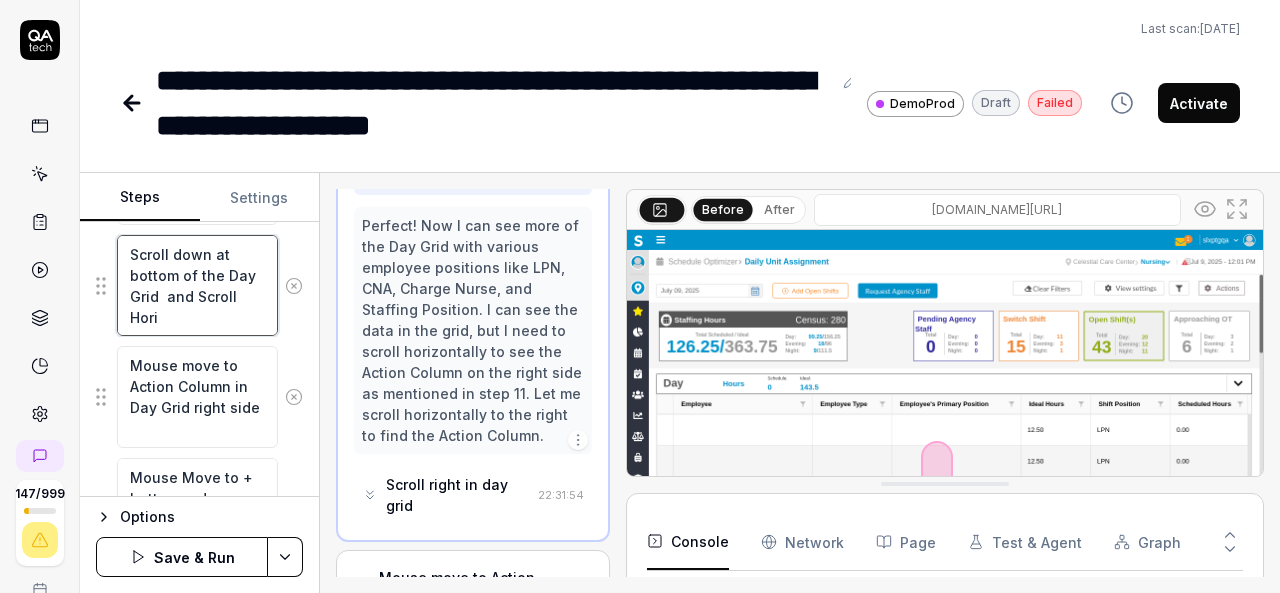 type on "*" 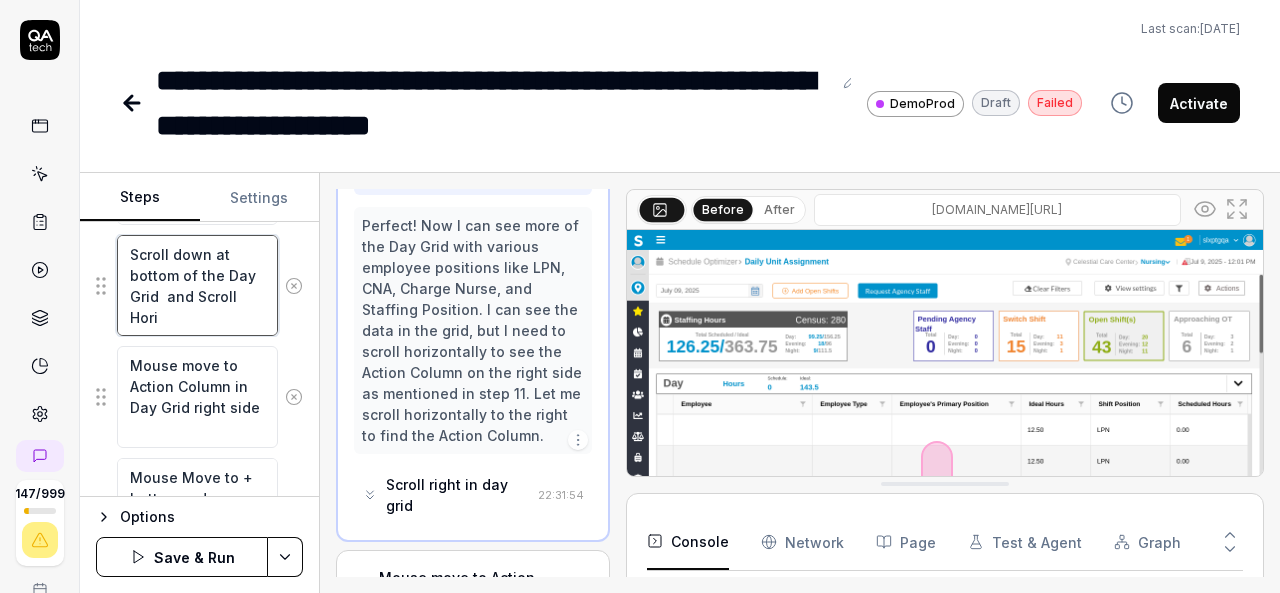 type on "Scroll down at bottom of the Day Grid  and Scroll Horiz" 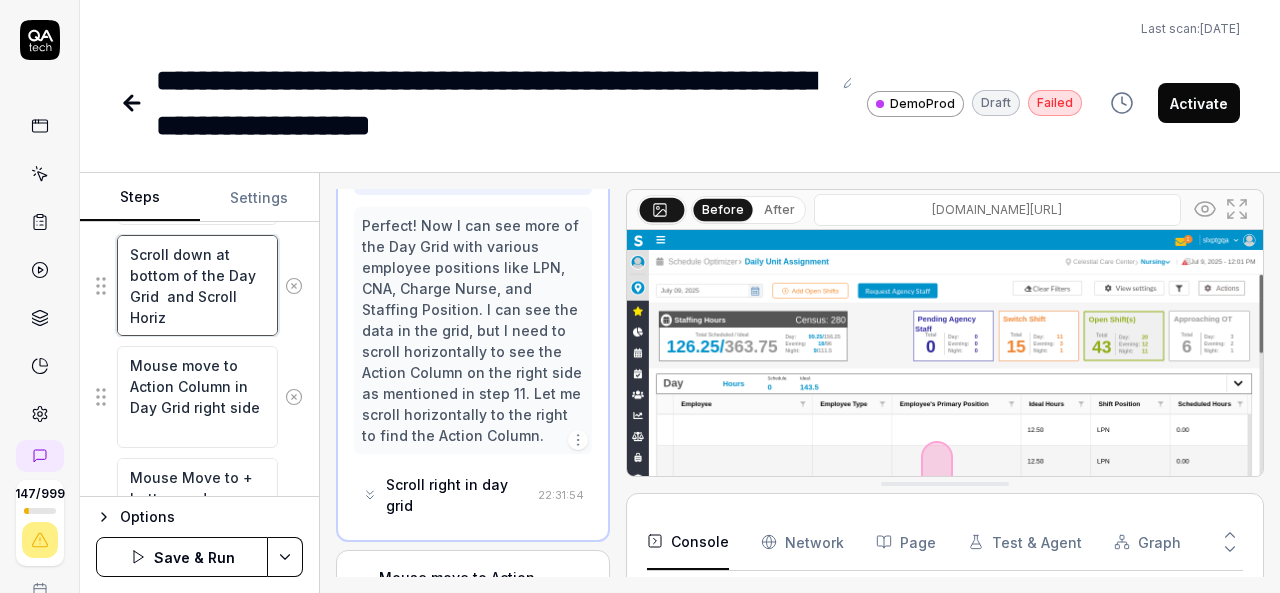type on "*" 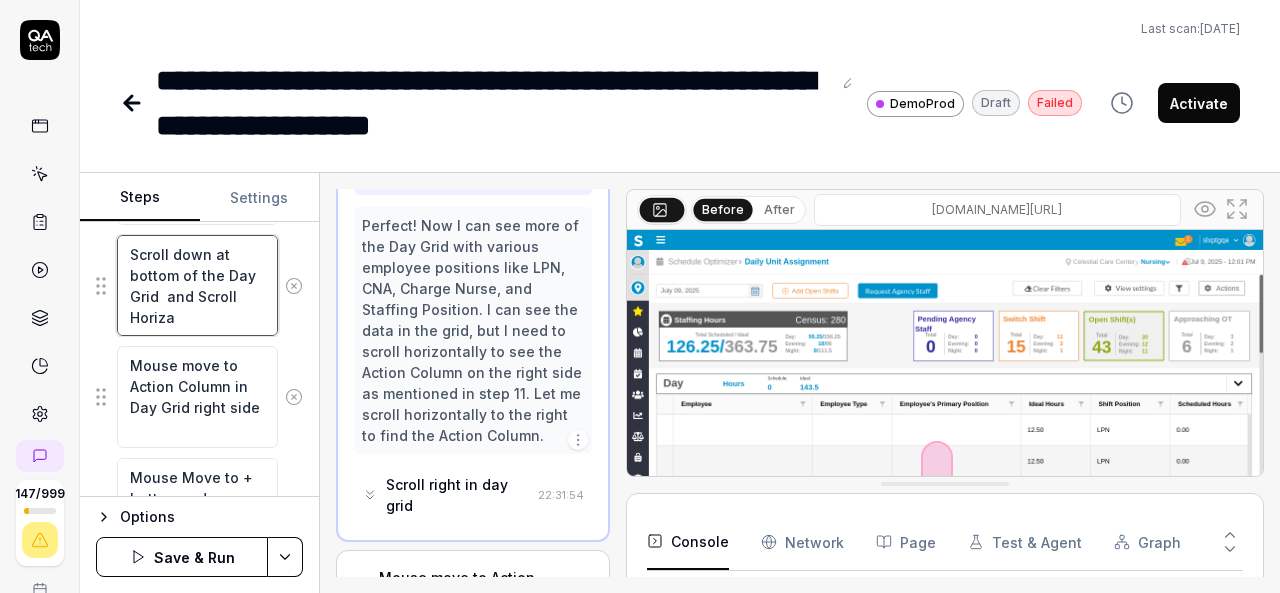 type on "*" 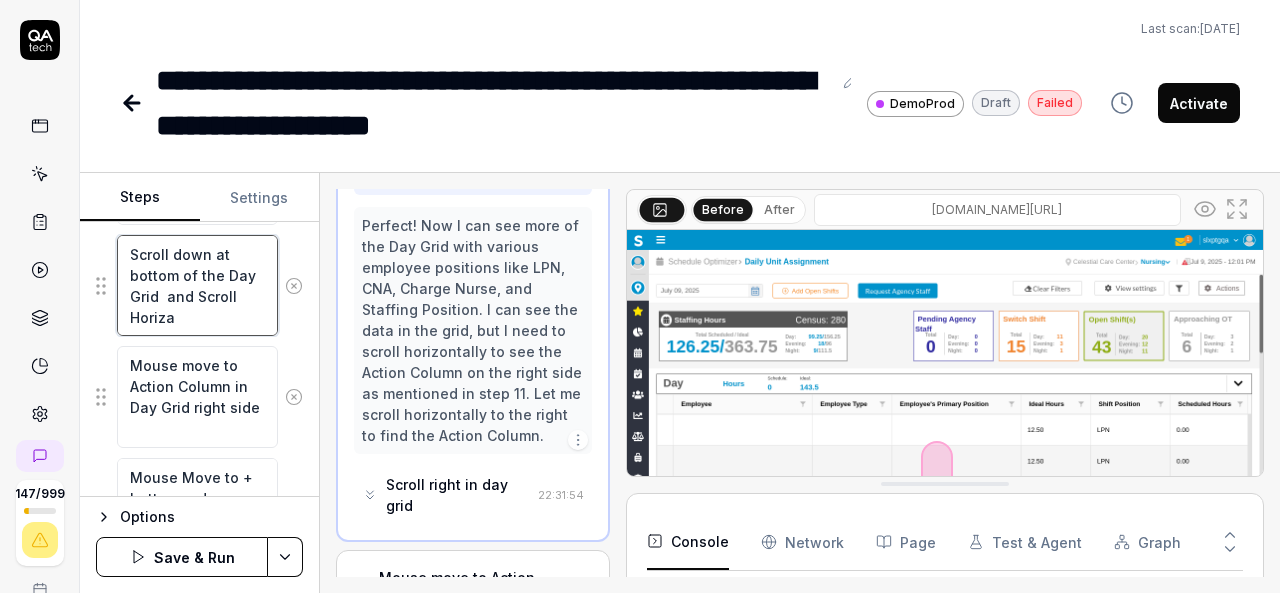 type on "Scroll down at bottom of the Day Grid  and Scroll Horizan" 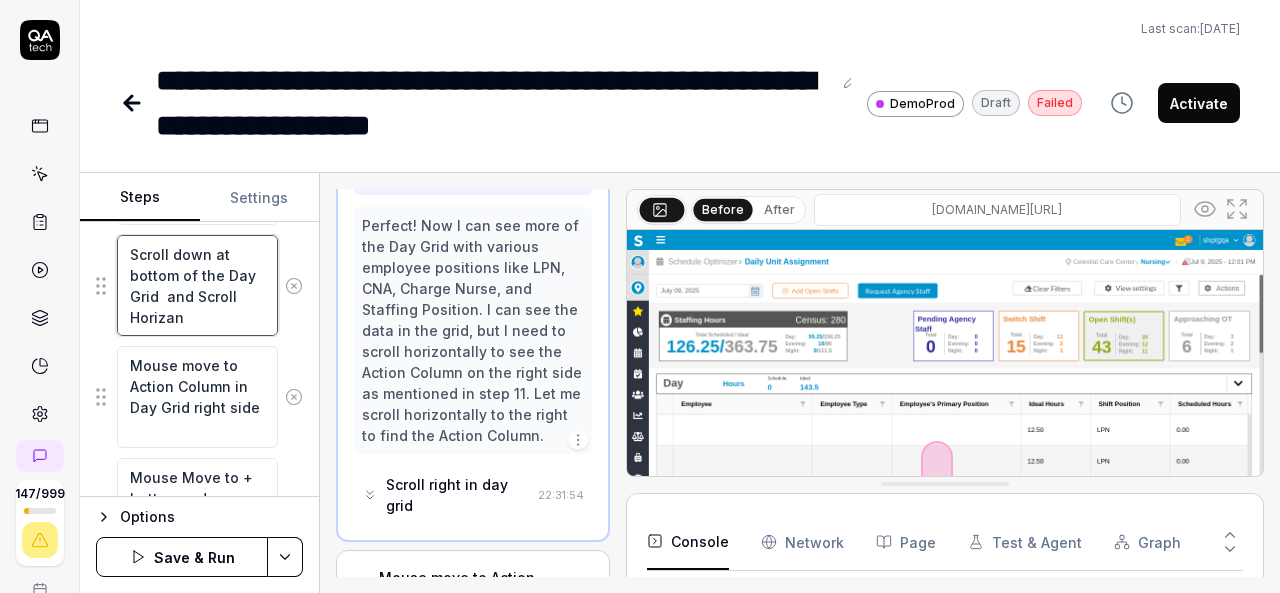 type on "*" 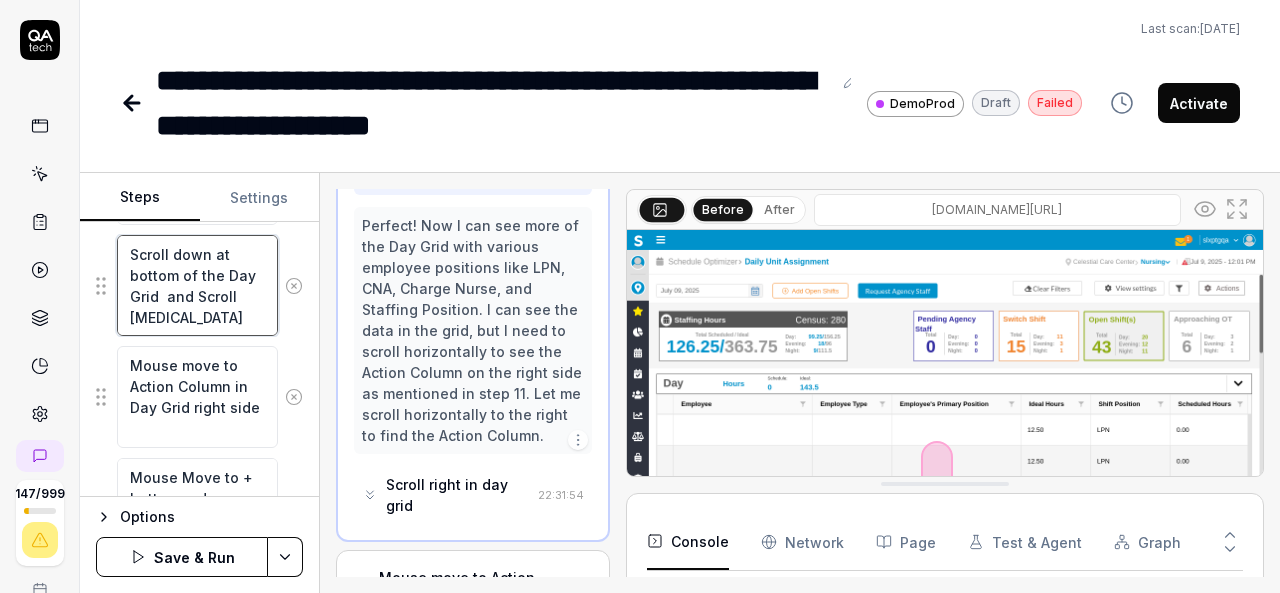 type on "*" 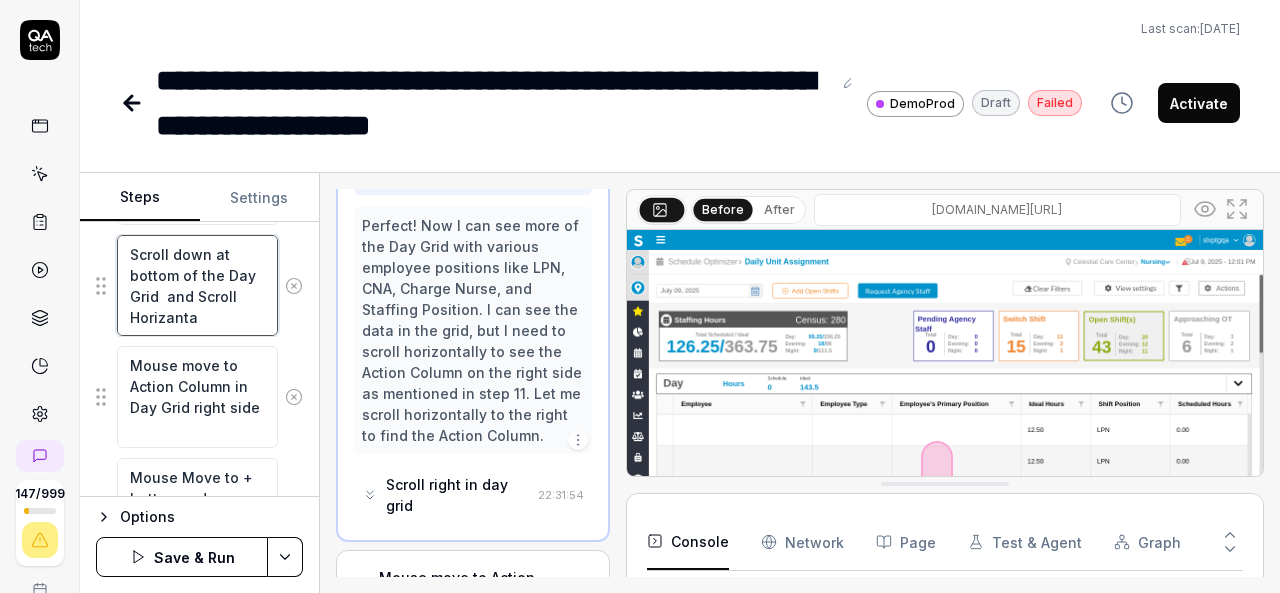 type on "*" 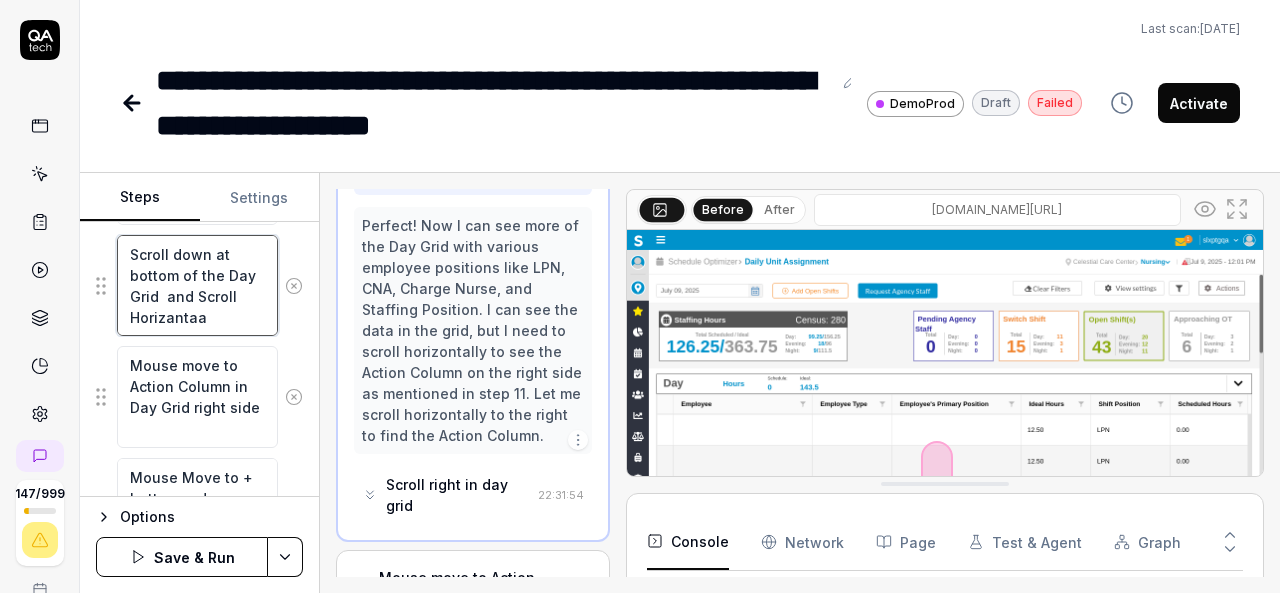 type on "*" 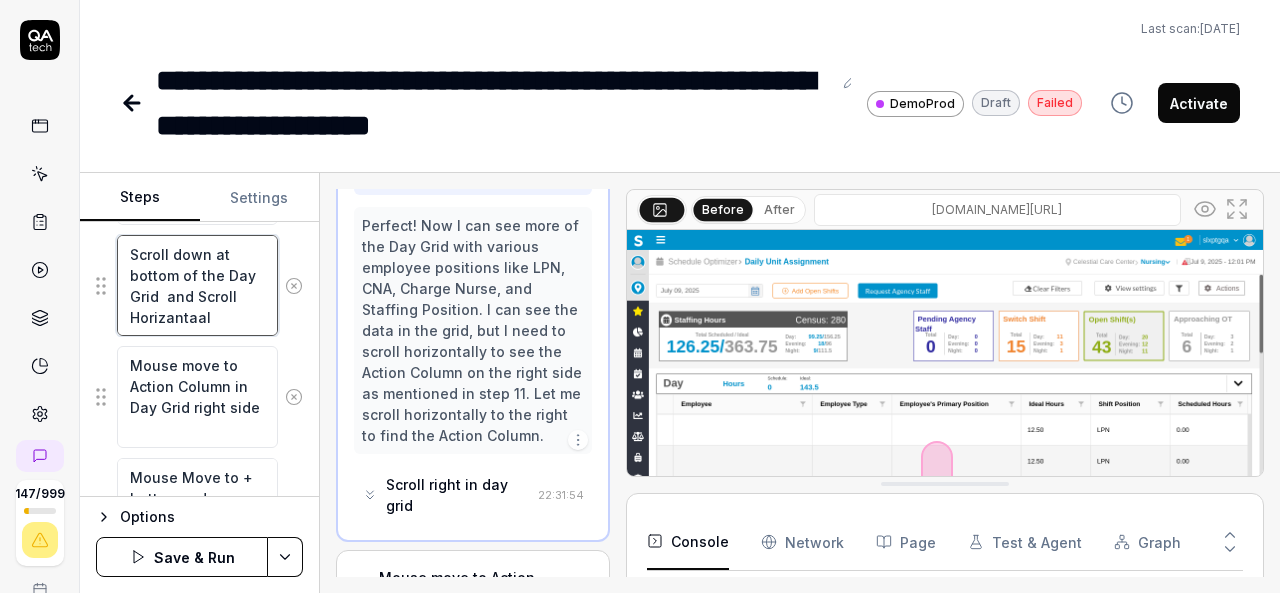 type on "*" 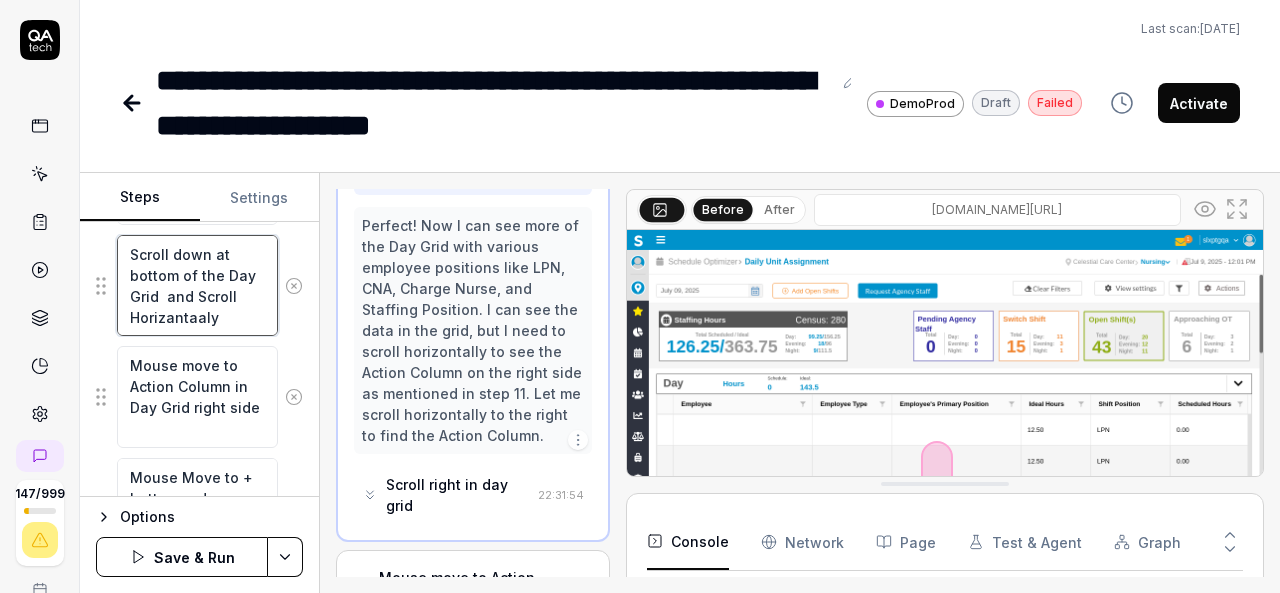 type on "*" 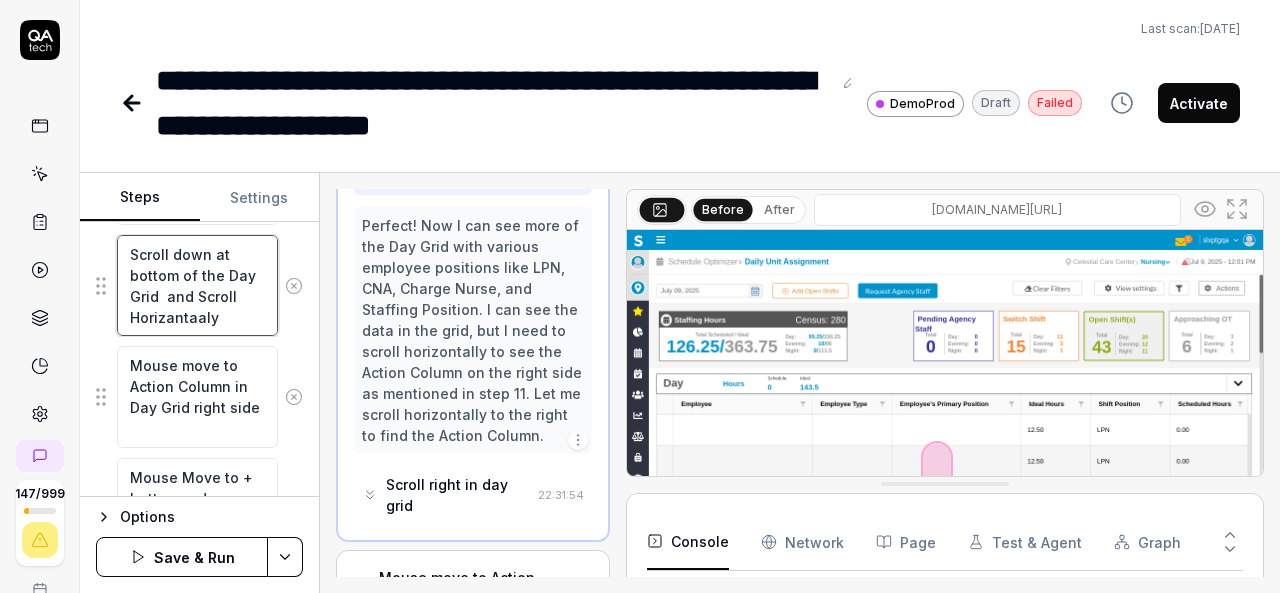 type on "*" 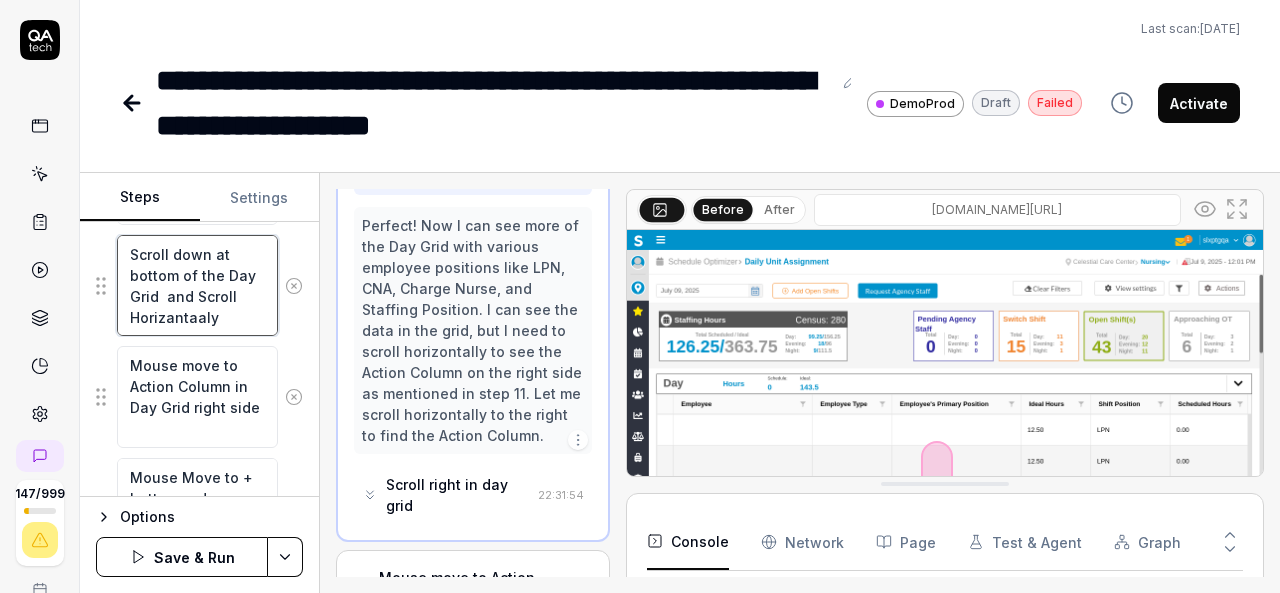 type on "Scroll down at bottom of the Day Grid  and Scroll Horizontally" 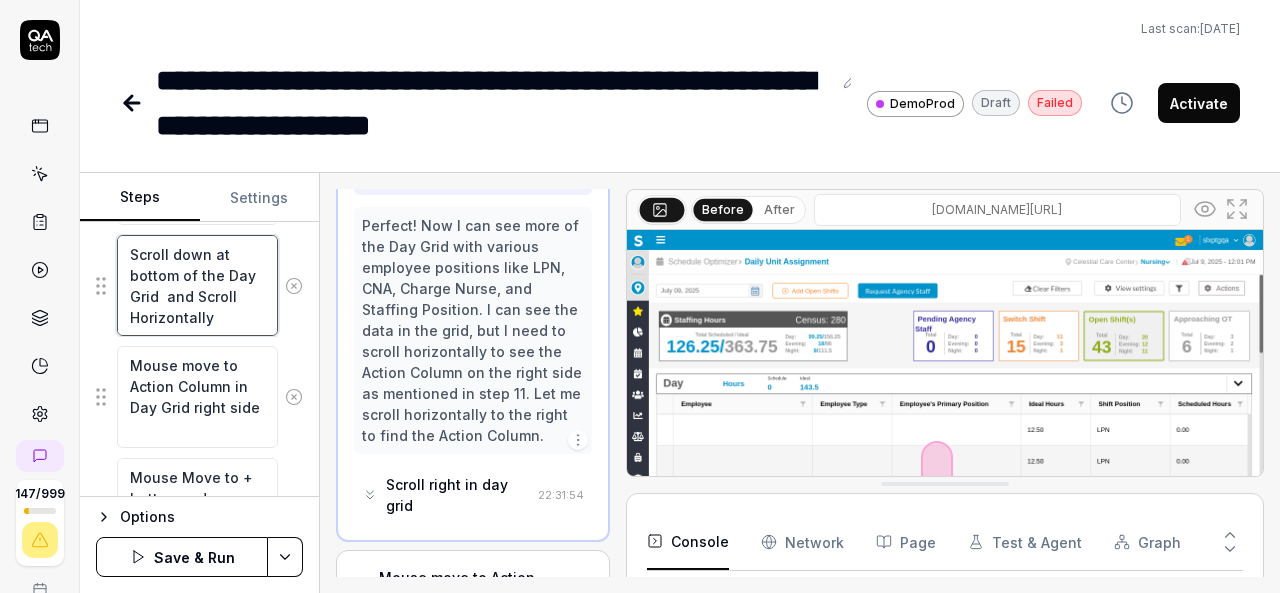 type on "*" 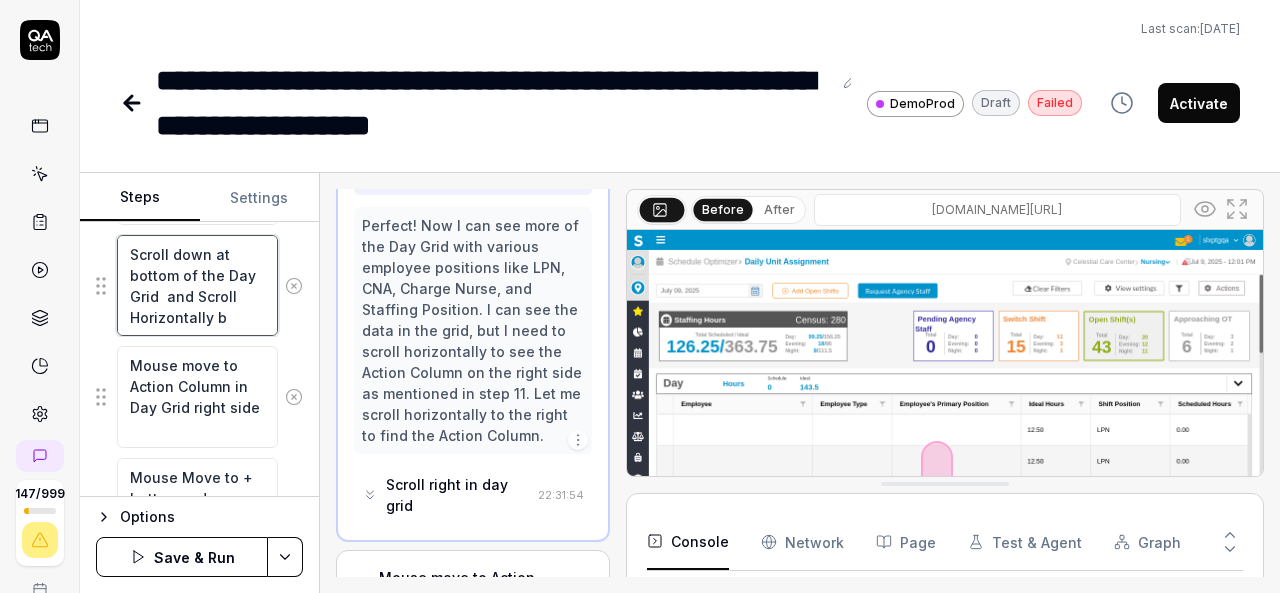 type on "*" 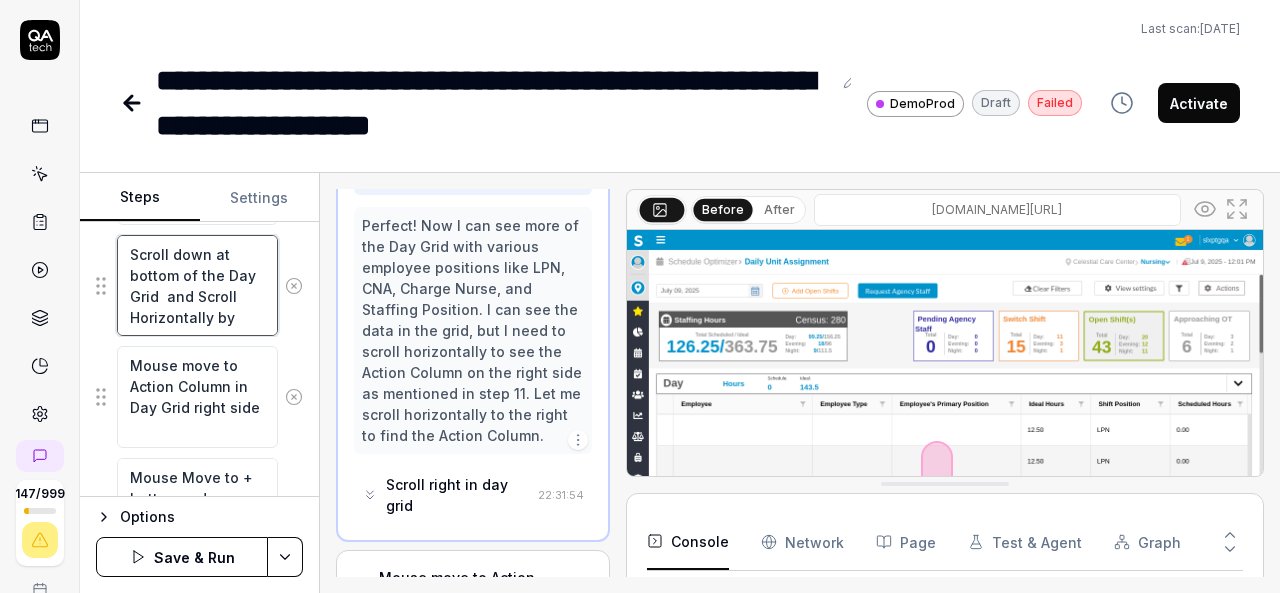 type on "*" 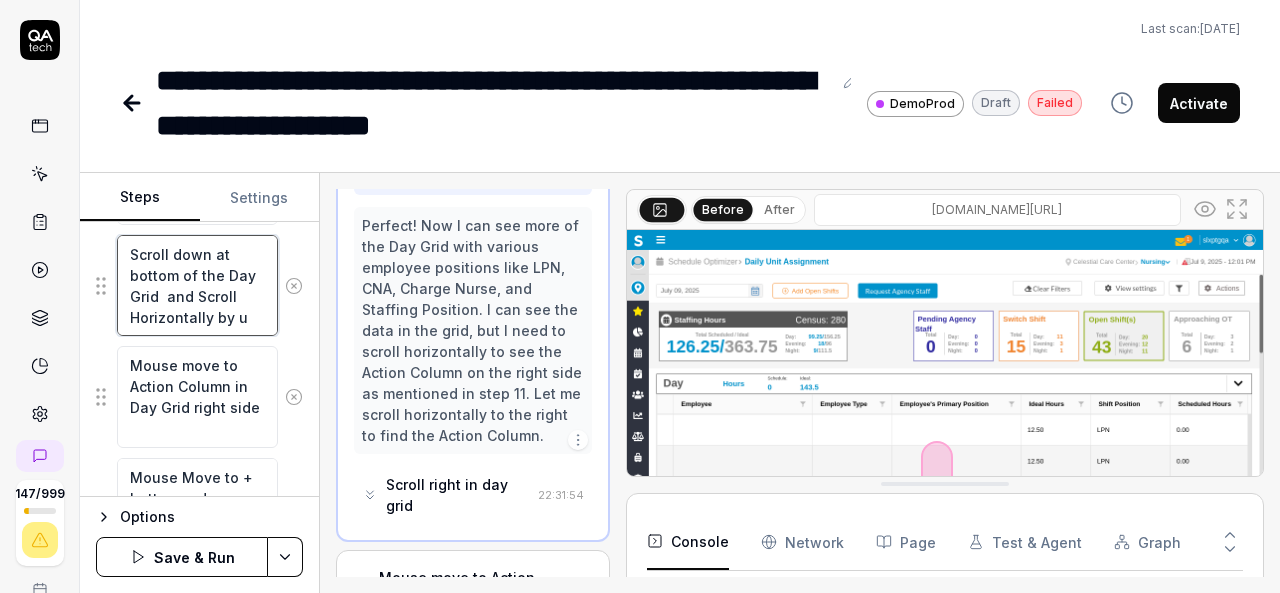 type on "*" 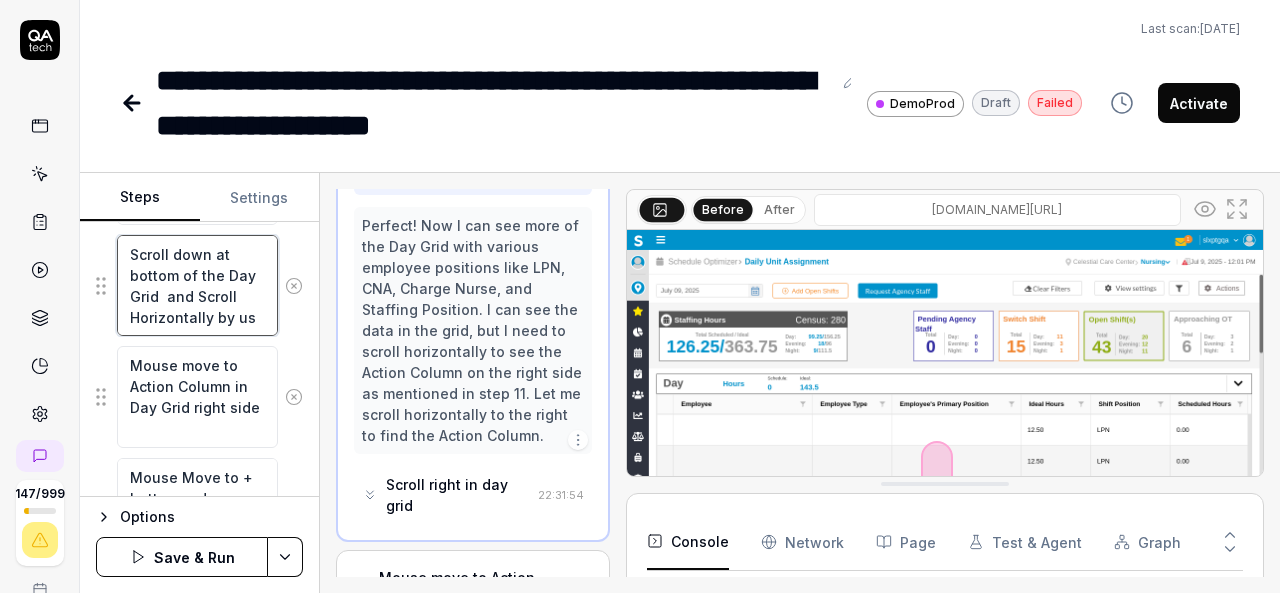 type on "*" 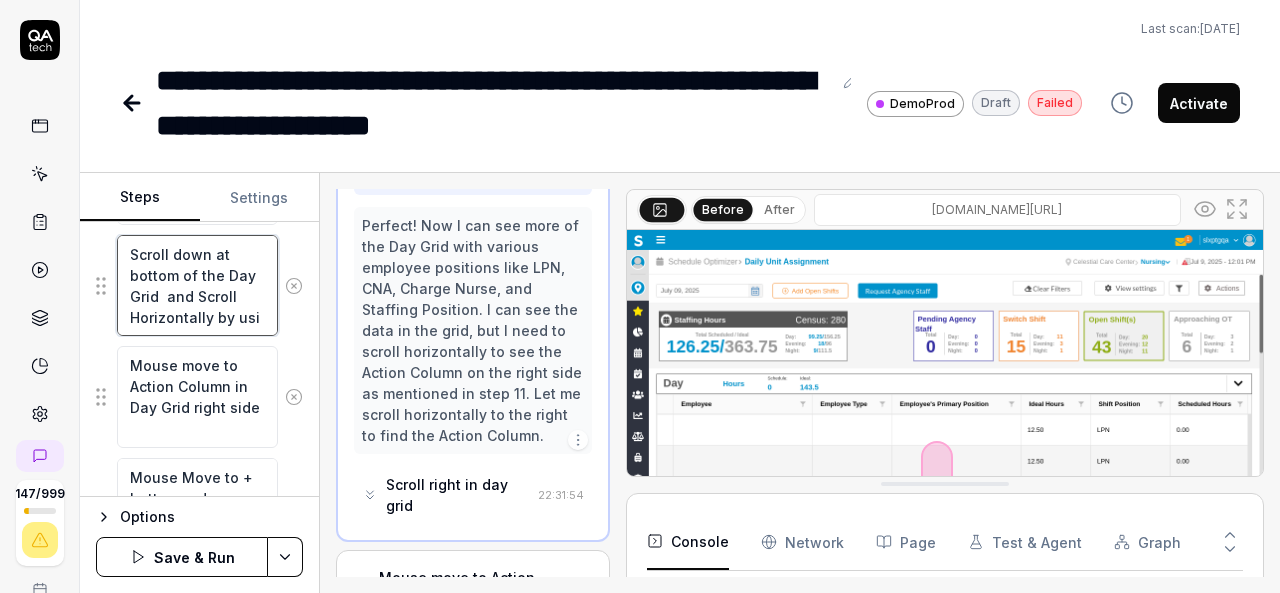 scroll, scrollTop: 10, scrollLeft: 0, axis: vertical 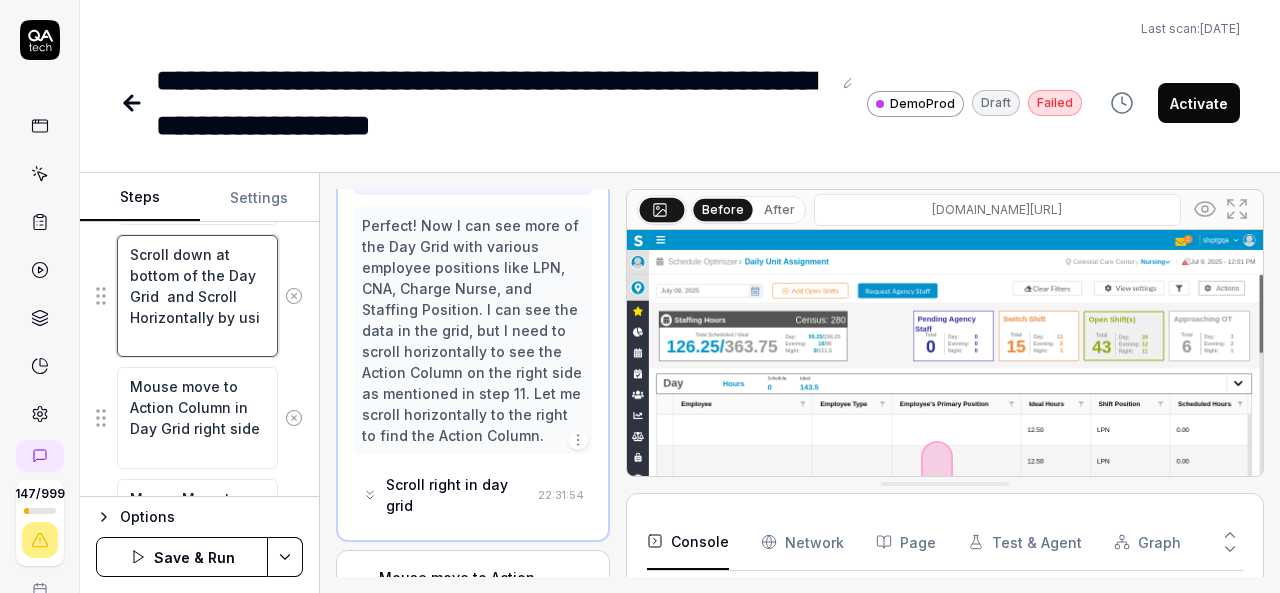 type on "*" 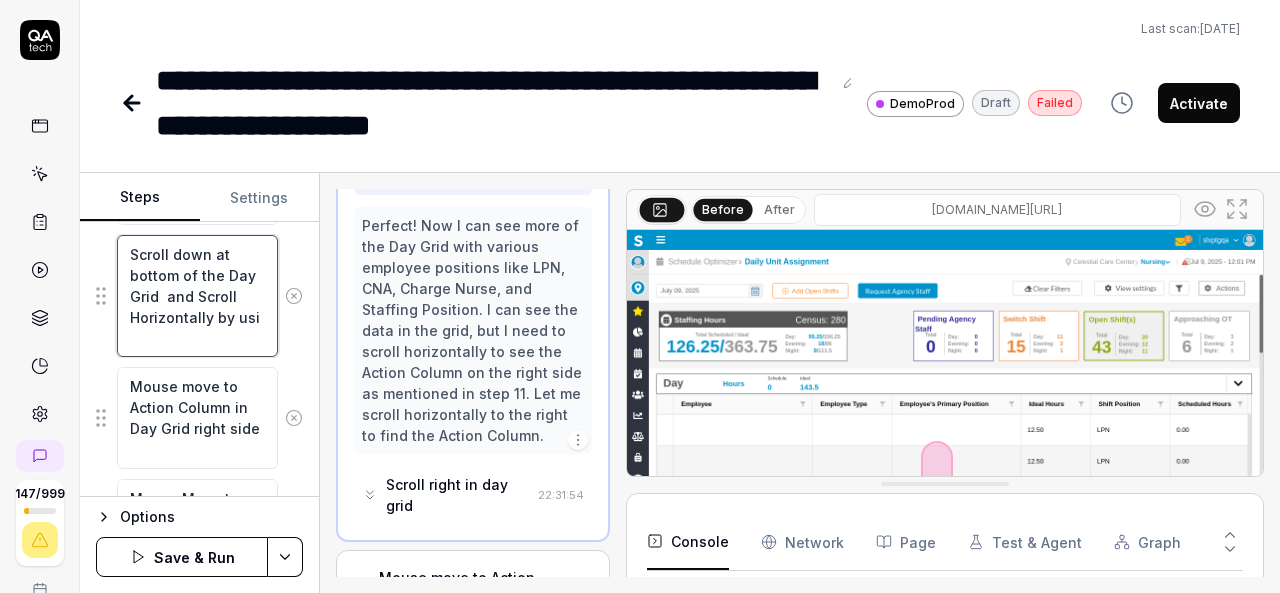 type on "Scroll down at bottom of the Day Grid  and Scroll Horizontally by usin" 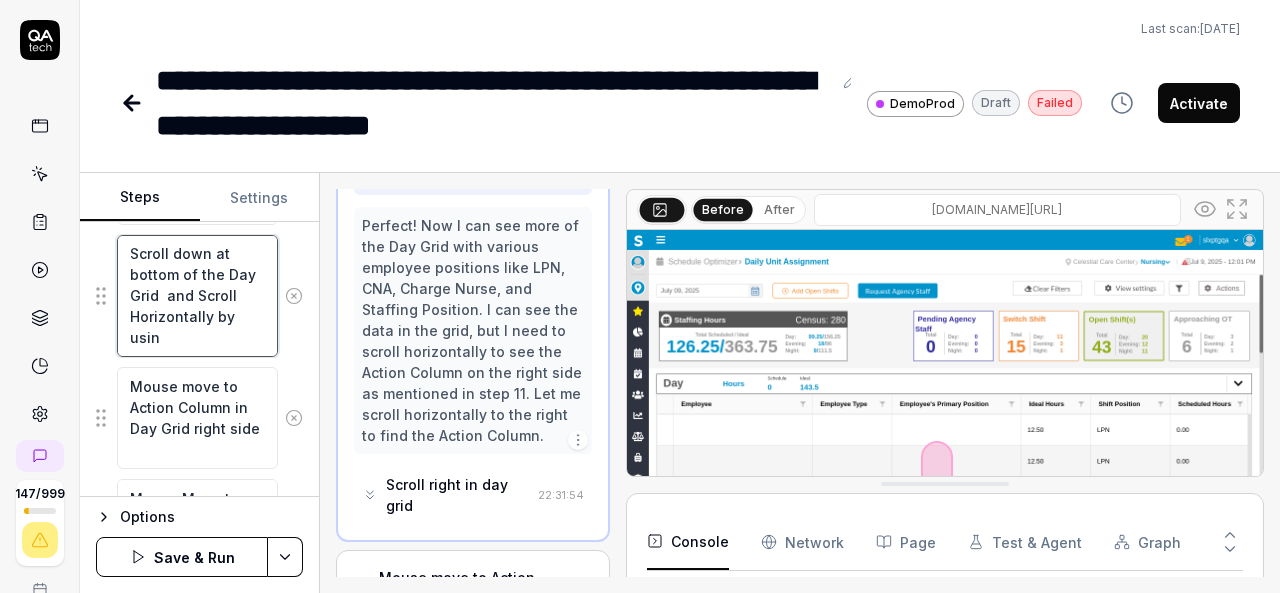 type on "*" 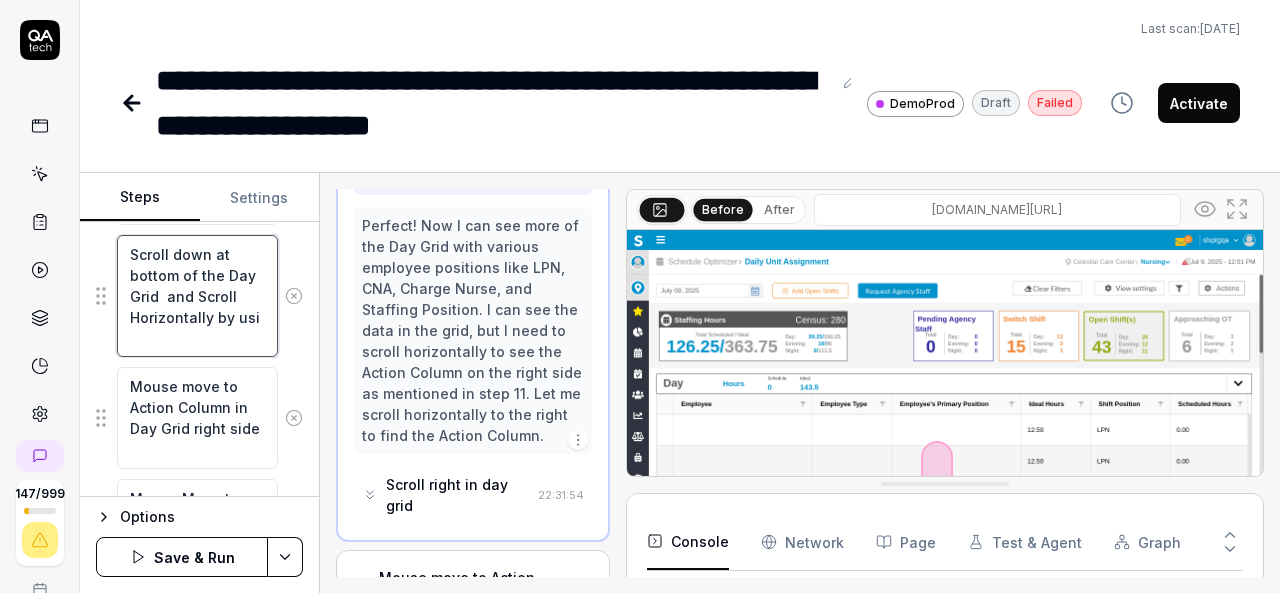 type on "*" 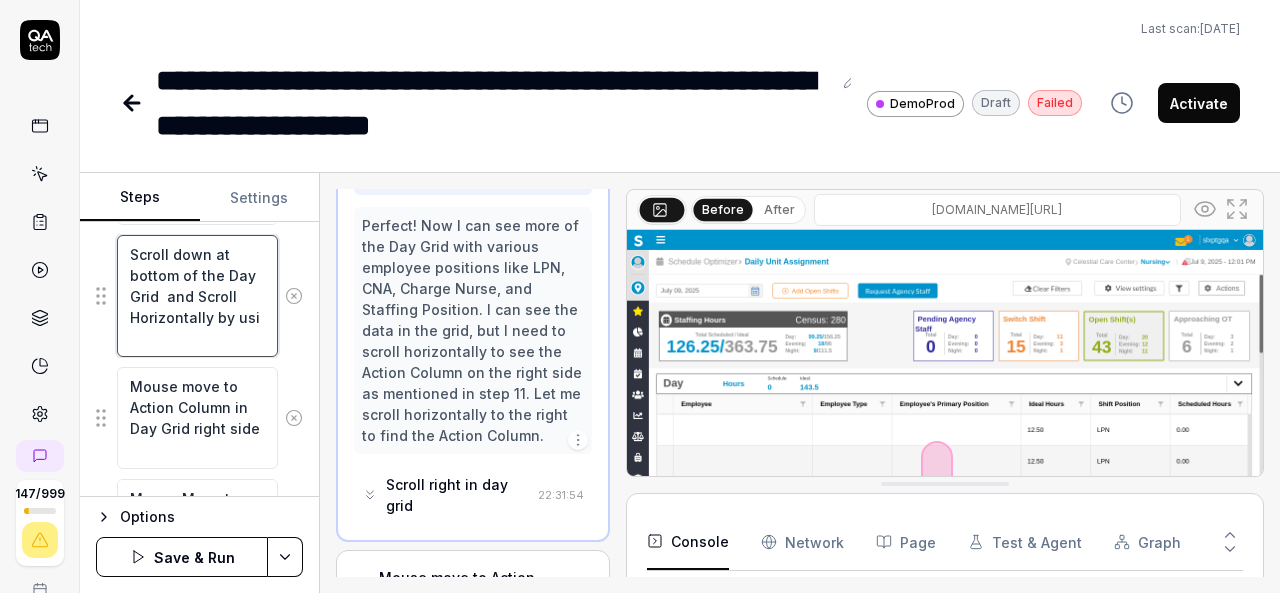 type on "Scroll down at bottom of the Day Grid  and Scroll Horizontally by usin" 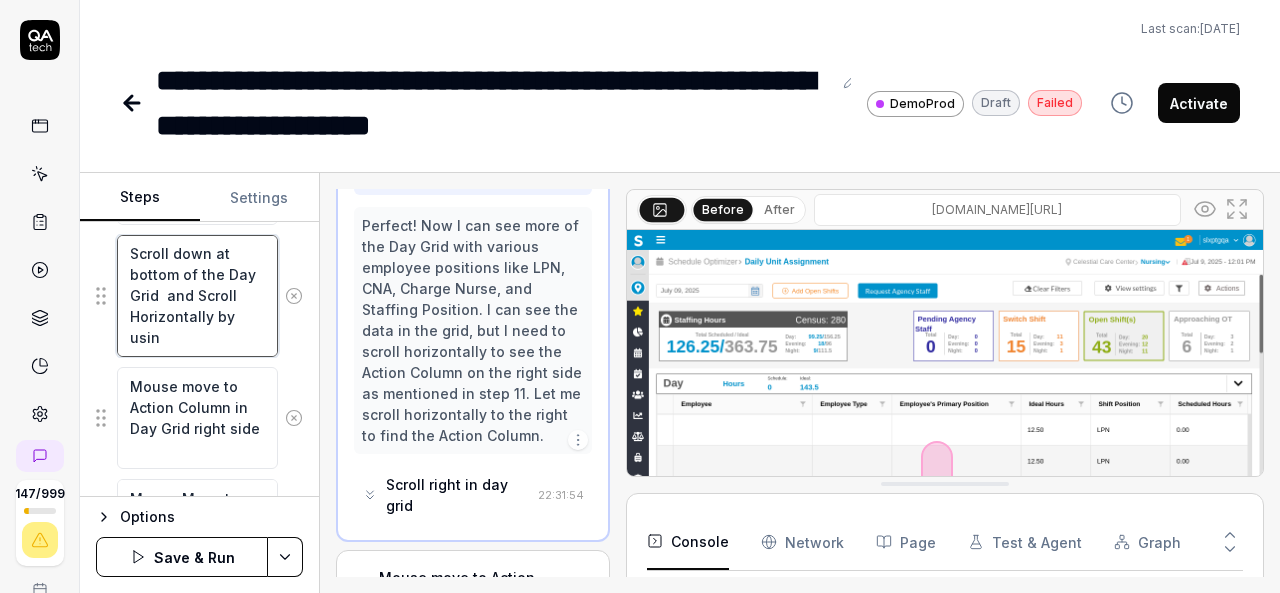 type on "*" 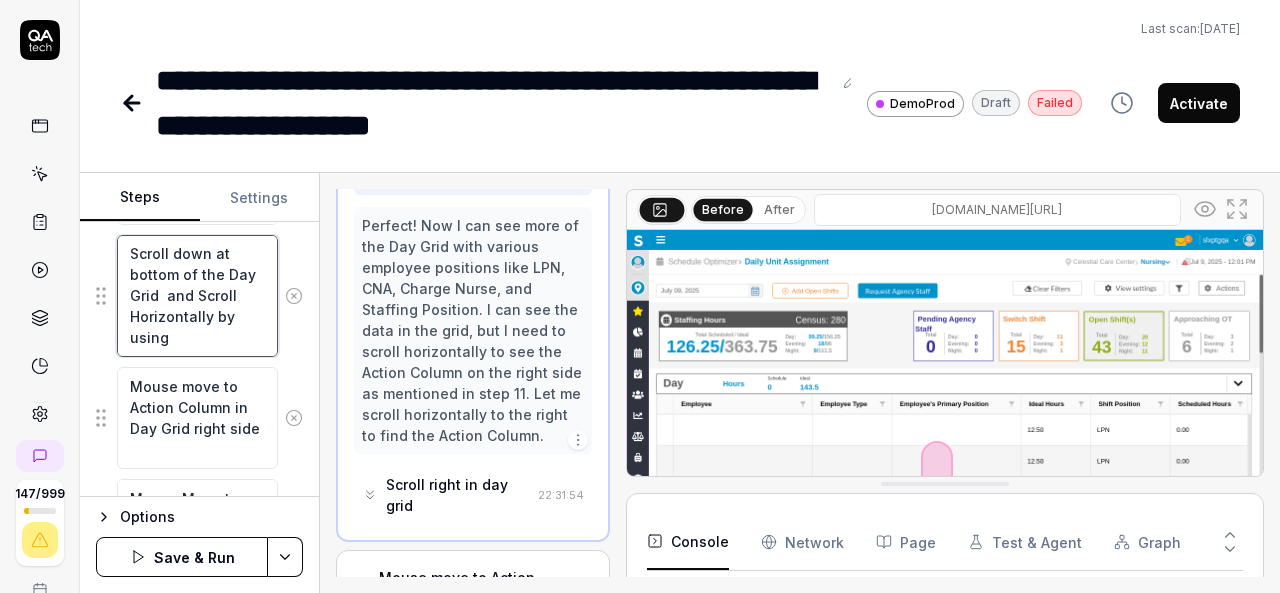 type on "*" 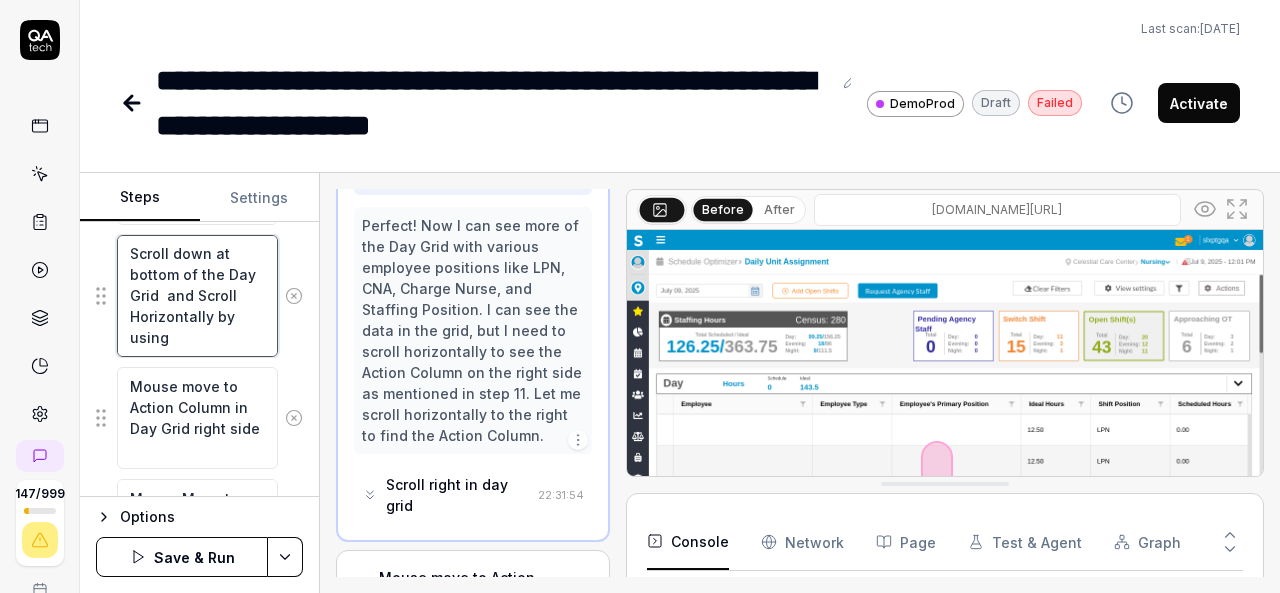 click on "Scroll down at bottom of the Day Grid  and Scroll Horizontally by using" at bounding box center (197, 296) 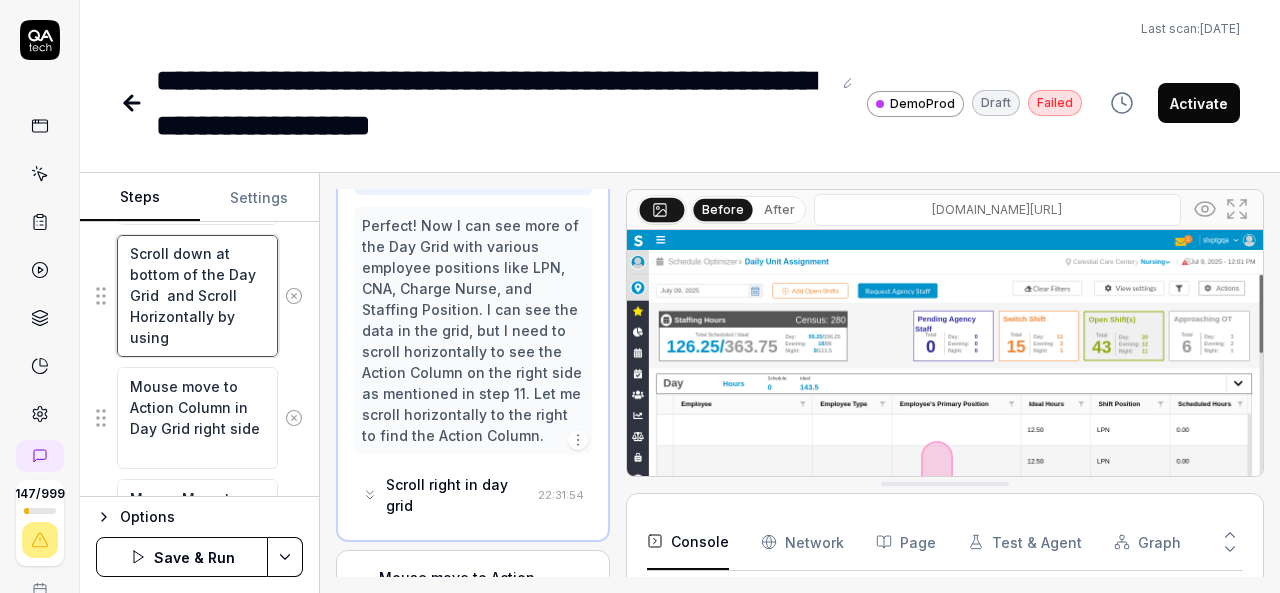 type on "*" 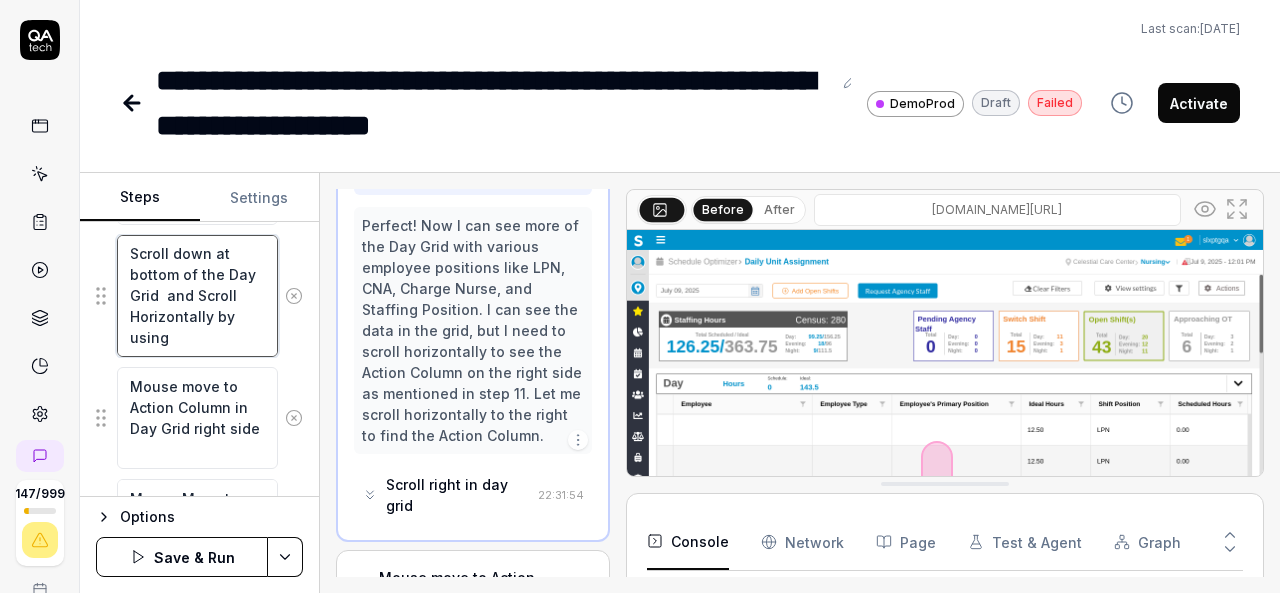 type on "Scroll down at bottom of the Day Grid  and Scroll Horizontally by using" 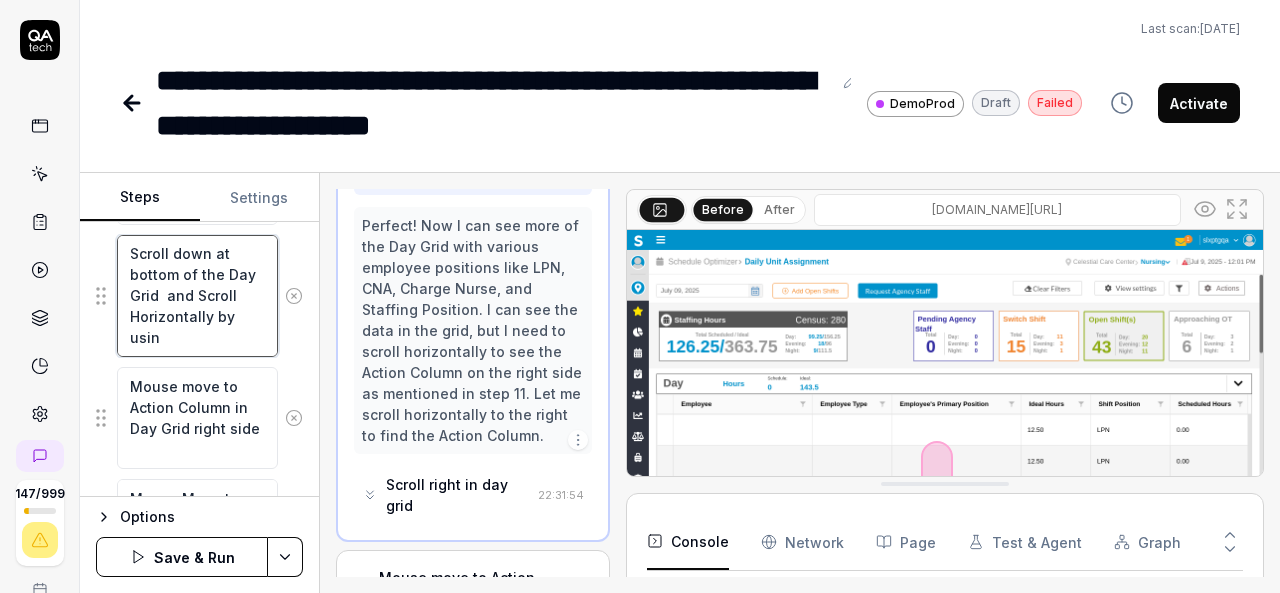 type on "*" 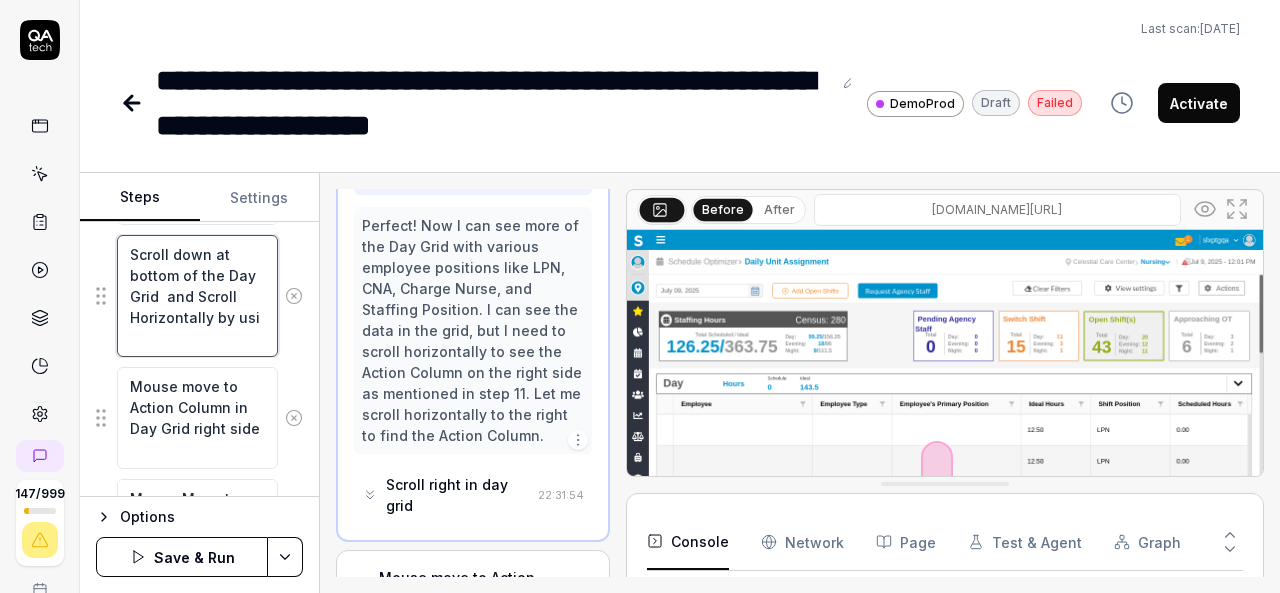 type on "*" 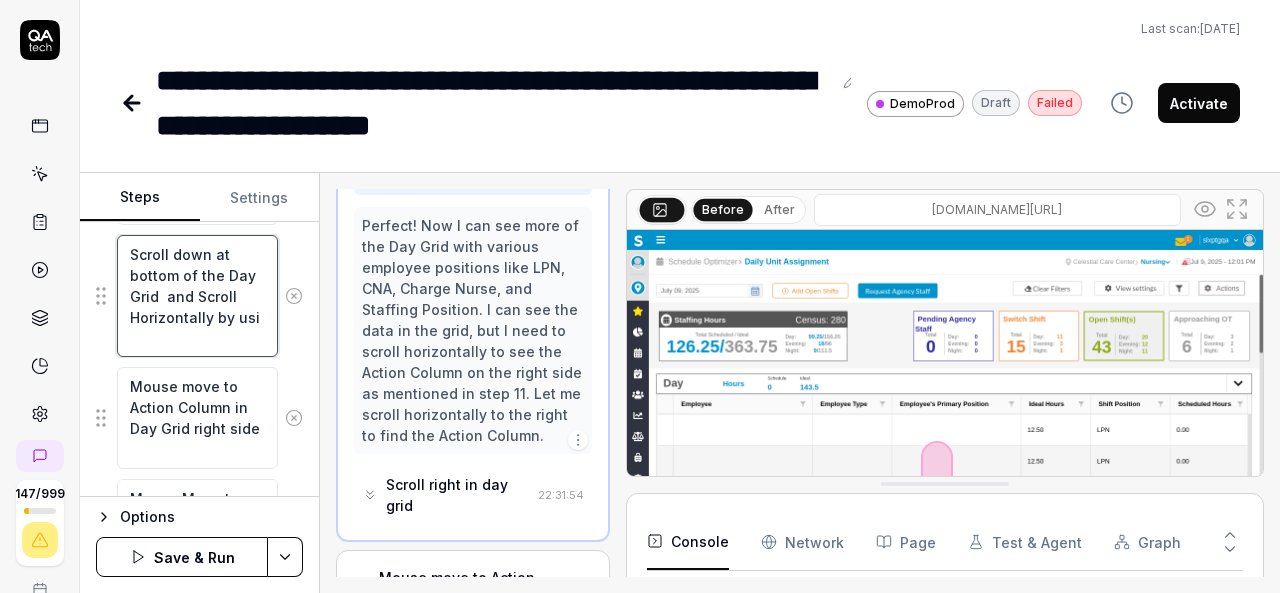 type on "Scroll down at bottom of the Day Grid  and Scroll Horizontally by us" 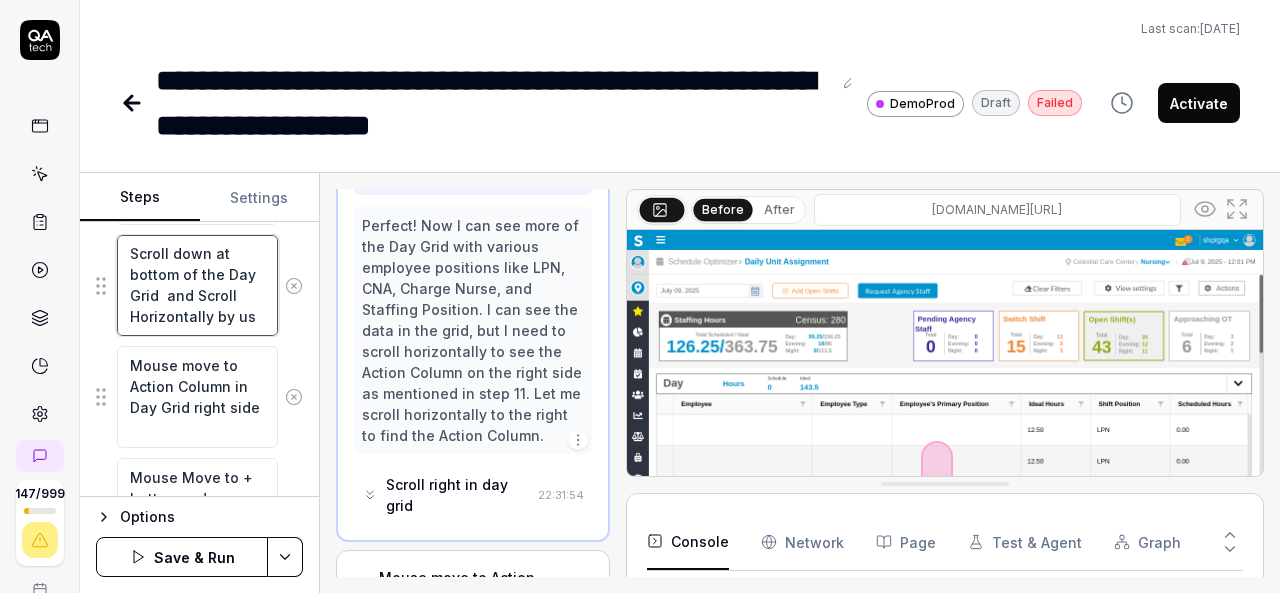 type on "*" 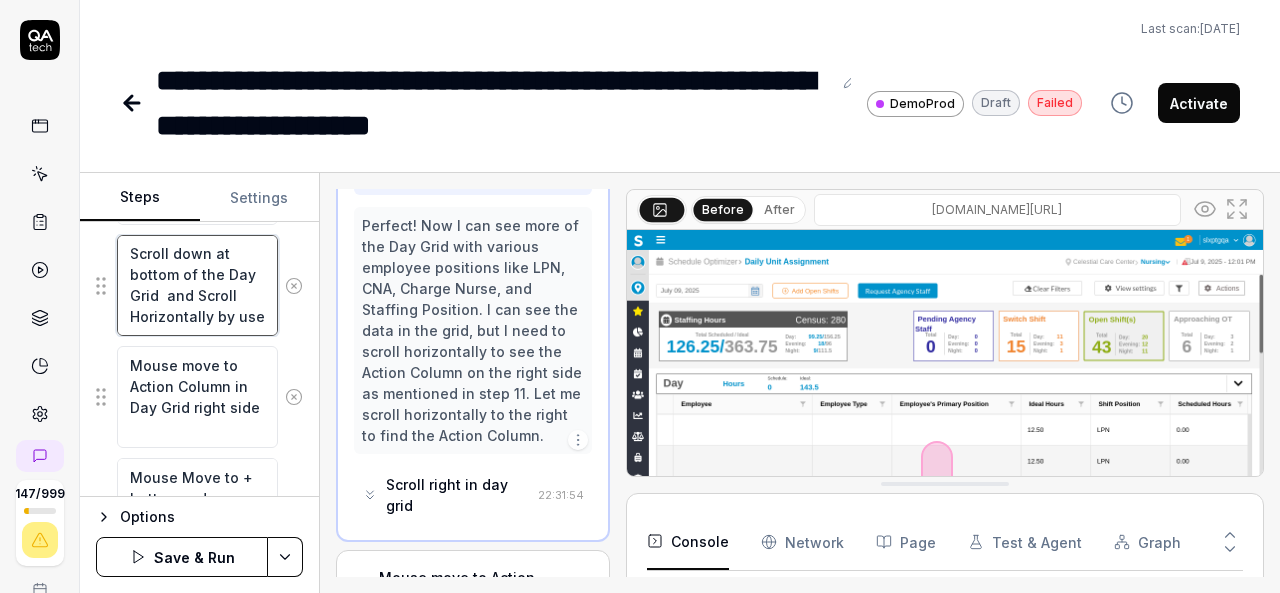 scroll, scrollTop: 20, scrollLeft: 0, axis: vertical 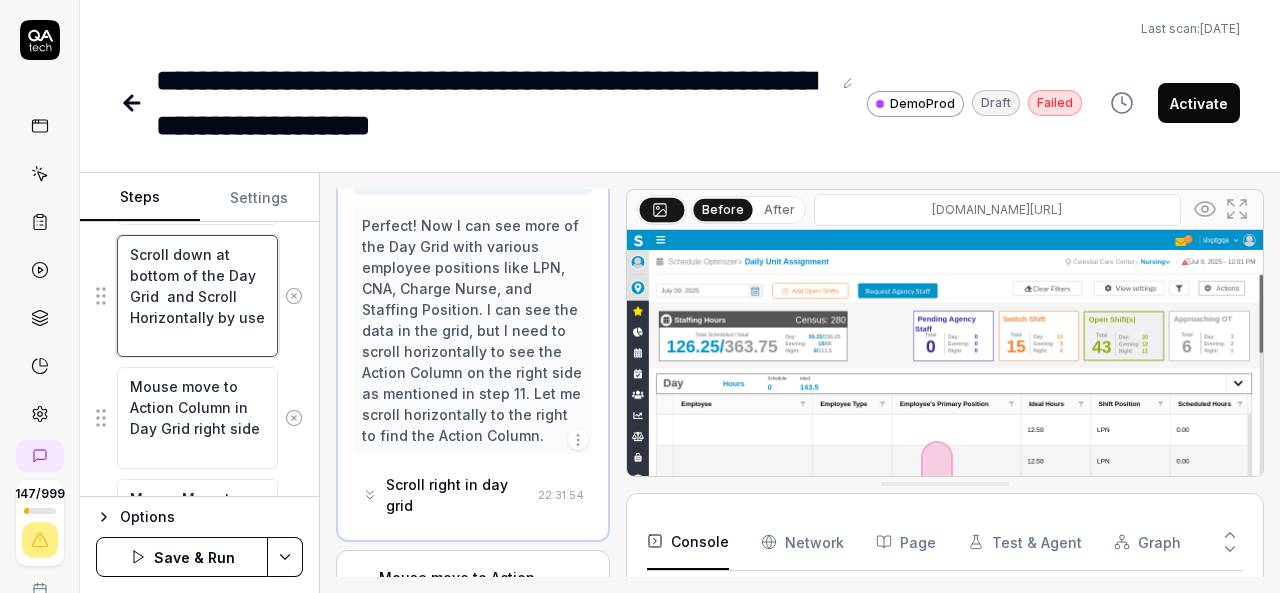 type on "*" 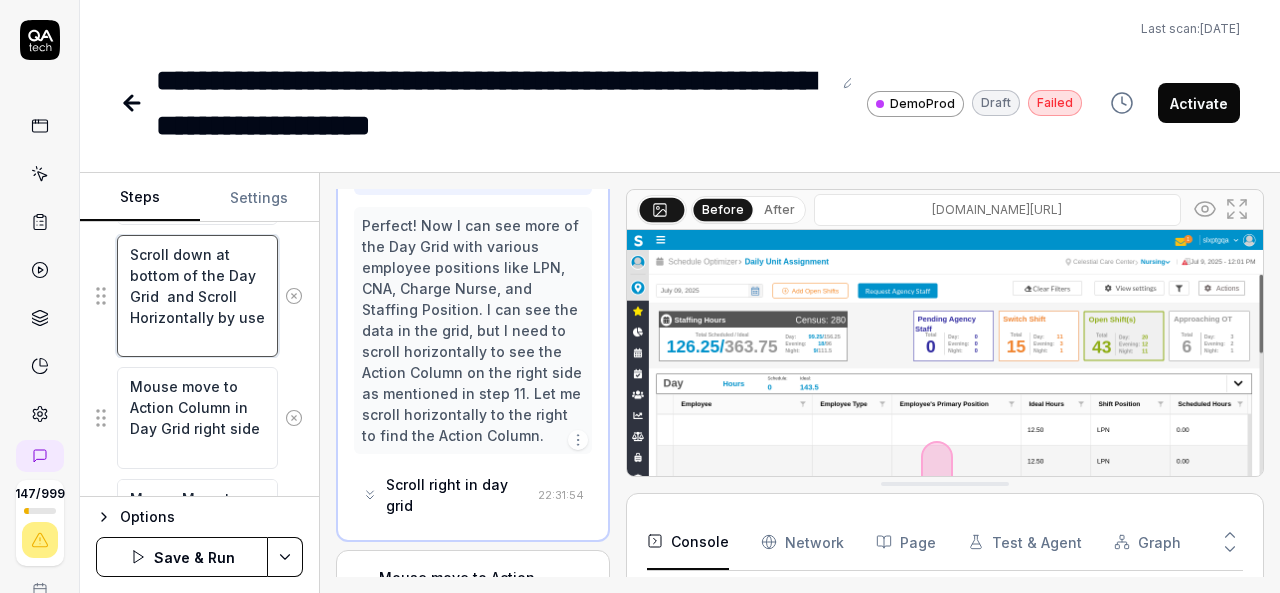 type on "Scroll down at bottom of the Day Grid  and Scroll Horizontally by use" 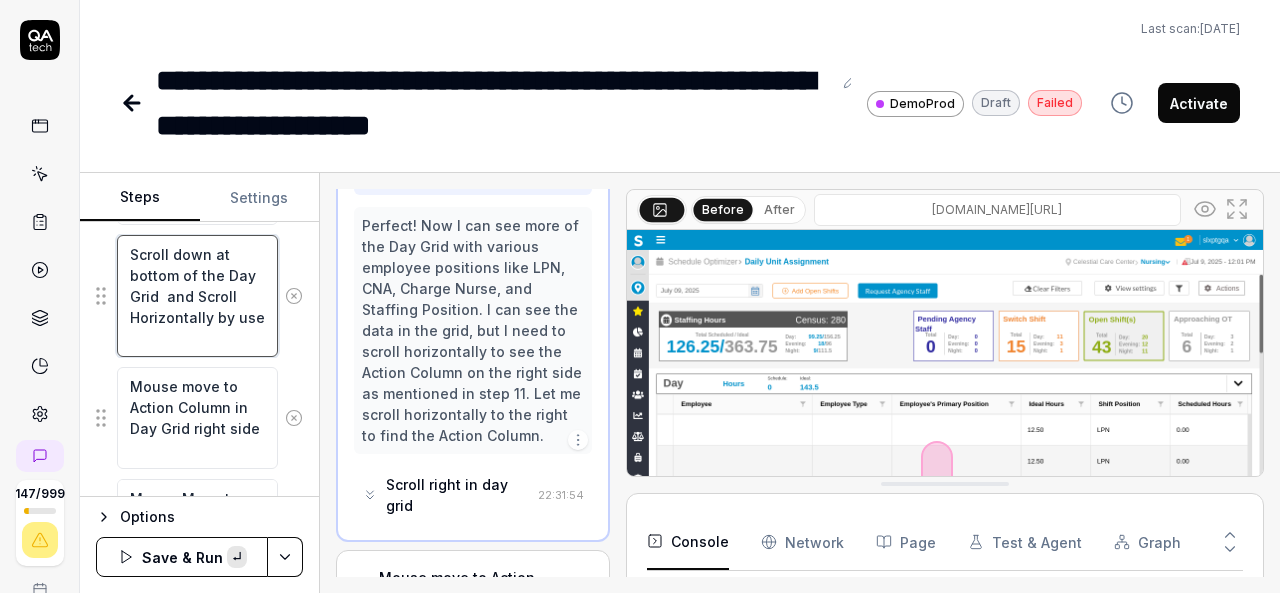paste on "Horizontally" 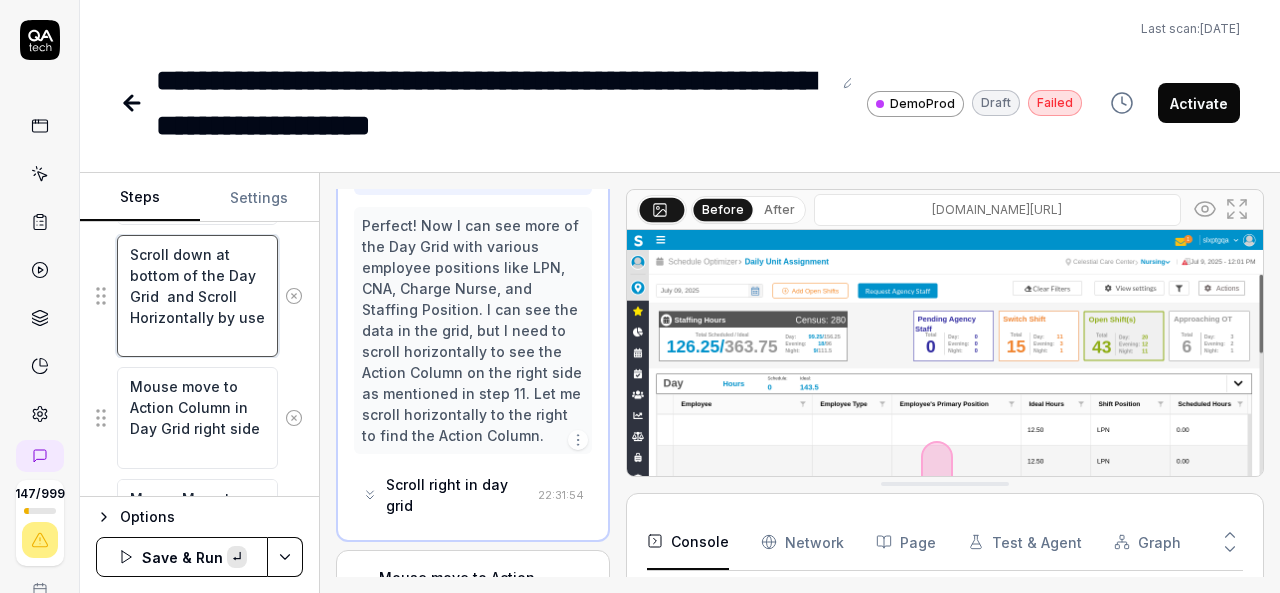 type on "*" 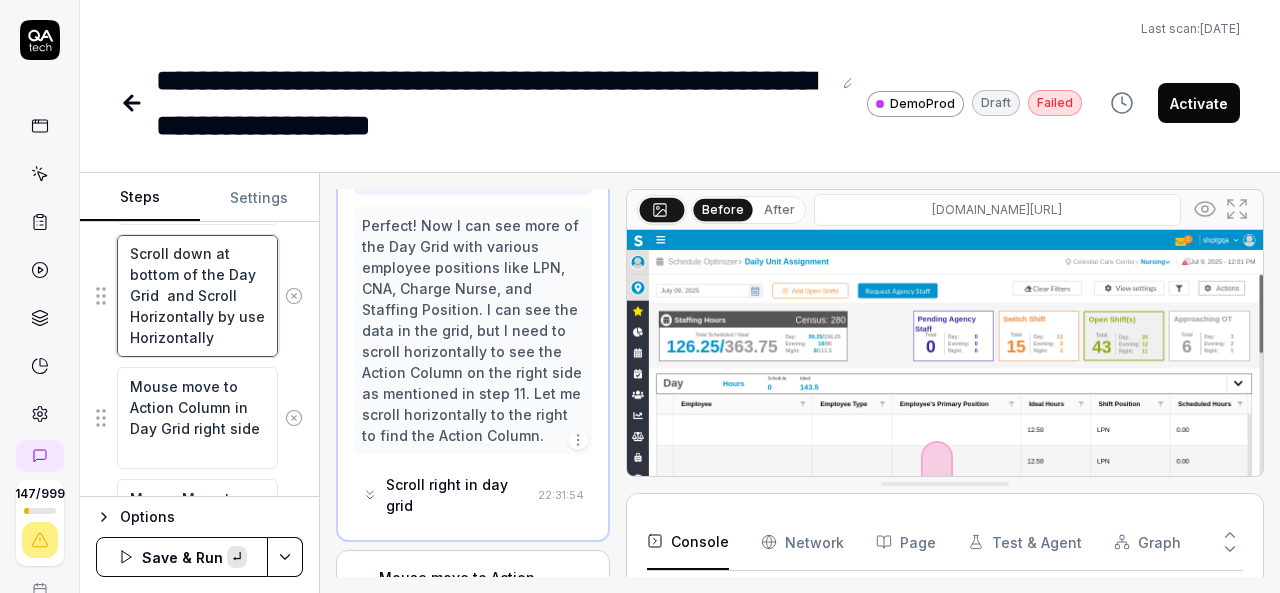 scroll, scrollTop: 32, scrollLeft: 0, axis: vertical 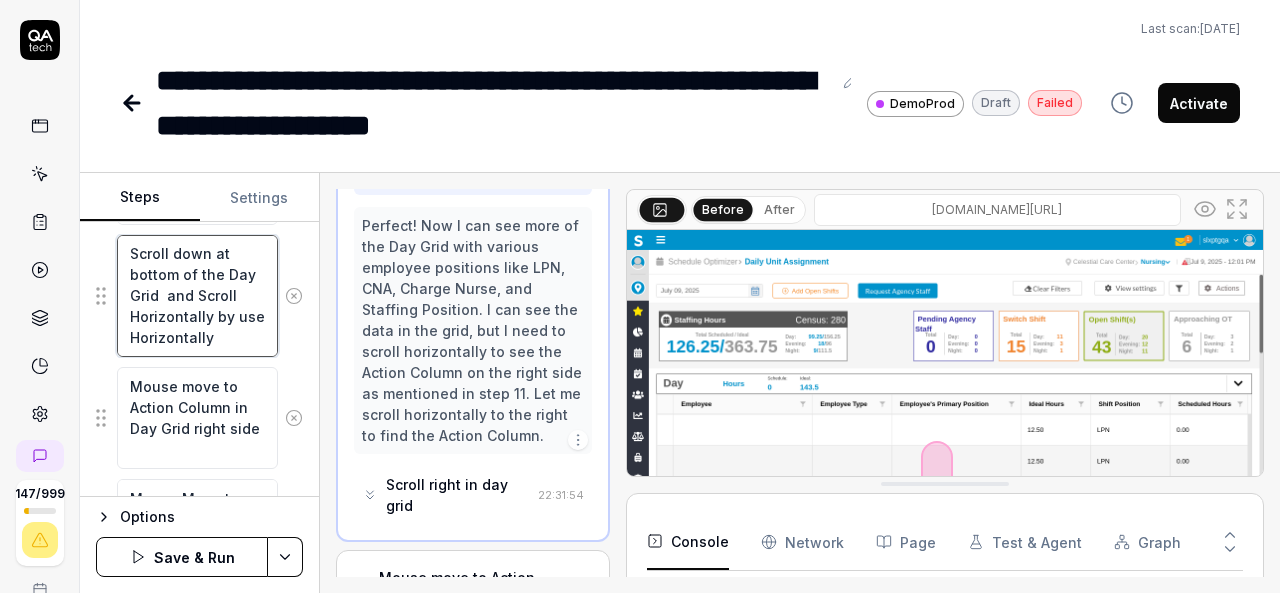 type on "*" 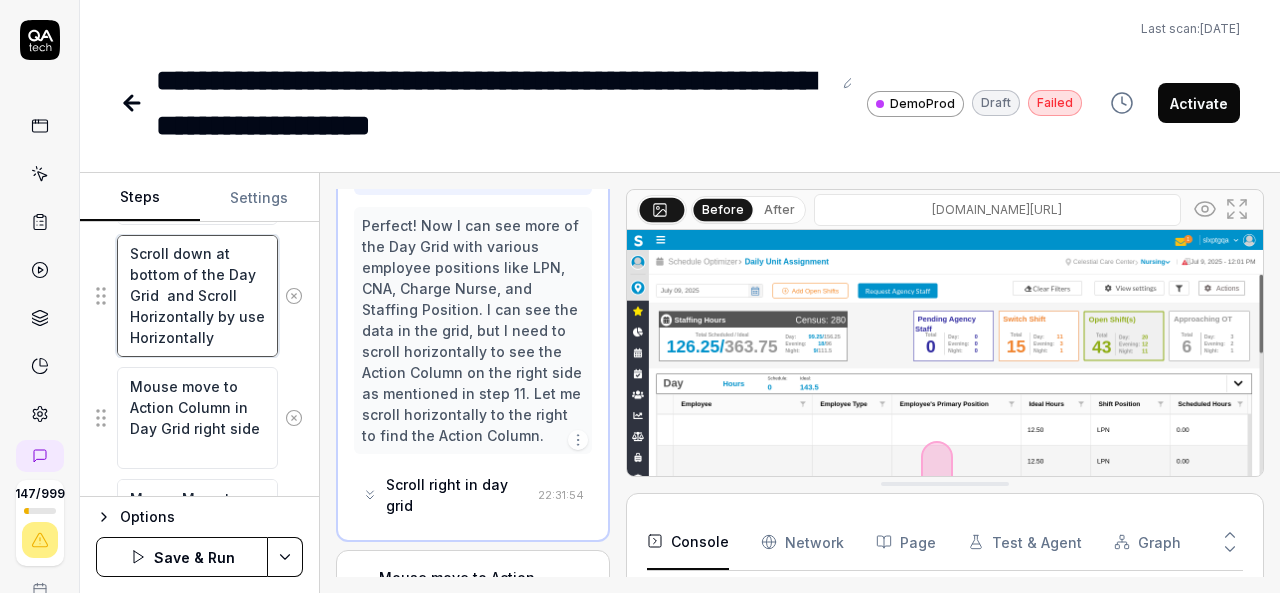 type on "*" 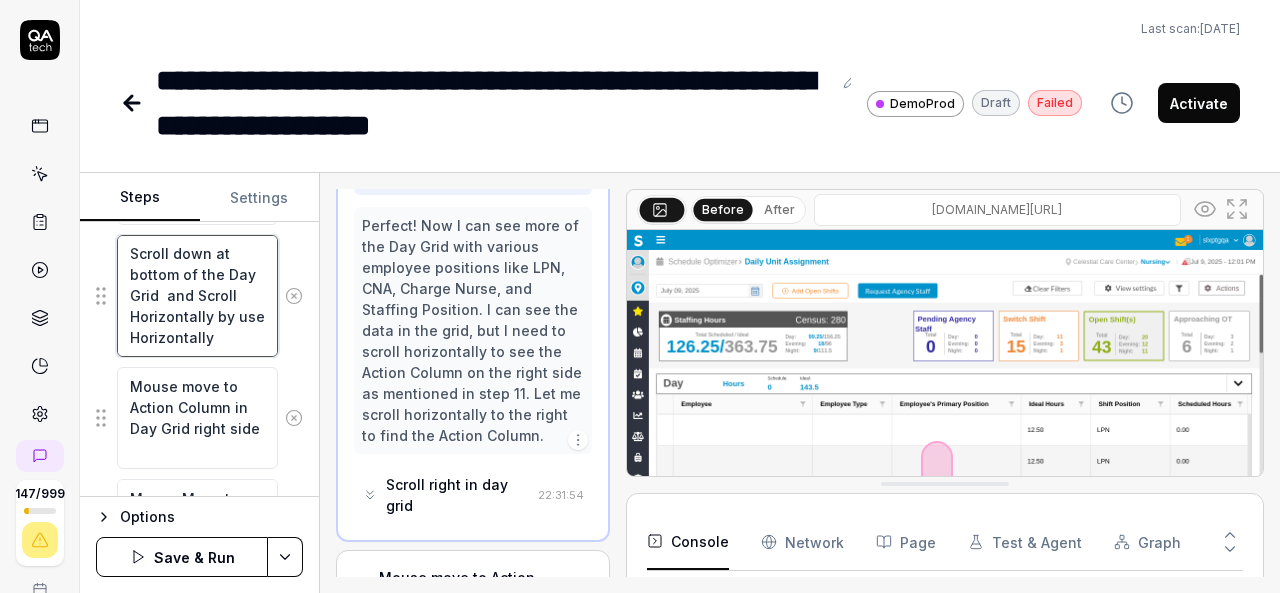 type on "Scroll down at bottom of the Day Grid  and Scroll Horizontally by use Horizontally s" 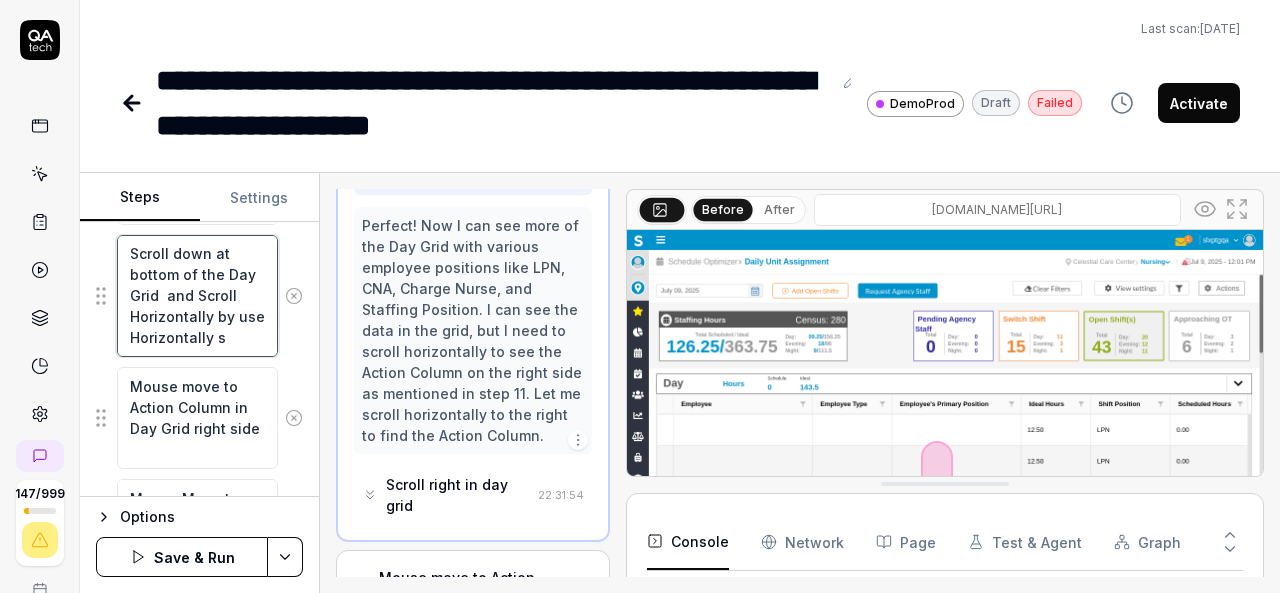 type on "*" 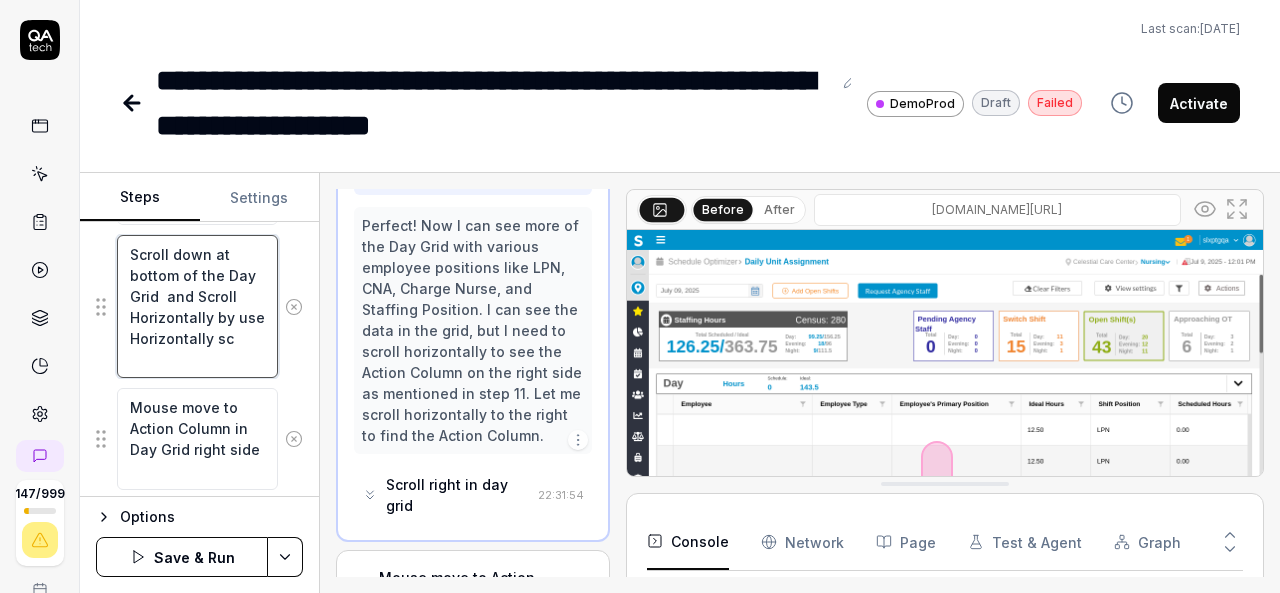 type on "*" 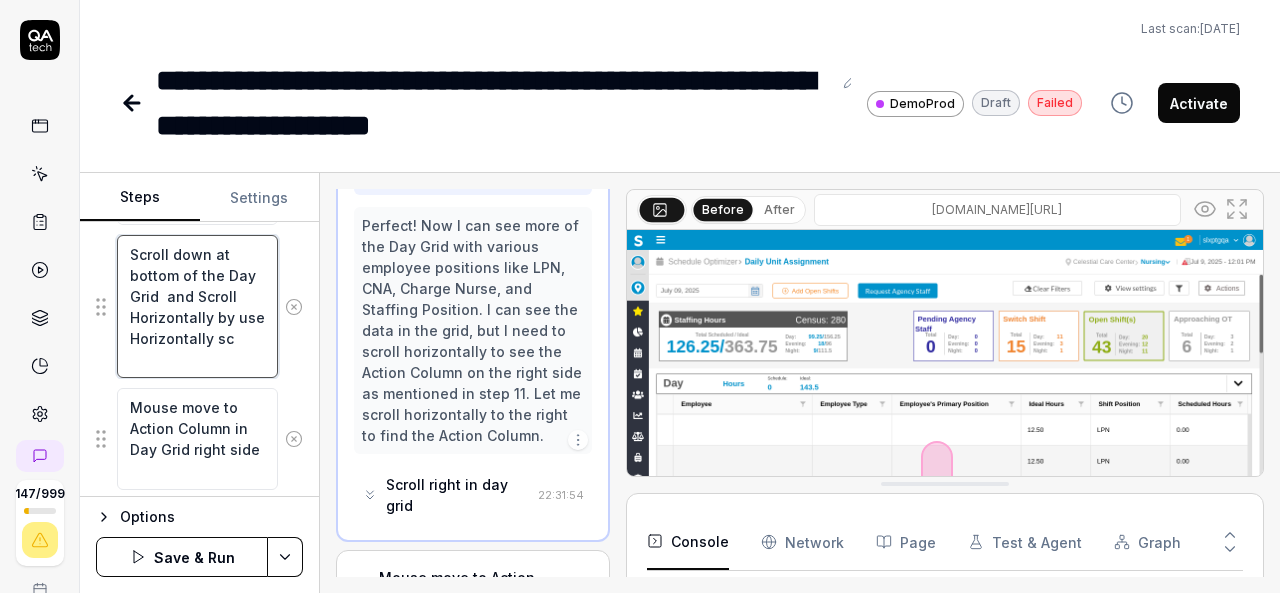 type on "Scroll down at bottom of the Day Grid  and Scroll Horizontally by use Horizontally scr" 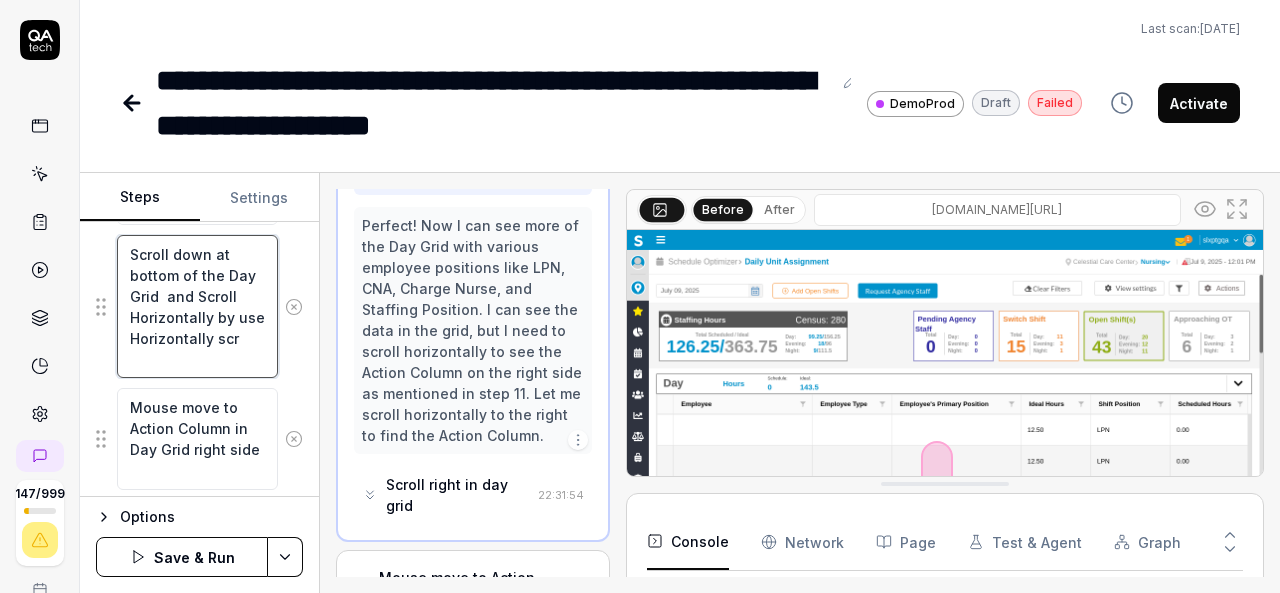 type on "*" 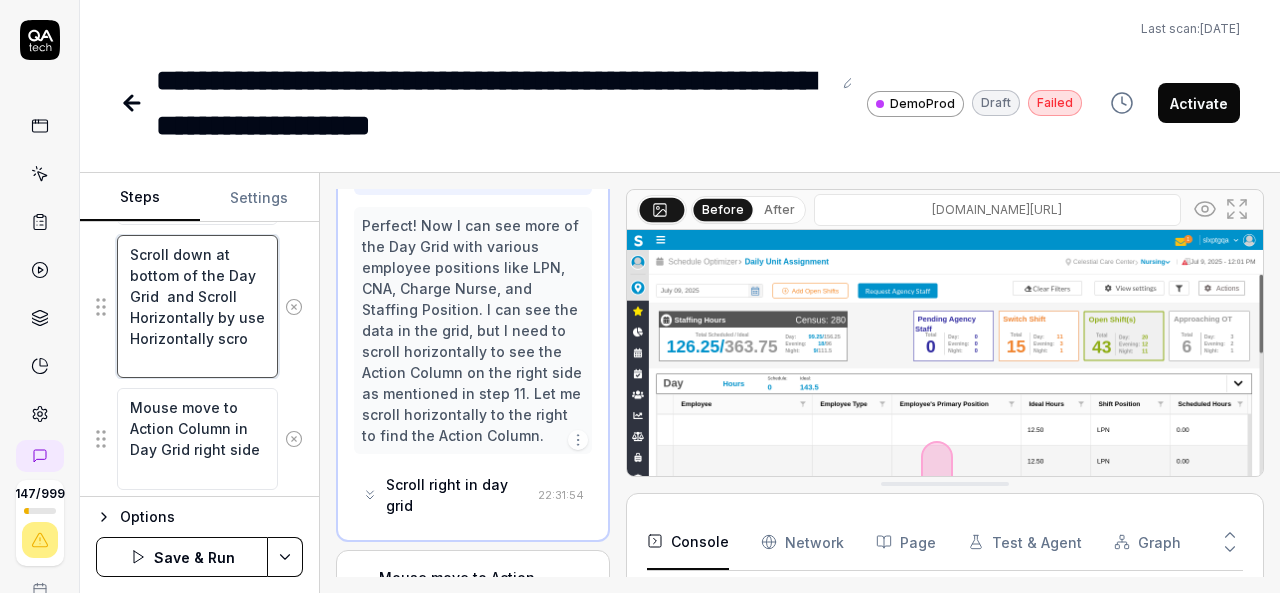 scroll, scrollTop: 32, scrollLeft: 0, axis: vertical 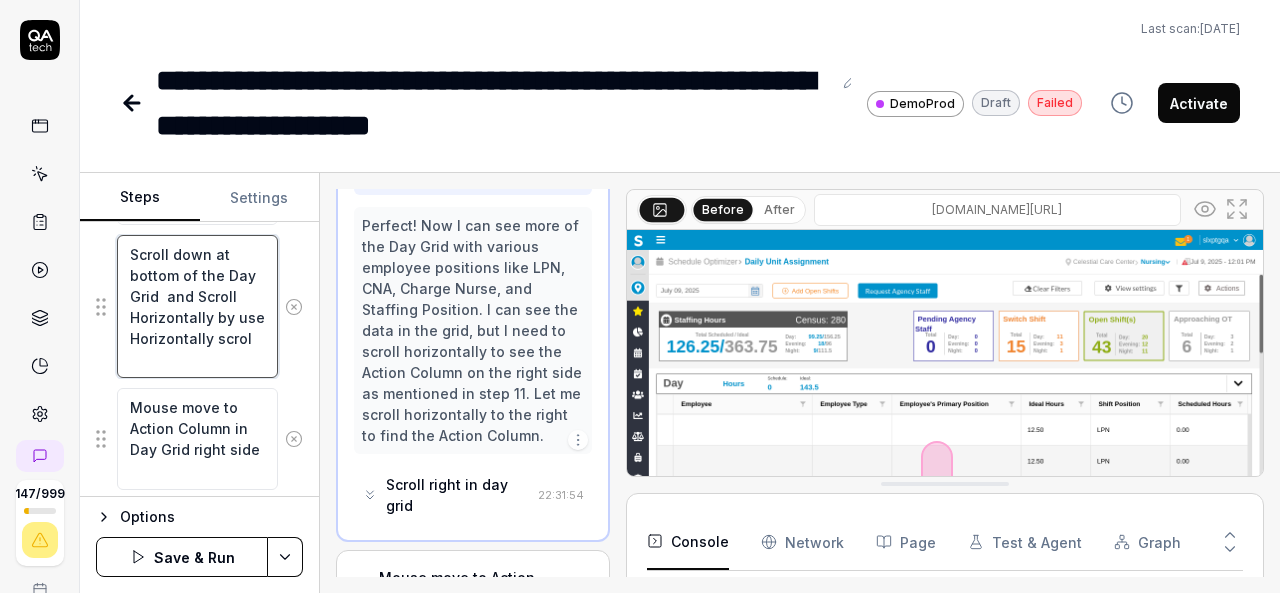 type on "*" 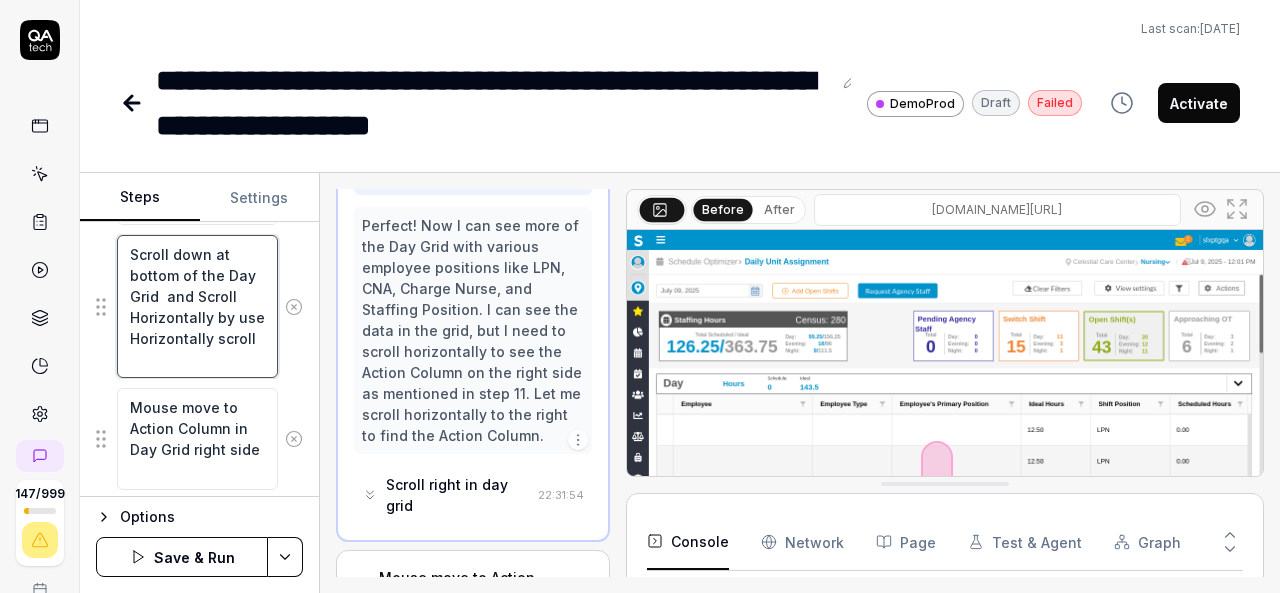 type on "*" 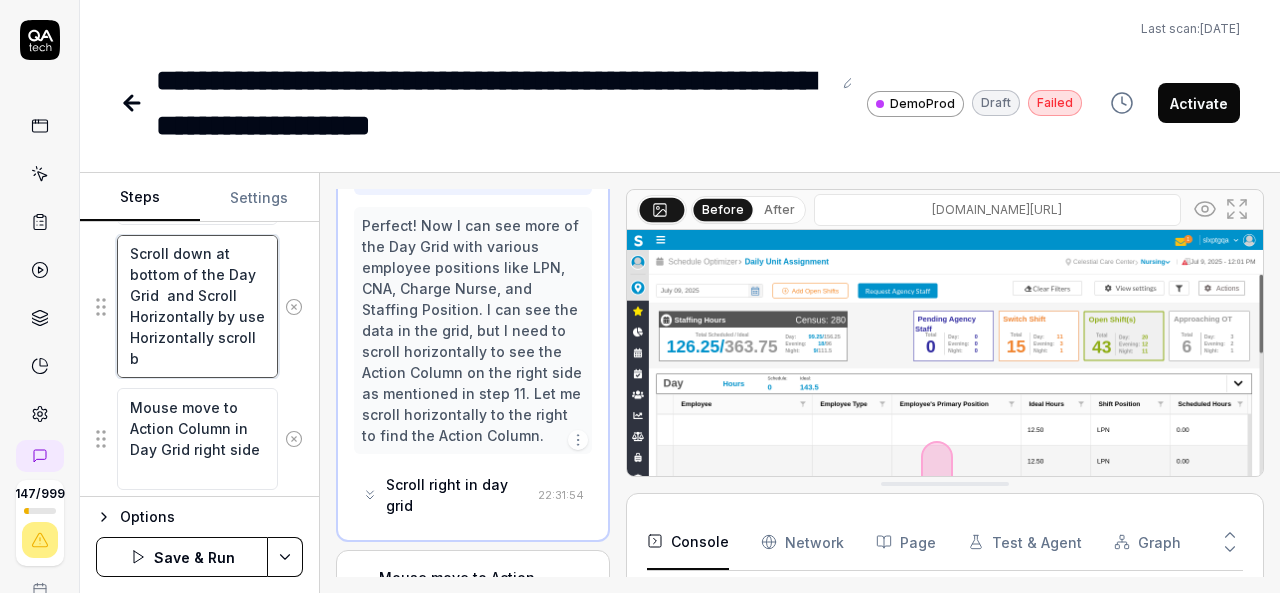 type on "*" 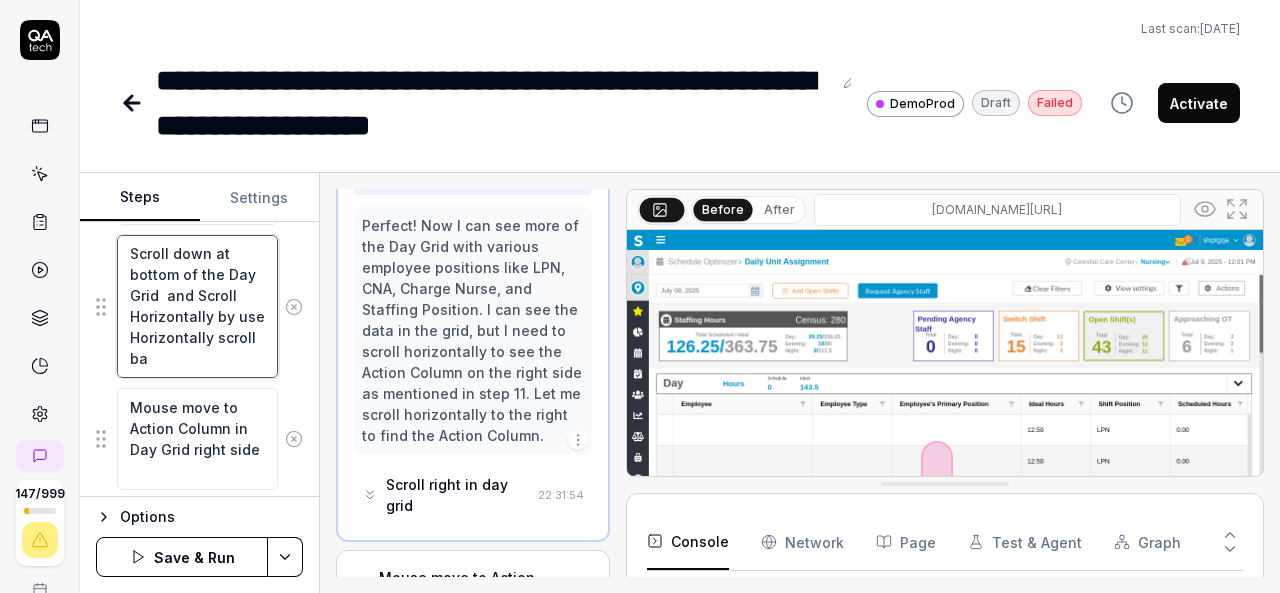 type 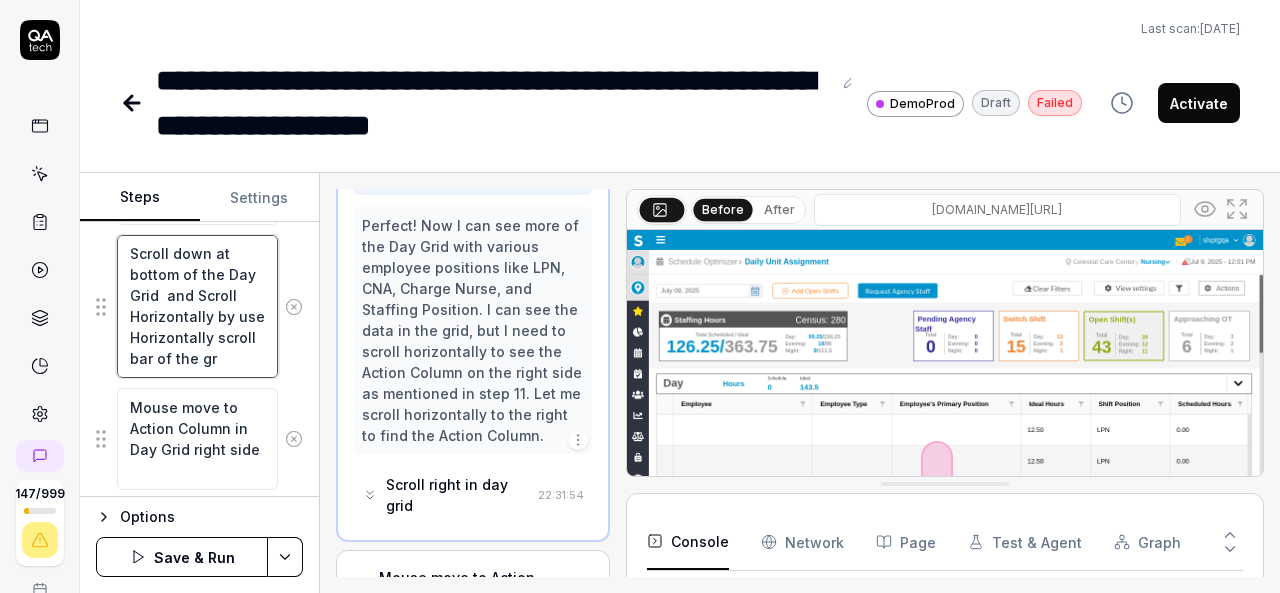 scroll, scrollTop: 42, scrollLeft: 0, axis: vertical 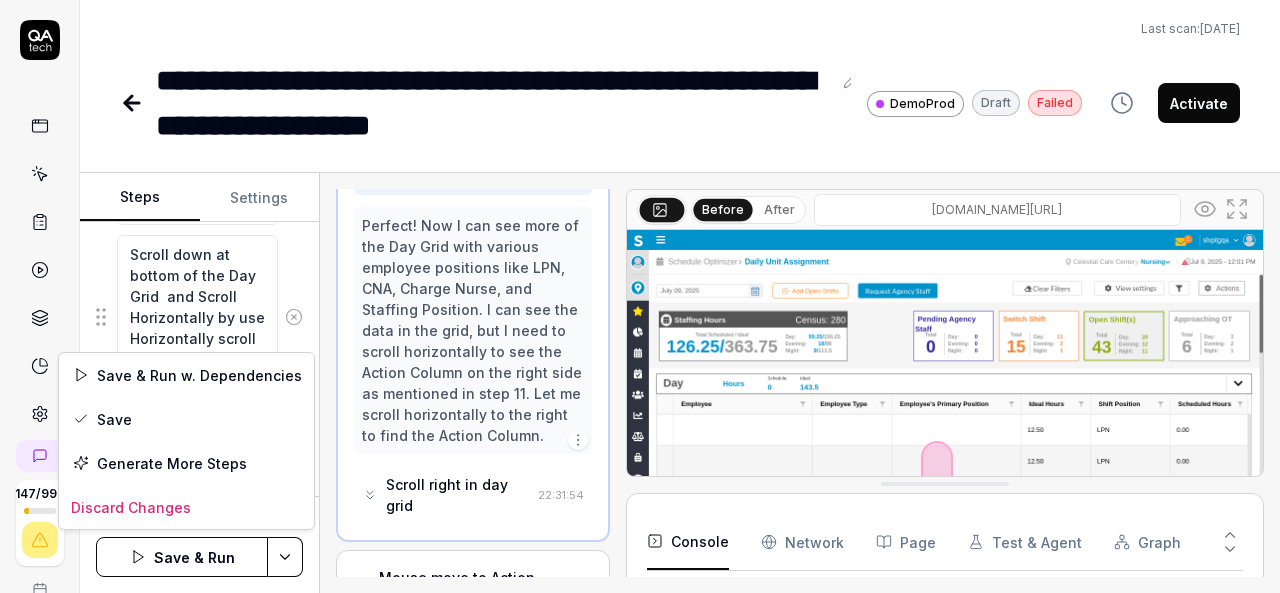 click on "**********" at bounding box center (640, 296) 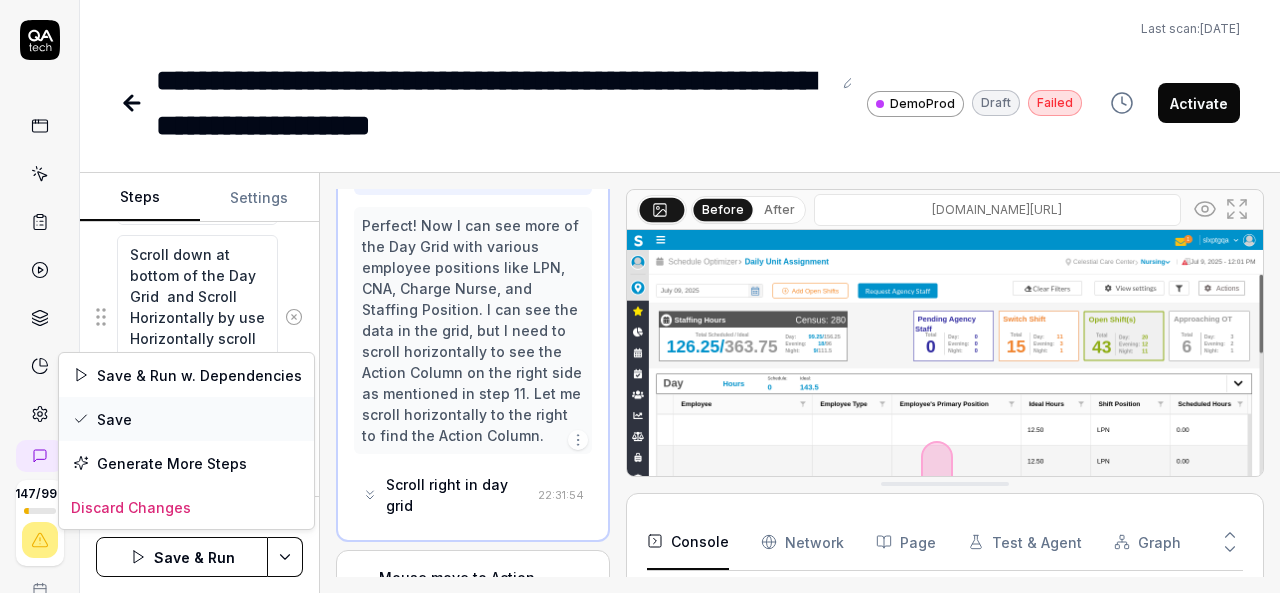 click on "Save" at bounding box center (186, 419) 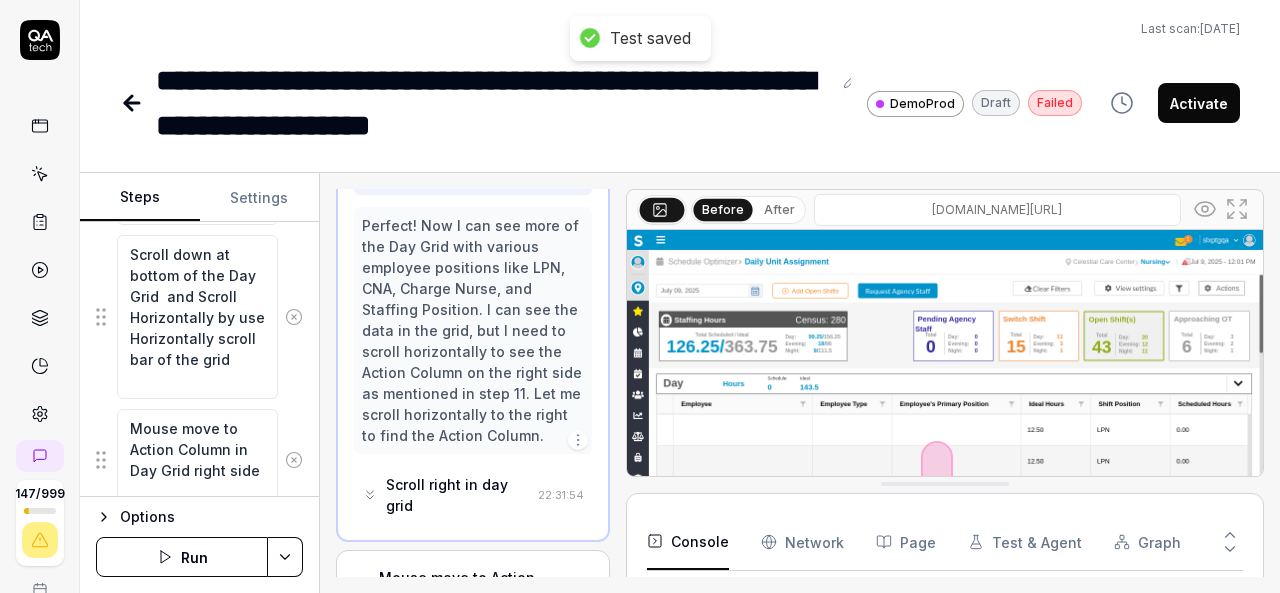 click on "Run" at bounding box center [182, 557] 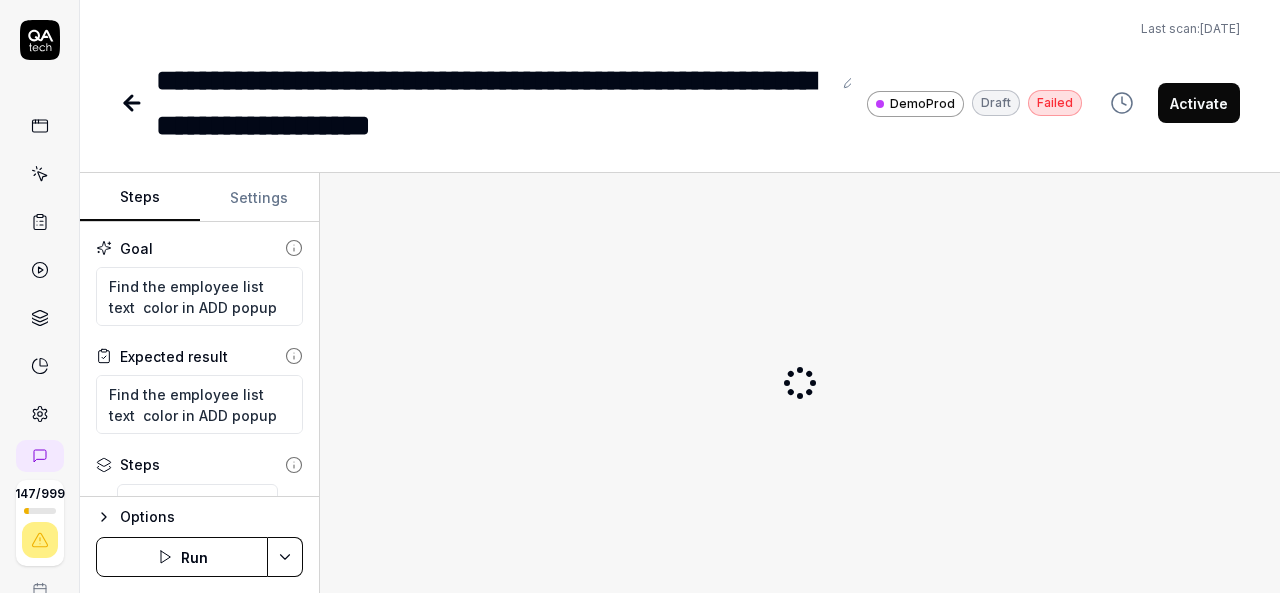 scroll, scrollTop: 0, scrollLeft: 0, axis: both 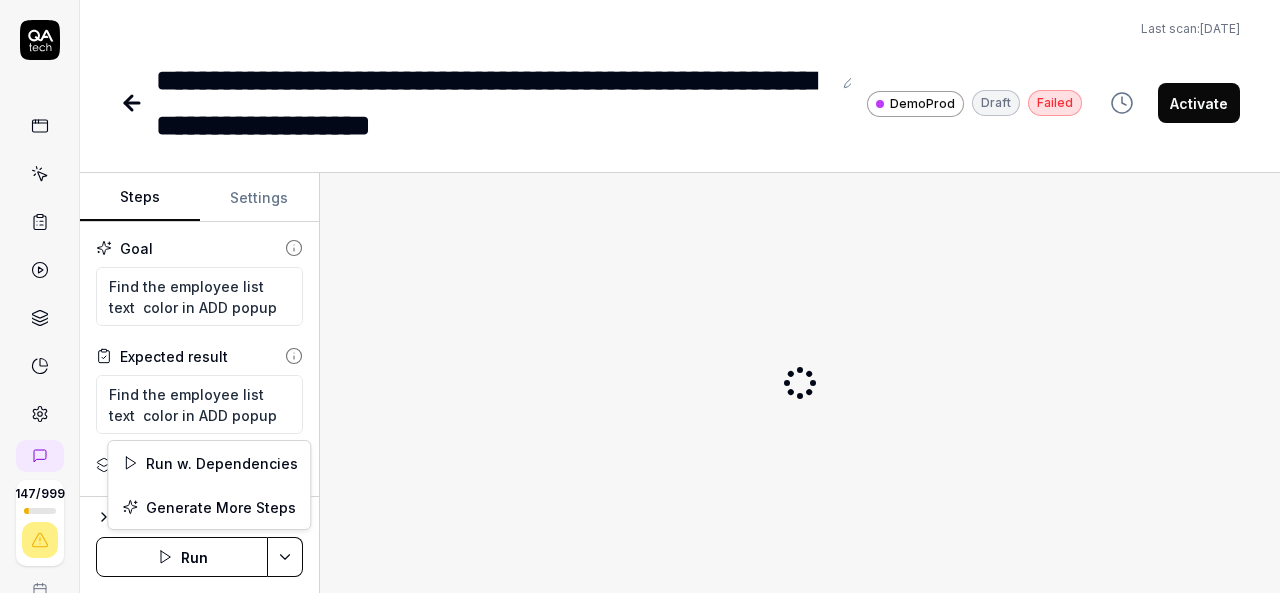click on "**********" at bounding box center [640, 296] 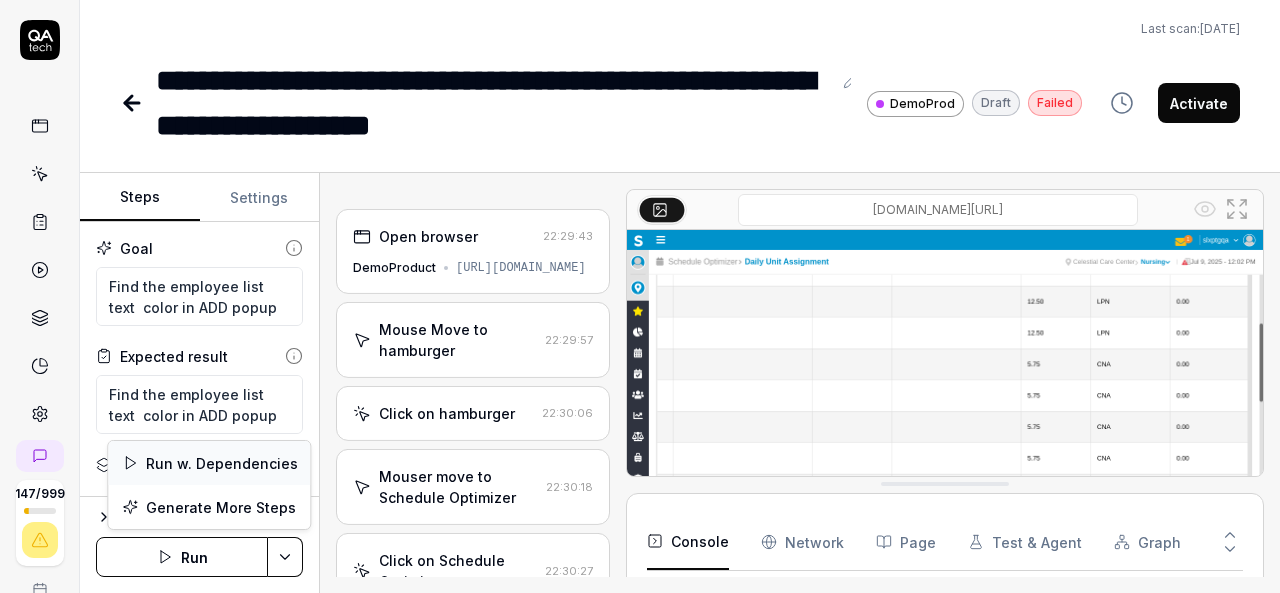 click on "Run w. Dependencies" at bounding box center [209, 463] 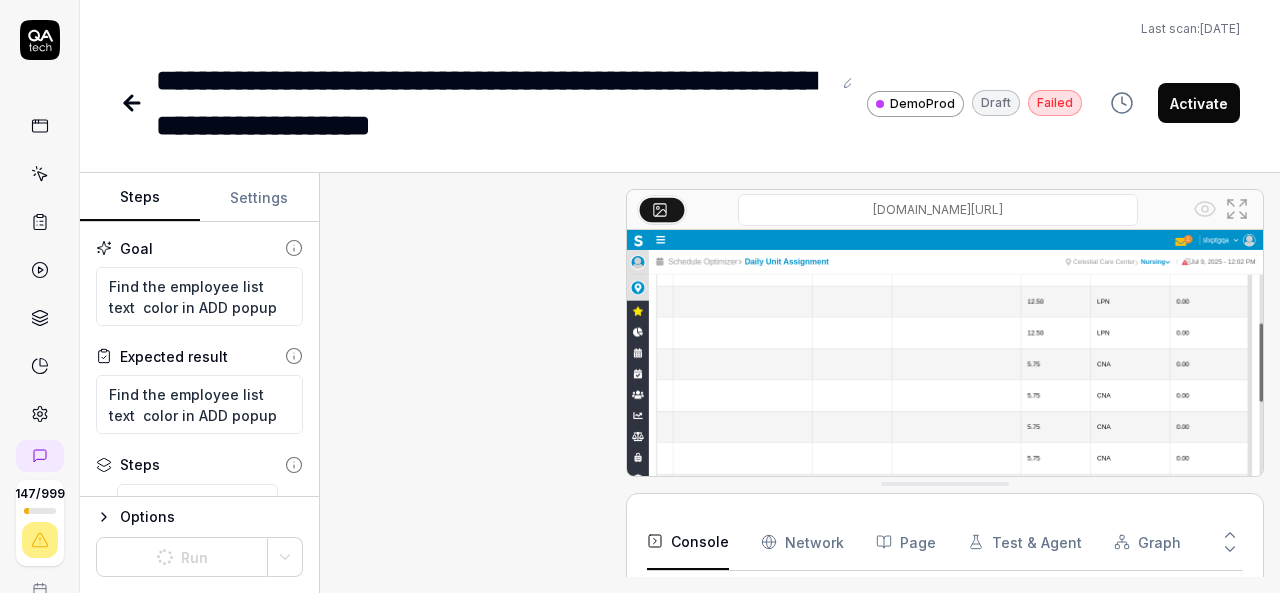 scroll, scrollTop: 1343, scrollLeft: 0, axis: vertical 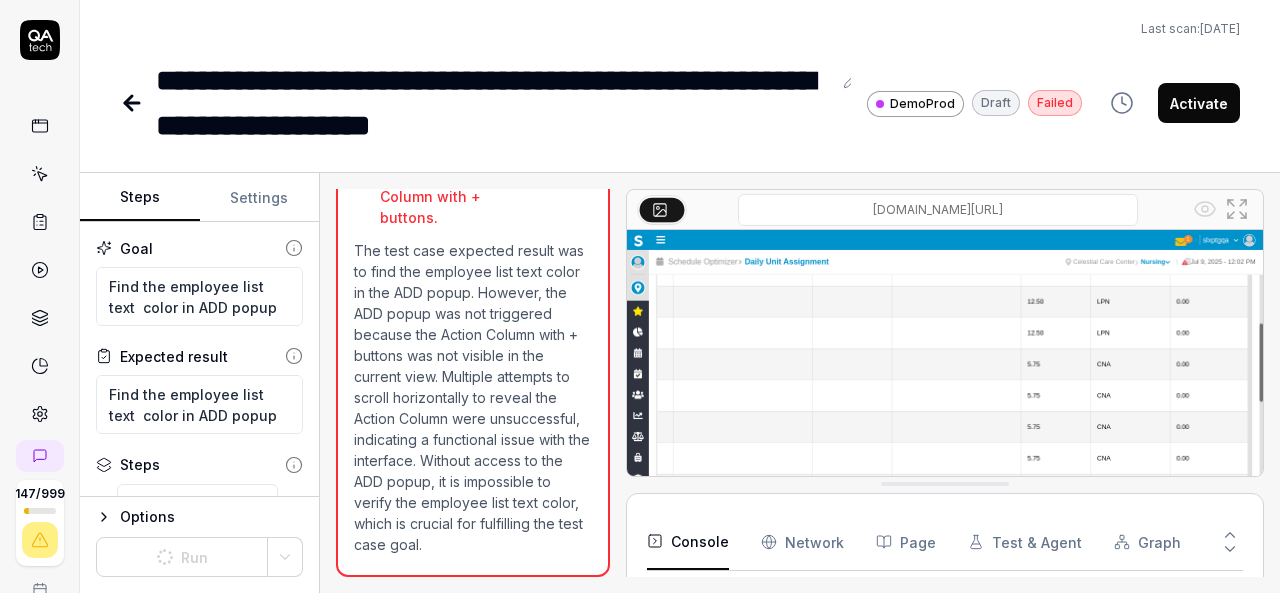 type on "*" 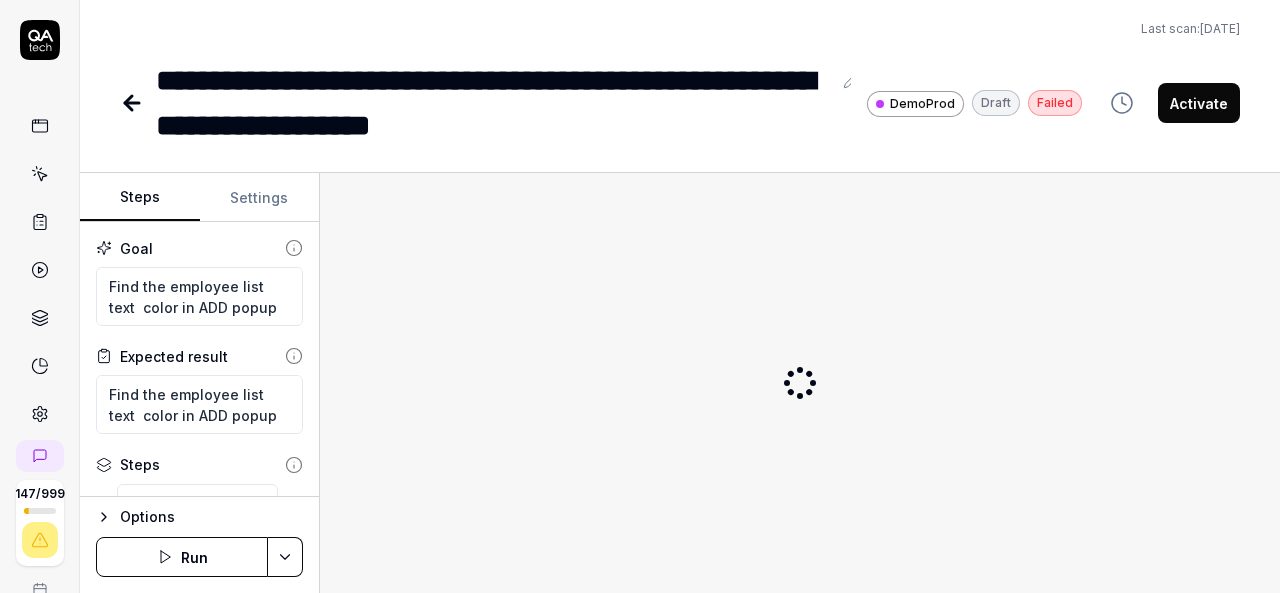 scroll, scrollTop: 0, scrollLeft: 0, axis: both 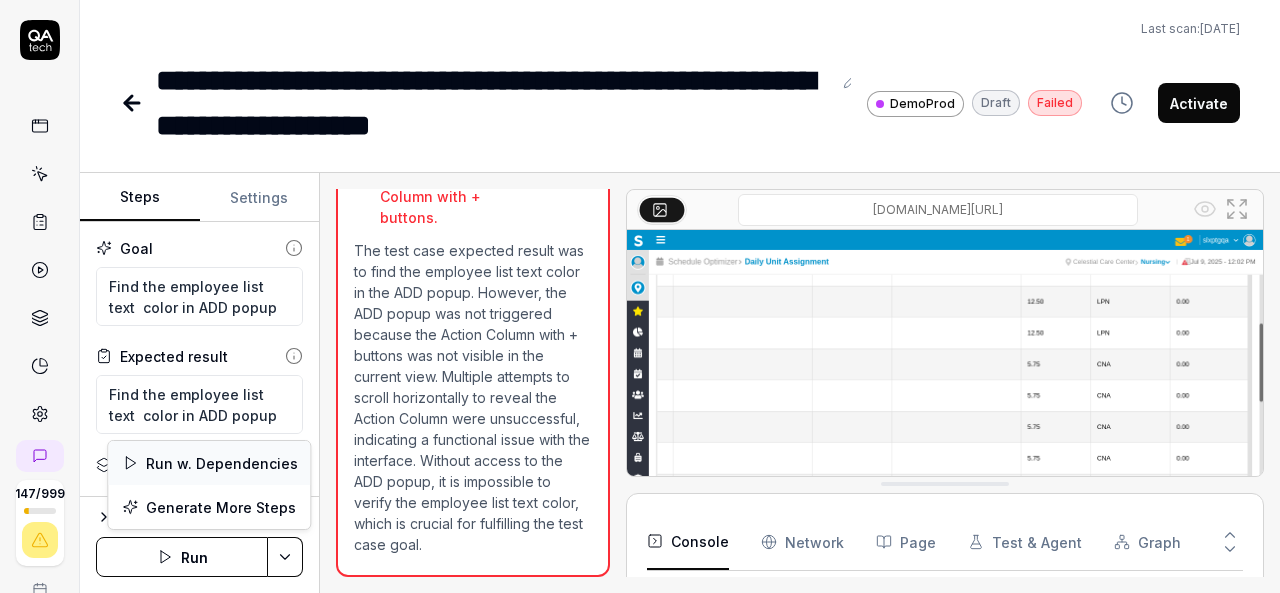 click on "Run w. Dependencies" at bounding box center (209, 463) 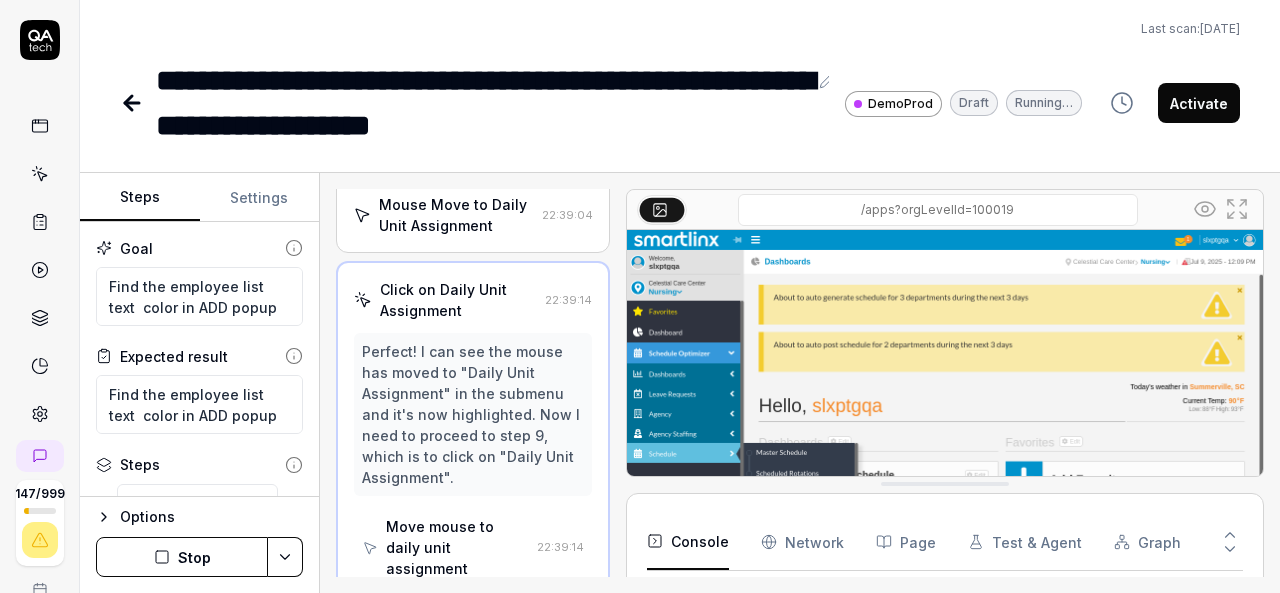 scroll, scrollTop: 776, scrollLeft: 0, axis: vertical 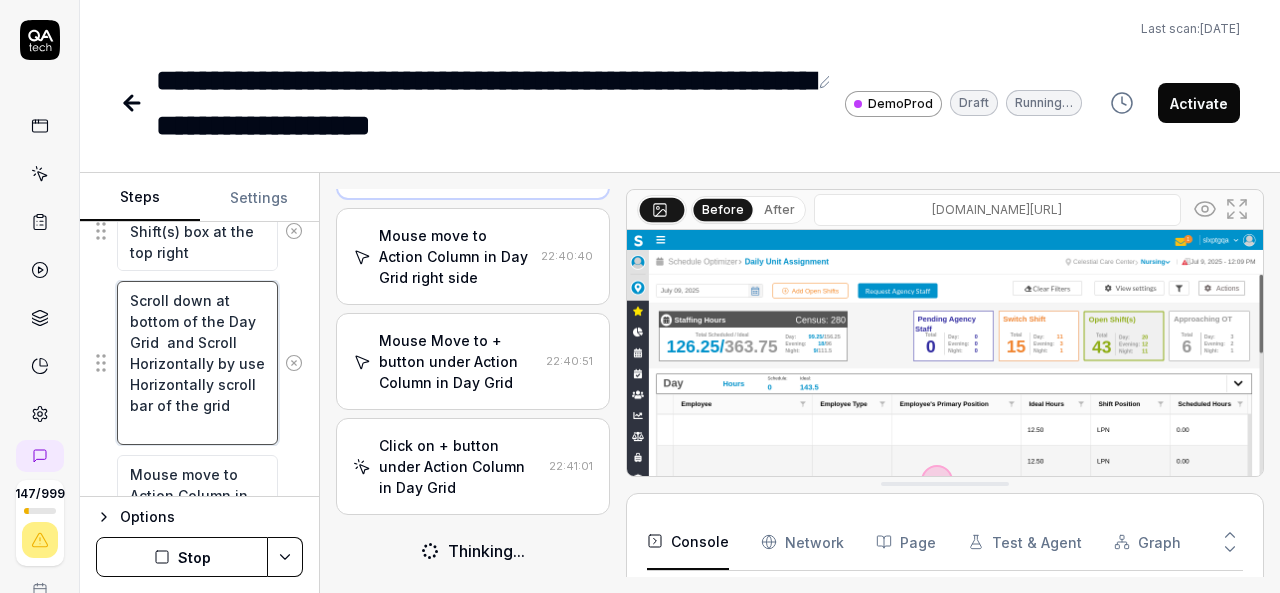 click on "Scroll down at bottom of the Day Grid  and Scroll Horizontally by use Horizontally scroll bar of the grid" at bounding box center (197, 363) 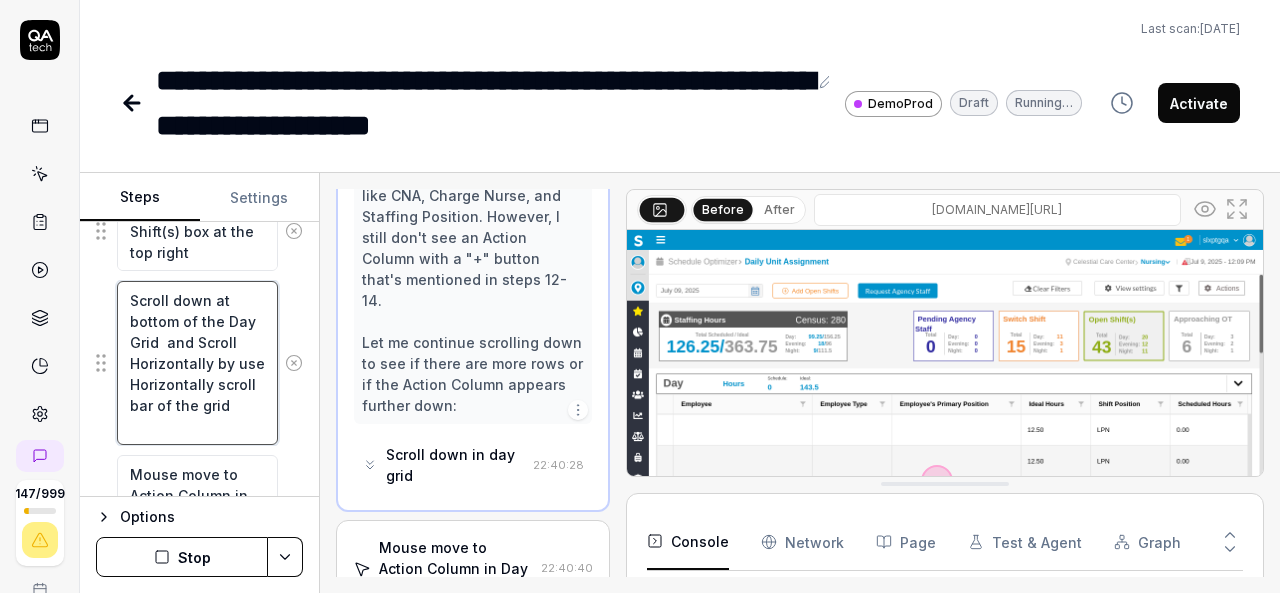 scroll, scrollTop: 2540, scrollLeft: 0, axis: vertical 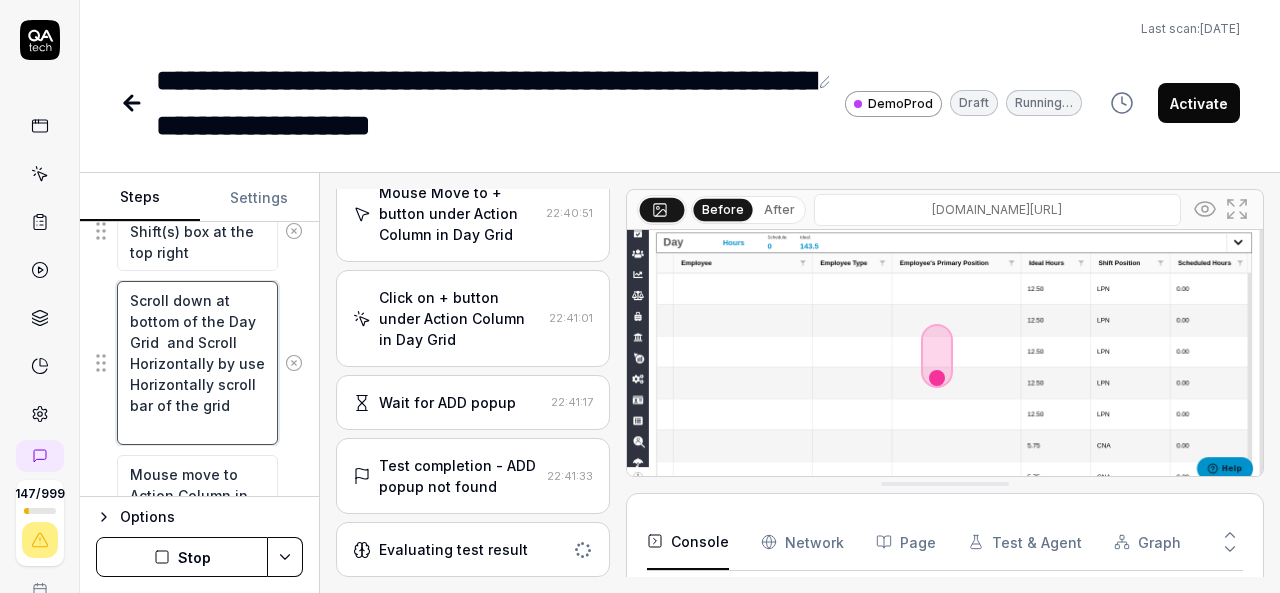 click on "Scroll down at bottom of the Day Grid  and Scroll Horizontally by use Horizontally scroll bar of the grid" at bounding box center [197, 363] 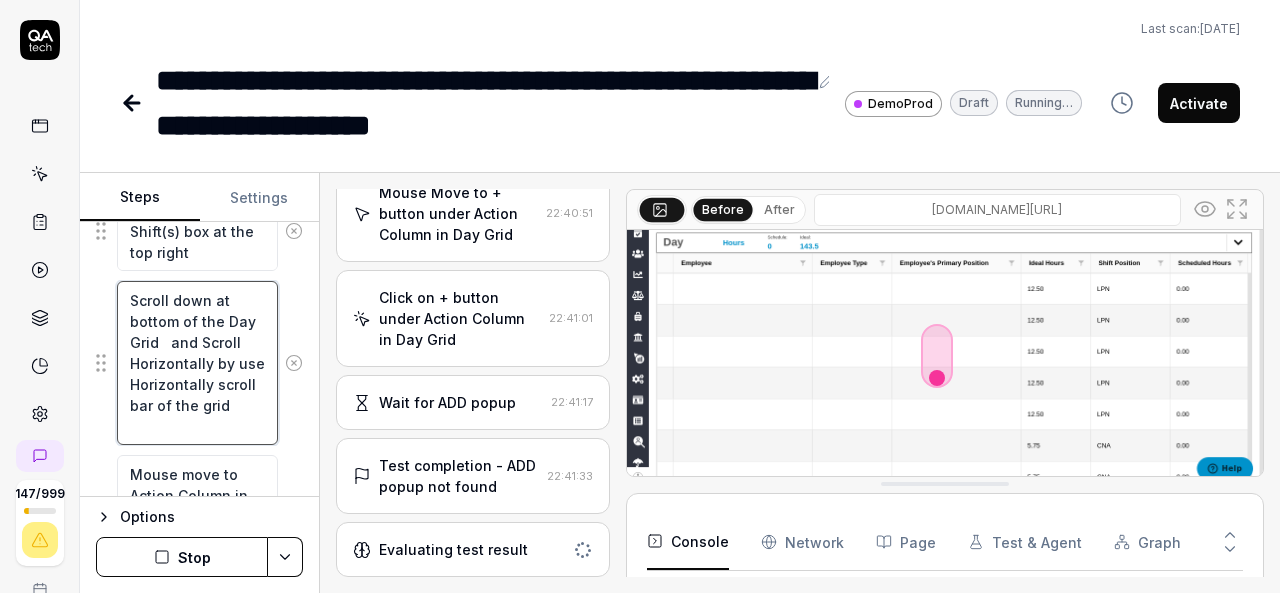 type on "*" 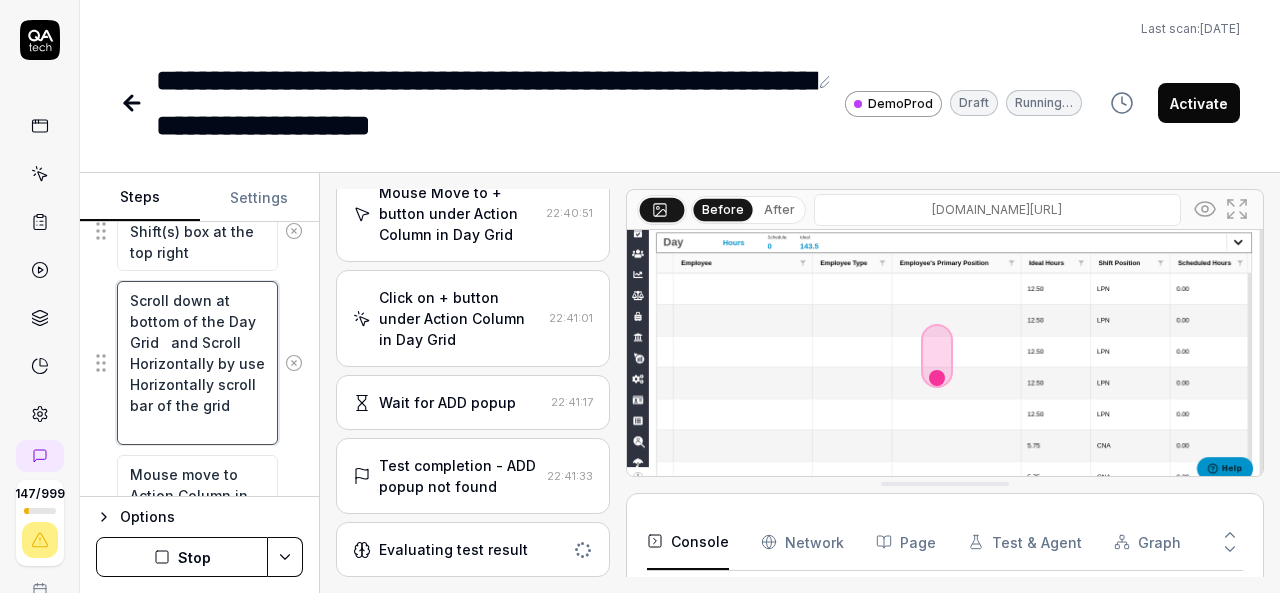 type on "Scroll down at bottom of the Day Grid f  and Scroll Horizontally by use Horizontally scroll bar of the grid" 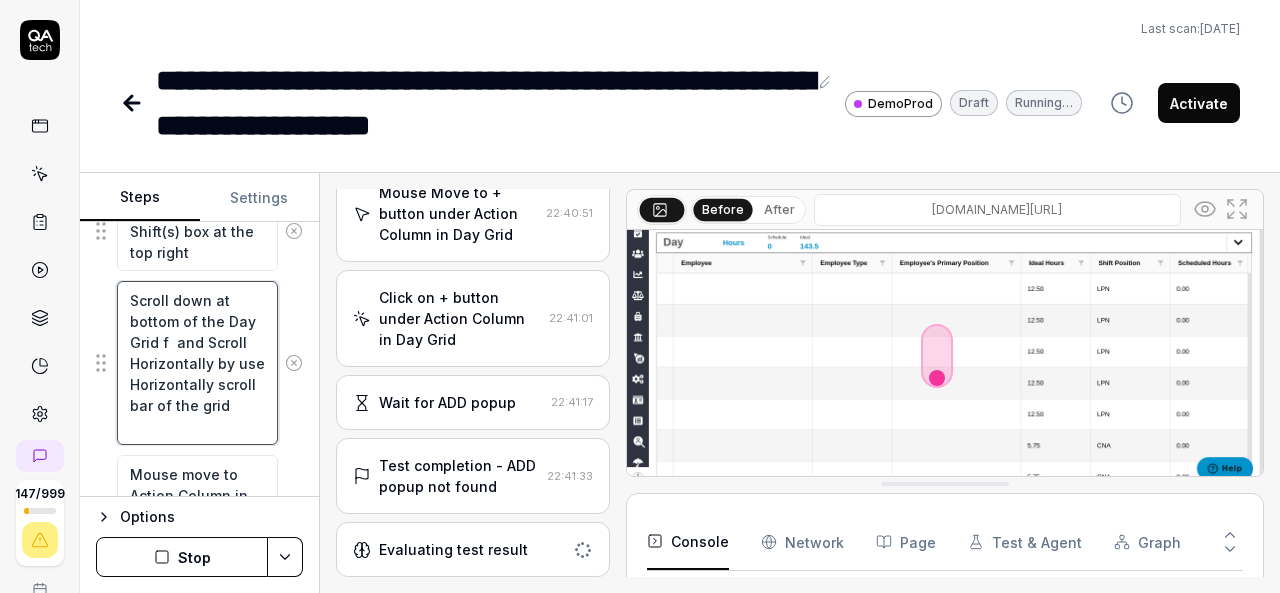type on "*" 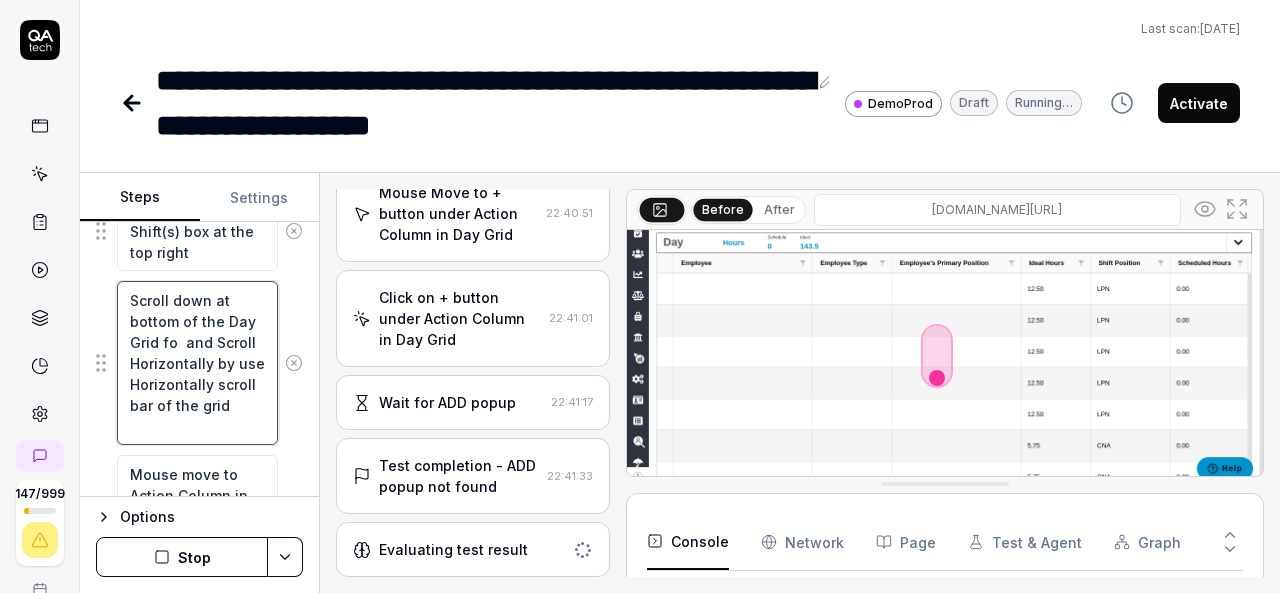 type on "*" 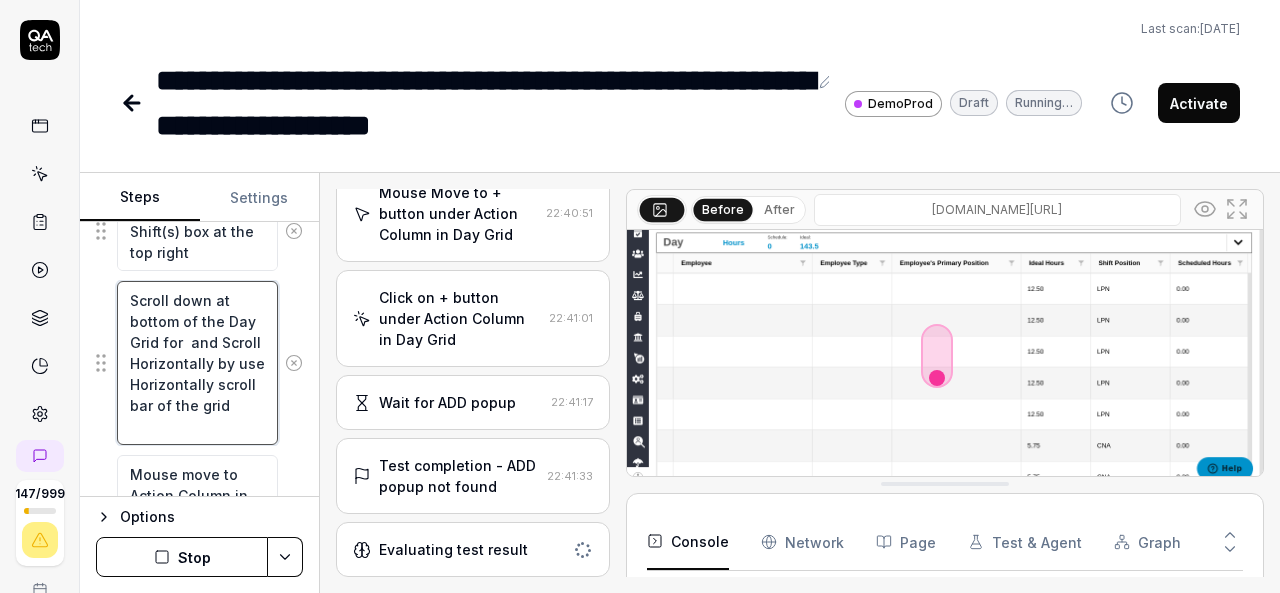 type on "*" 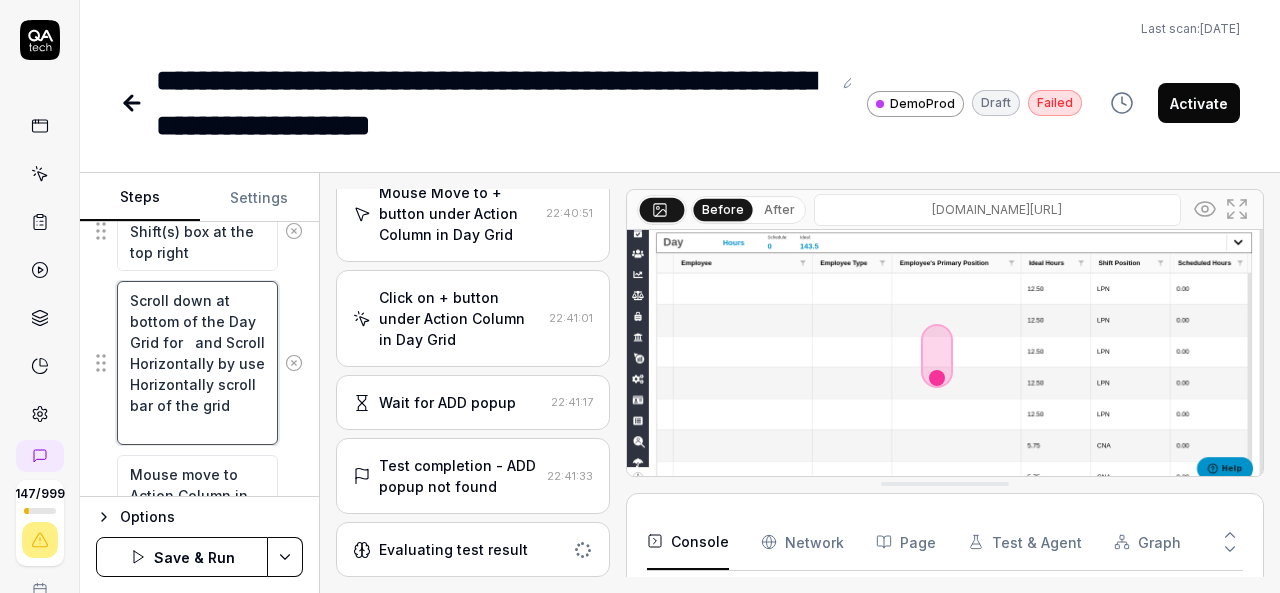 type on "*" 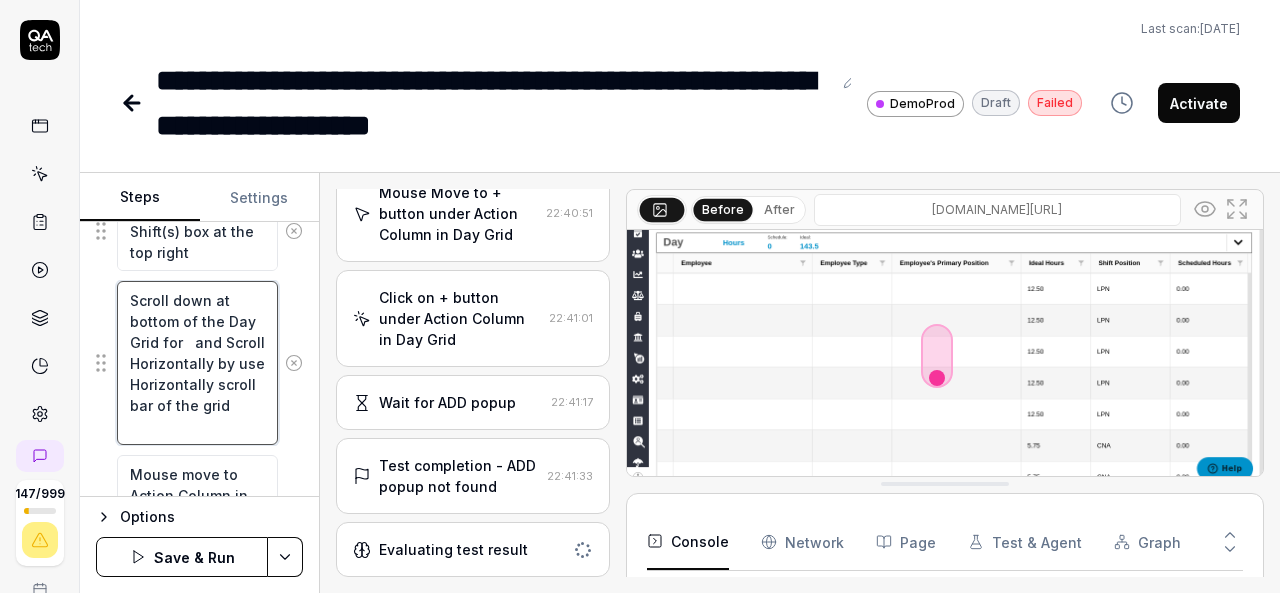 type on "Scroll down at bottom of the Day Grid for f  and Scroll Horizontally by use Horizontally scroll bar of the grid" 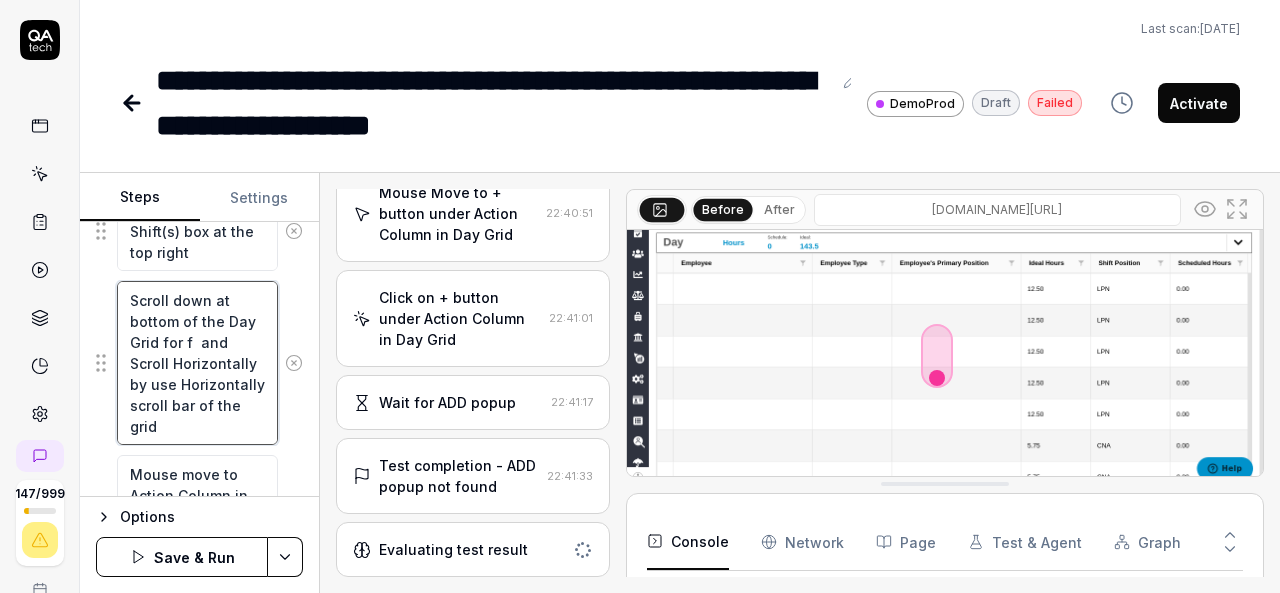 type on "*" 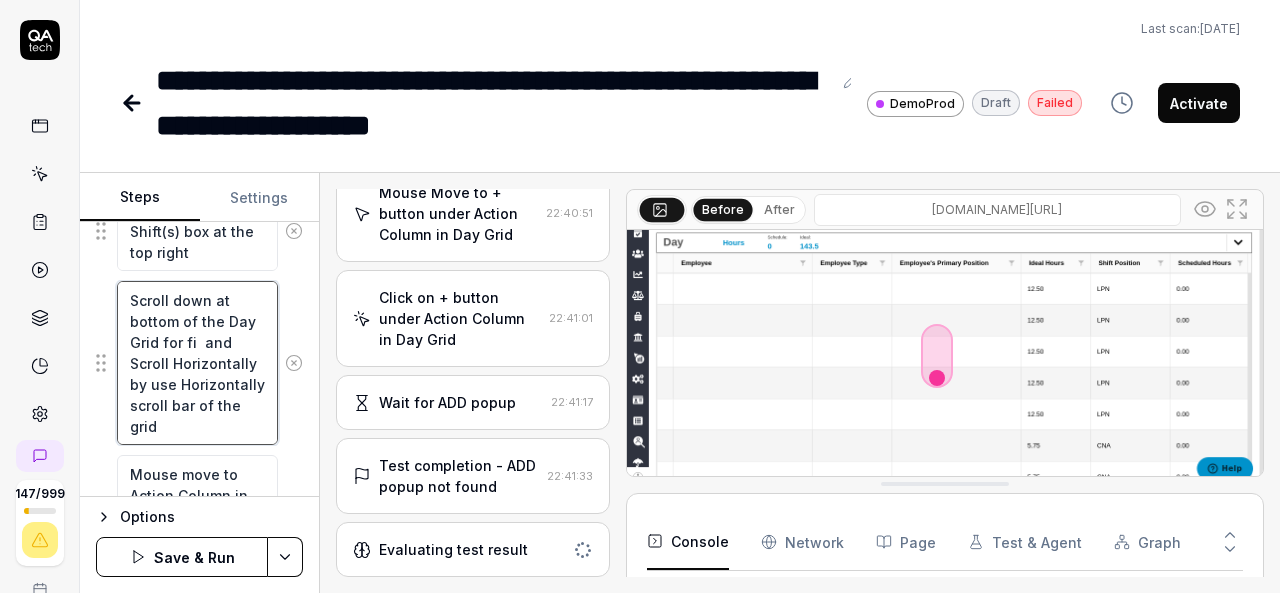 type on "*" 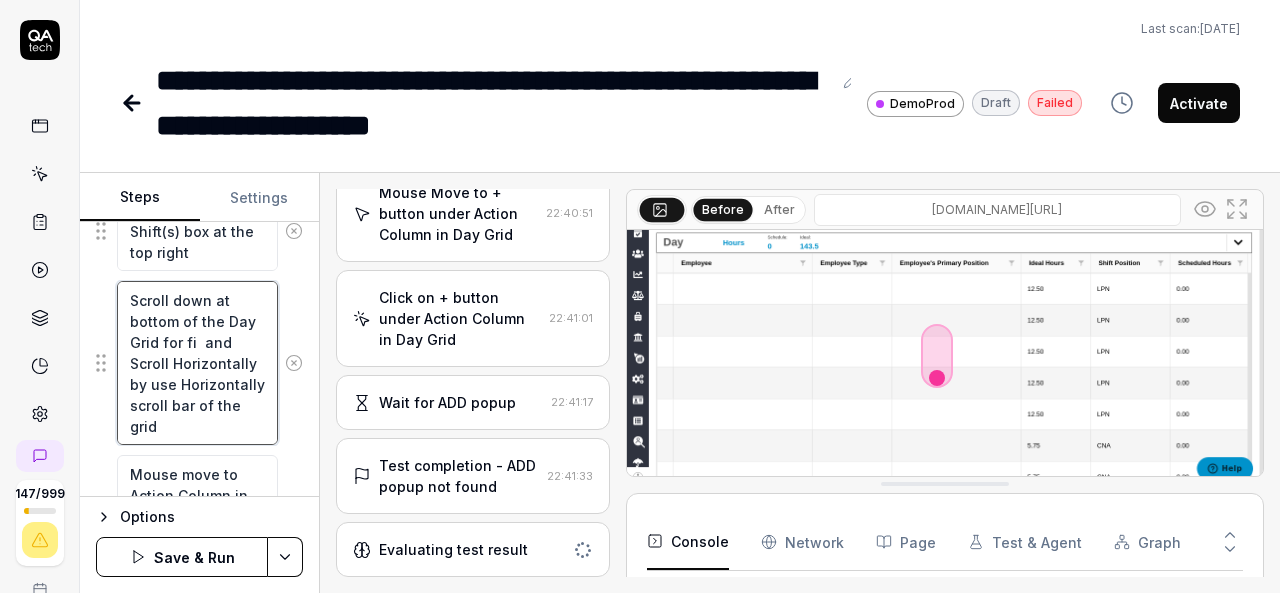 type on "Scroll down at bottom of the Day Grid for fin  and Scroll Horizontally by use Horizontally scroll bar of the grid" 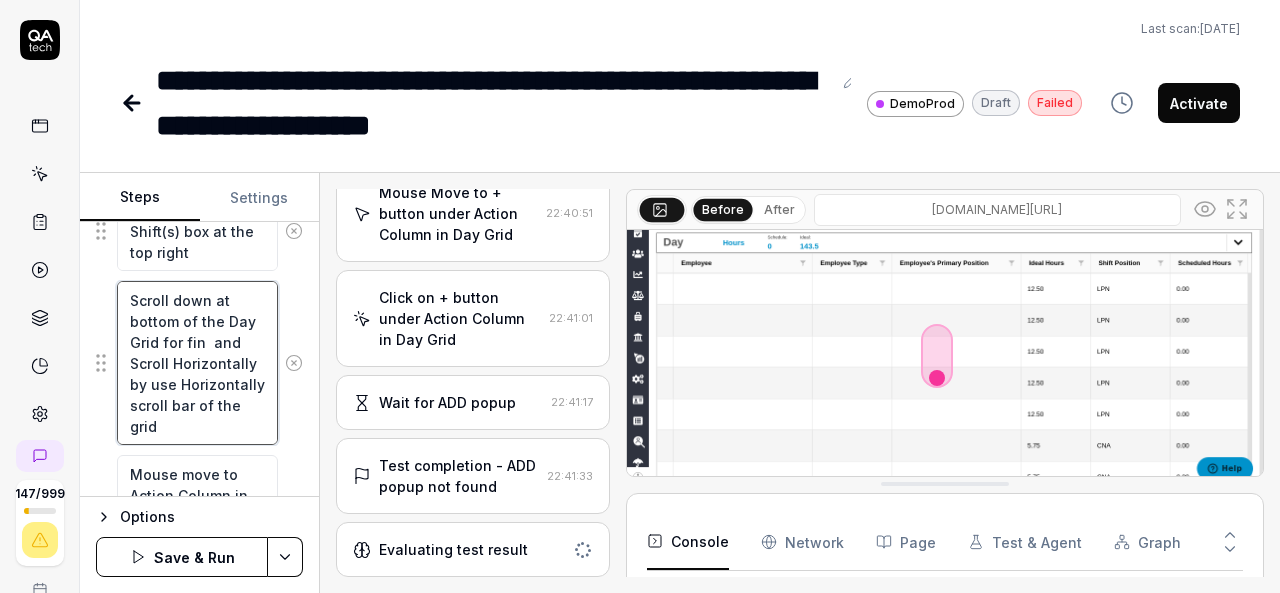 type on "*" 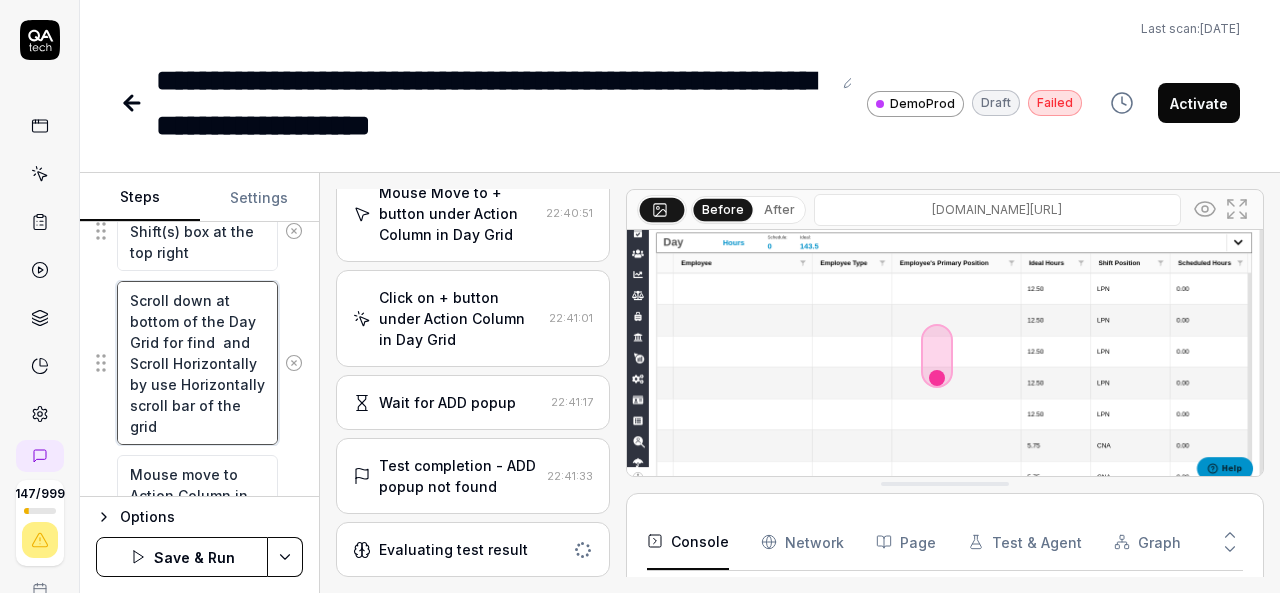 type on "*" 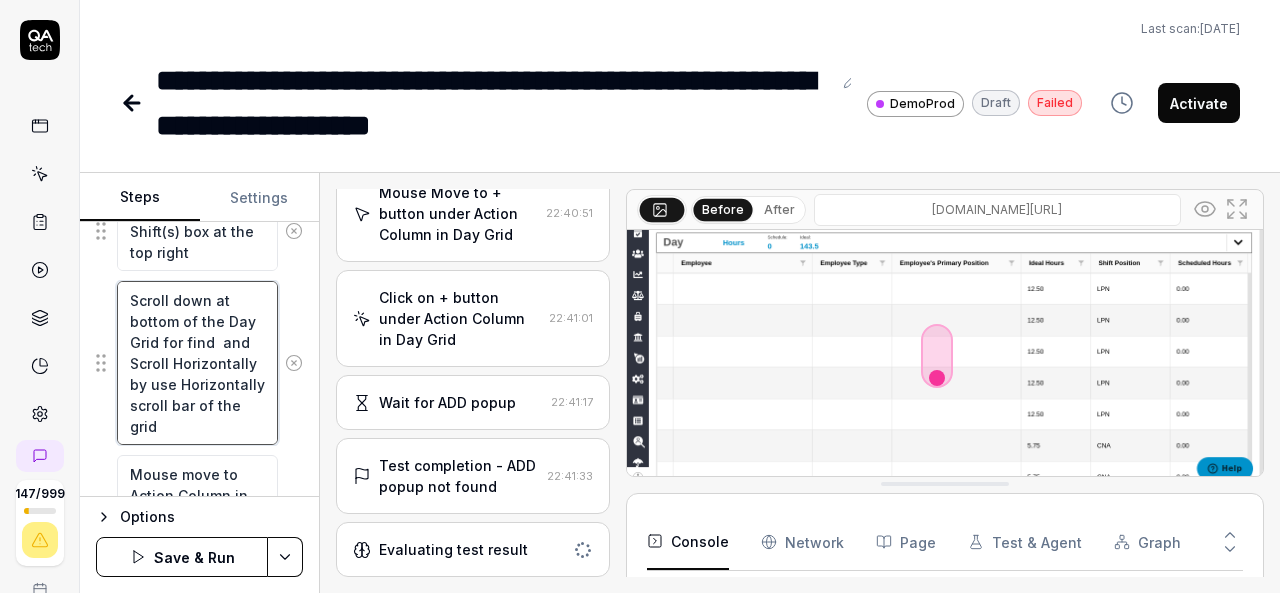 type on "Scroll down at bottom of the Day Grid for find   and Scroll Horizontally by use Horizontally scroll bar of the grid" 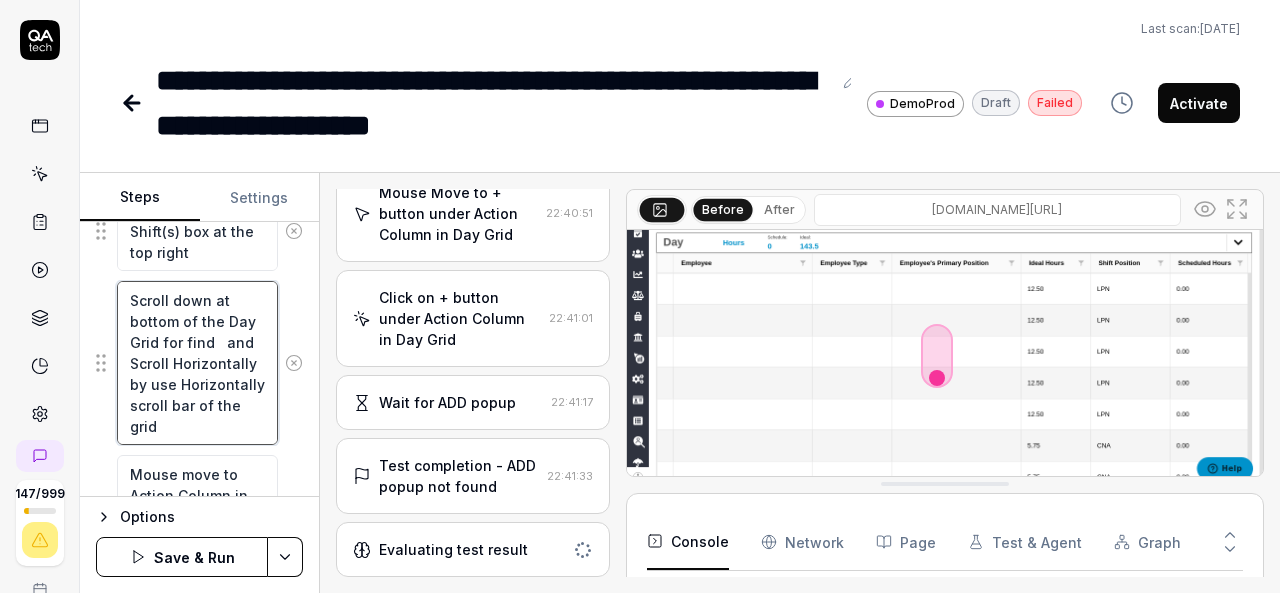 type on "*" 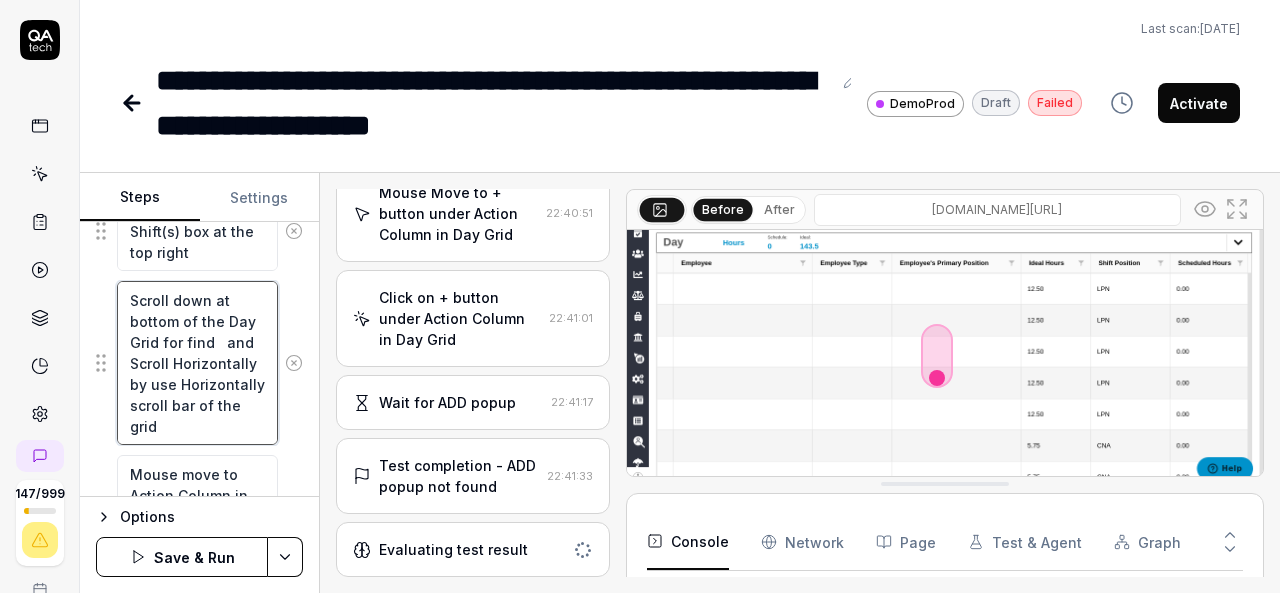 type on "Scroll down at bottom of the Day Grid for find t  and Scroll Horizontally by use Horizontally scroll bar of the grid" 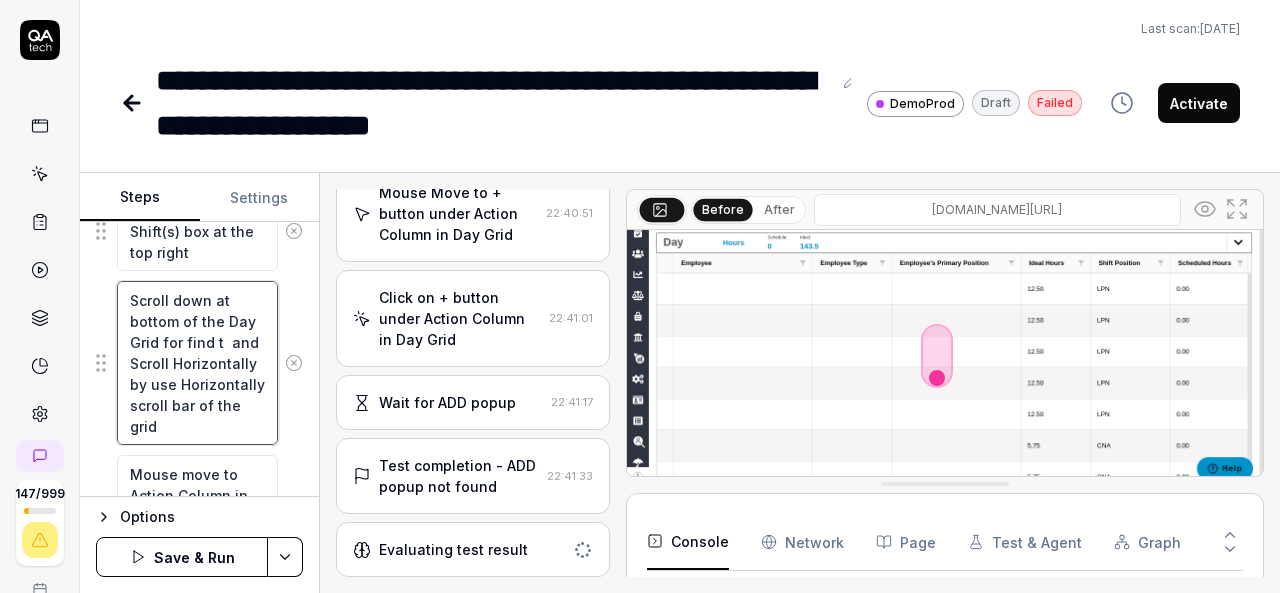 type on "*" 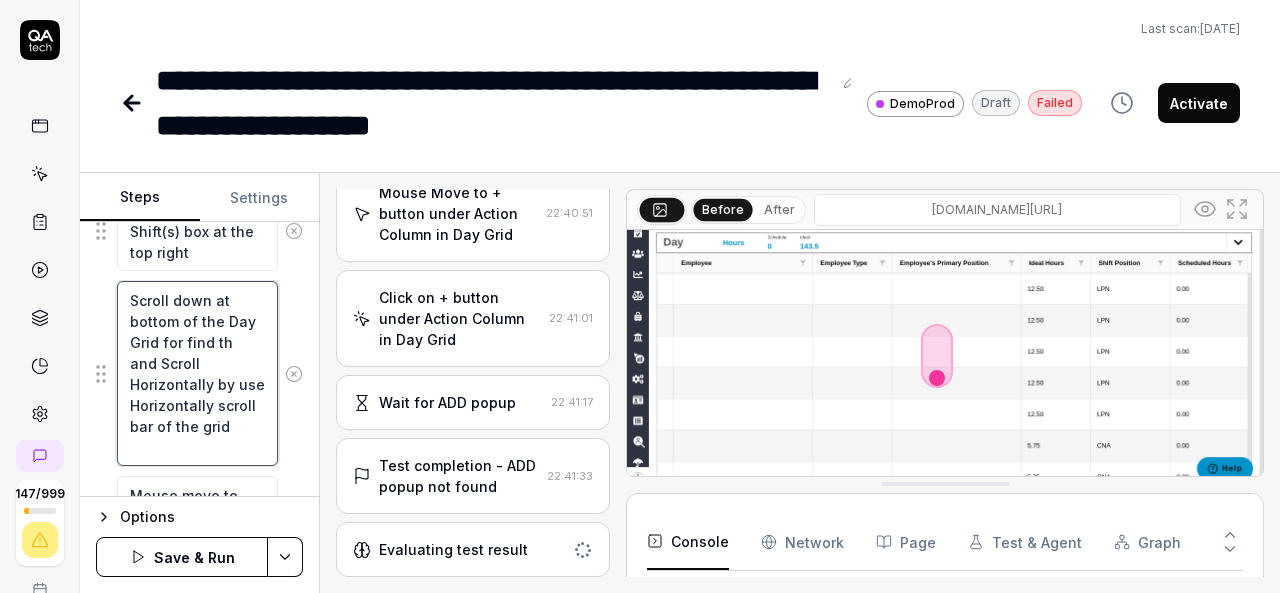 type on "*" 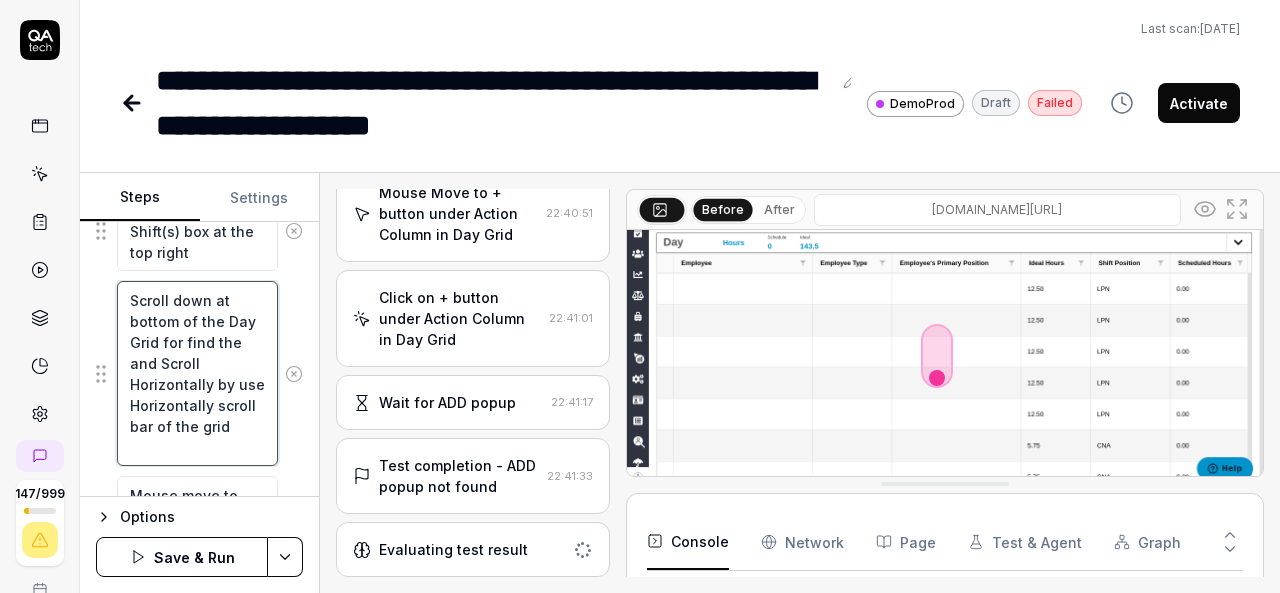 type on "*" 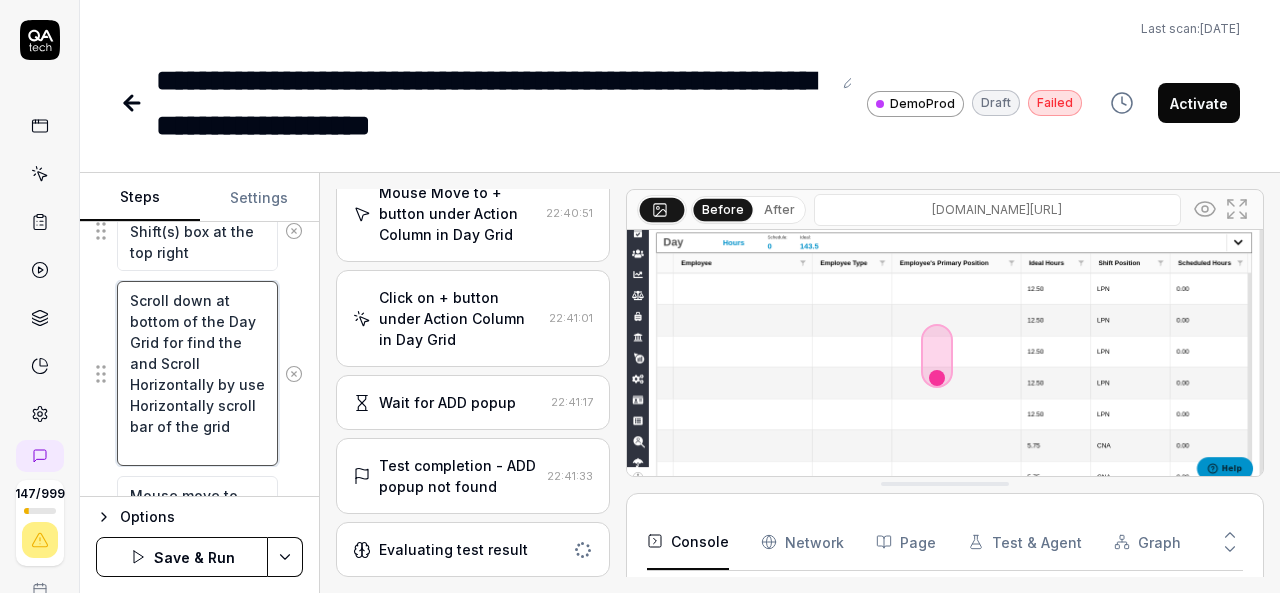 scroll, scrollTop: 42, scrollLeft: 0, axis: vertical 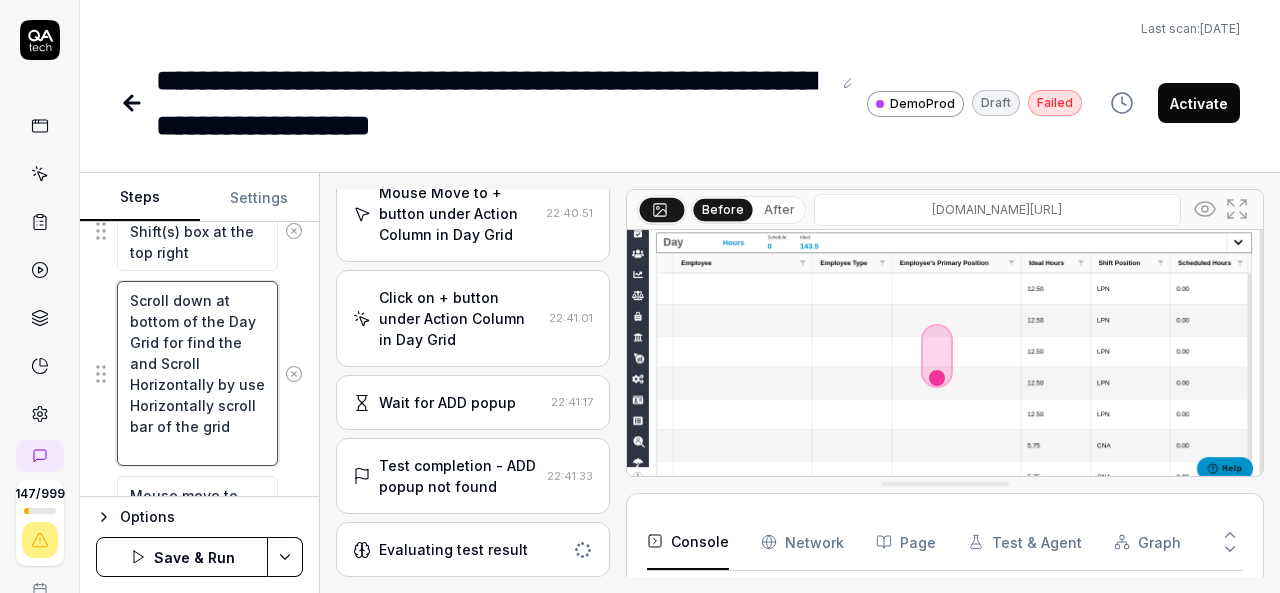 click on "Scroll down at bottom of the Day Grid for find the   and Scroll Horizontally by use Horizontally scroll bar of the grid" at bounding box center [197, 373] 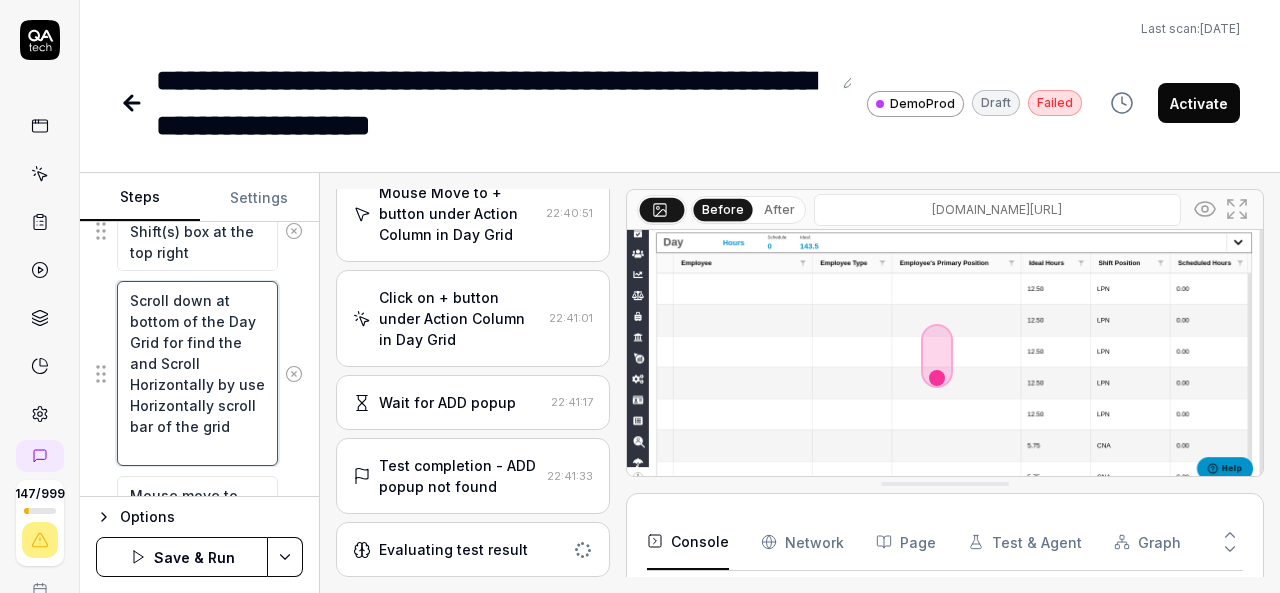 scroll, scrollTop: 0, scrollLeft: 0, axis: both 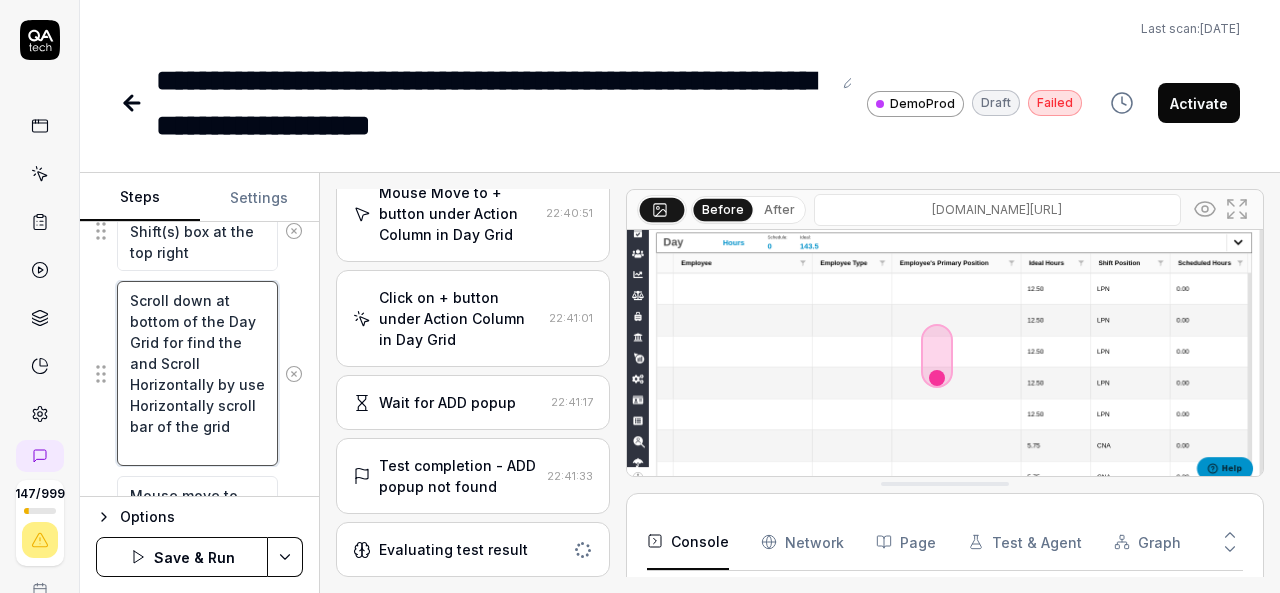 click on "Scroll down at bottom of the Day Grid for find the   and Scroll Horizontally by use Horizontally scroll bar of the grid" at bounding box center (197, 373) 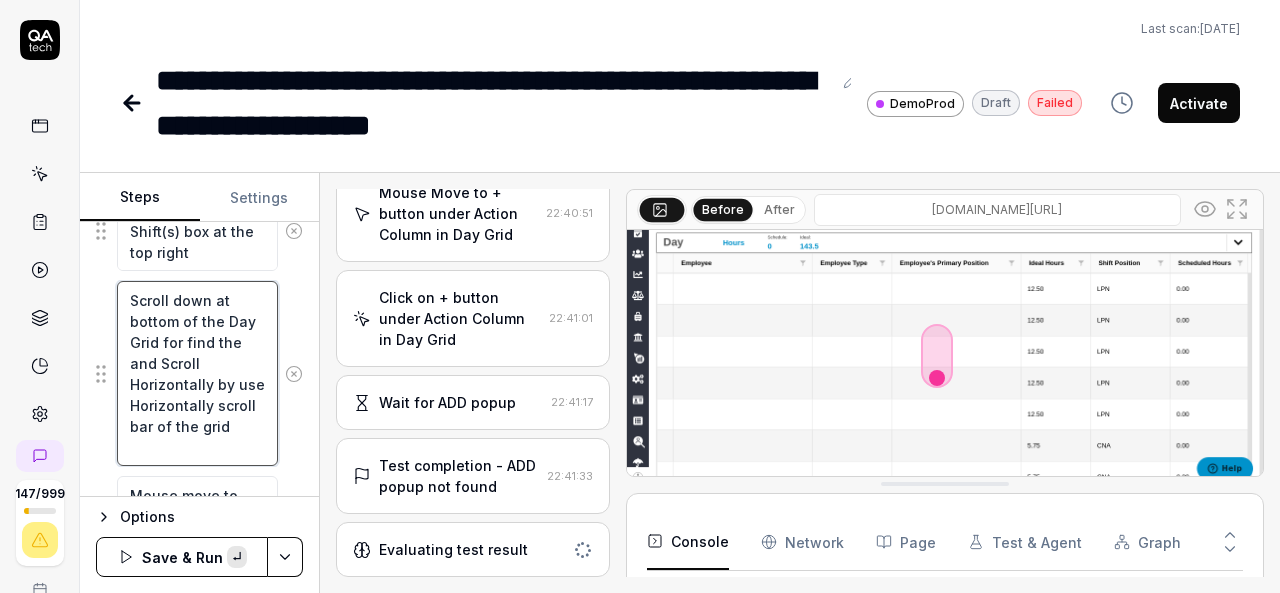 paste on "Horizontally scroll bar" 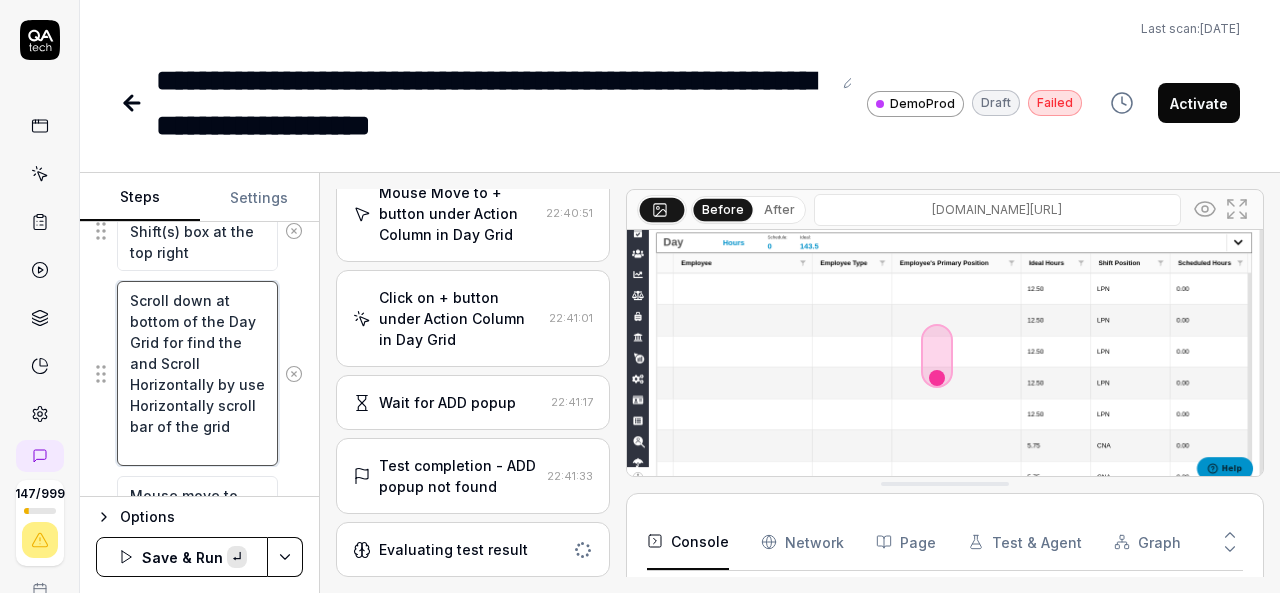 type on "*" 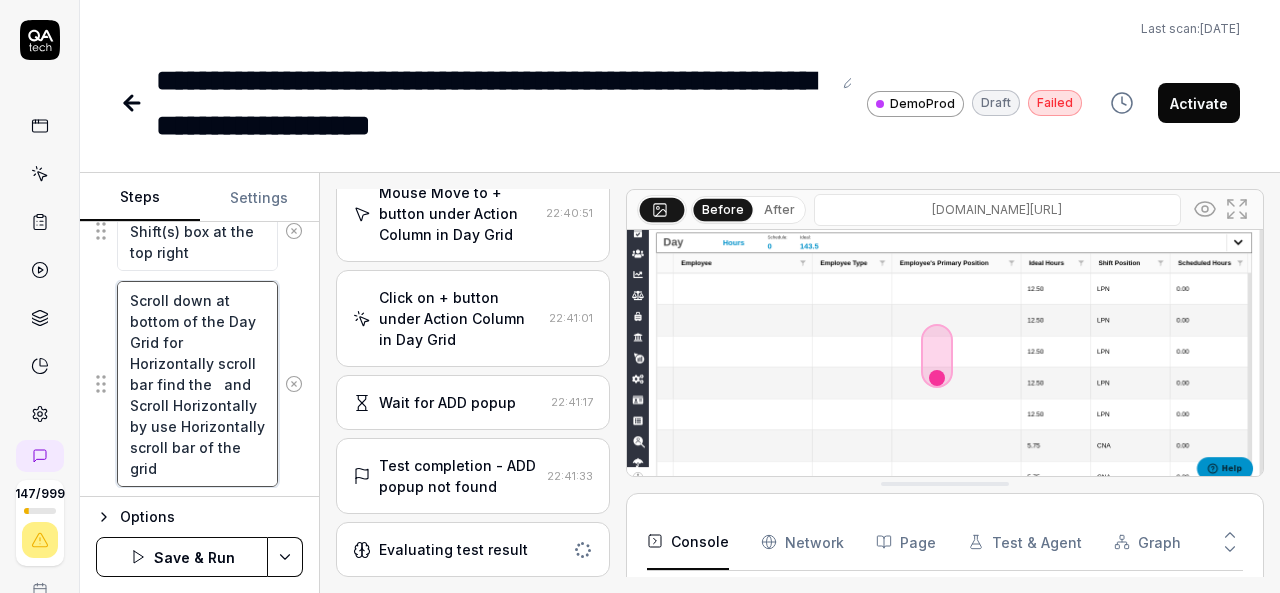 click on "Scroll down at bottom of the Day Grid for Horizontally scroll bar find the   and Scroll Horizontally by use Horizontally scroll bar of the grid" at bounding box center [197, 384] 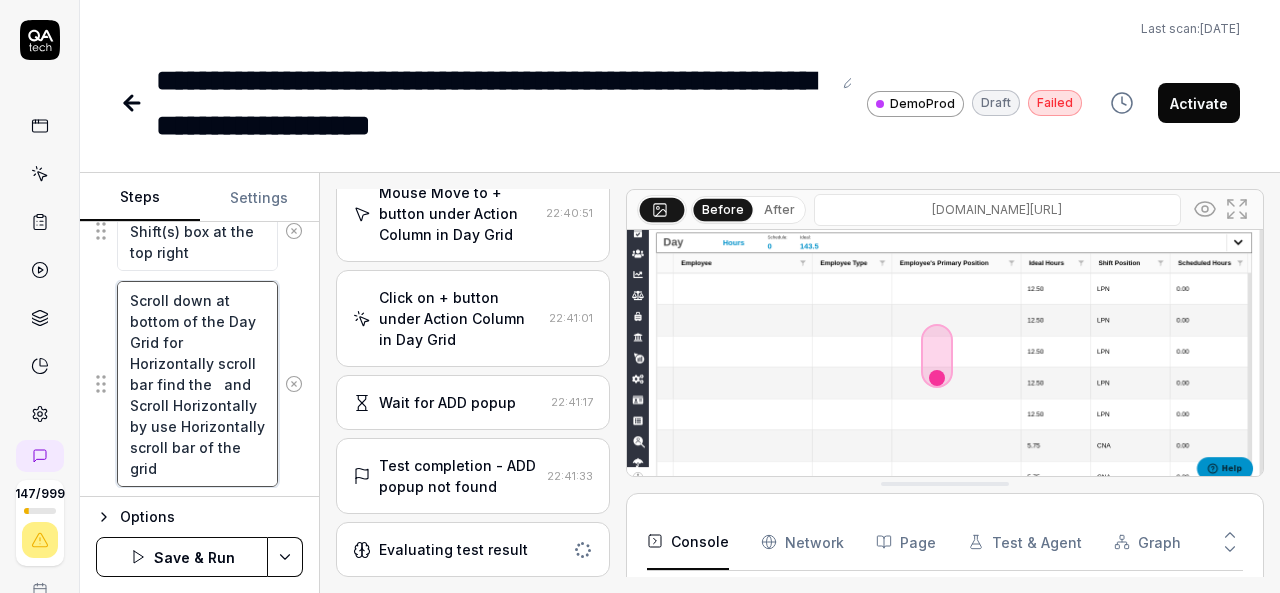 type on "*" 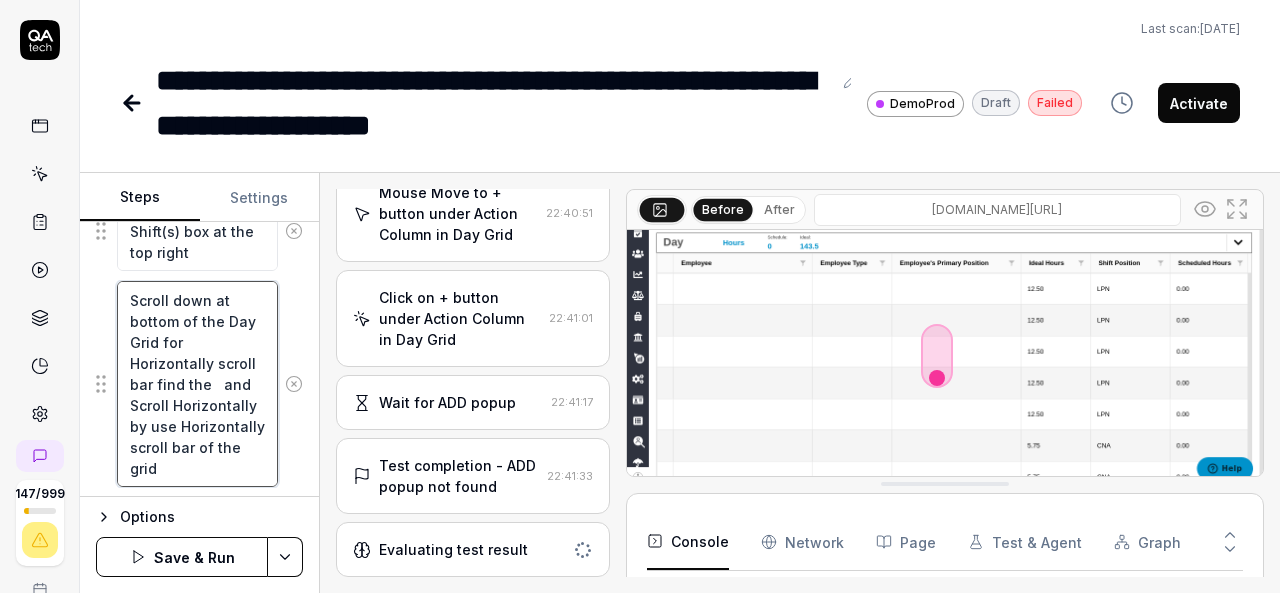 type on "Scroll down at bottom of the Day Grid for Horizontally scrollbar find the   and Scroll Horizontally by use Horizontally scroll bar of the grid" 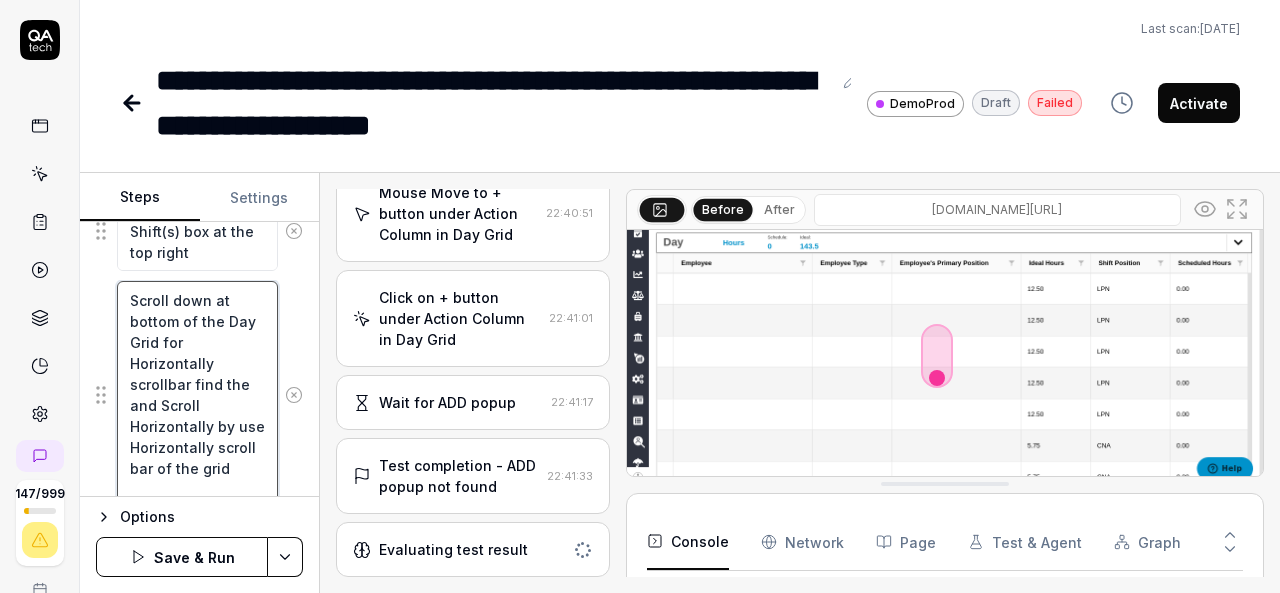 click on "Scroll down at bottom of the Day Grid for Horizontally scrollbar find the   and Scroll Horizontally by use Horizontally scroll bar of the grid" at bounding box center [197, 394] 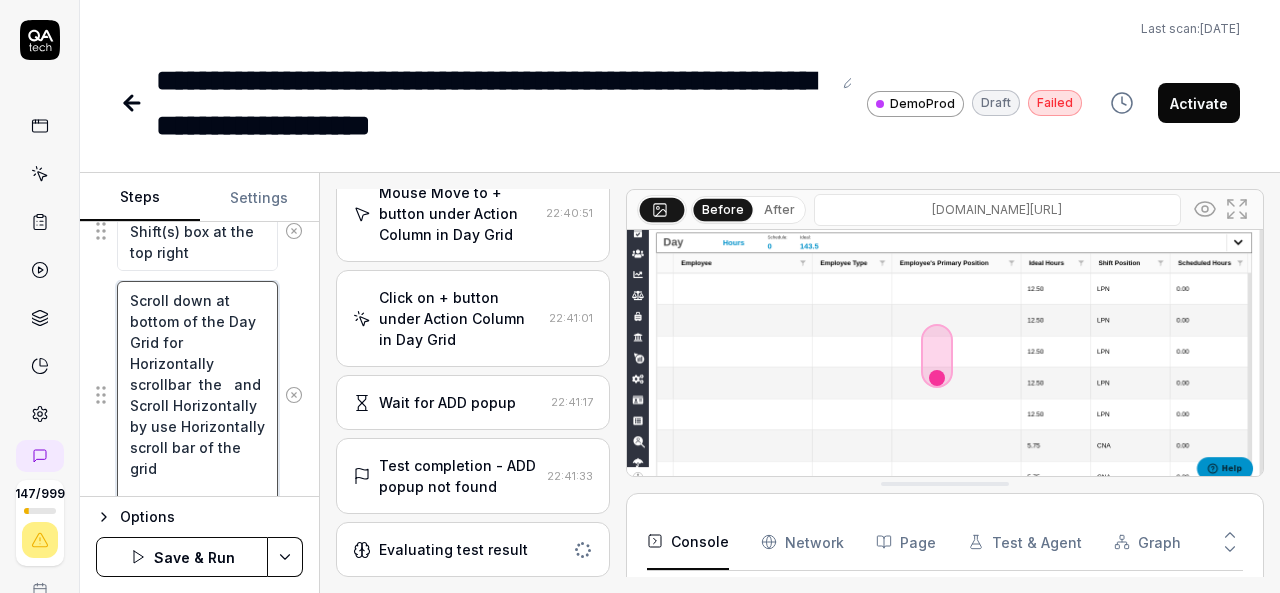 click on "Scroll down at bottom of the Day Grid for Horizontally scrollbar  the   and Scroll Horizontally by use Horizontally scroll bar of the grid" at bounding box center (197, 394) 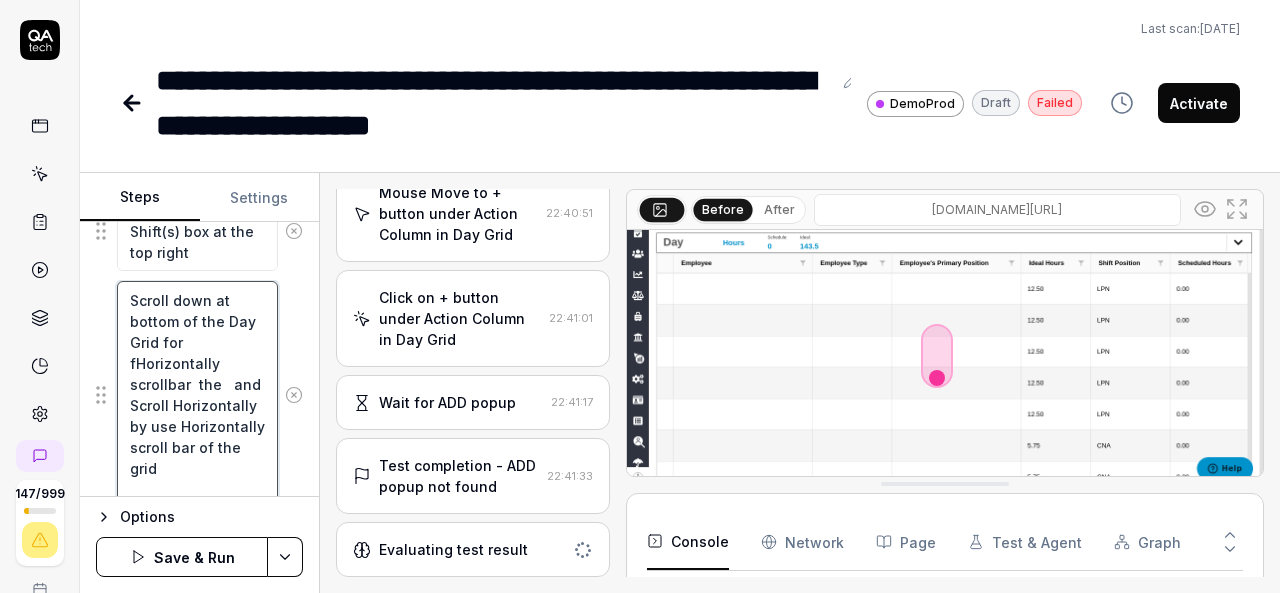 type on "*" 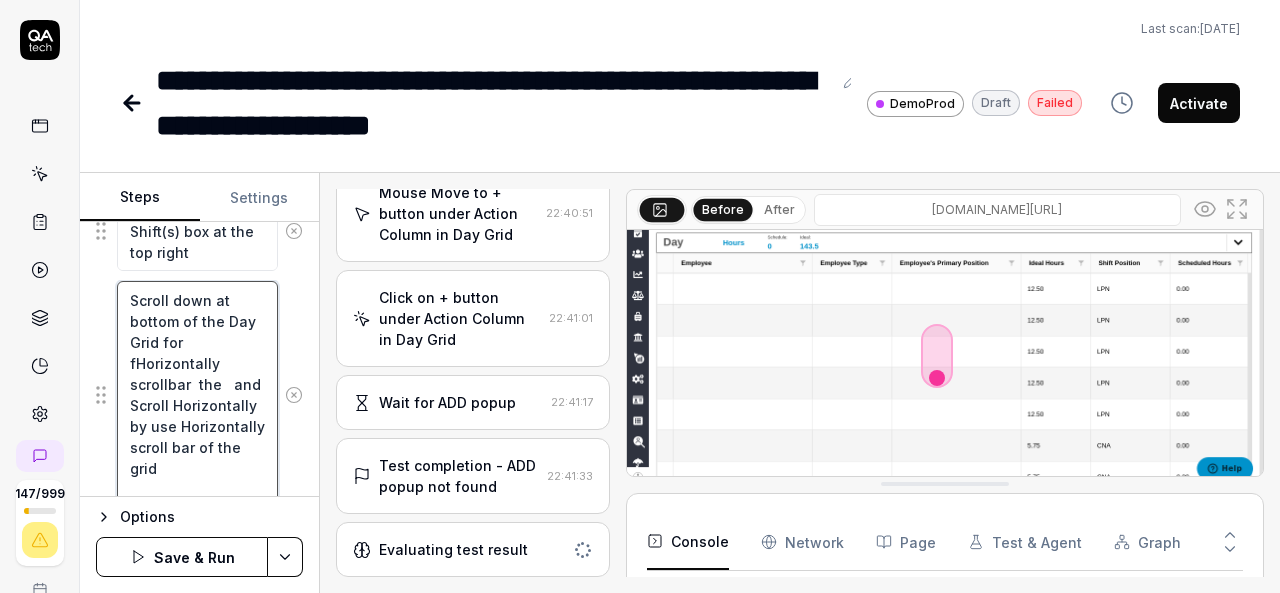type on "Scroll down at bottom of the Day Grid for  fiHorizontally scrollbar  the   and Scroll Horizontally by use Horizontally scroll bar of the grid" 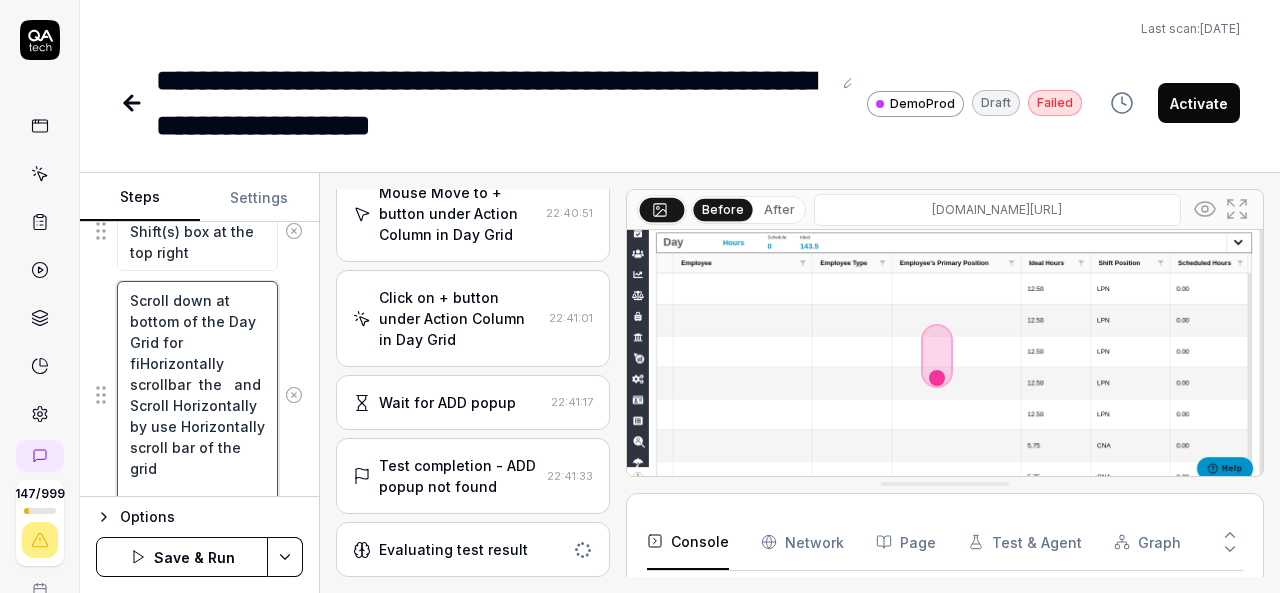 type on "*" 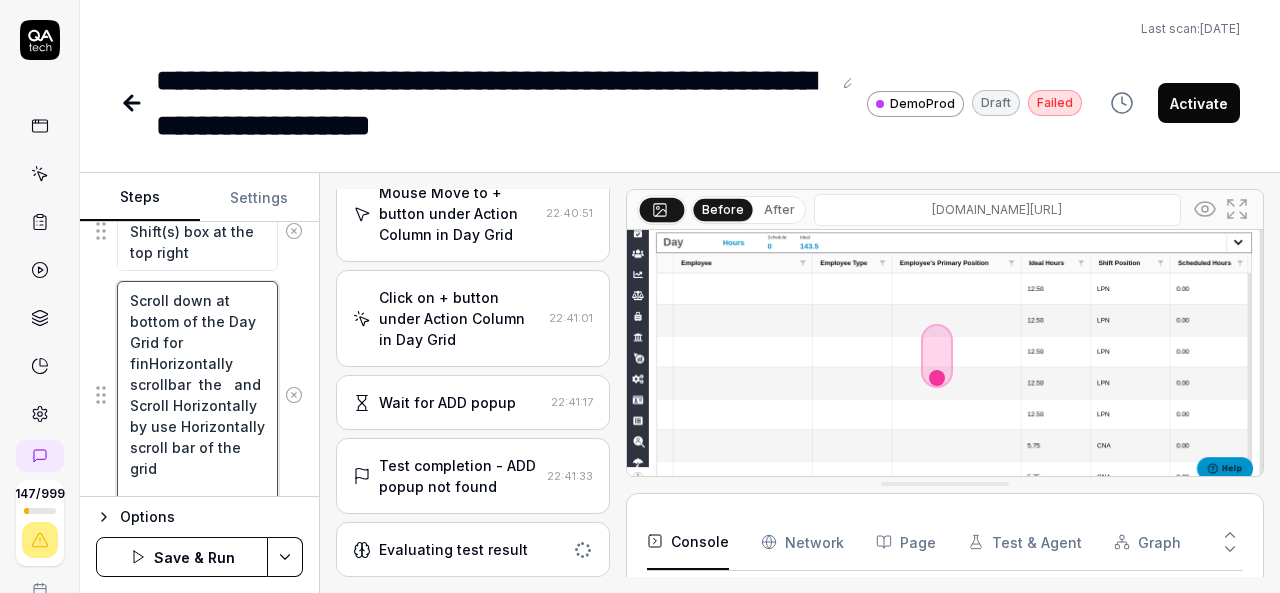 type on "*" 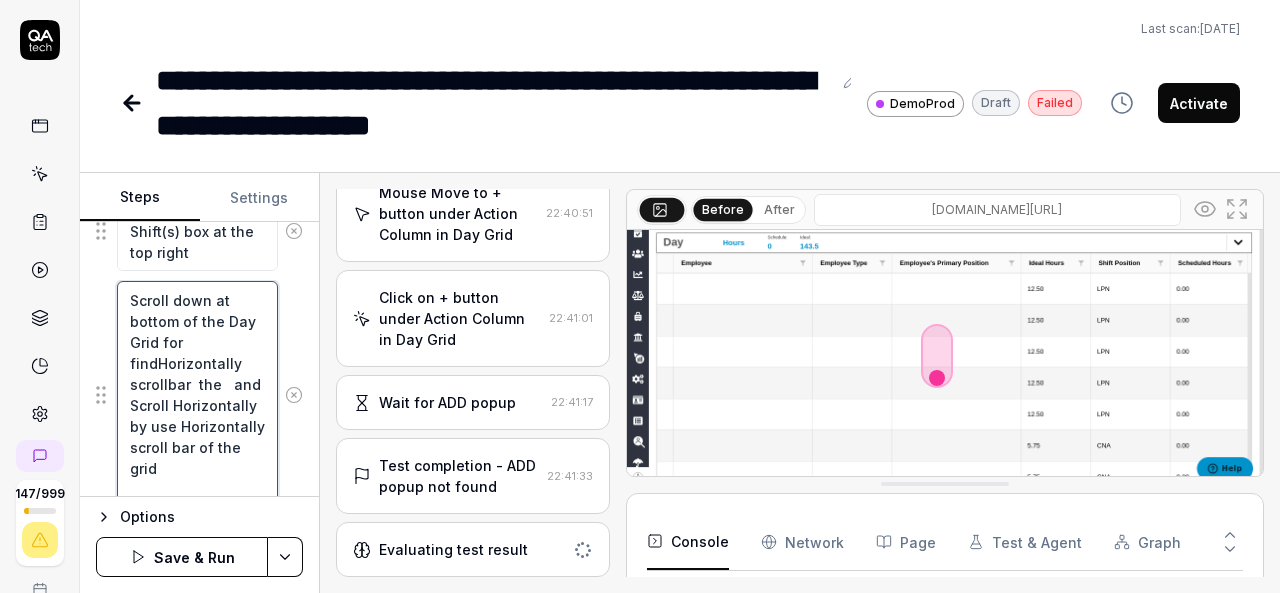 type on "*" 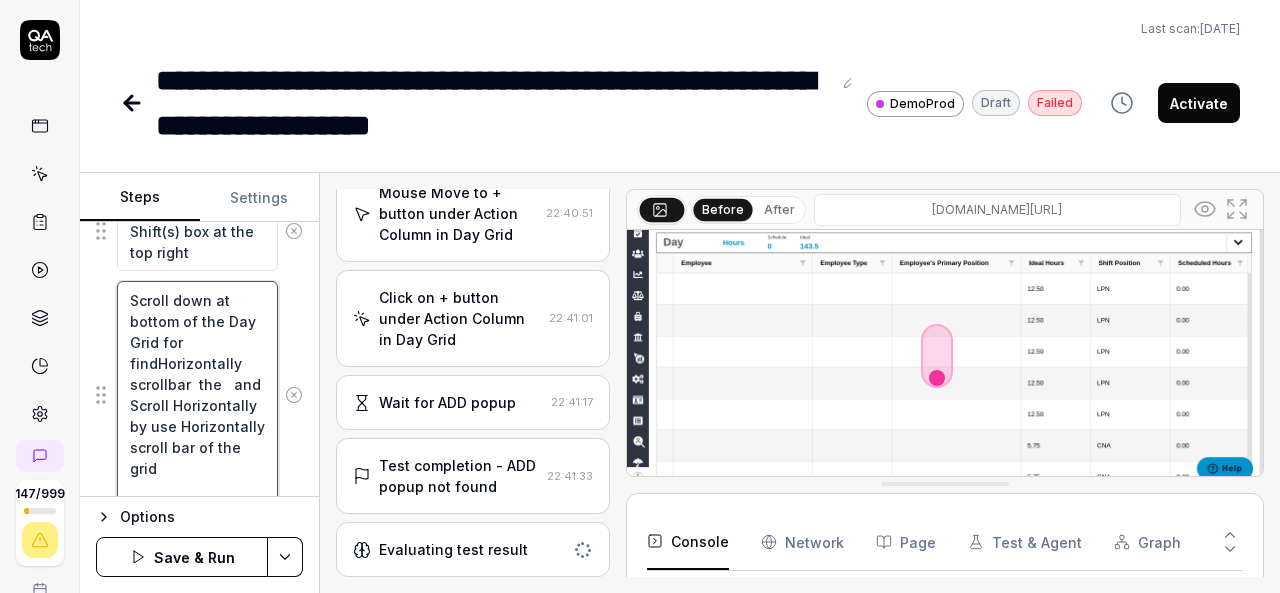 type on "Scroll down at bottom of the Day Grid for  find Horizontally scrollbar  the   and Scroll Horizontally by use Horizontally scroll bar of the grid" 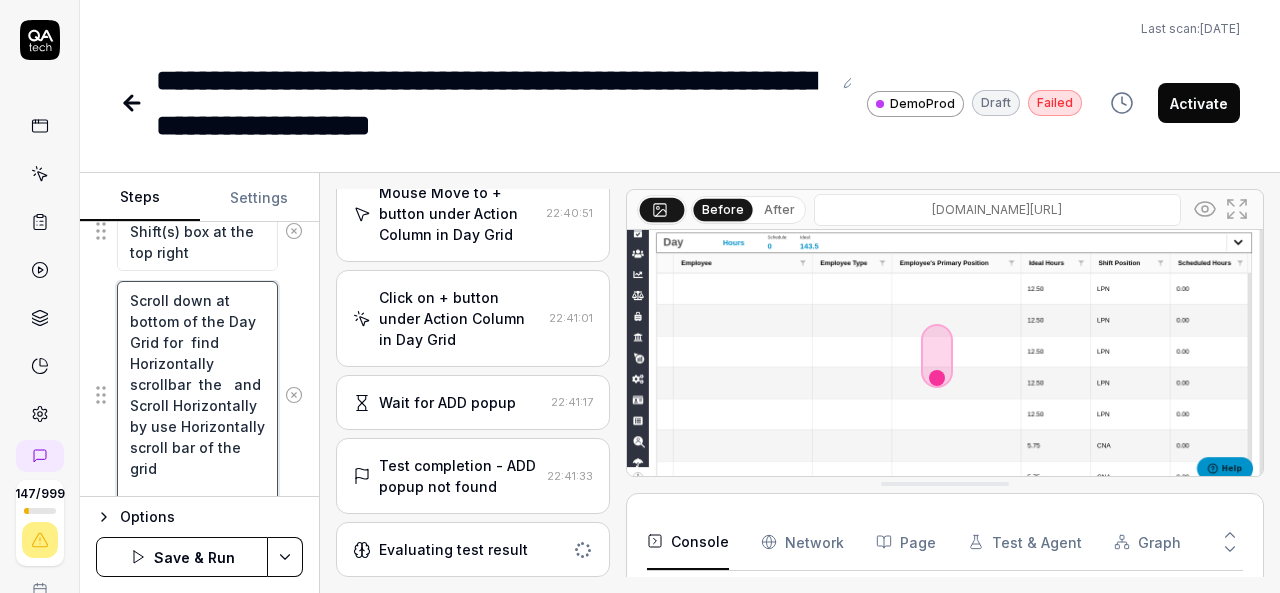 scroll, scrollTop: 34, scrollLeft: 0, axis: vertical 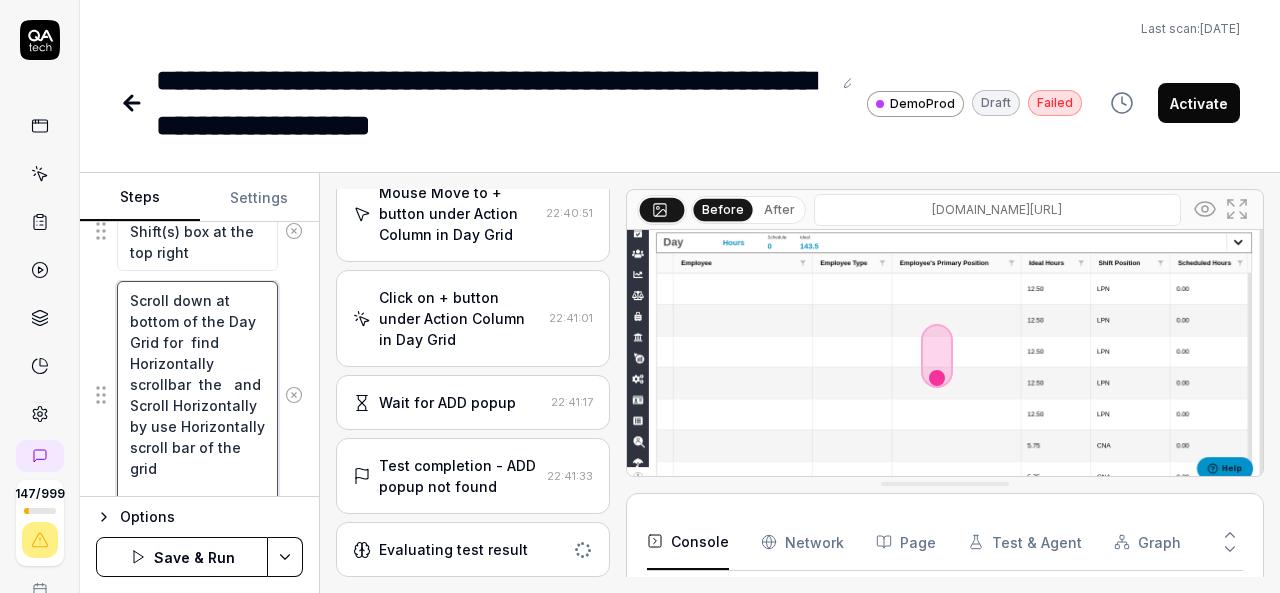 click on "Scroll down at bottom of the Day Grid for  find Horizontally scrollbar  the   and Scroll Horizontally by use Horizontally scroll bar of the grid" at bounding box center (197, 394) 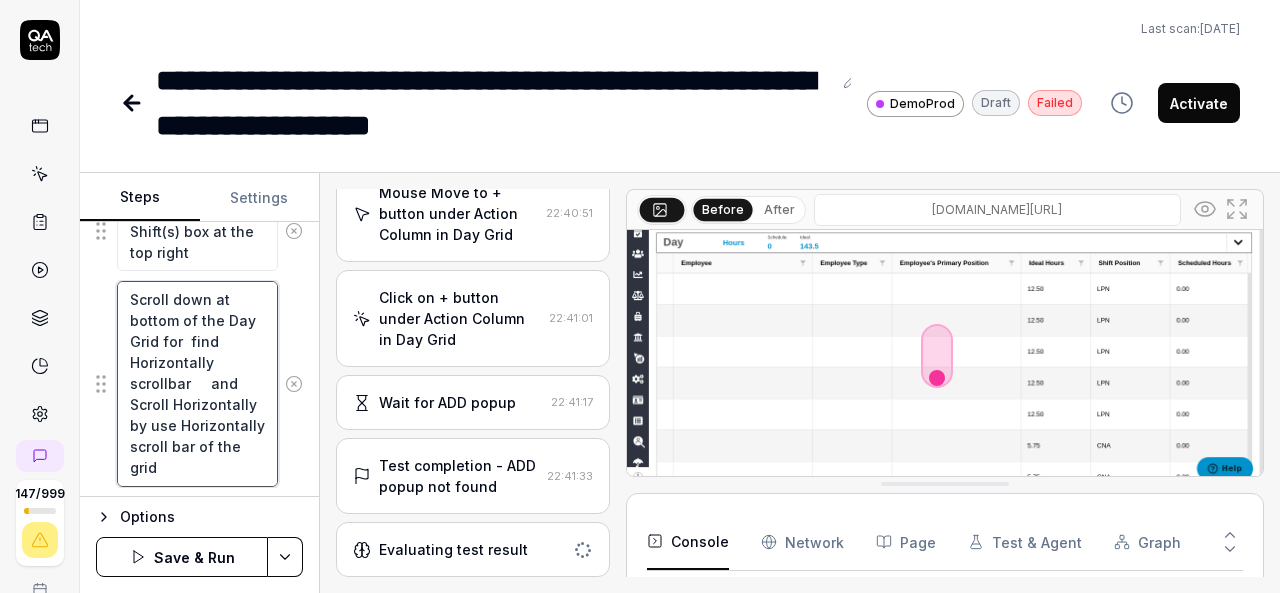 type on "*" 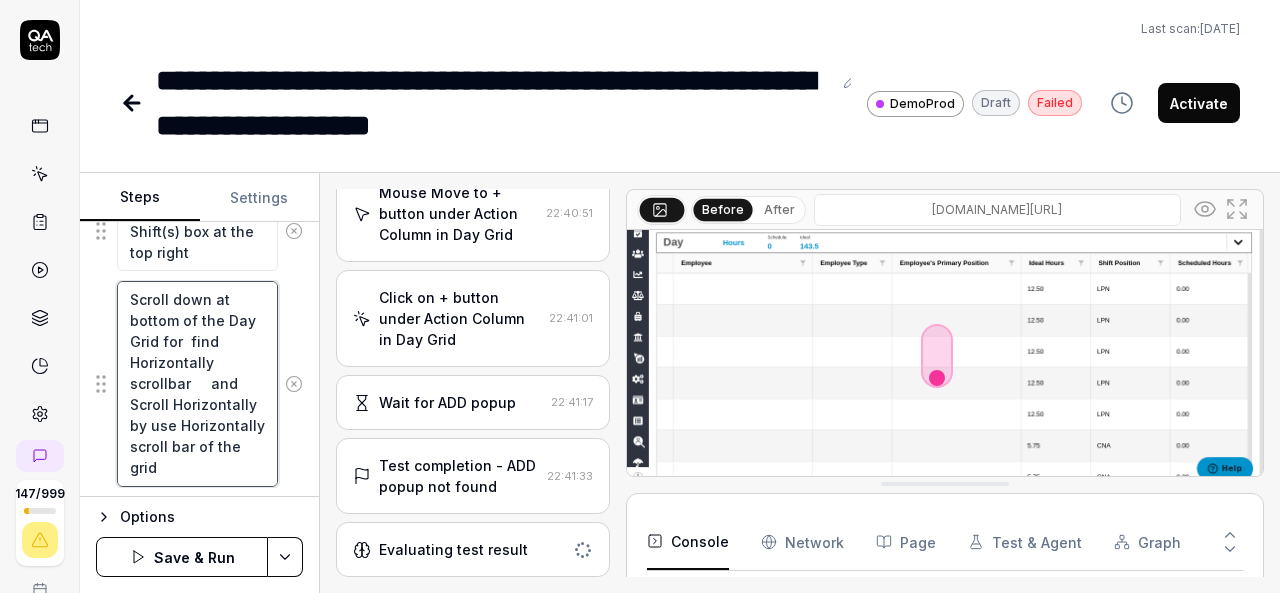 type on "Scroll down at bottom of the Day Grid for  find Horizontally scrollbar    and Scroll Horizontally by use Horizontally scroll bar of the grid" 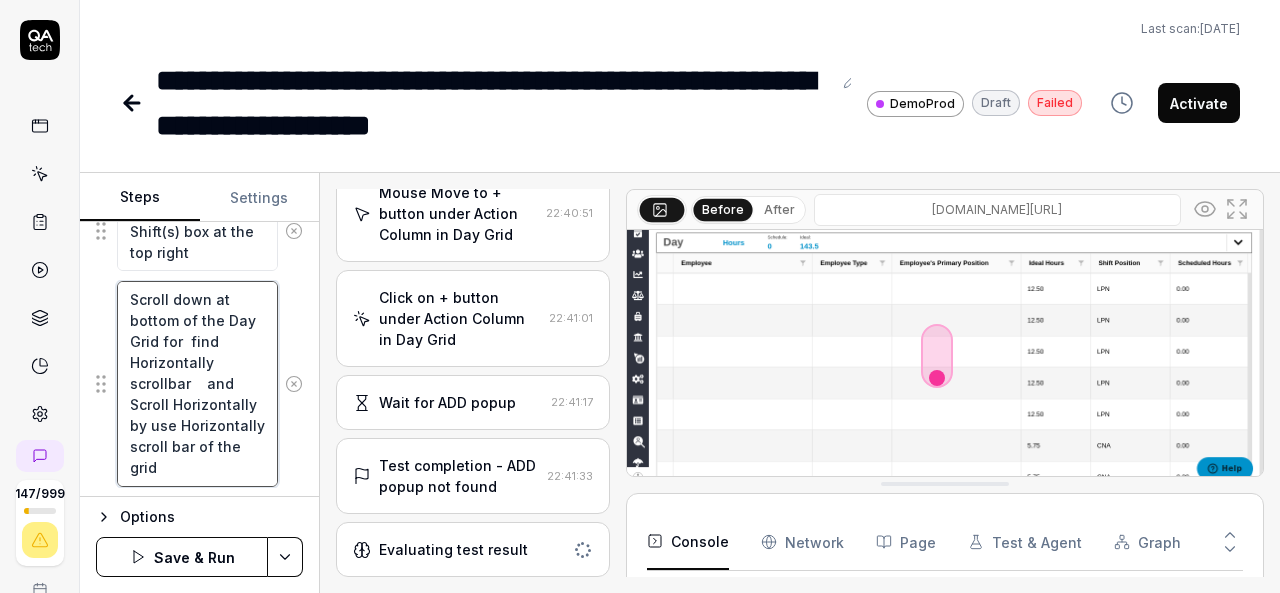 type on "*" 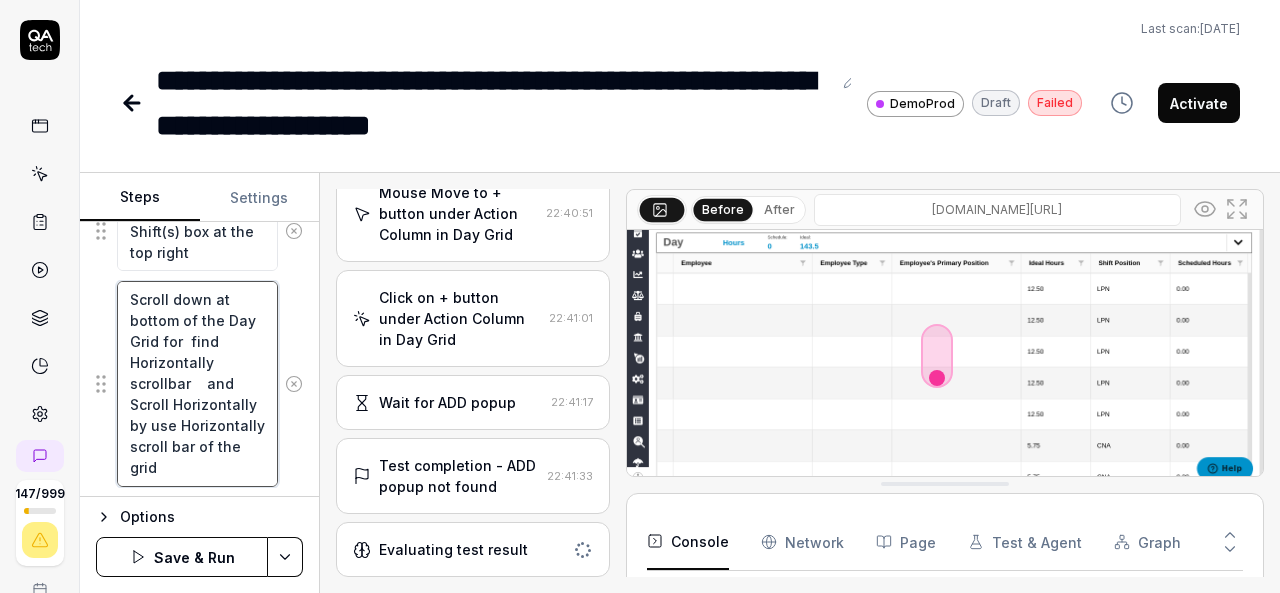 type on "Scroll down at bottom of the Day Grid for  find Horizontally scrollbar   and Scroll Horizontally by use Horizontally scroll bar of the grid" 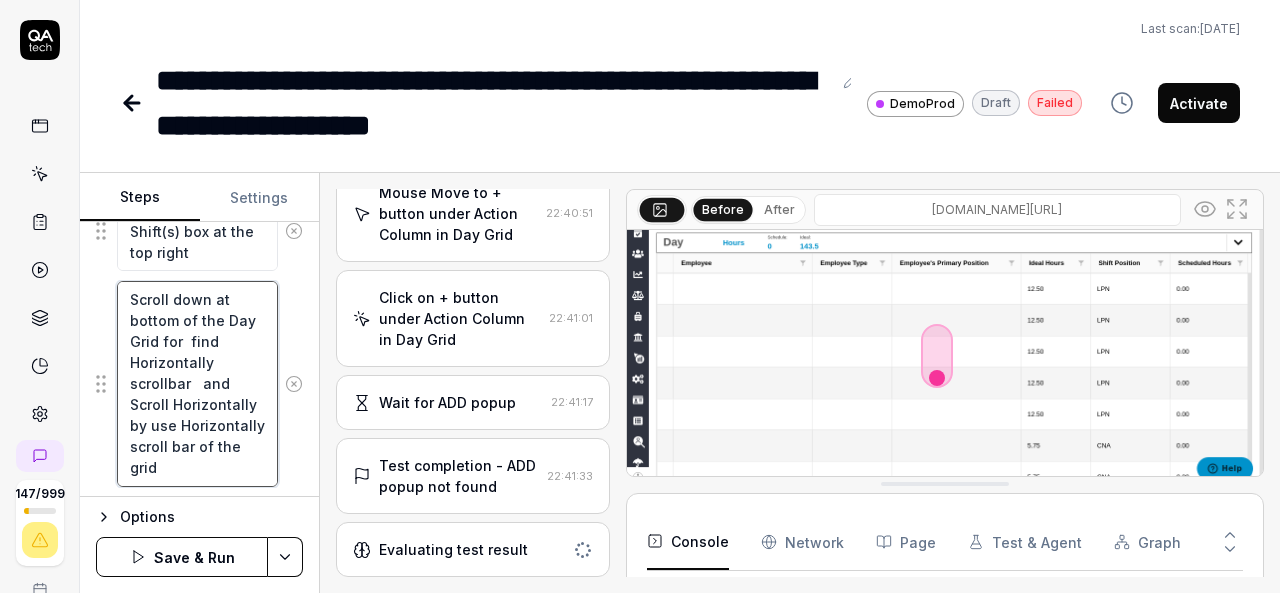 type on "*" 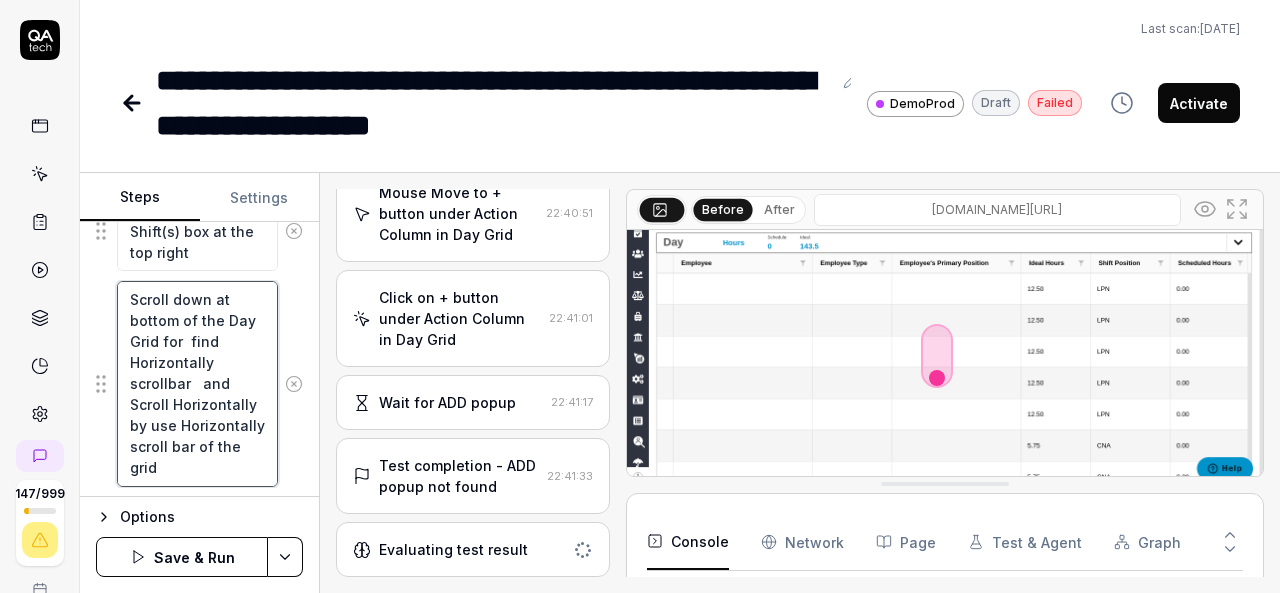 type on "Scroll down at bottom of the Day Grid for  find Horizontally scrollbar  and Scroll Horizontally by use Horizontally scroll bar of the grid" 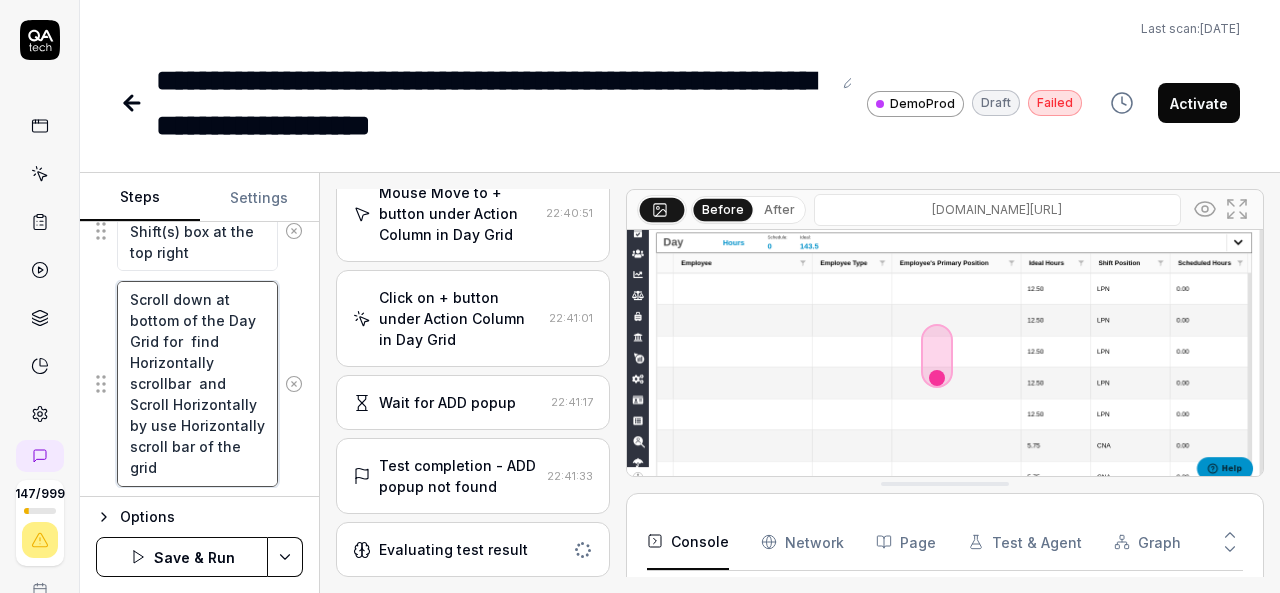 type on "*" 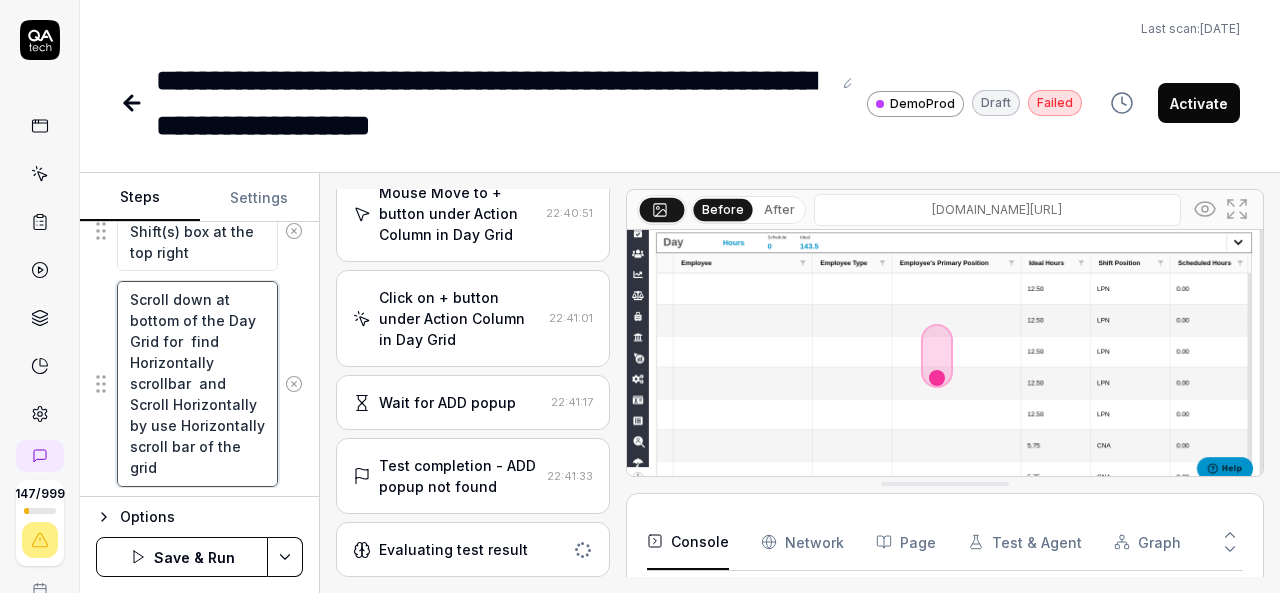 type on "Scroll down at bottom of the Day Grid for  find Horizontally scrollbar and Scroll Horizontally by use Horizontally scroll bar of the grid" 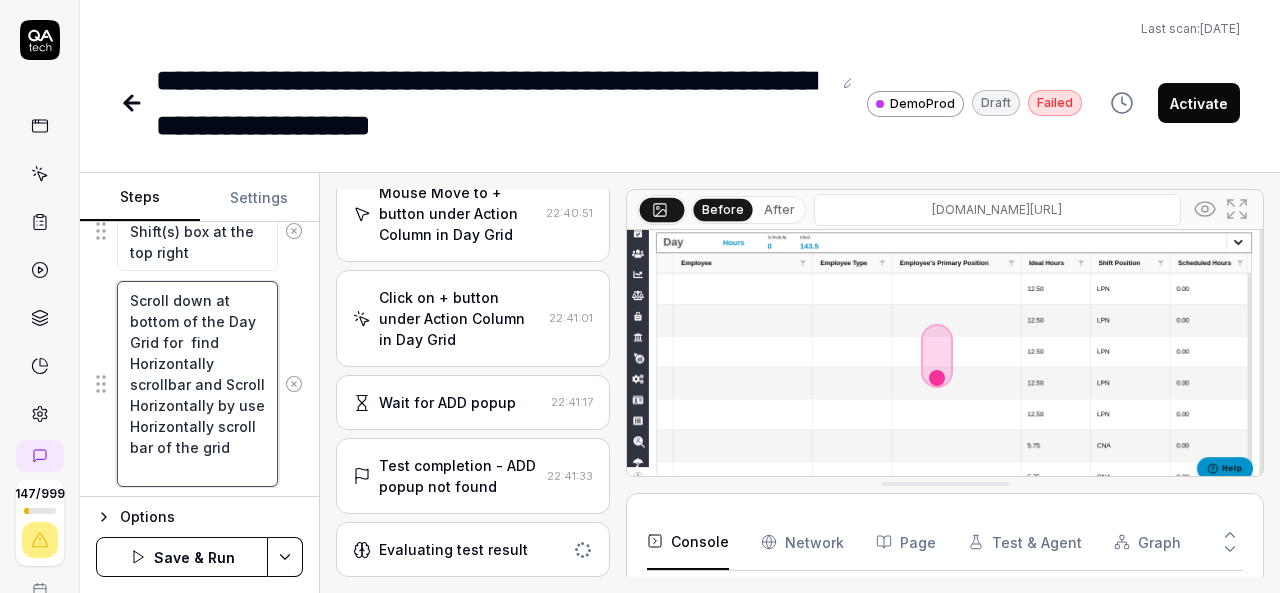 scroll, scrollTop: 62, scrollLeft: 0, axis: vertical 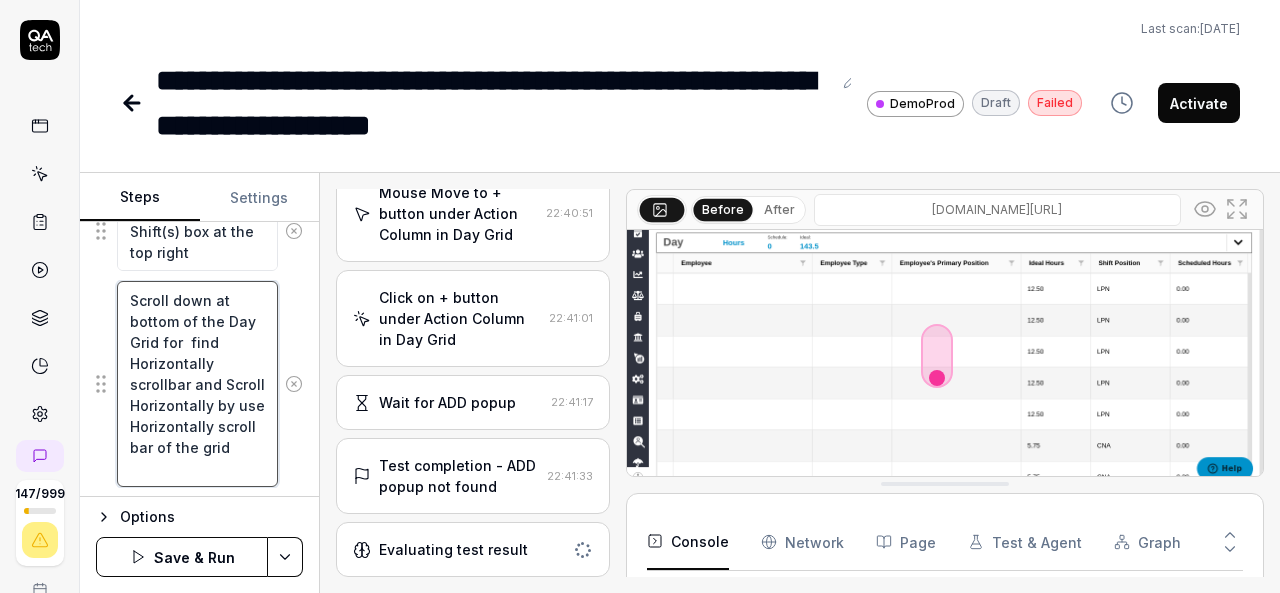 click on "Scroll down at bottom of the Day Grid for  find Horizontally scrollbar and Scroll Horizontally by use Horizontally scroll bar of the grid" at bounding box center (197, 384) 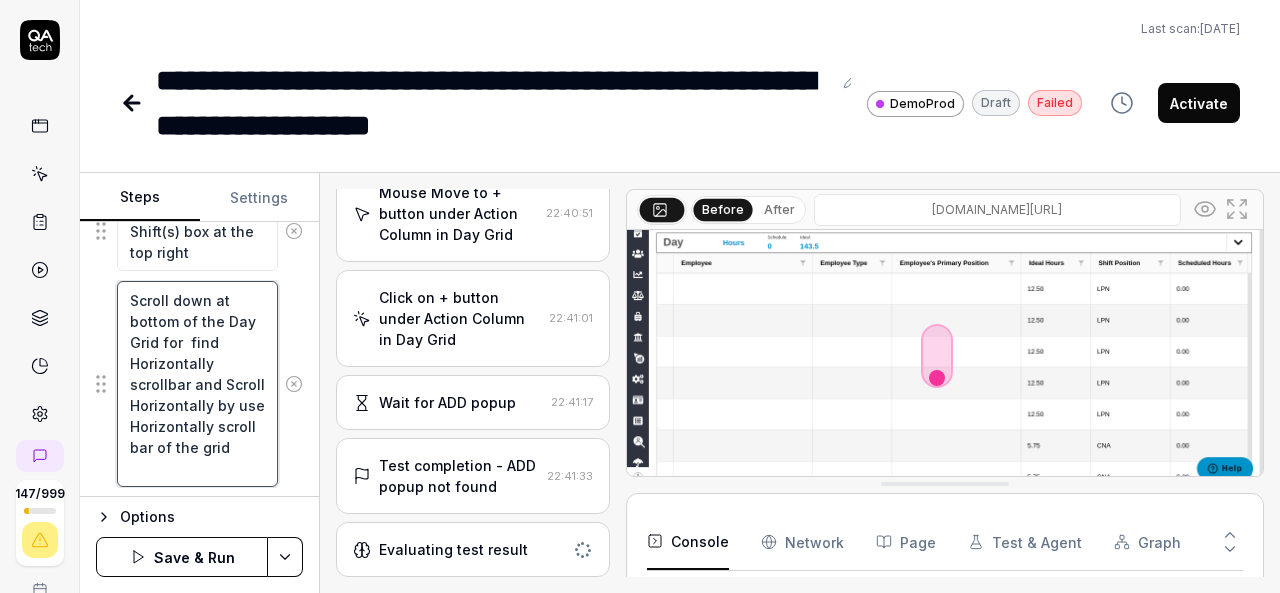 type on "*" 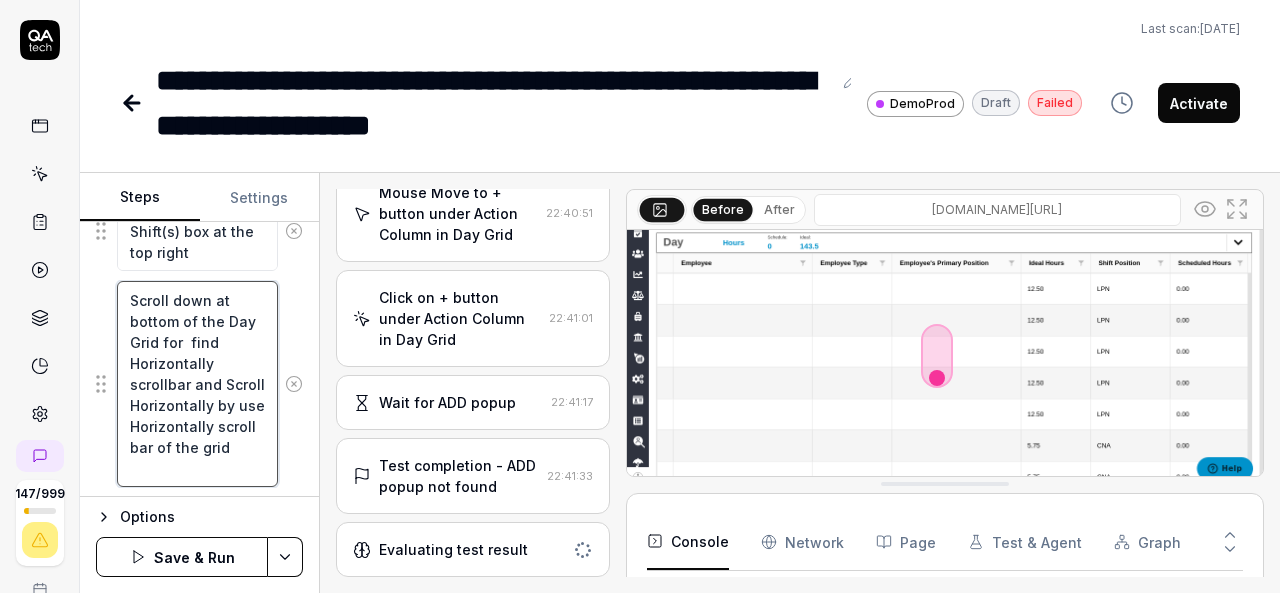 type on "Scroll down at bottom of the Day Grid for  find Horizontally scrollbar and Scroll tHorizontally by use Horizontally scroll bar of the grid" 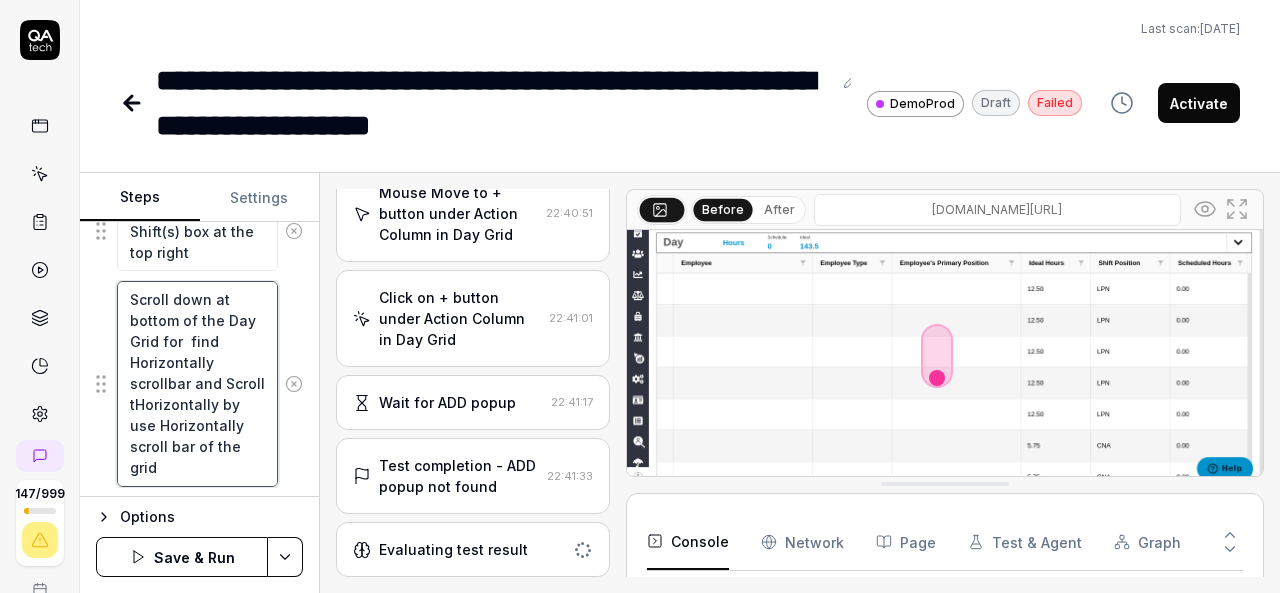 scroll, scrollTop: 42, scrollLeft: 0, axis: vertical 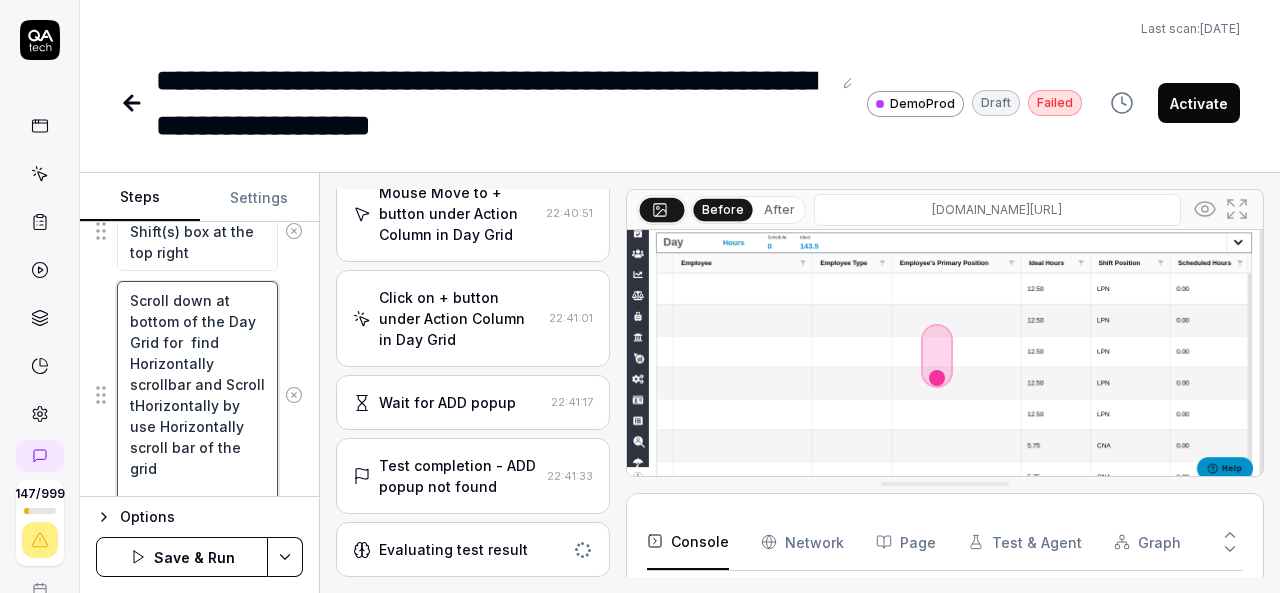 type on "*" 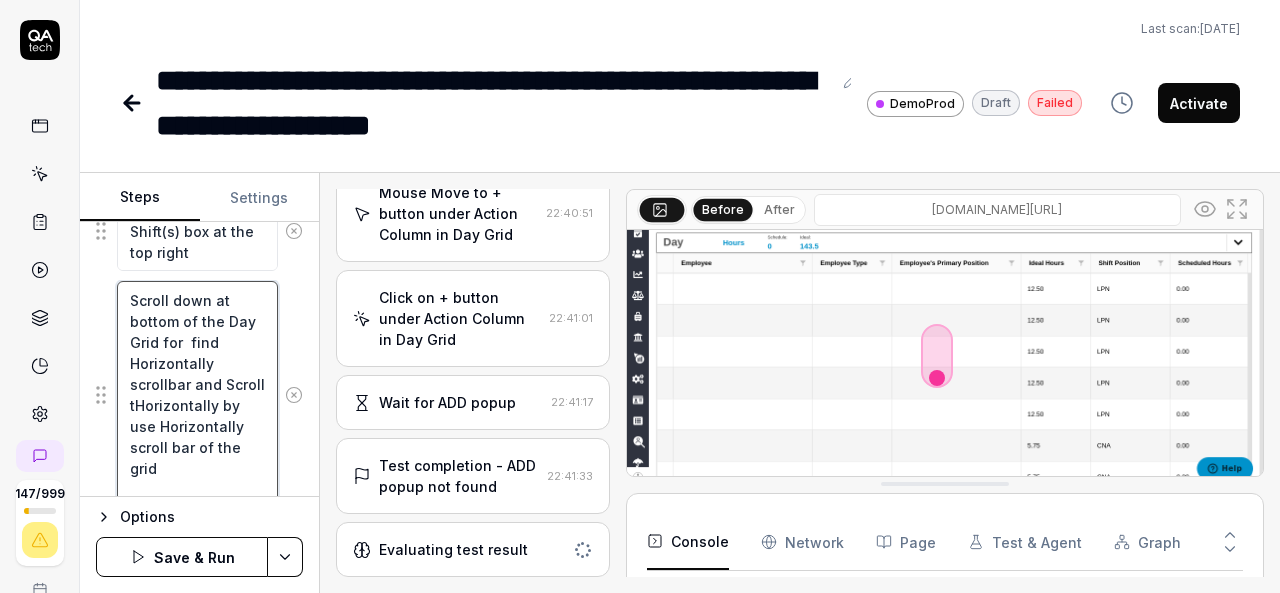 type on "Scroll down at bottom of the Day Grid for  find Horizontally scrollbar and Scroll thHorizontally by use Horizontally scroll bar of the grid" 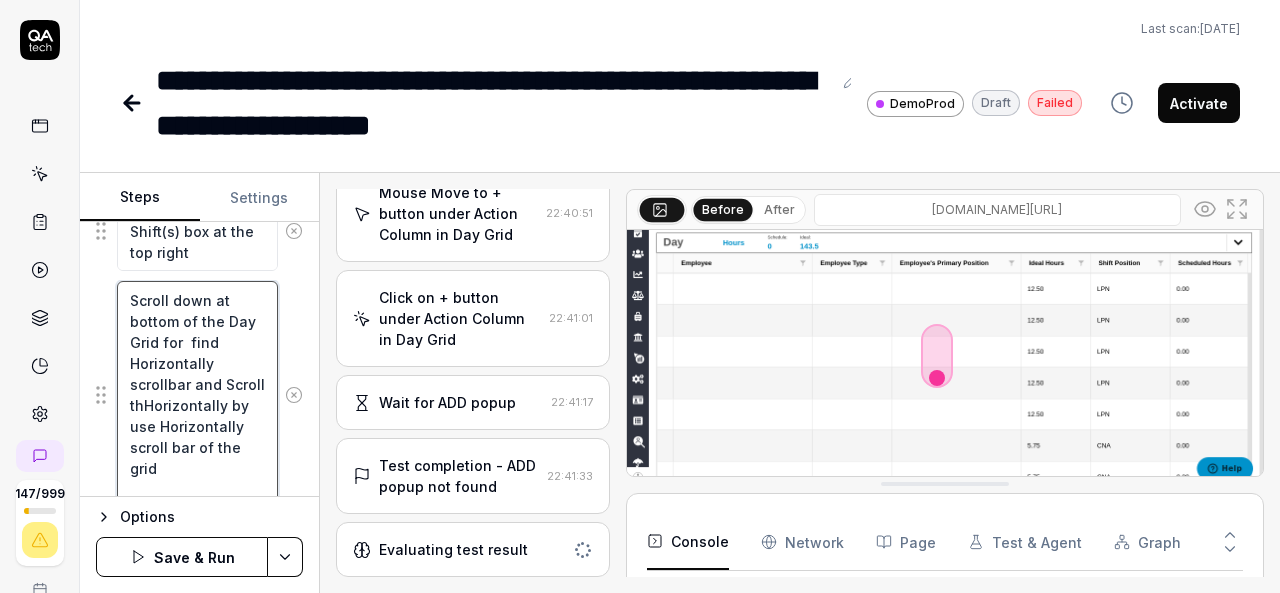 type on "*" 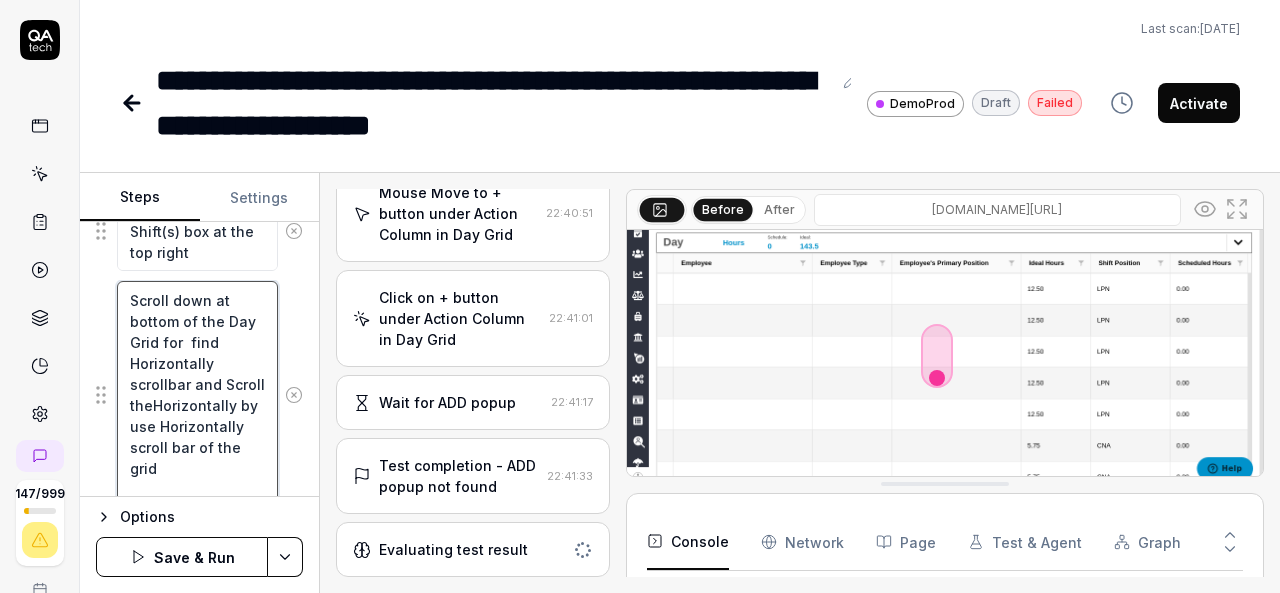 type on "*" 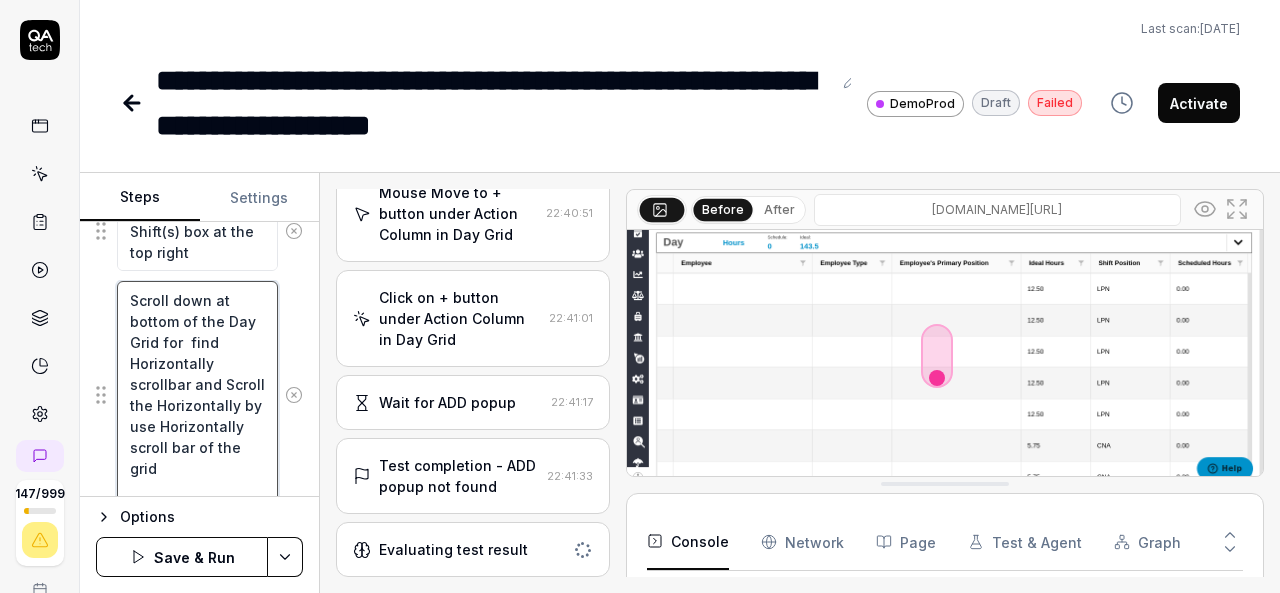 type on "*" 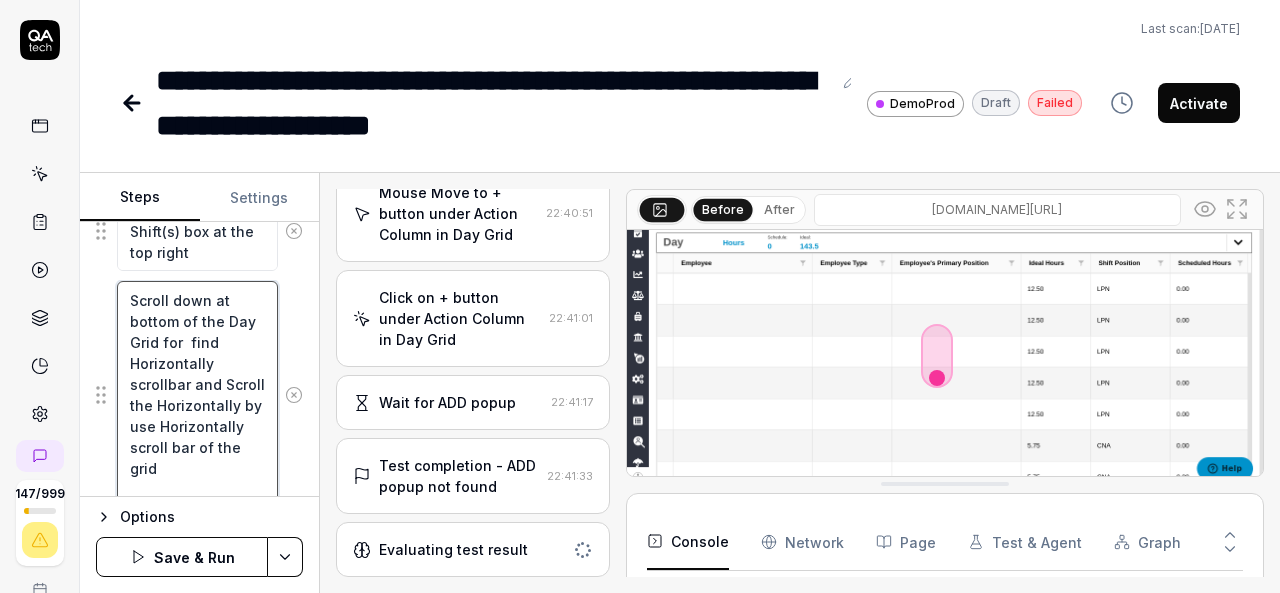 type on "Scroll down at bottom of the Day Grid for  find Horizontally scrollbar and Scroll the dHorizontally by use Horizontally scroll bar of the grid" 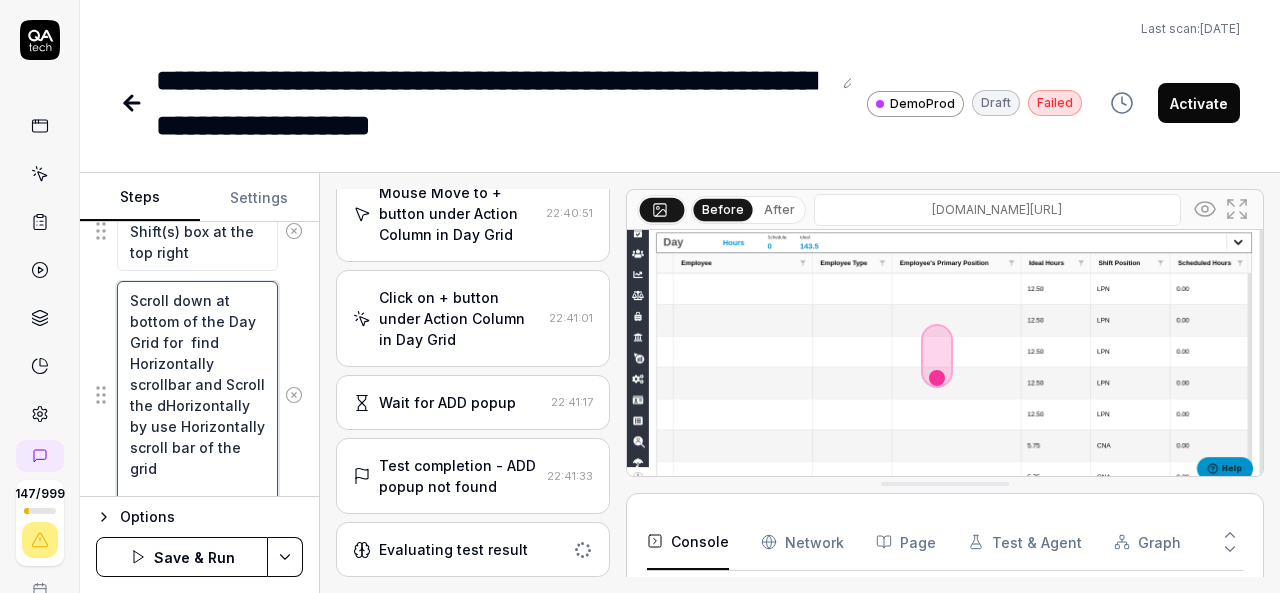 type on "*" 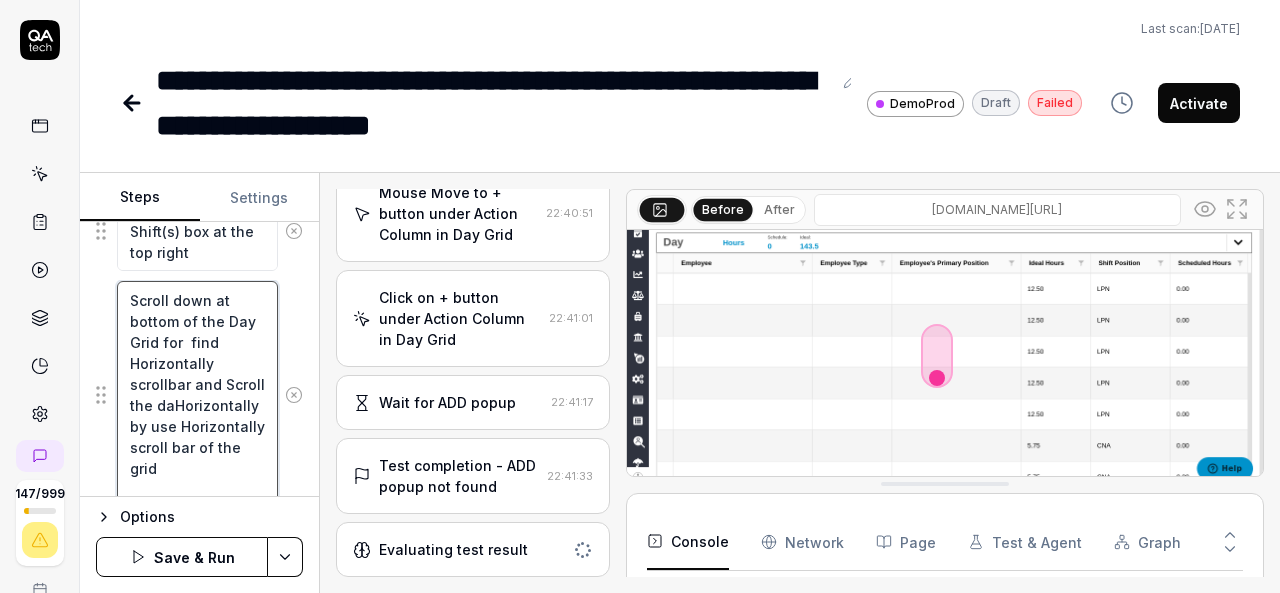 type on "*" 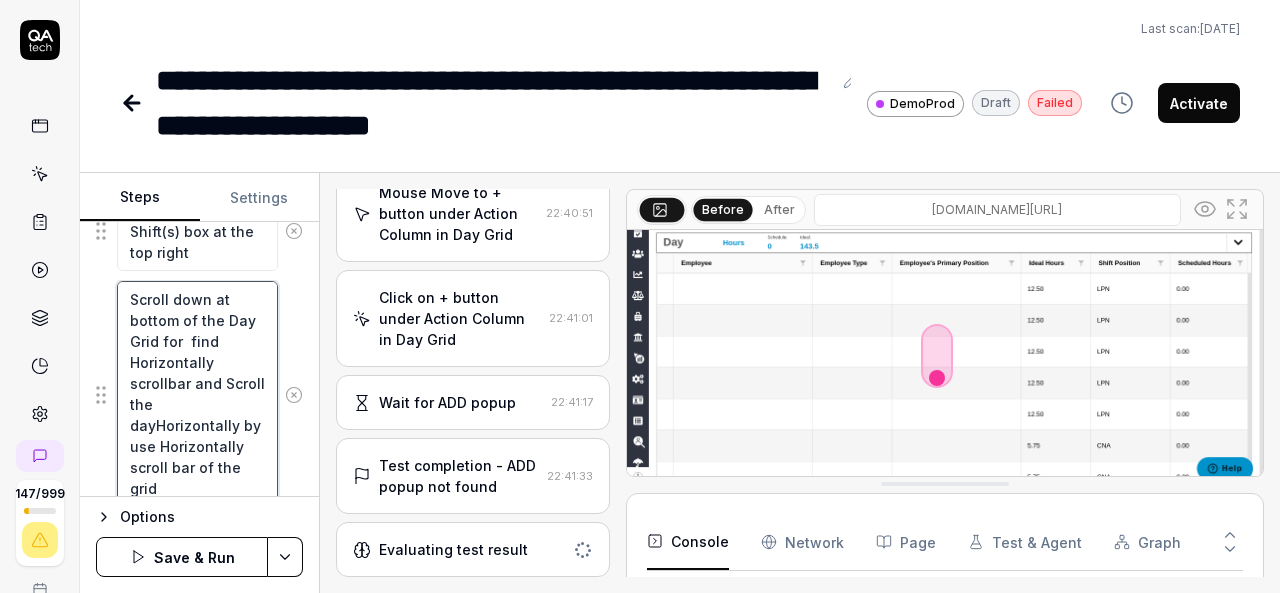 type on "*" 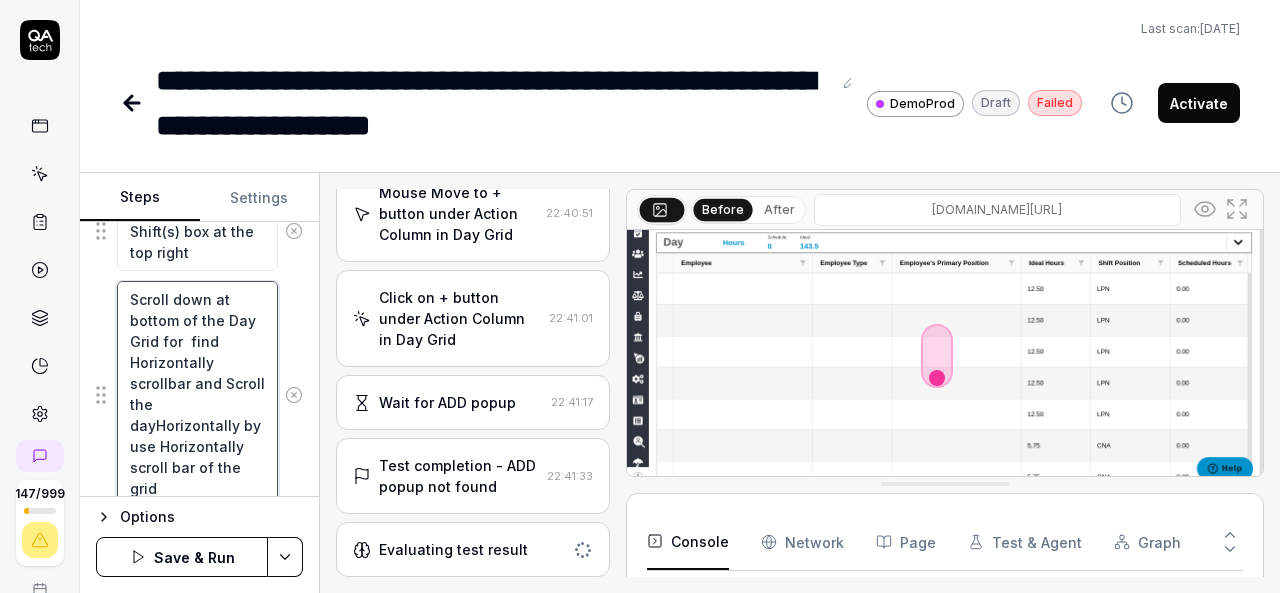 type on "Scroll down at bottom of the Day Grid for  find Horizontally scrollbar and Scroll the day Horizontally by use Horizontally scroll bar of the grid" 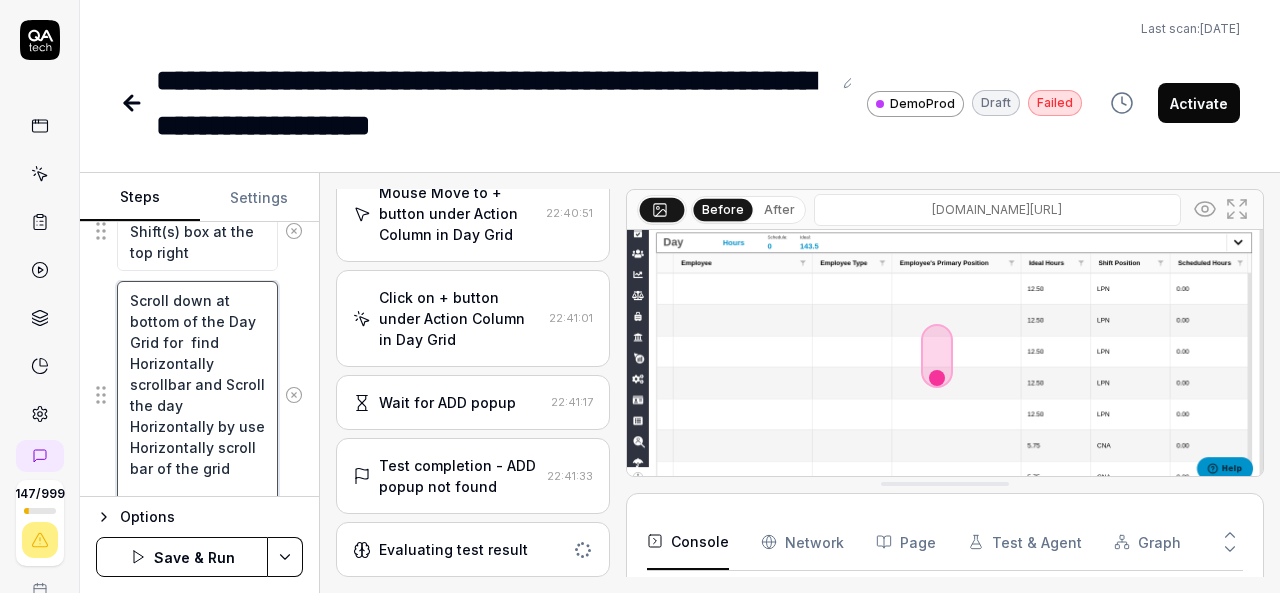 type on "*" 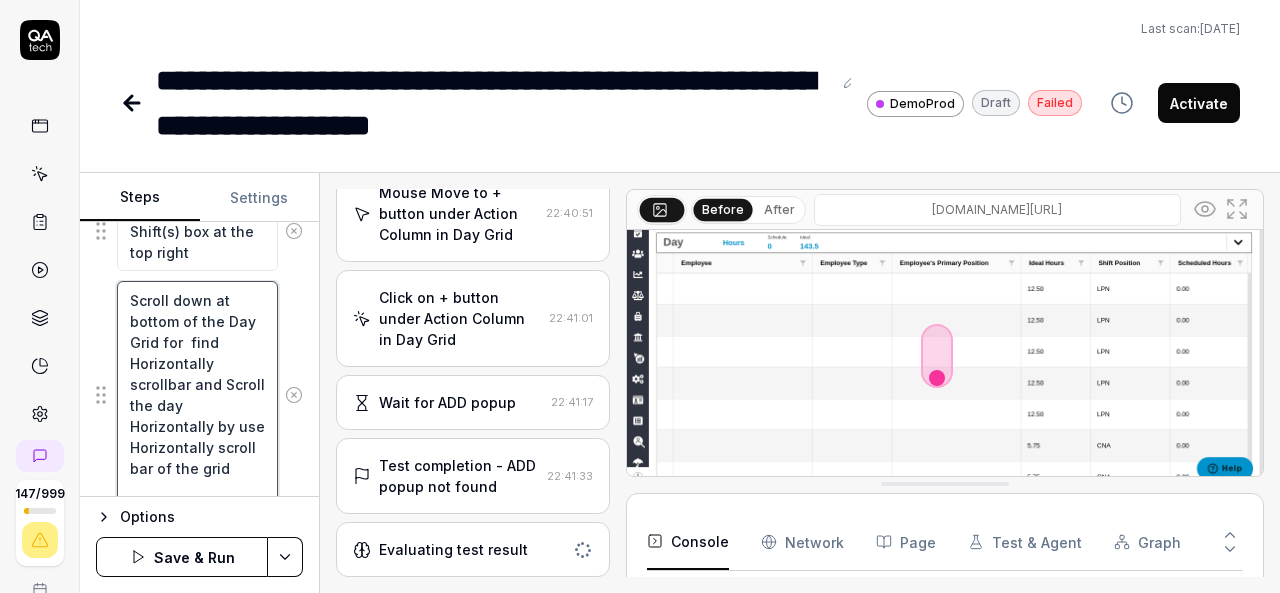 type on "Scroll down at bottom of the Day Grid for  find Horizontally scrollbar and Scroll the day gHorizontally by use Horizontally scroll bar of the grid" 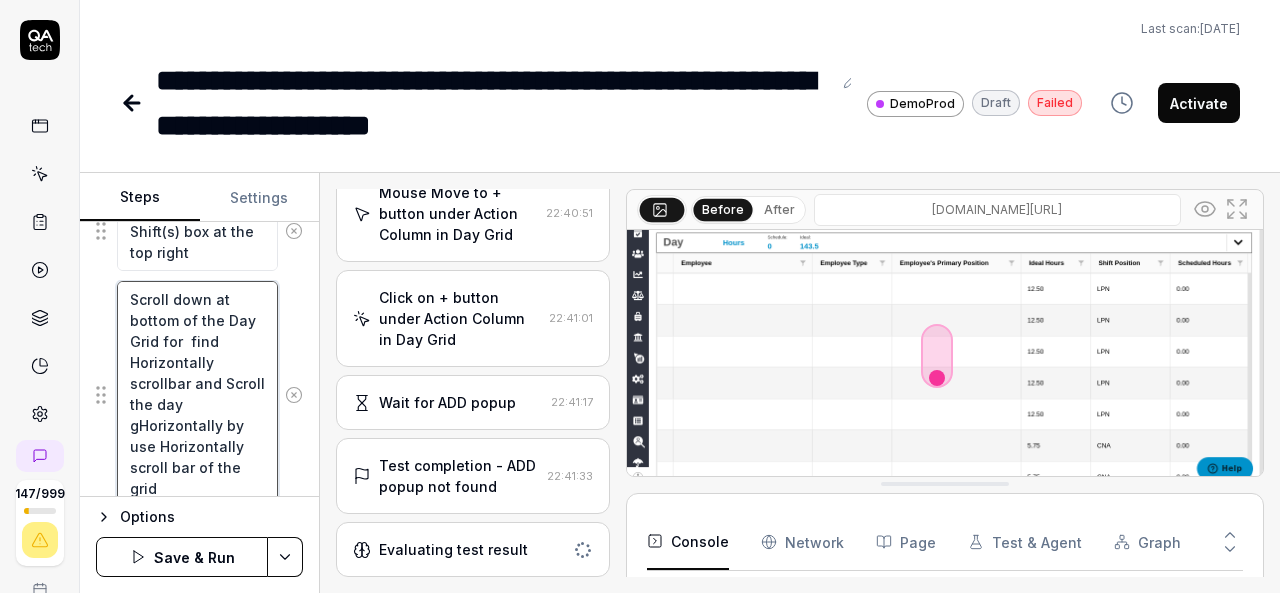 type on "*" 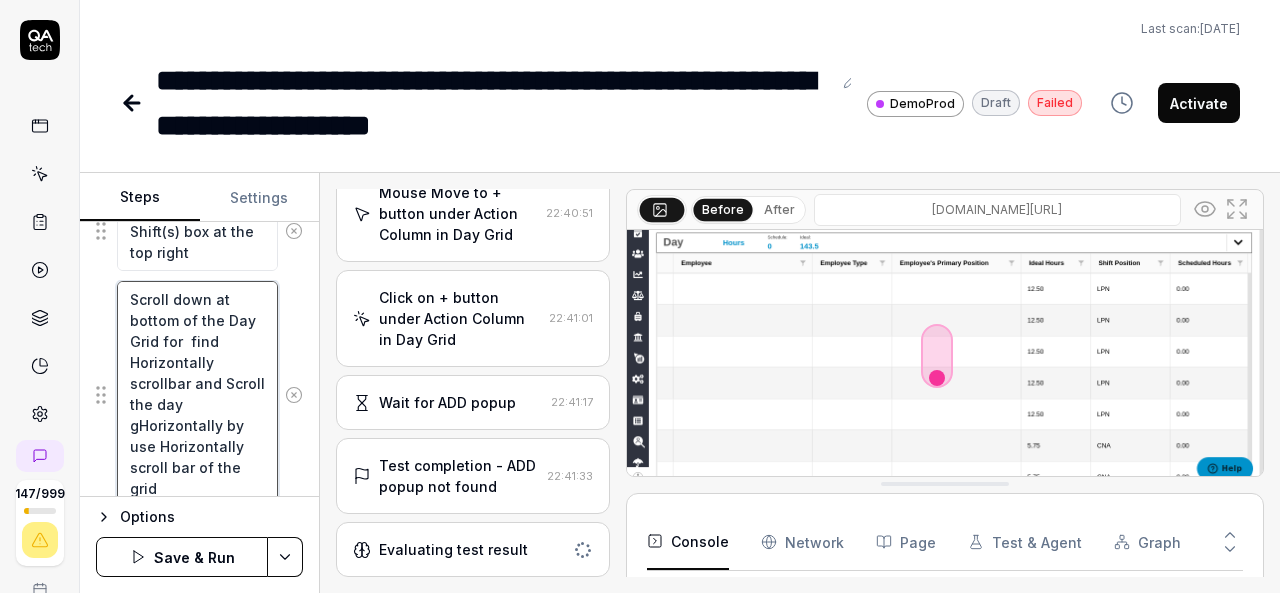 type on "Scroll down at bottom of the Day Grid for  find Horizontally scrollbar and Scroll the day grHorizontally by use Horizontally scroll bar of the grid" 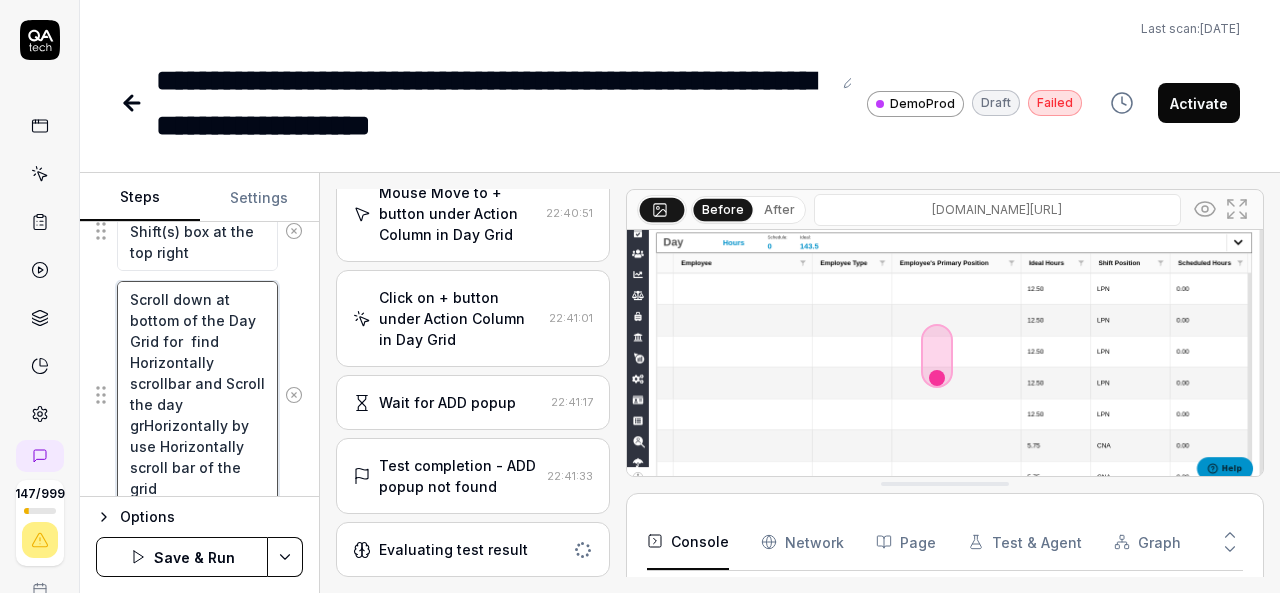 type on "*" 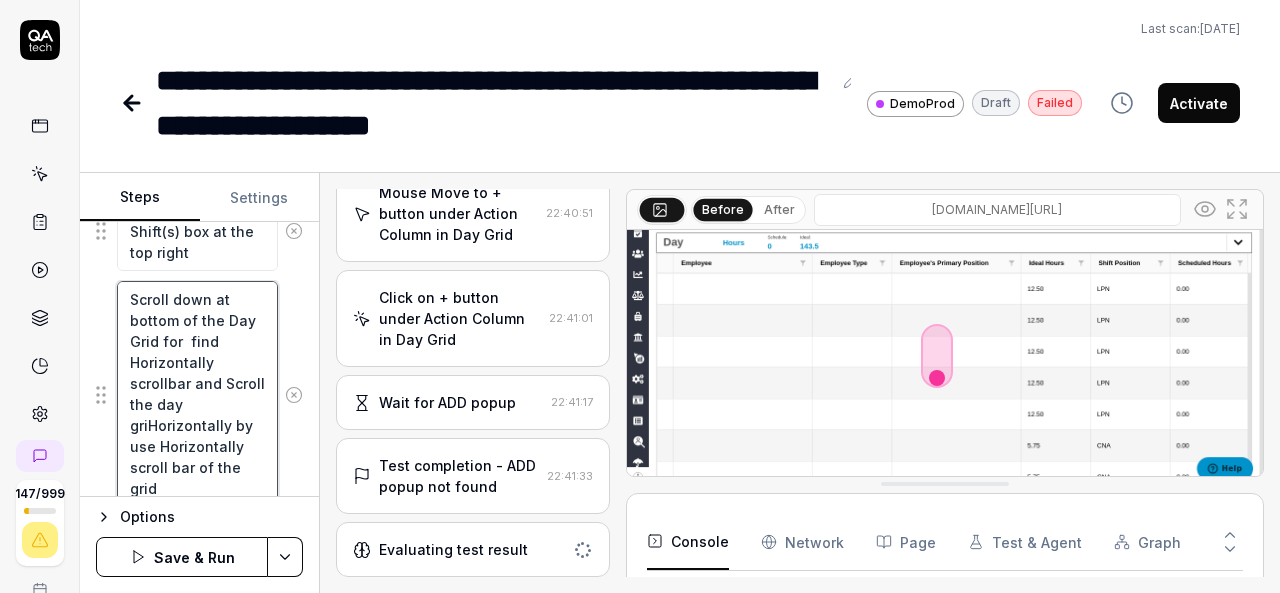 type on "*" 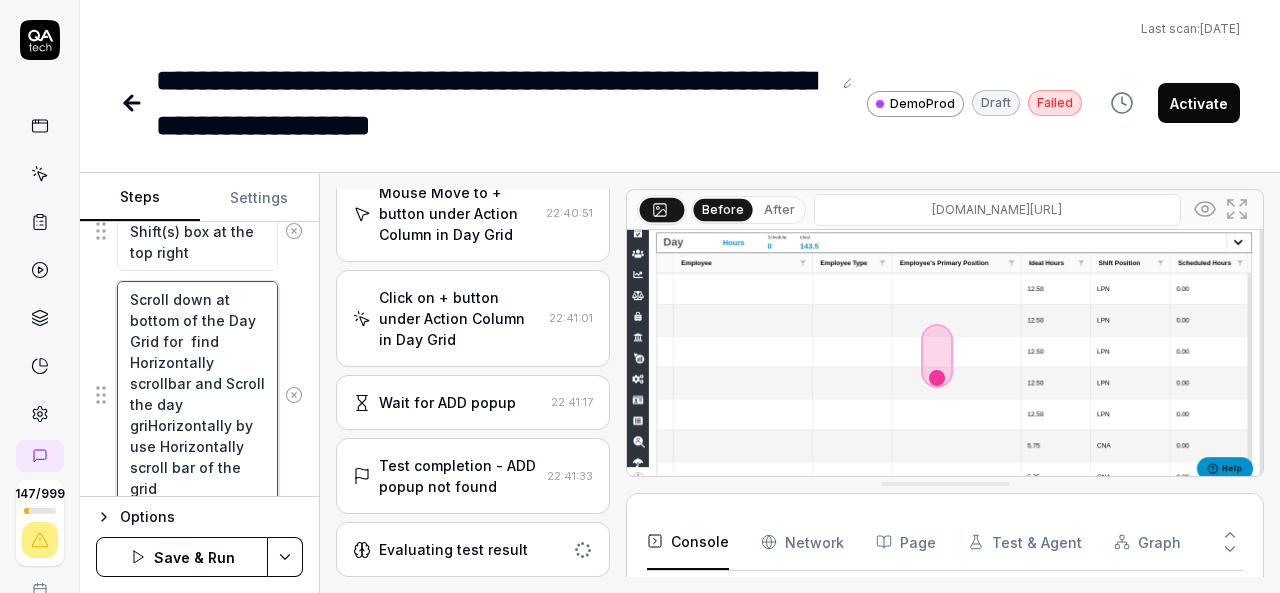 type on "Scroll down at bottom of the Day Grid for  find Horizontally scrollbar and Scroll the day gridHorizontally by use Horizontally scroll bar of the grid" 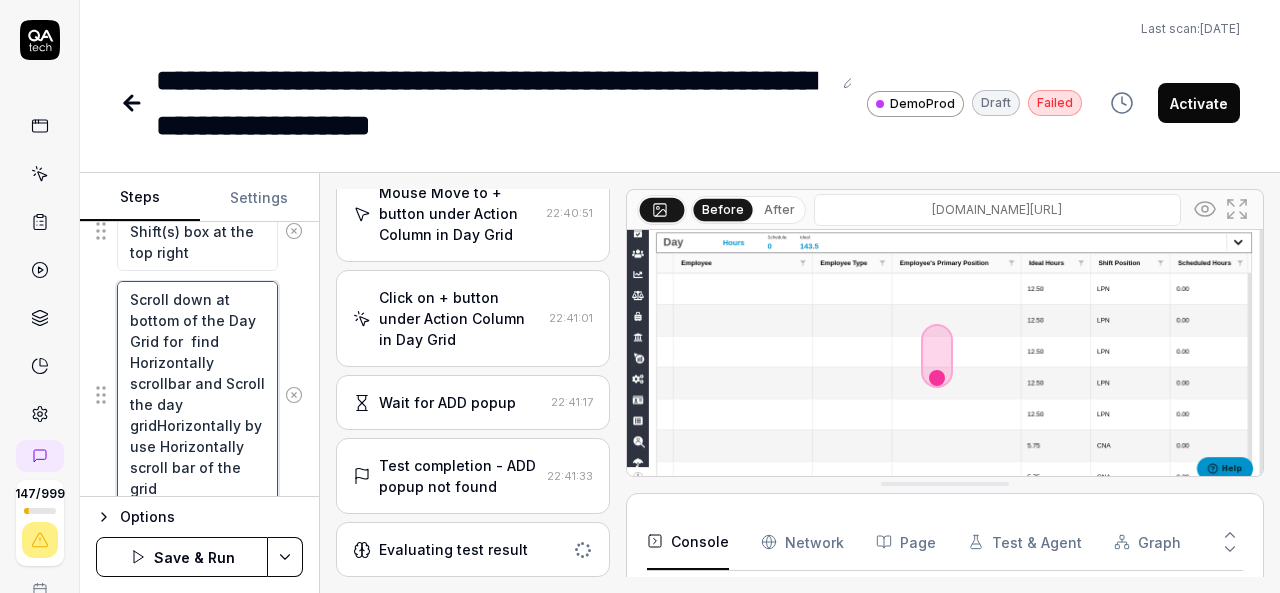 type on "*" 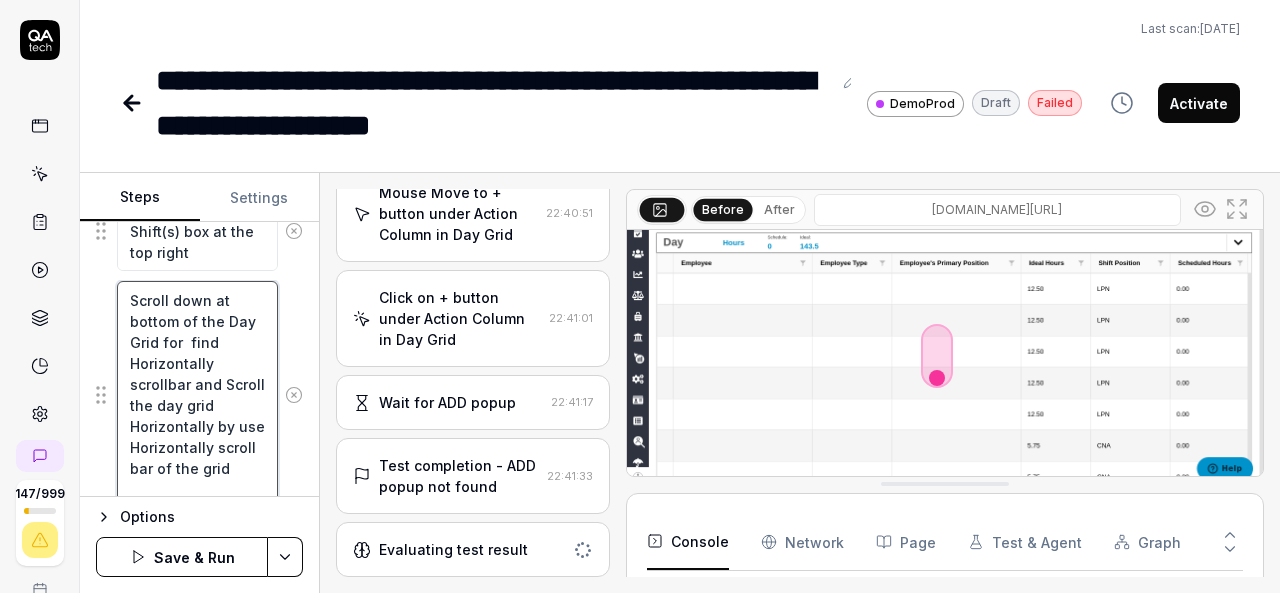 scroll, scrollTop: 63, scrollLeft: 0, axis: vertical 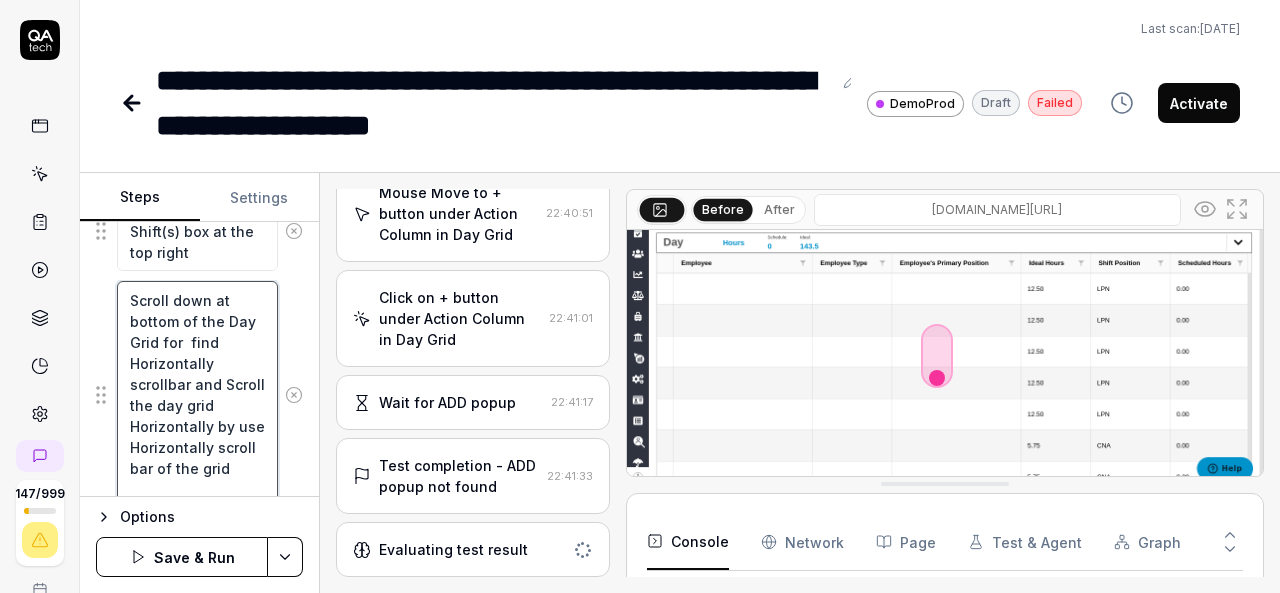 click on "Scroll down at bottom of the Day Grid for  find Horizontally scrollbar and Scroll the day grid Horizontally by use Horizontally scroll bar of the grid" at bounding box center [197, 394] 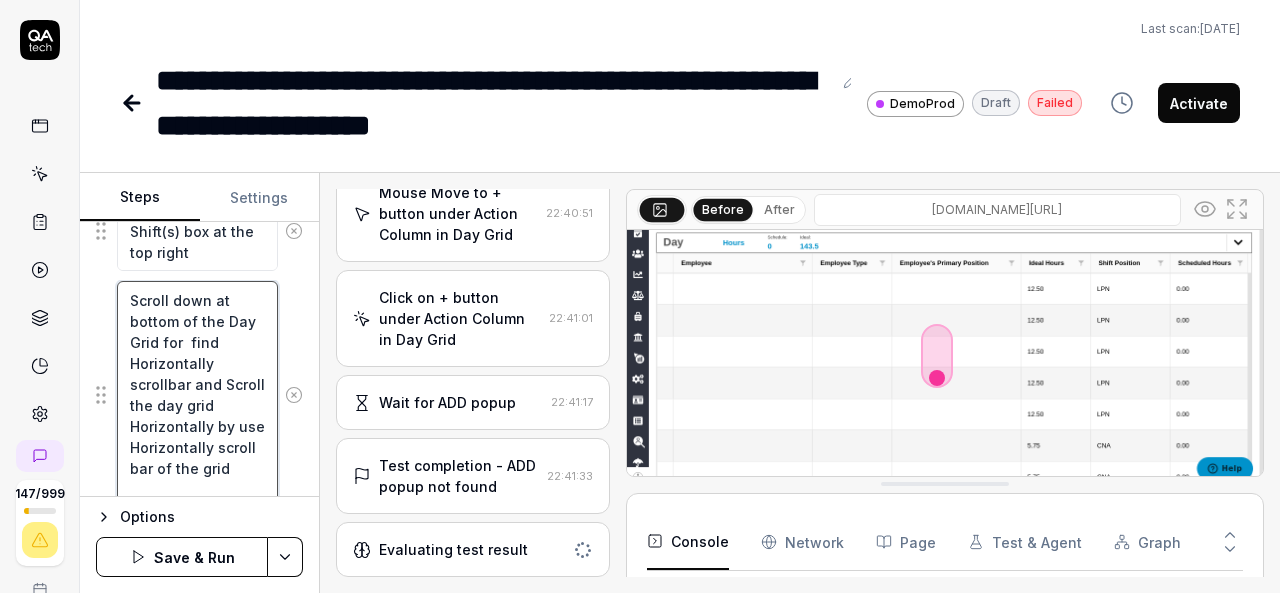 type on "*" 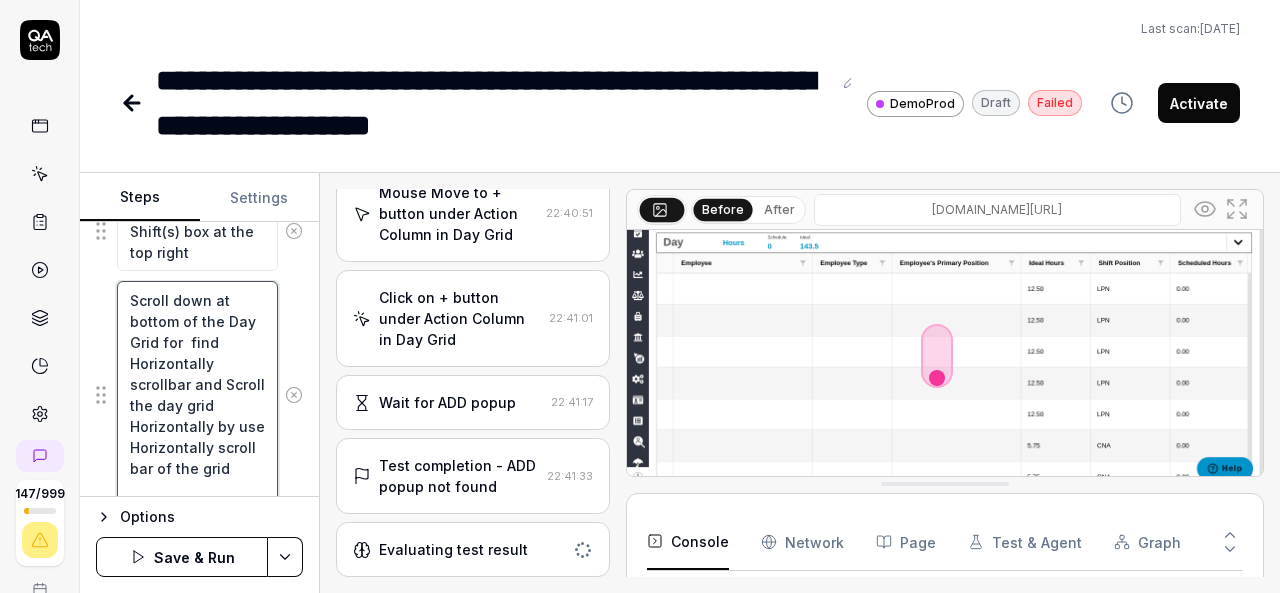 type on "Scroll down at bottom of the Day Grid for  find Horizontally scrollbar and Scroll the day grid Horizontally by useHorizontally scroll bar of the grid" 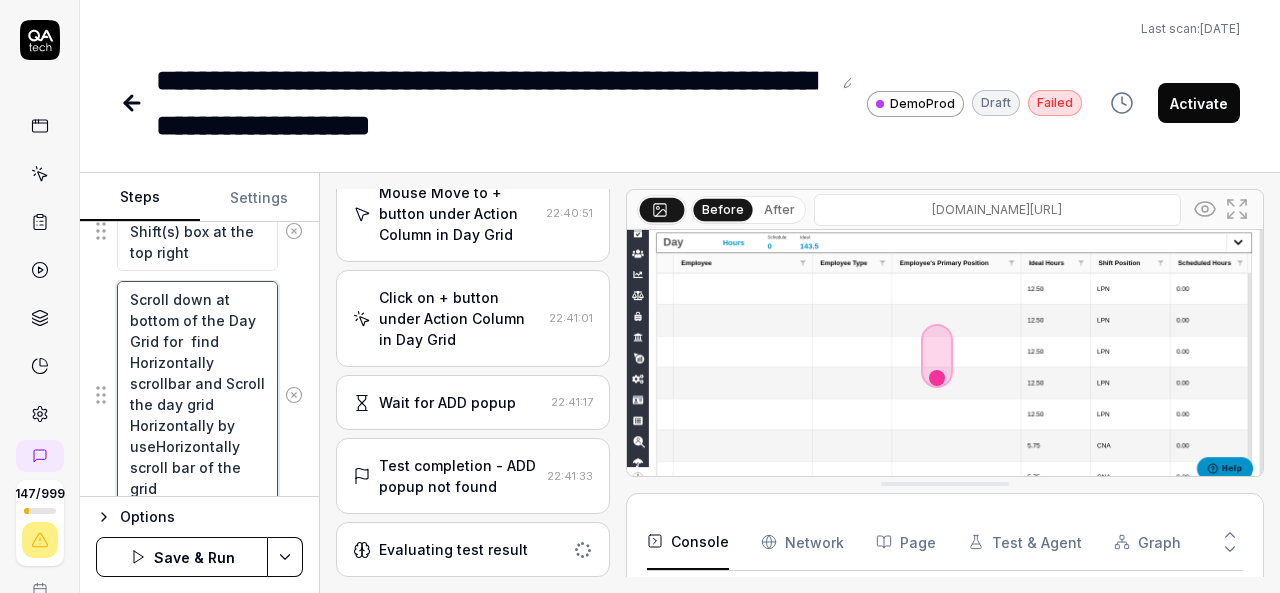 scroll, scrollTop: 42, scrollLeft: 0, axis: vertical 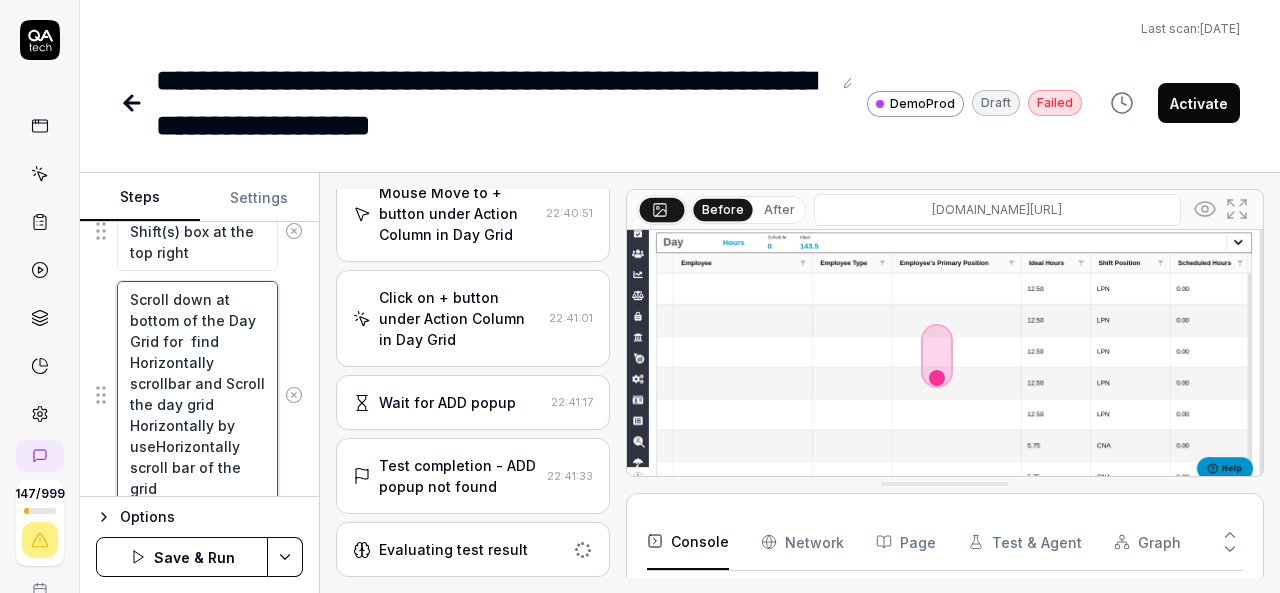type on "Scroll down at bottom of the Day Grid for  find Horizontally scrollbar and Scroll the day grid Horizontally by usHorizontally scroll bar of the grid" 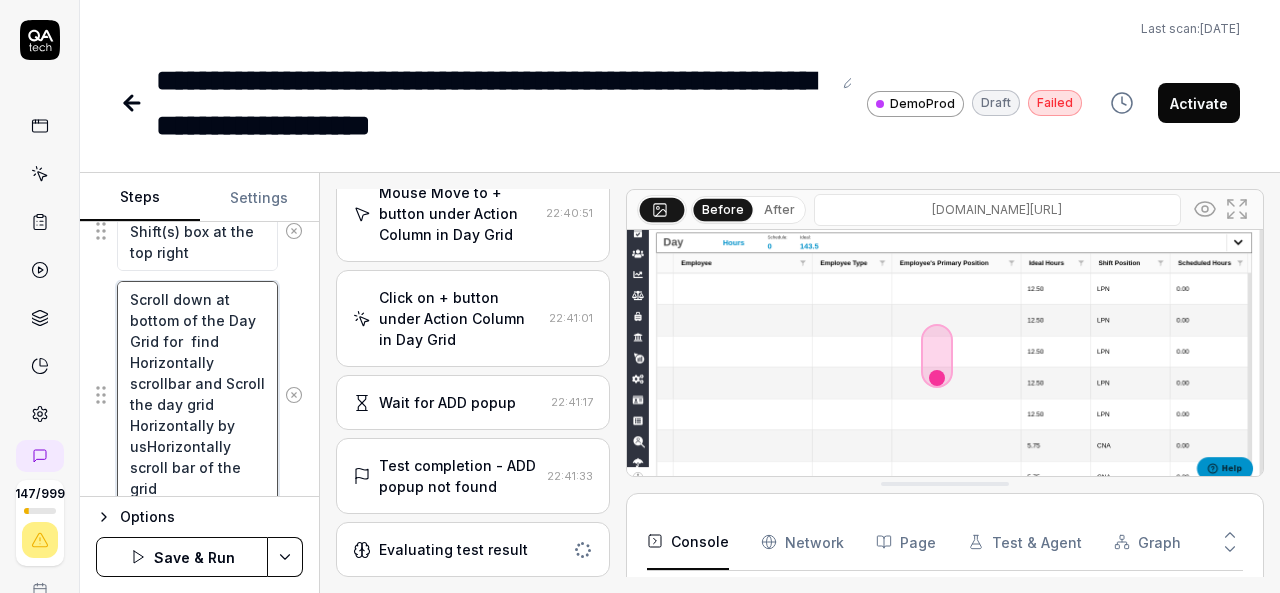 type on "*" 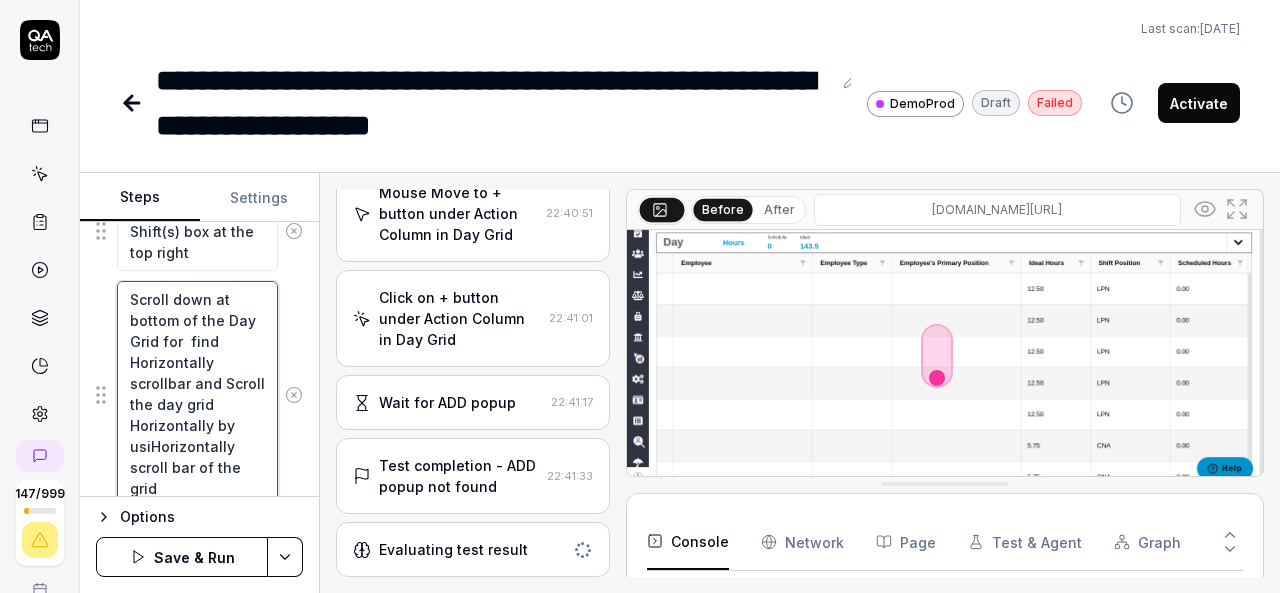 type on "*" 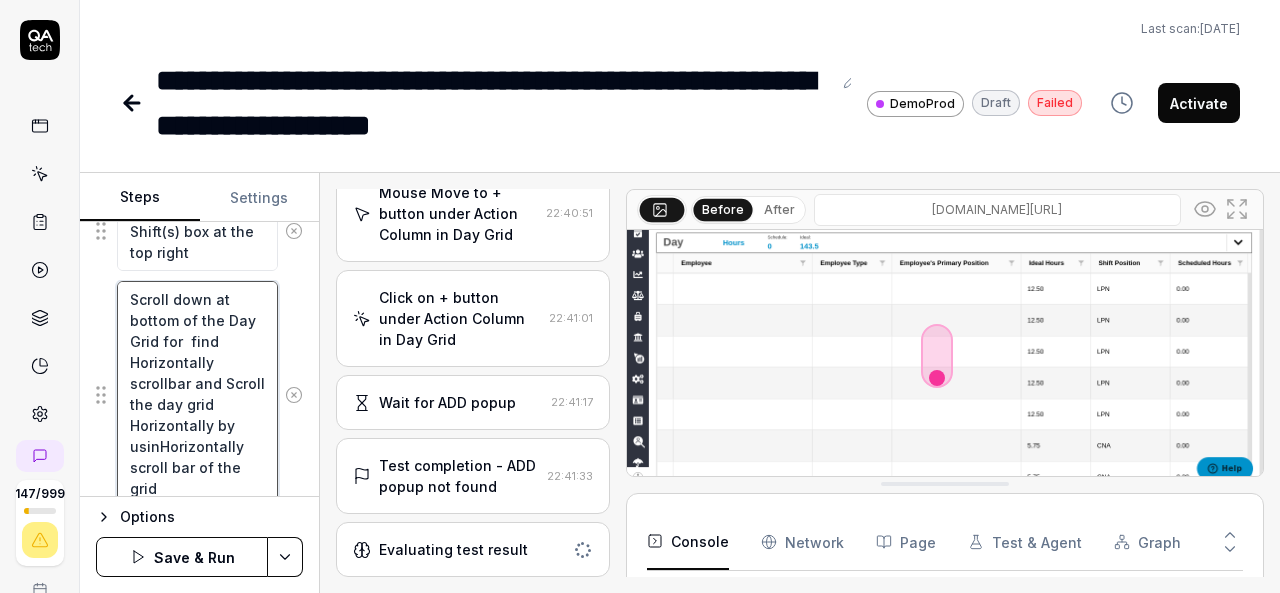 type on "*" 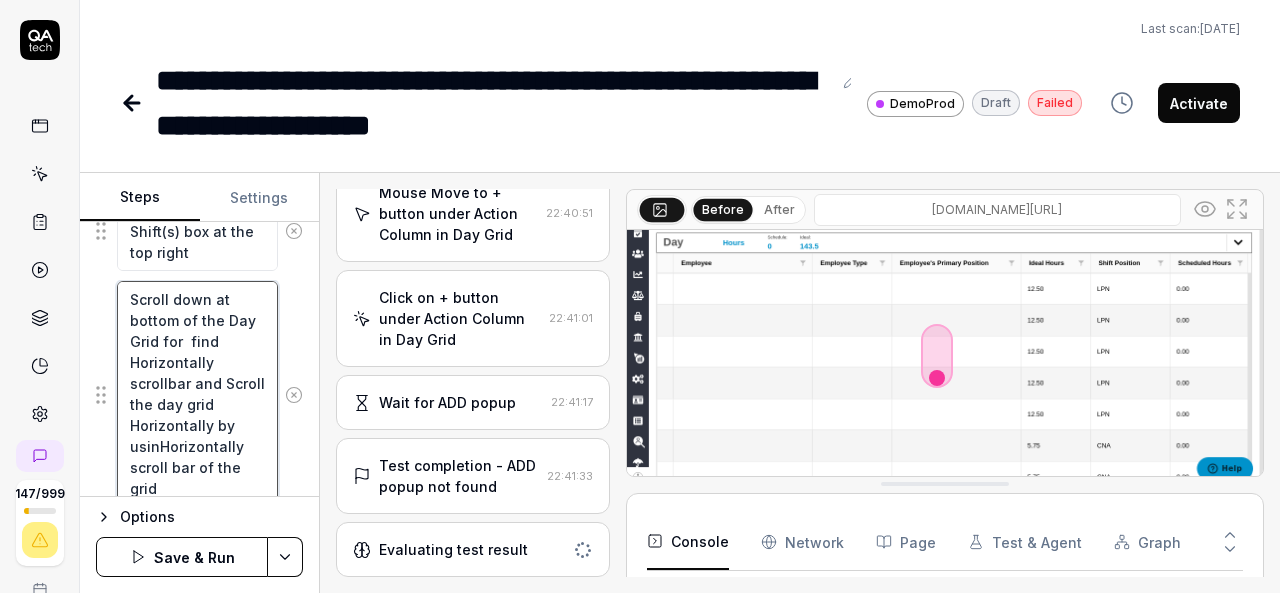 type on "Scroll down at bottom of the Day Grid for  find Horizontally scrollbar and Scroll the day grid Horizontally by usingHorizontally scroll bar of the grid" 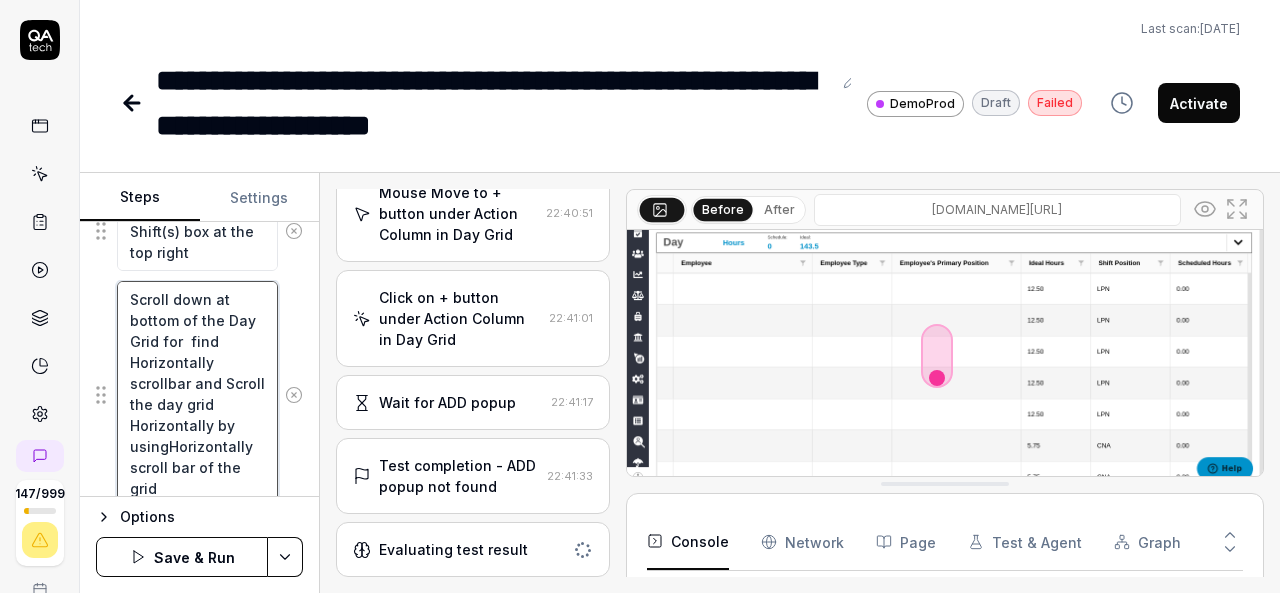 type on "*" 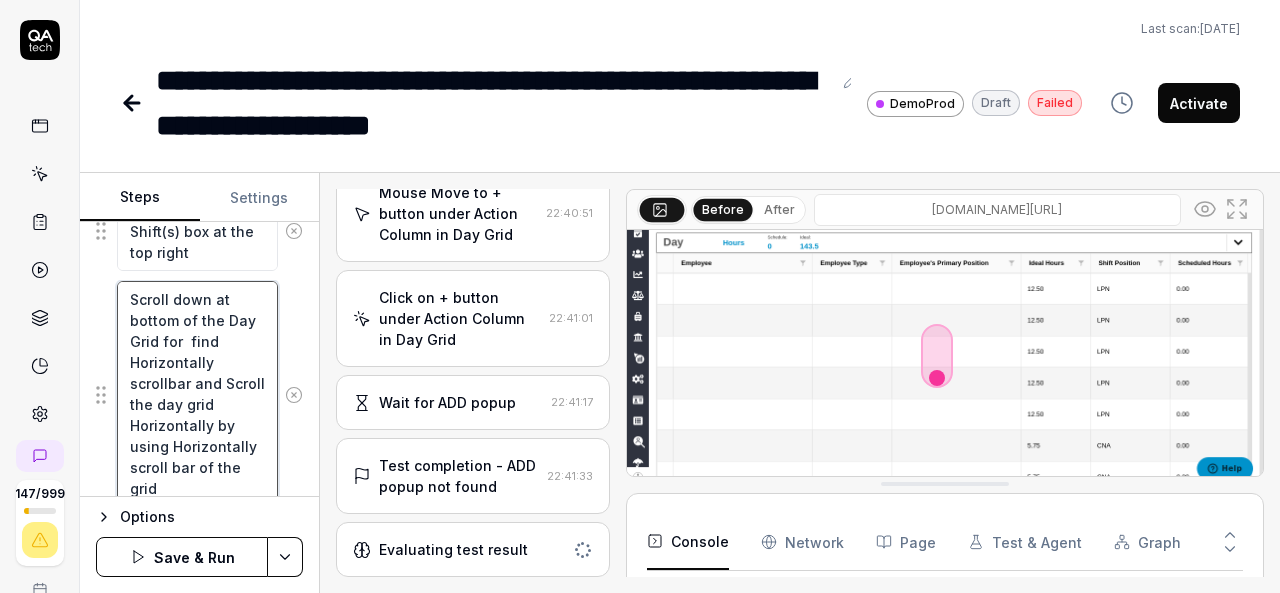 scroll, scrollTop: 63, scrollLeft: 0, axis: vertical 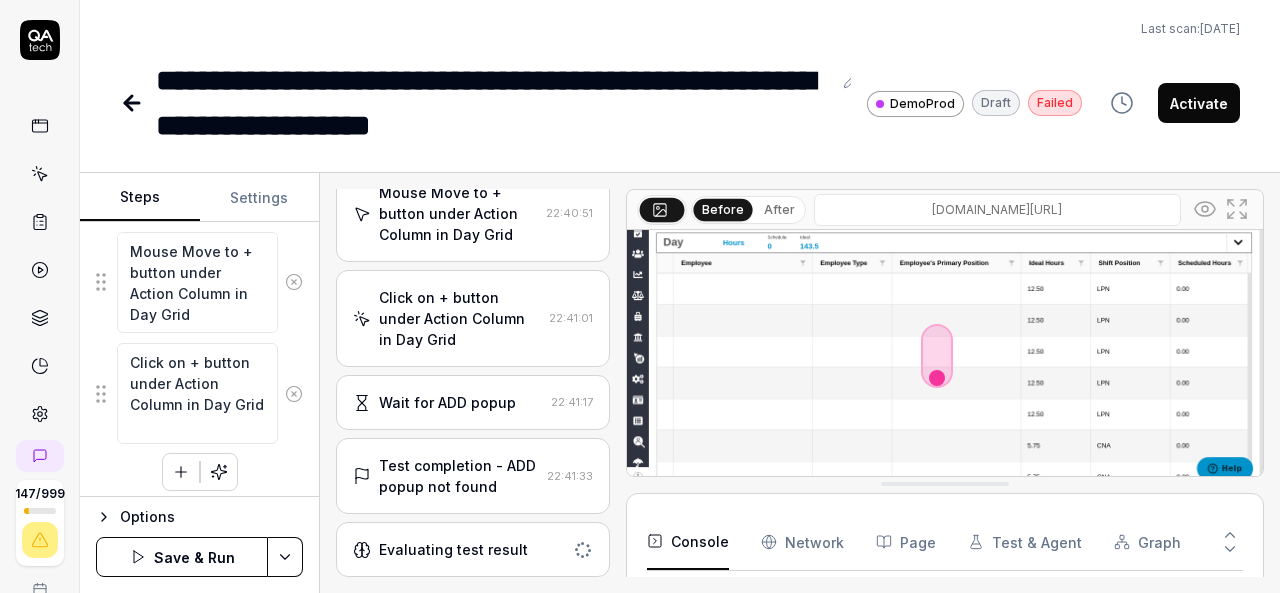 type on "Scroll down at bottom of the Day Grid for  find Horizontally scrollbar and Scroll the day grid Horizontally by using Horizontally scroll bar of the grid" 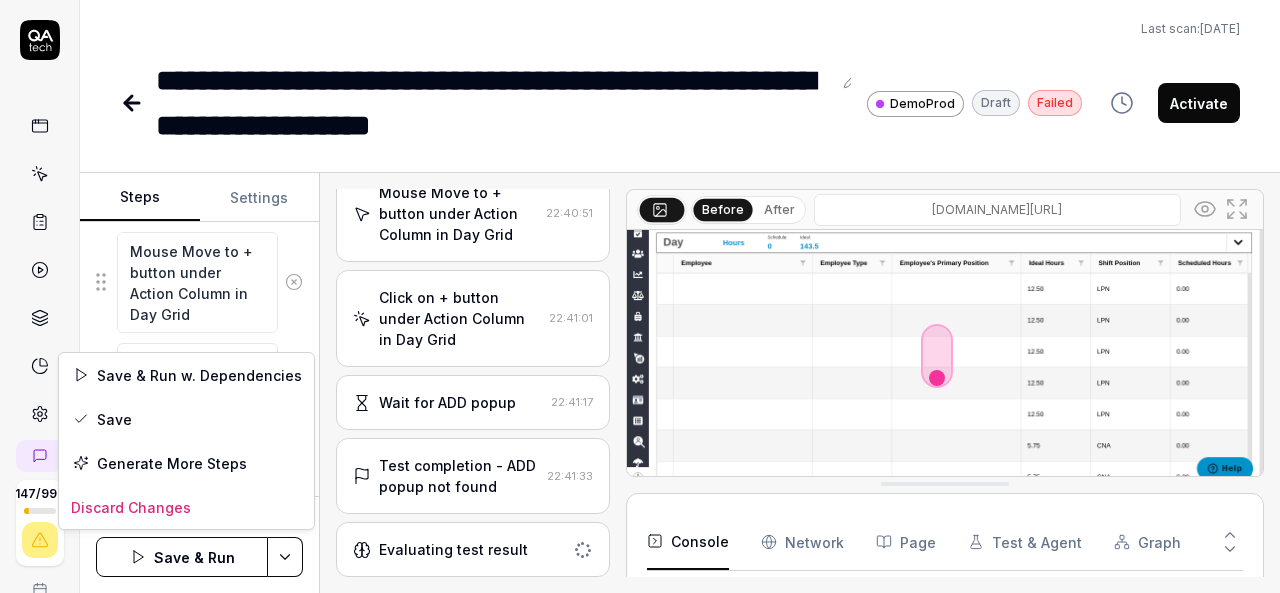 click on "**********" at bounding box center (640, 296) 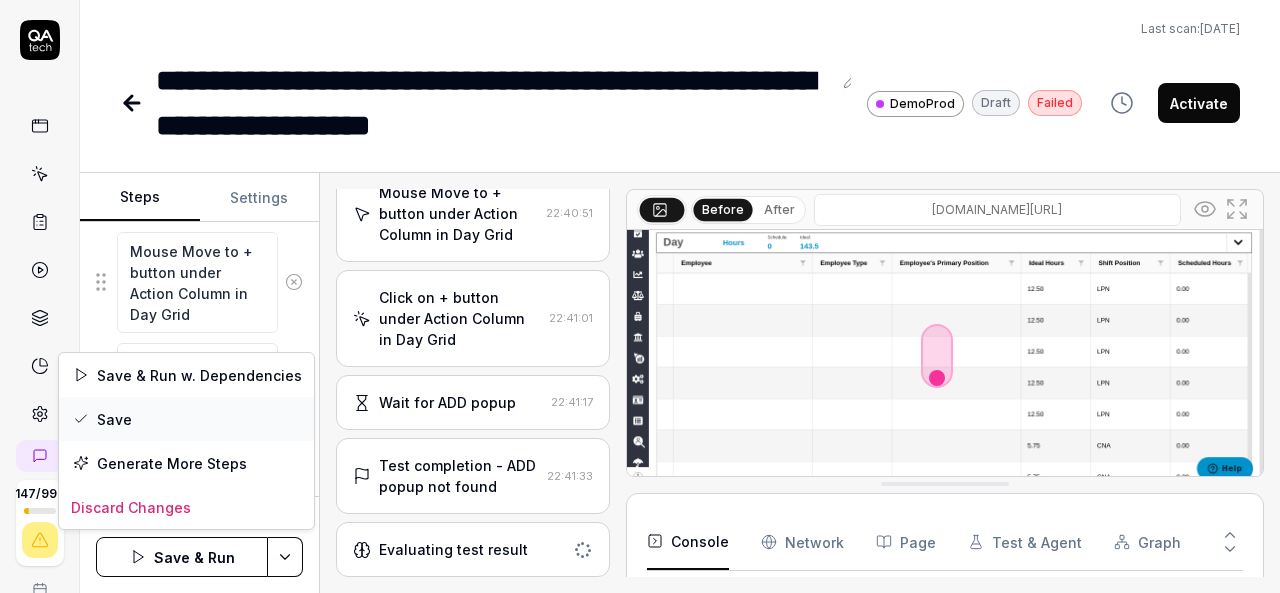 click on "Save" at bounding box center [186, 419] 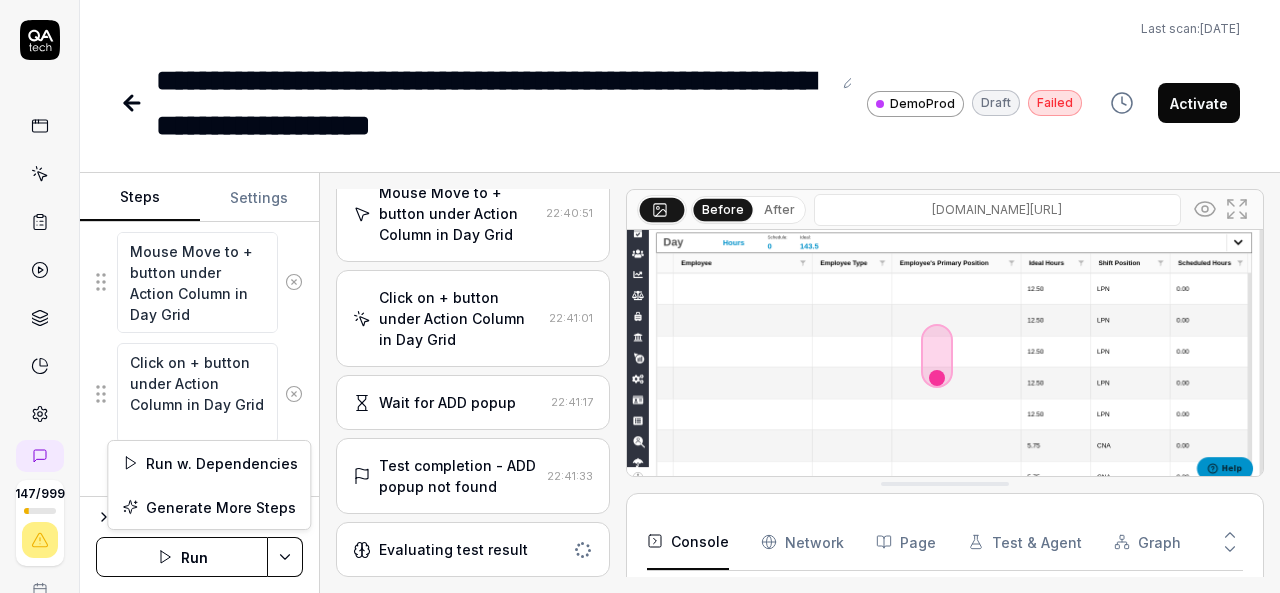 click on "**********" at bounding box center (640, 296) 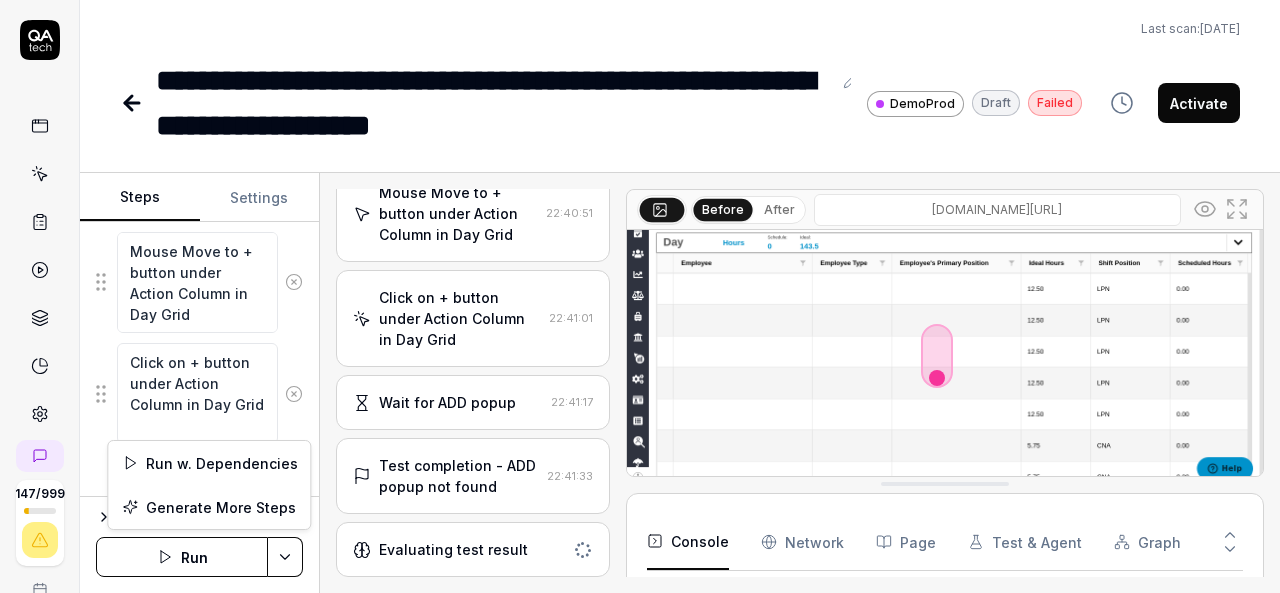 click on "**********" at bounding box center (640, 296) 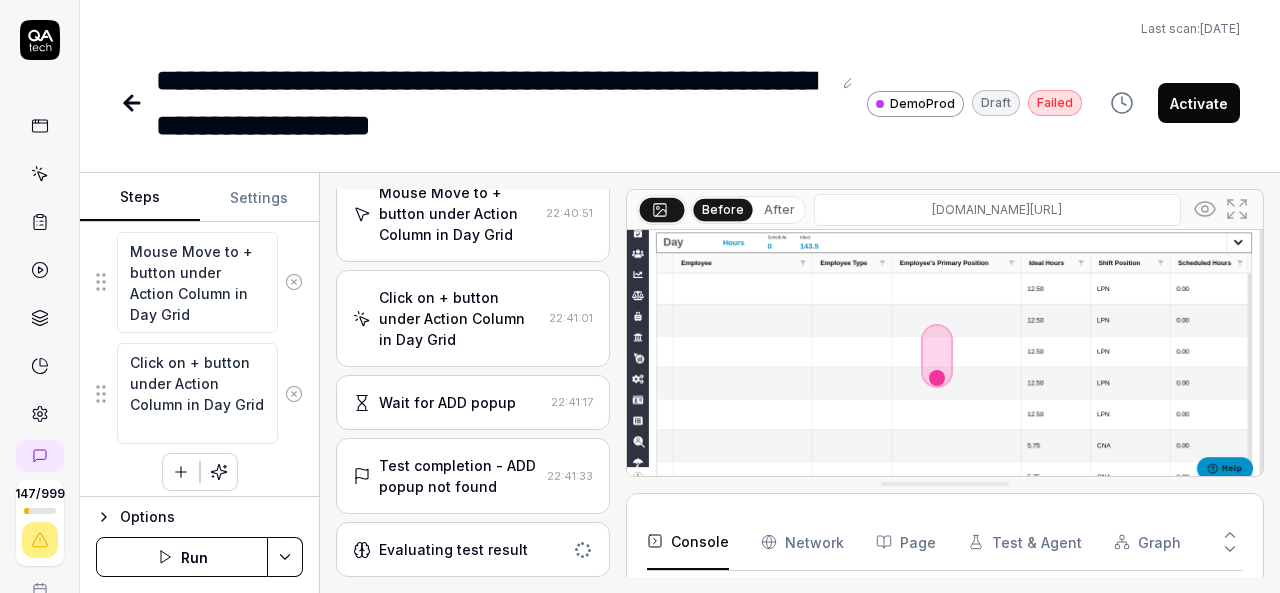 click on "Wait for ADD popup" at bounding box center [447, 402] 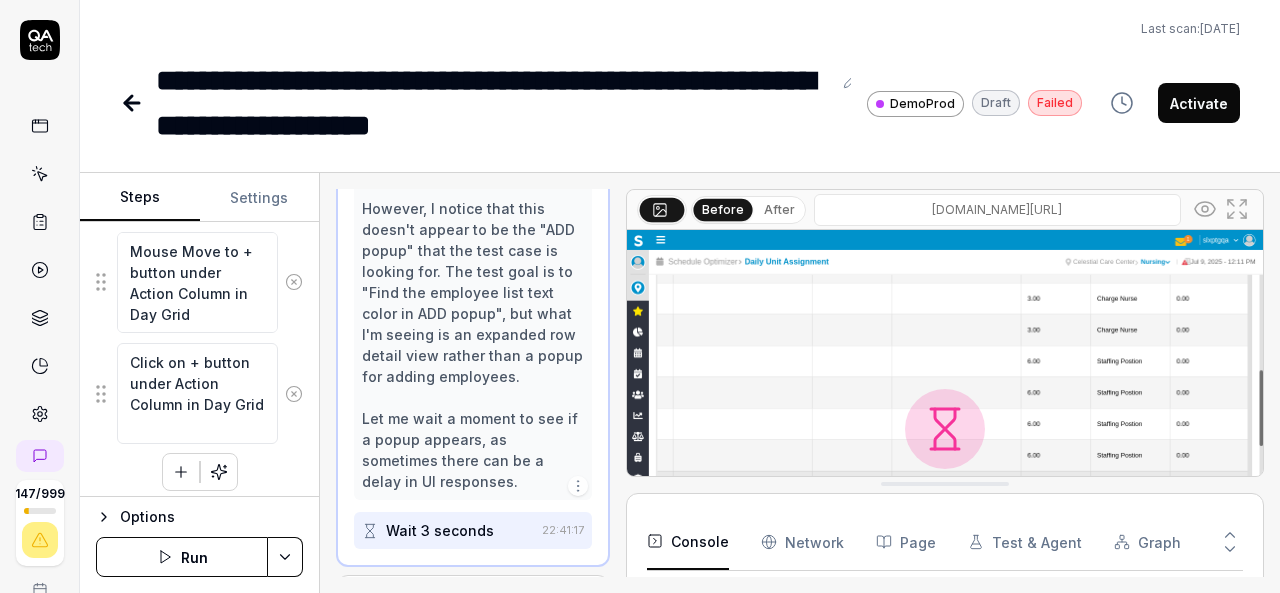 scroll, scrollTop: 1906, scrollLeft: 0, axis: vertical 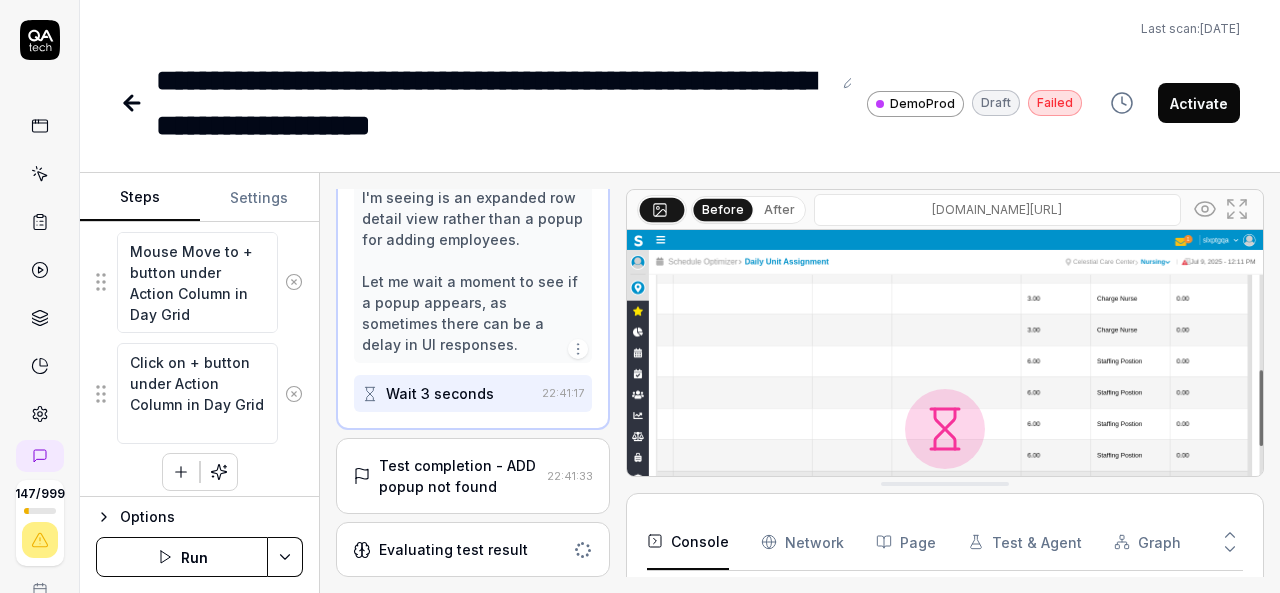 click on "Test completion - ADD popup not found" at bounding box center (459, 476) 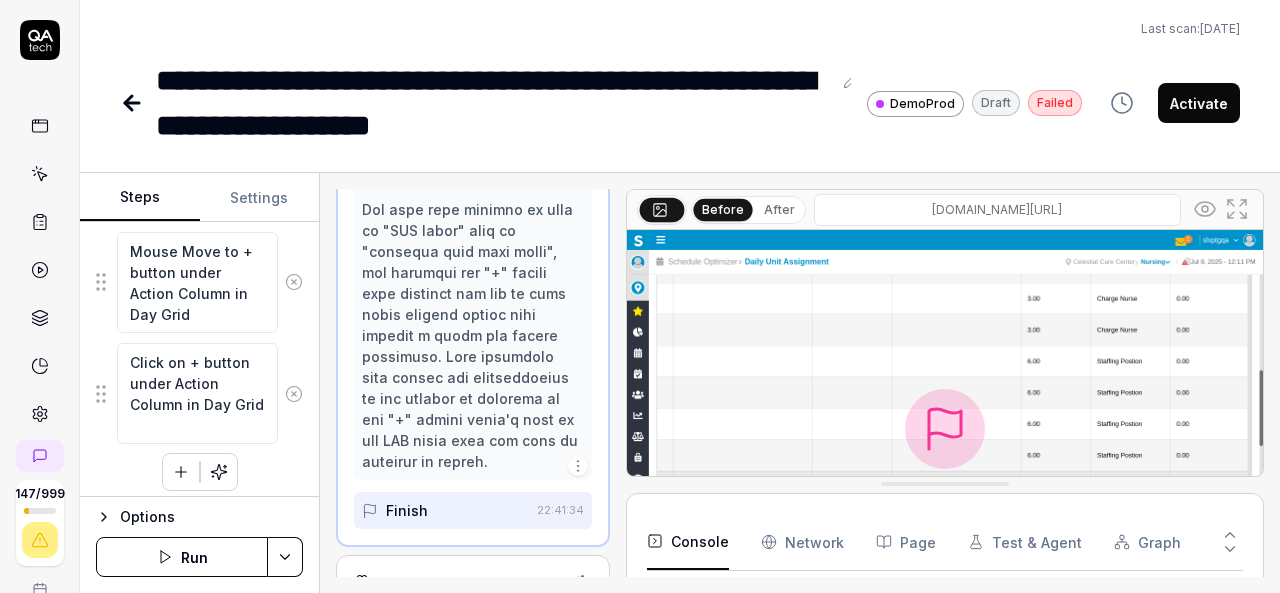 scroll, scrollTop: 2221, scrollLeft: 0, axis: vertical 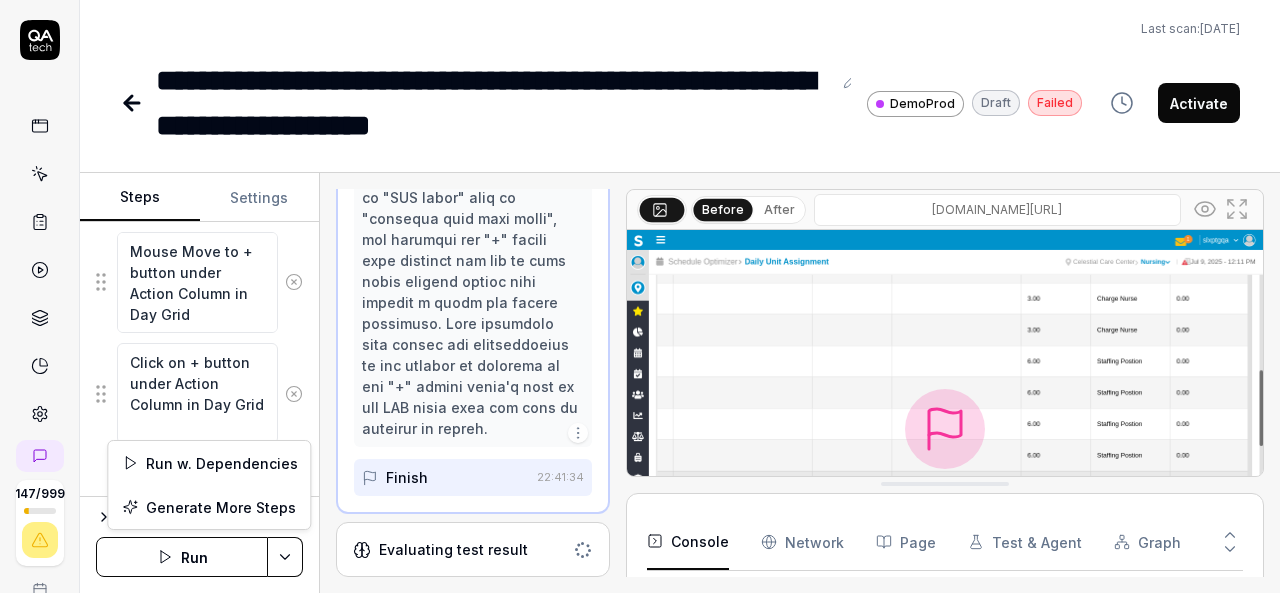 click on "**********" at bounding box center [640, 296] 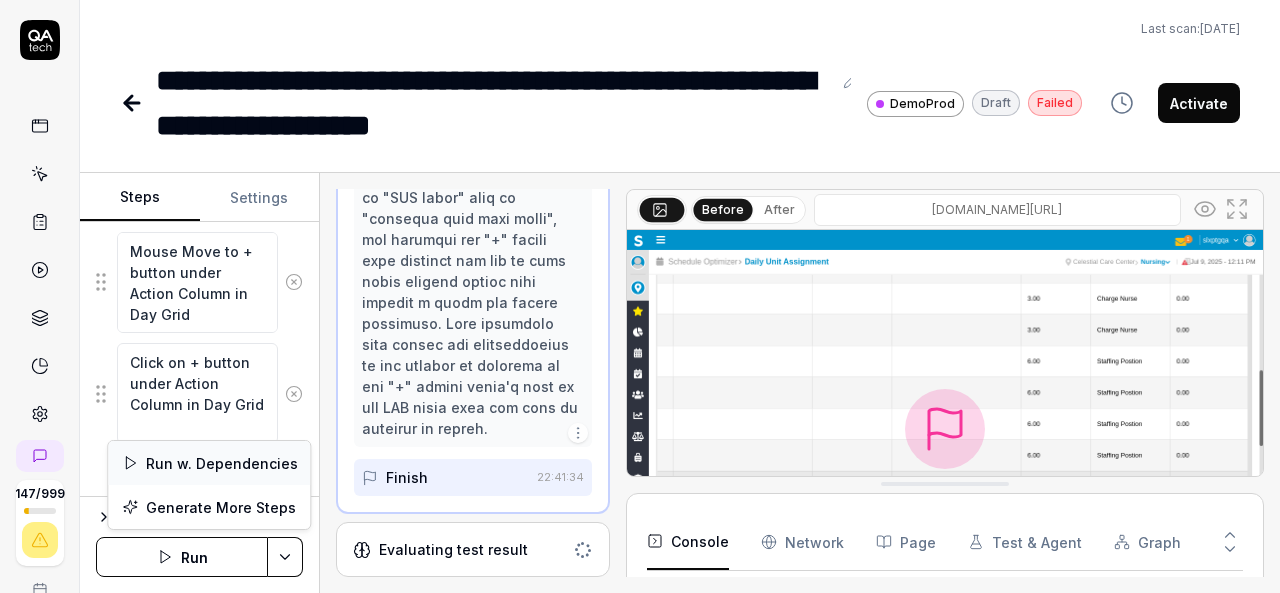 click on "Run w. Dependencies" at bounding box center [209, 463] 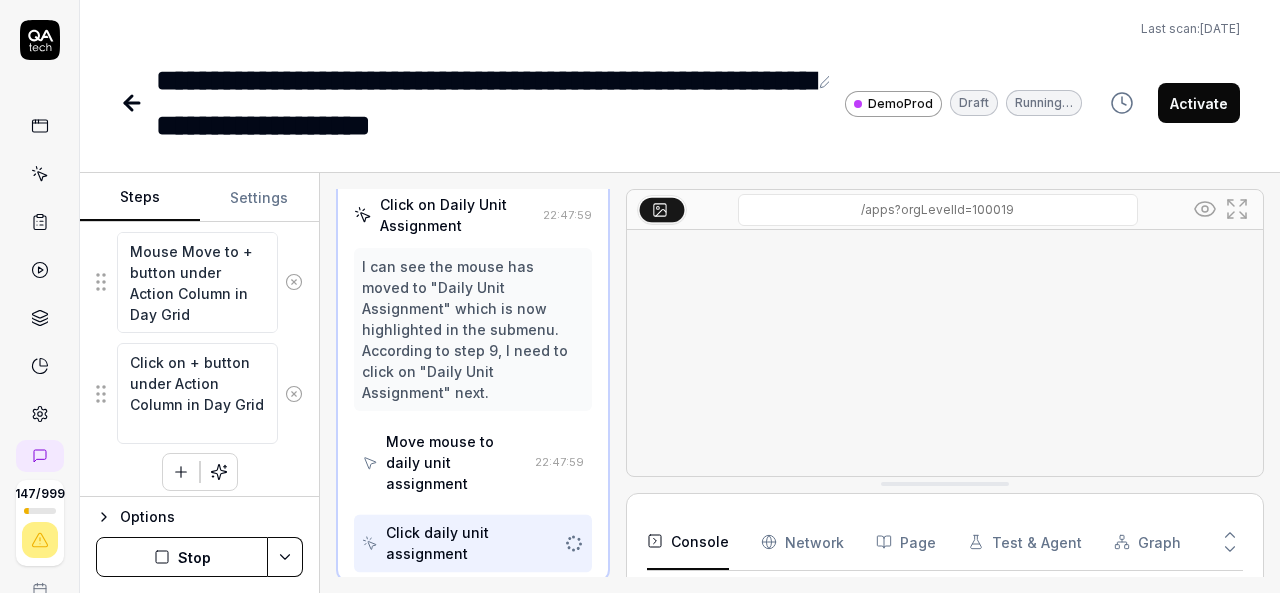 scroll, scrollTop: 776, scrollLeft: 0, axis: vertical 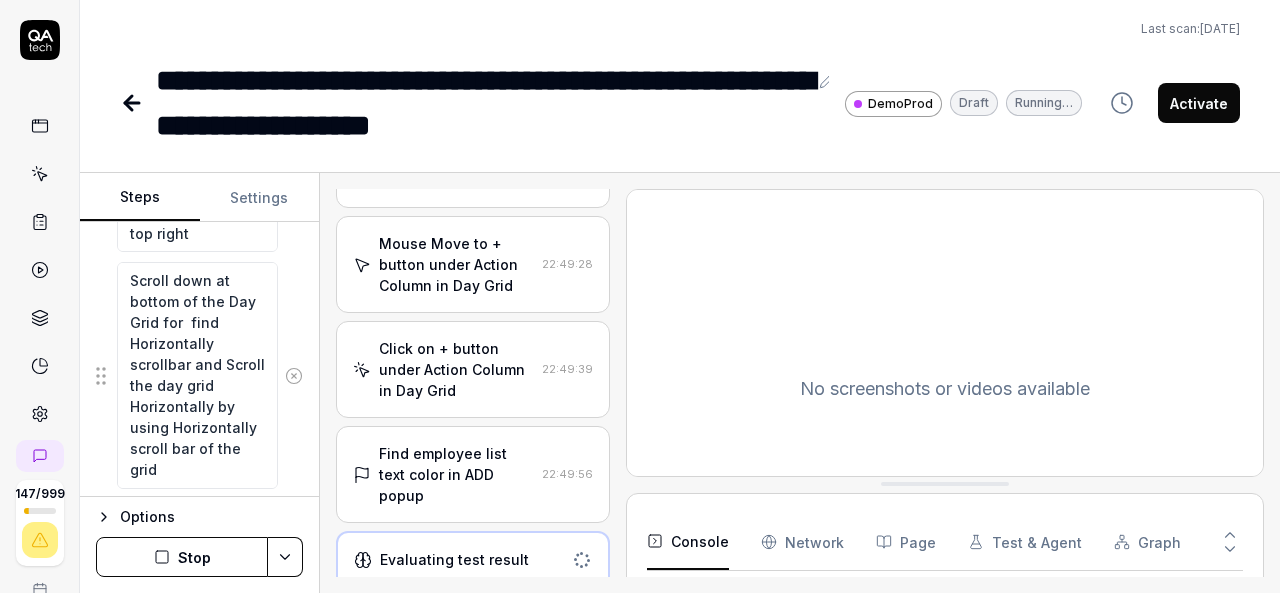 click on "Find employee list text color in ADD popup" at bounding box center (456, 474) 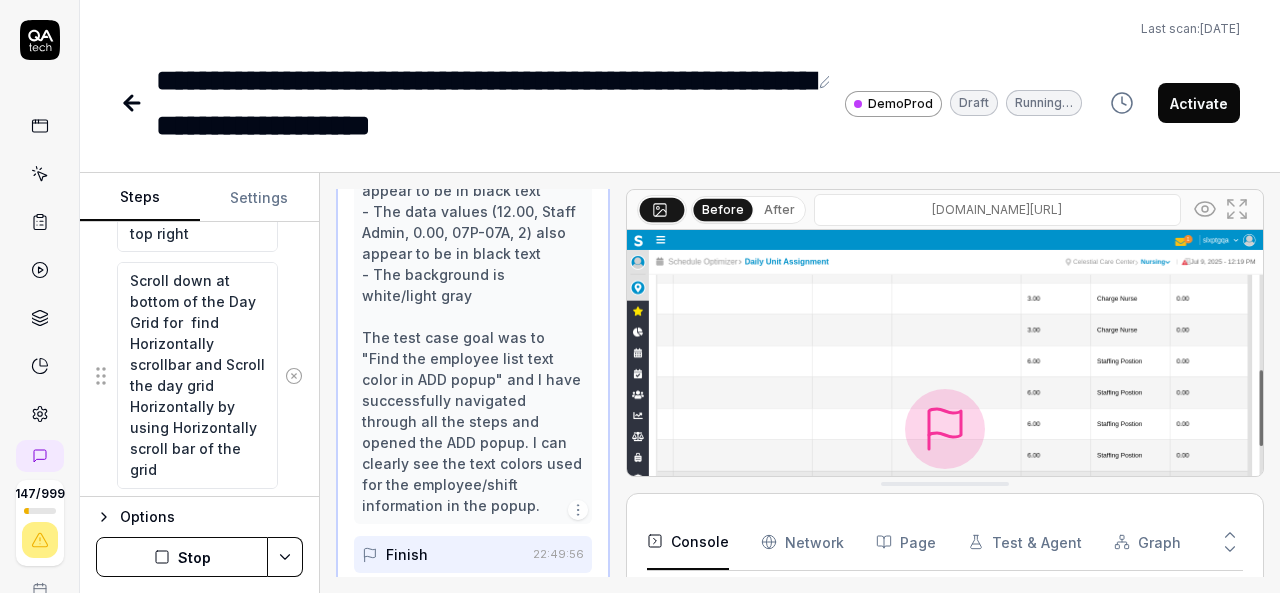 scroll, scrollTop: 1991, scrollLeft: 0, axis: vertical 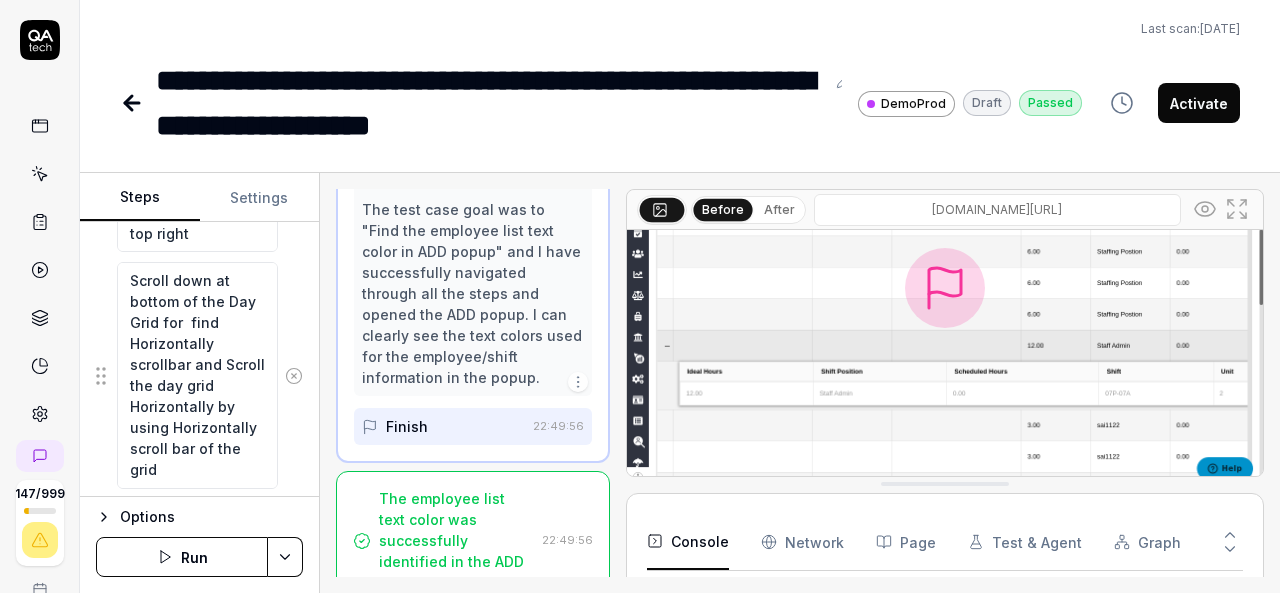 click on "The employee list text color was successfully identified in the ADD popup." at bounding box center [456, 540] 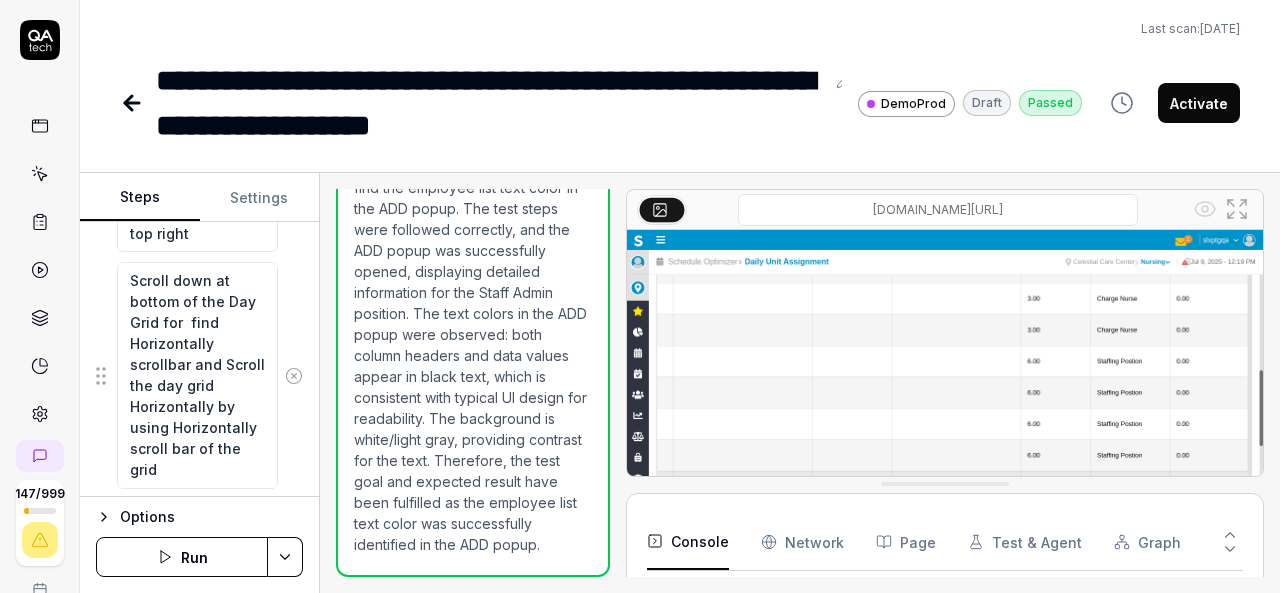 scroll, scrollTop: 1782, scrollLeft: 0, axis: vertical 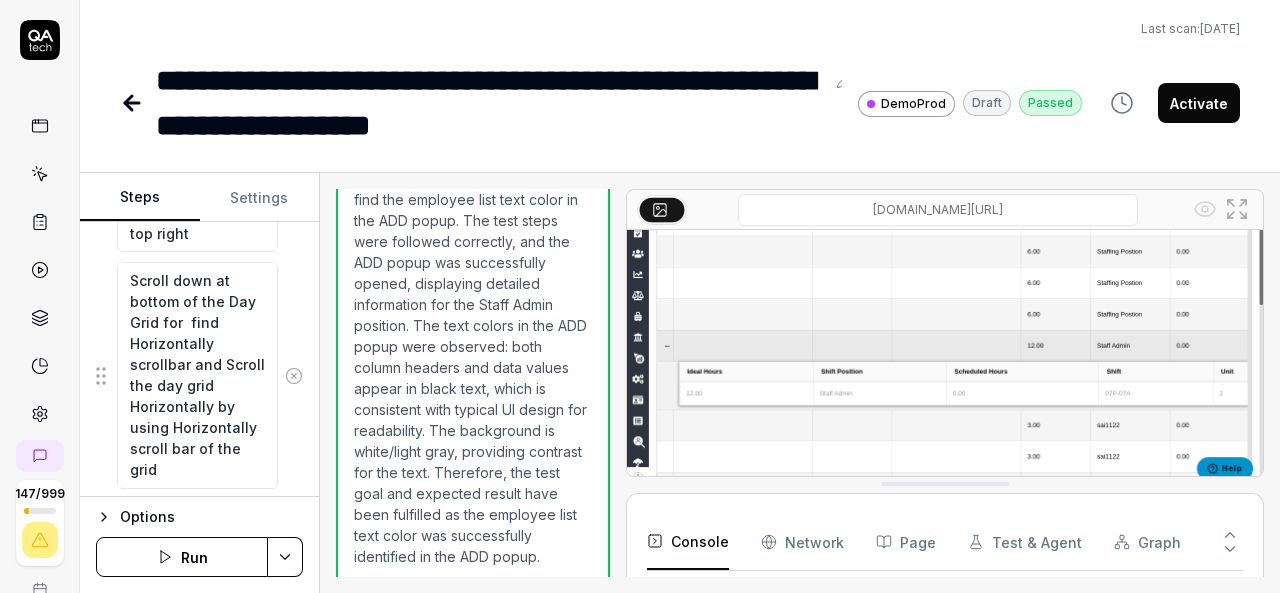 click on "The employee list text color was successfully identified in the ADD popup. 22:49:56 The test case goal was to find the employee list text color in the ADD popup. The expected result was to find the employee list text color in the ADD popup. The test steps were followed correctly, and the ADD popup was successfully opened, displaying detailed information for the Staff Admin position. The text colors in the ADD popup were observed: both column headers and data values appear in black text, which is consistent with typical UI design for readability. The background is white/light gray, providing contrast for the text. Therefore, the test goal and expected result have been fulfilled as the employee list text color was successfully identified in the ADD popup." at bounding box center (473, 290) 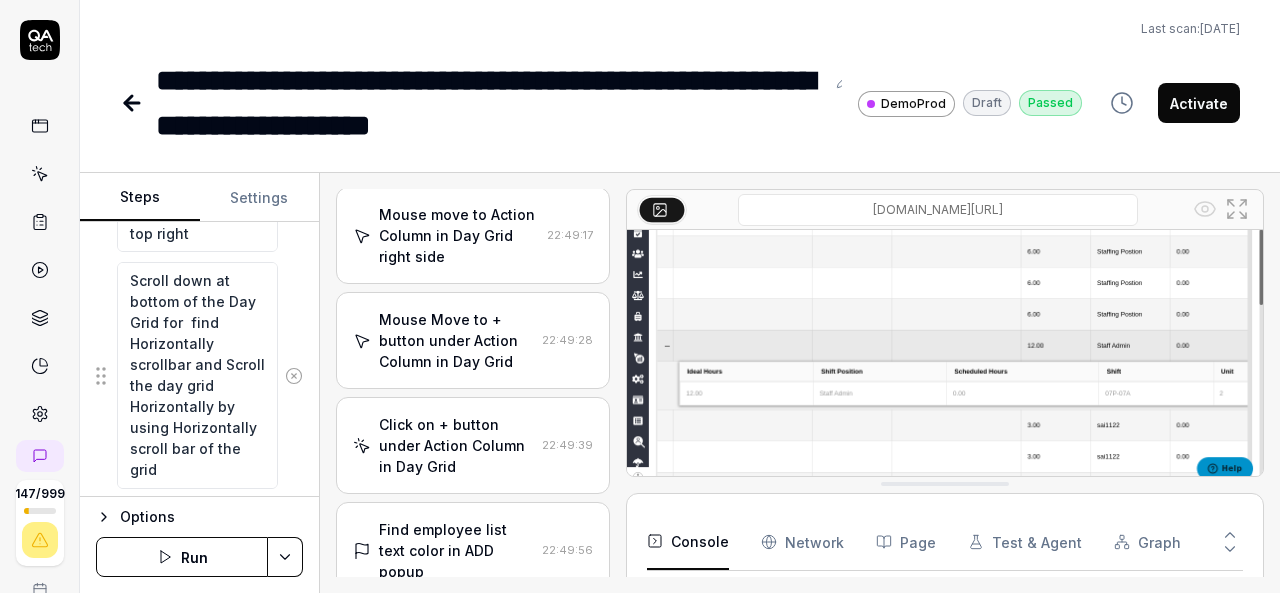 scroll, scrollTop: 1164, scrollLeft: 0, axis: vertical 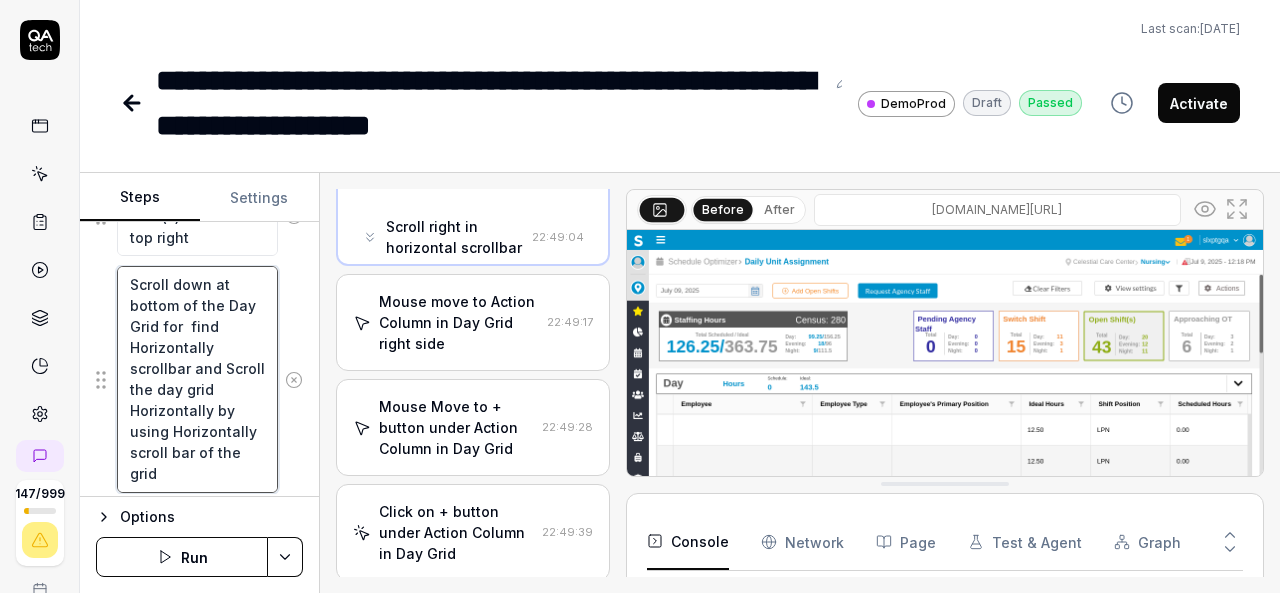 click on "Scroll down at bottom of the Day Grid for  find Horizontally scrollbar and Scroll the day grid Horizontally by using Horizontally scroll bar of the grid" at bounding box center [197, 379] 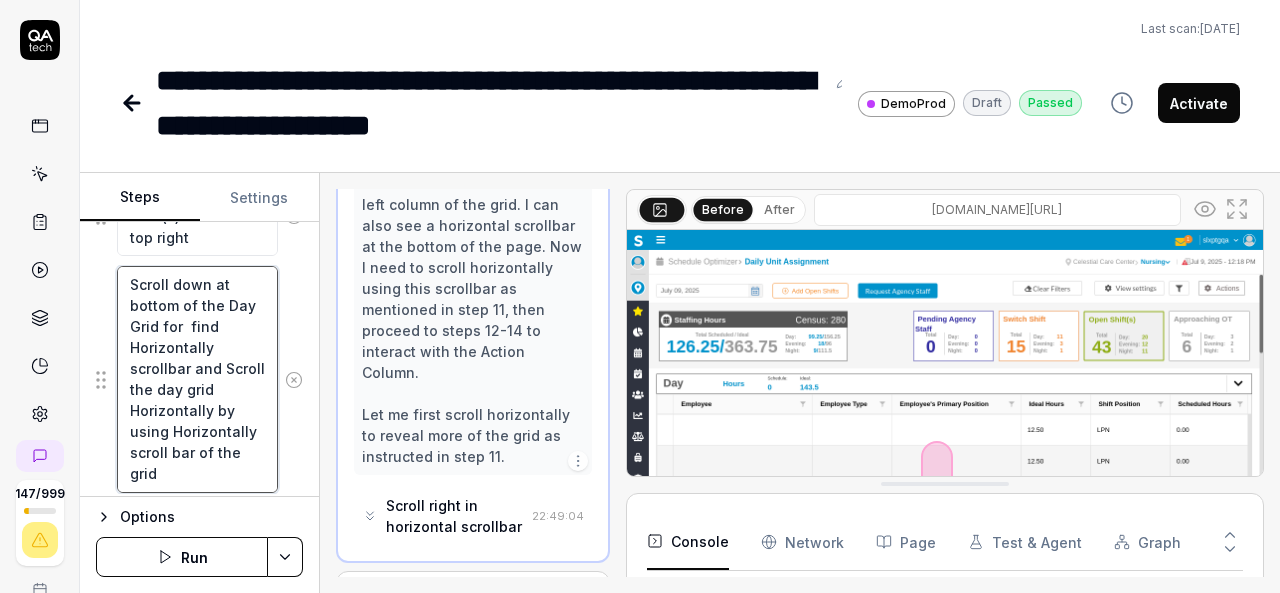 scroll, scrollTop: 2043, scrollLeft: 0, axis: vertical 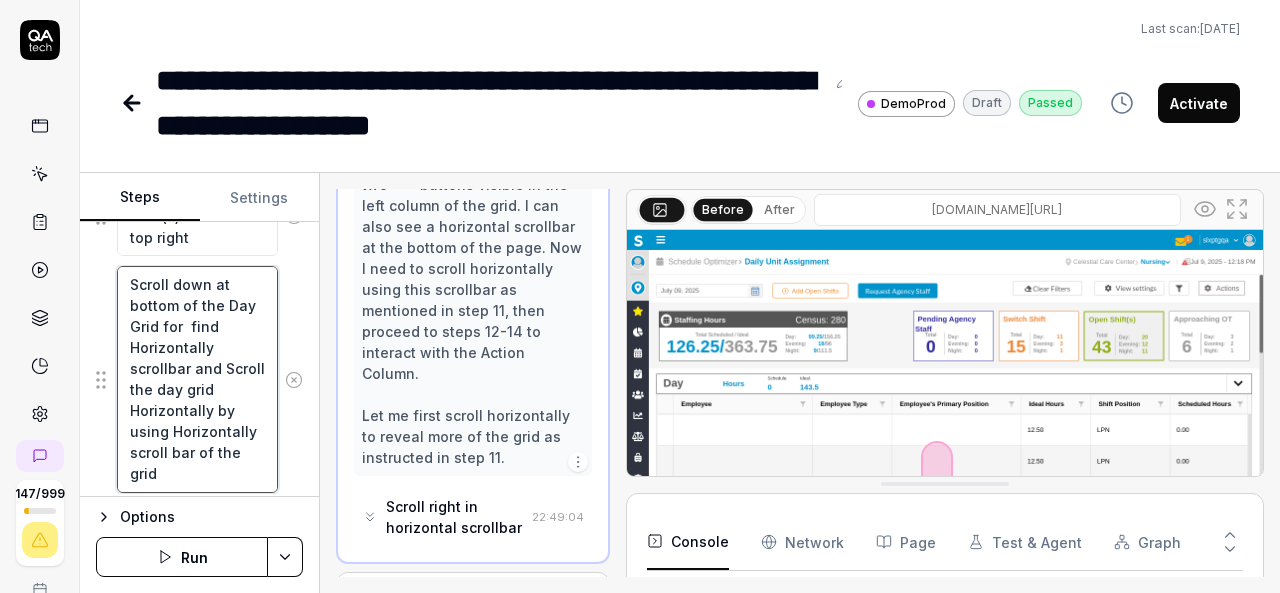 click on "Scroll down at bottom of the Day Grid for  find Horizontally scrollbar and Scroll the day grid Horizontally by using Horizontally scroll bar of the grid" at bounding box center [197, 379] 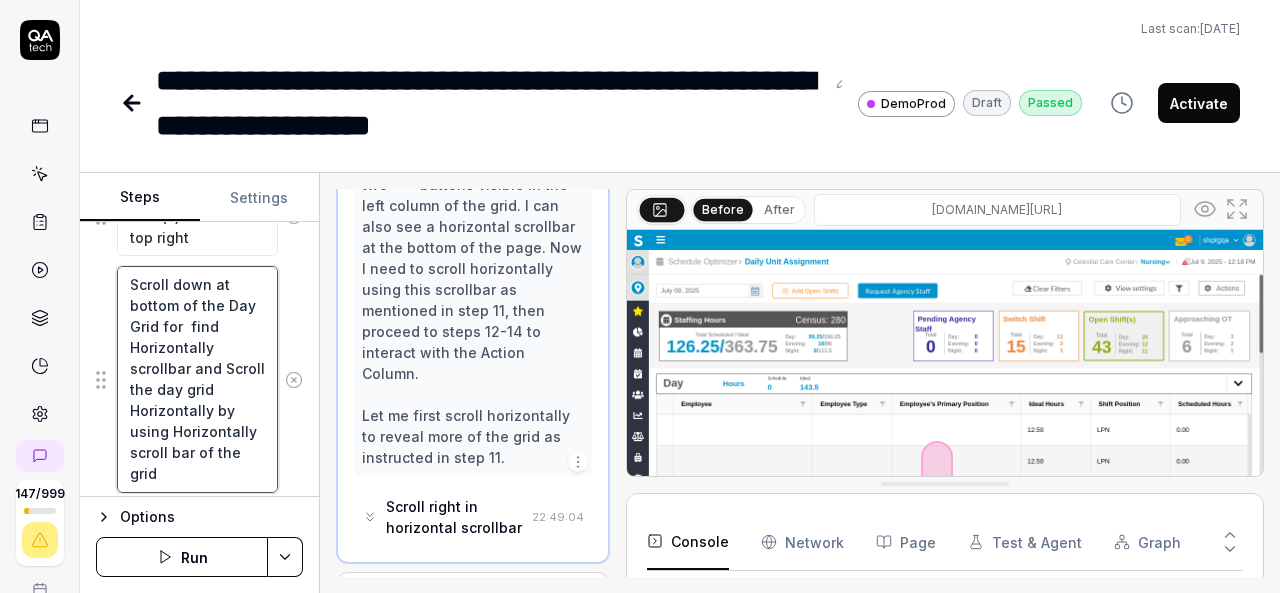 type on "*" 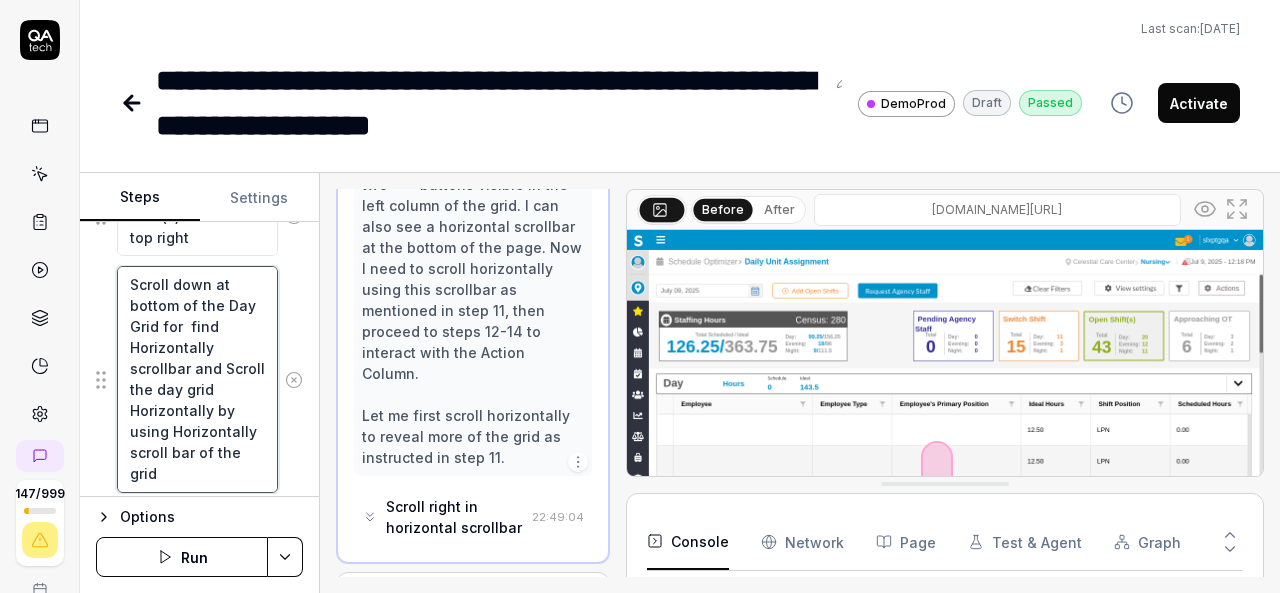 type on "Scroll down at bottom of the Day Grid for  find Horizontally scrollbar an Scroll the day grid Horizontally by using Horizontally scroll bar of the grid" 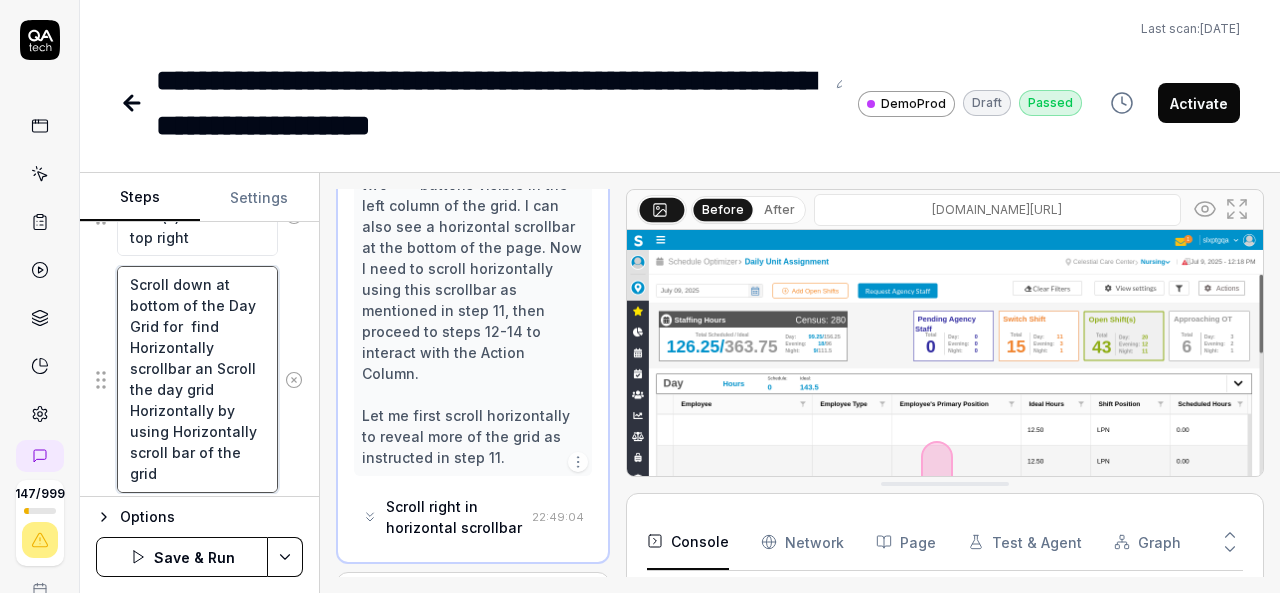 type on "*" 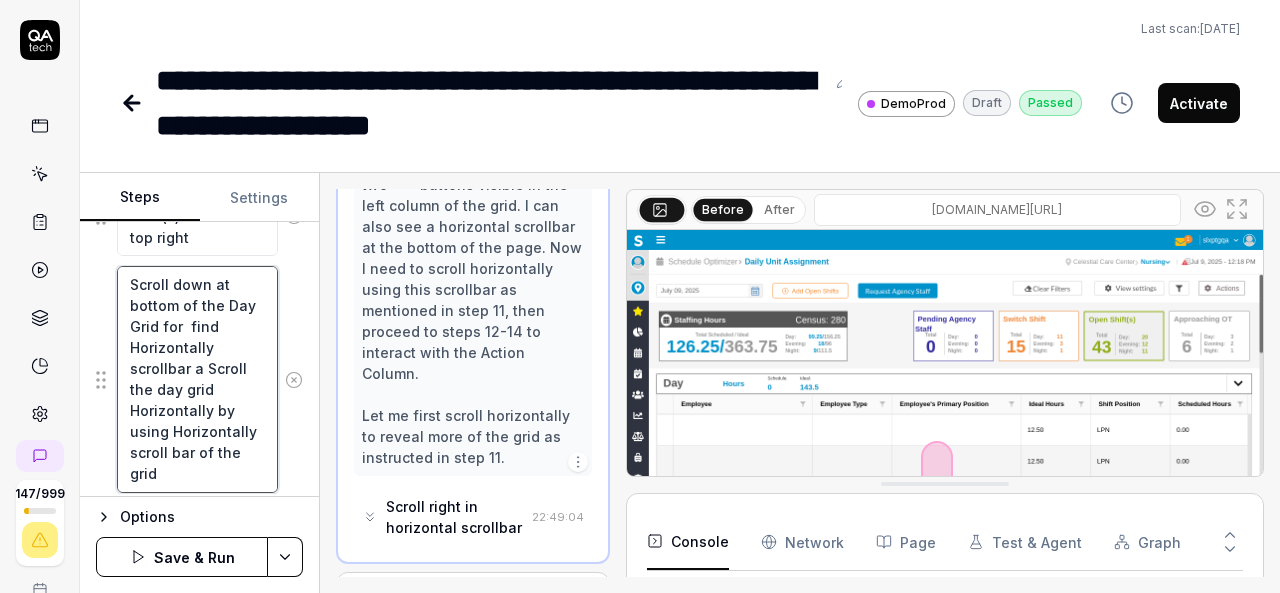 type on "*" 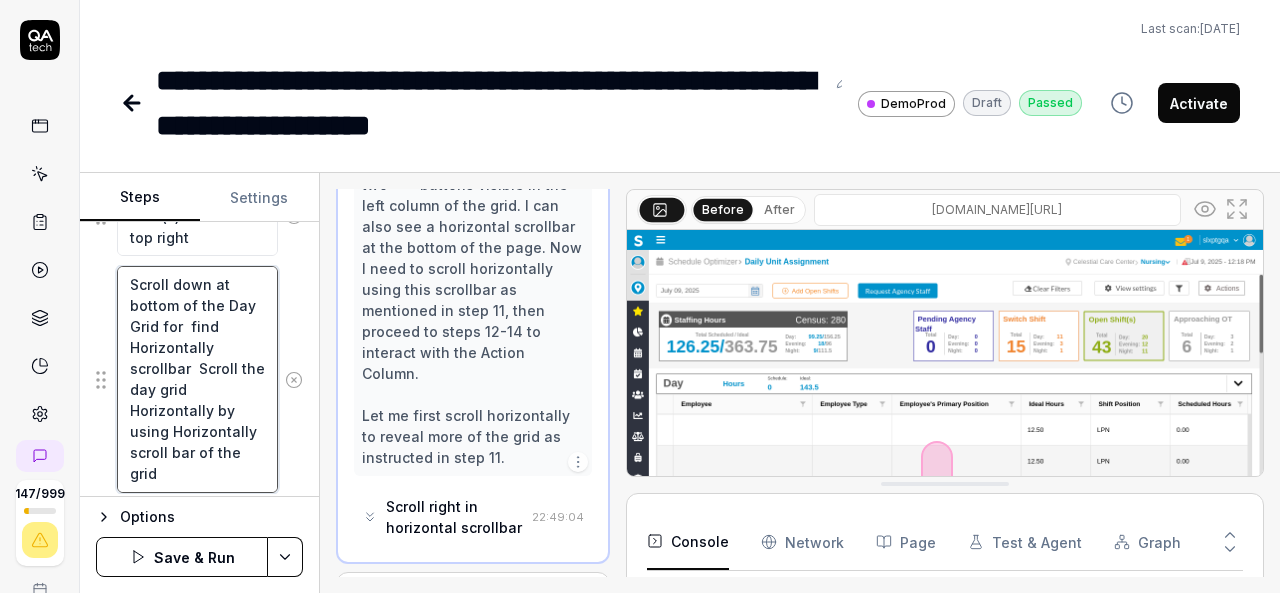 scroll, scrollTop: 42, scrollLeft: 0, axis: vertical 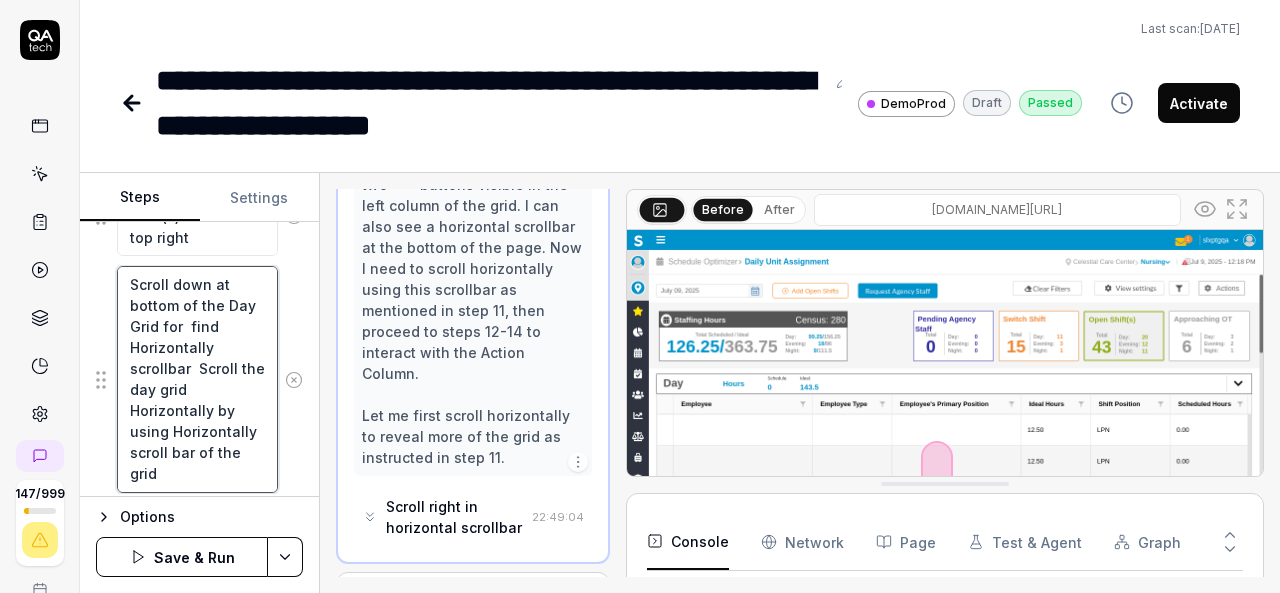 type on "Scroll down at bottom of the Day Grid for  find Horizontally scrollbar Scroll the day grid Horizontally by using Horizontally scroll bar of the grid" 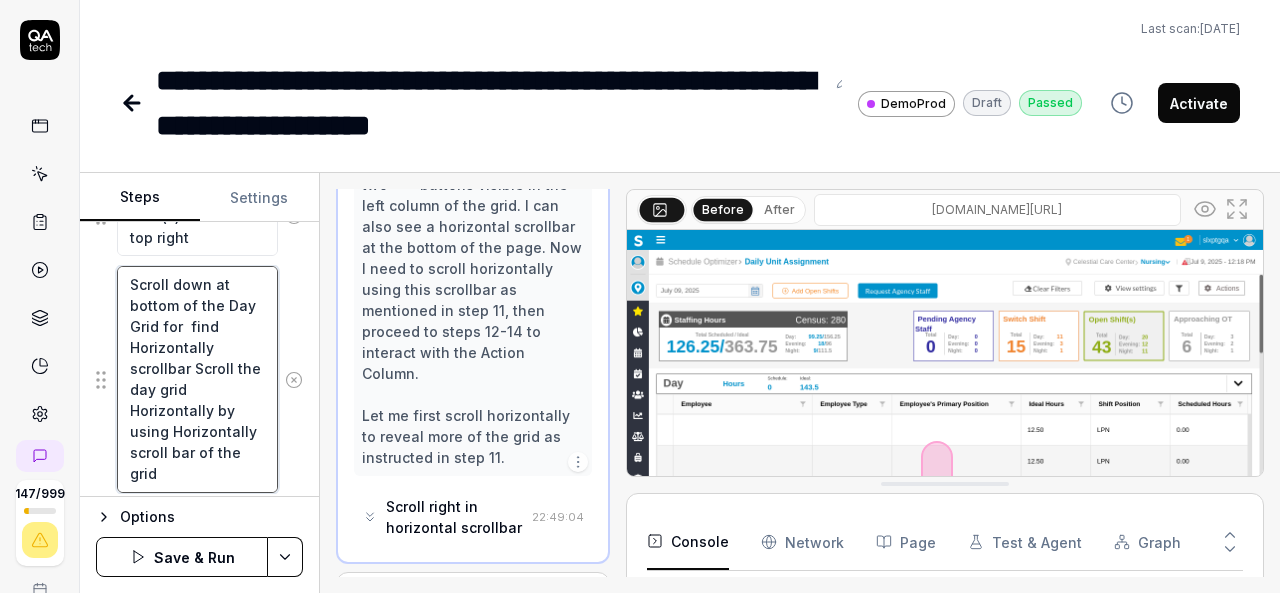 type on "*" 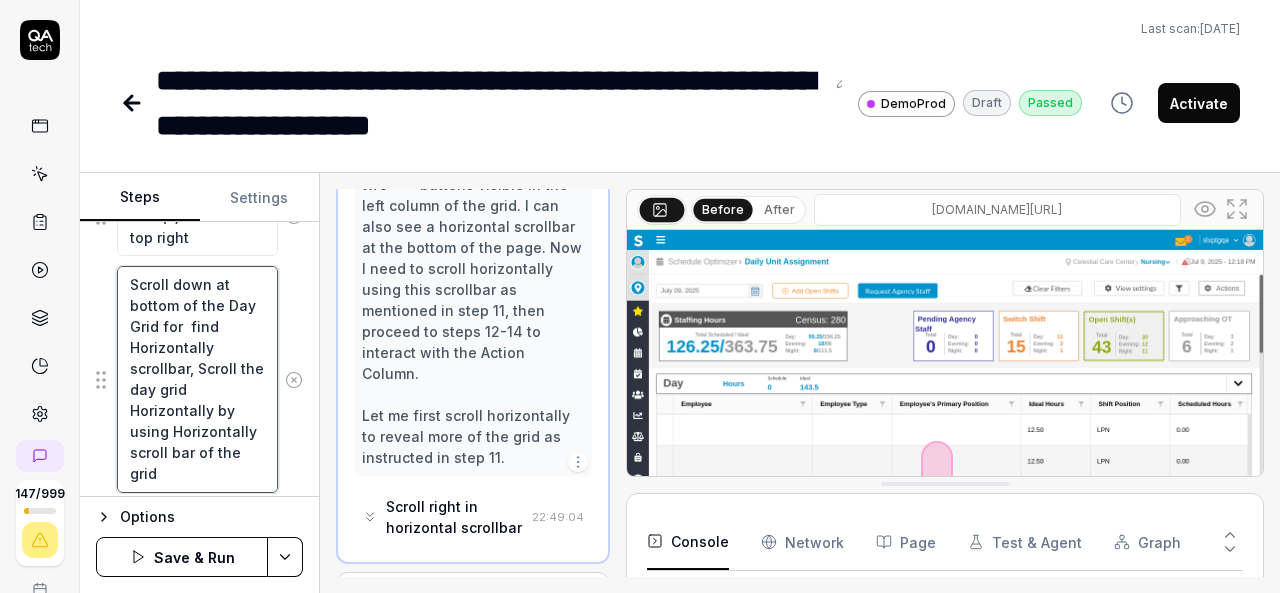 type on "*" 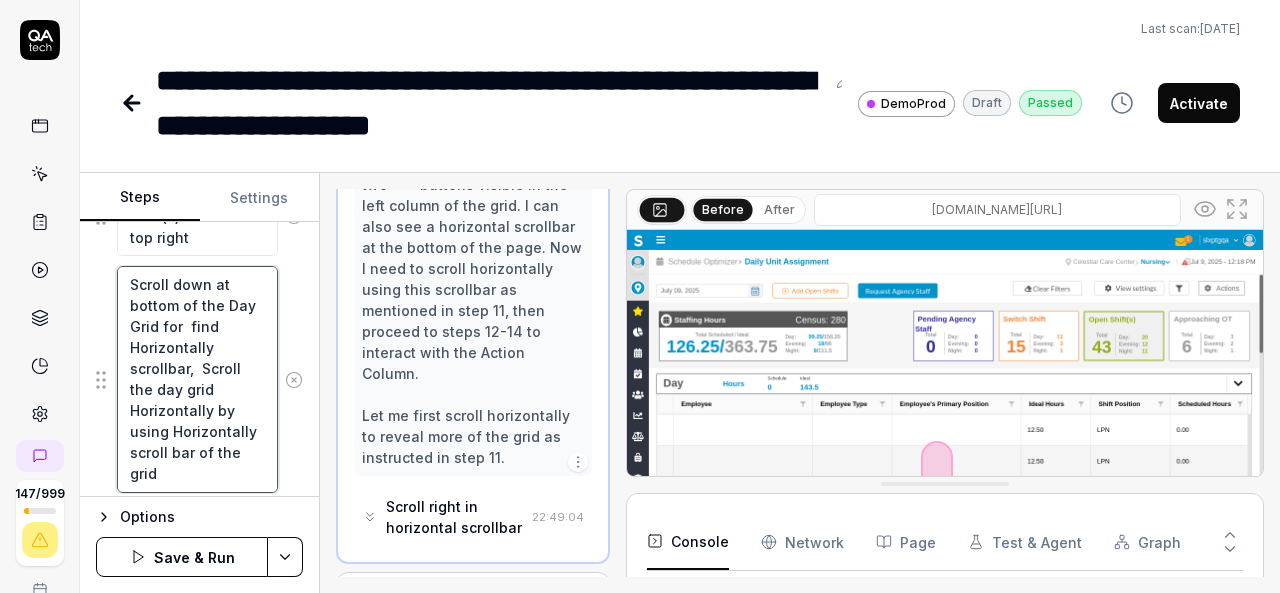 type on "*" 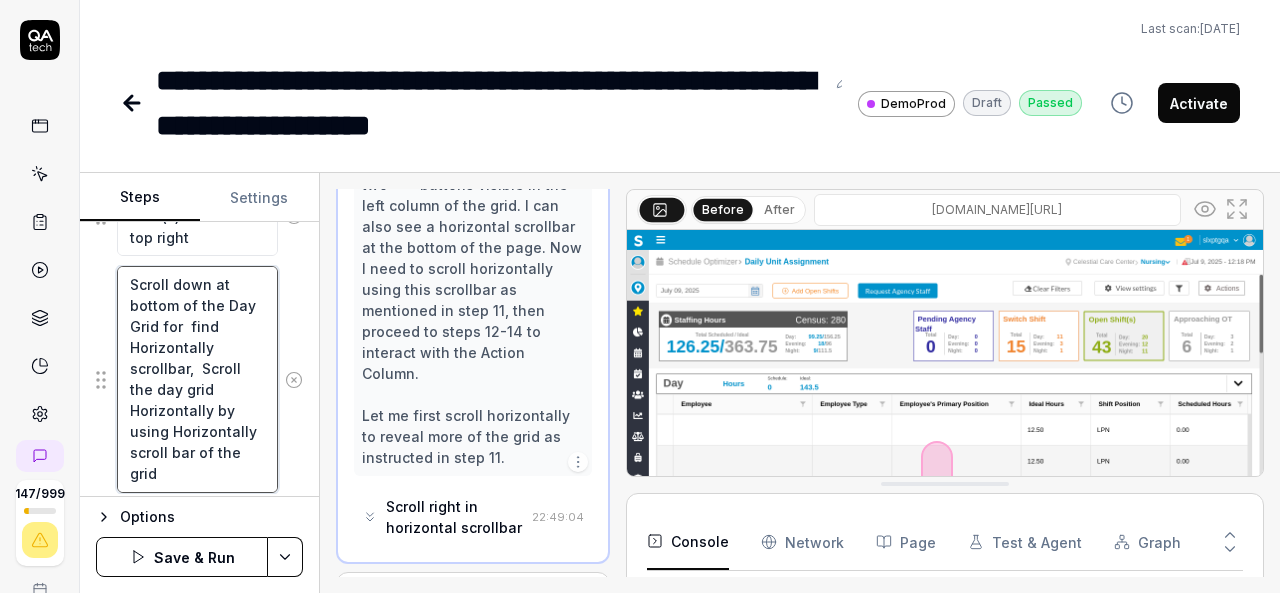 type on "Scroll down at bottom of the Day Grid for  find Horizontally scrollbar, S Scroll the day grid Horizontally by using Horizontally scroll bar of the grid" 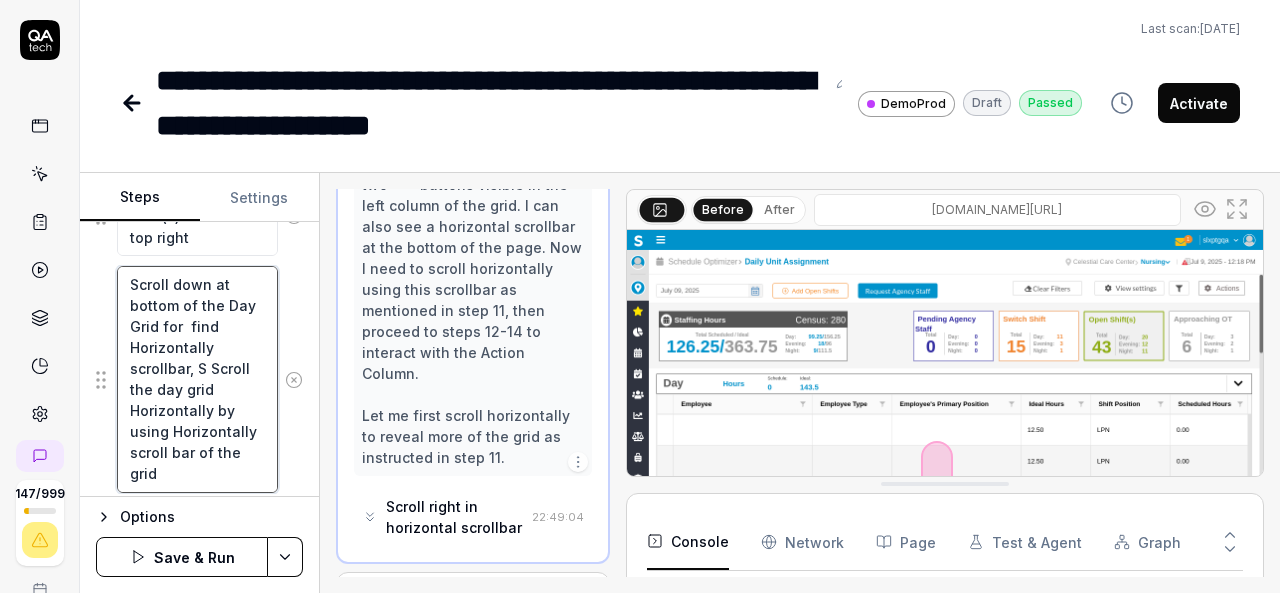 scroll, scrollTop: 63, scrollLeft: 0, axis: vertical 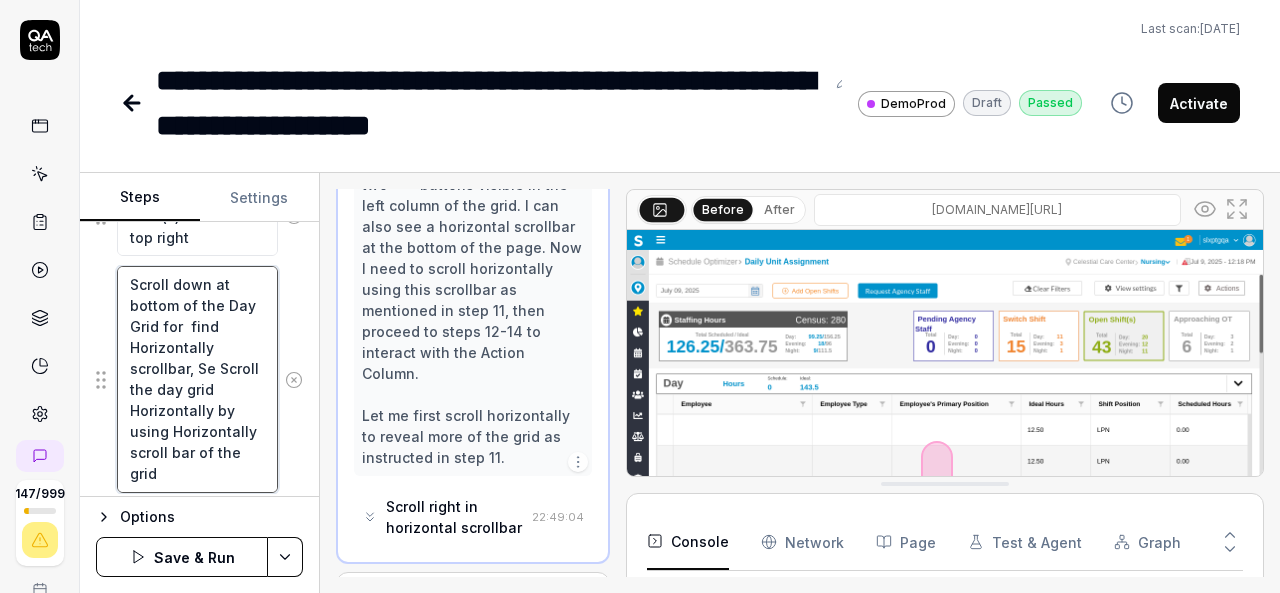 type on "*" 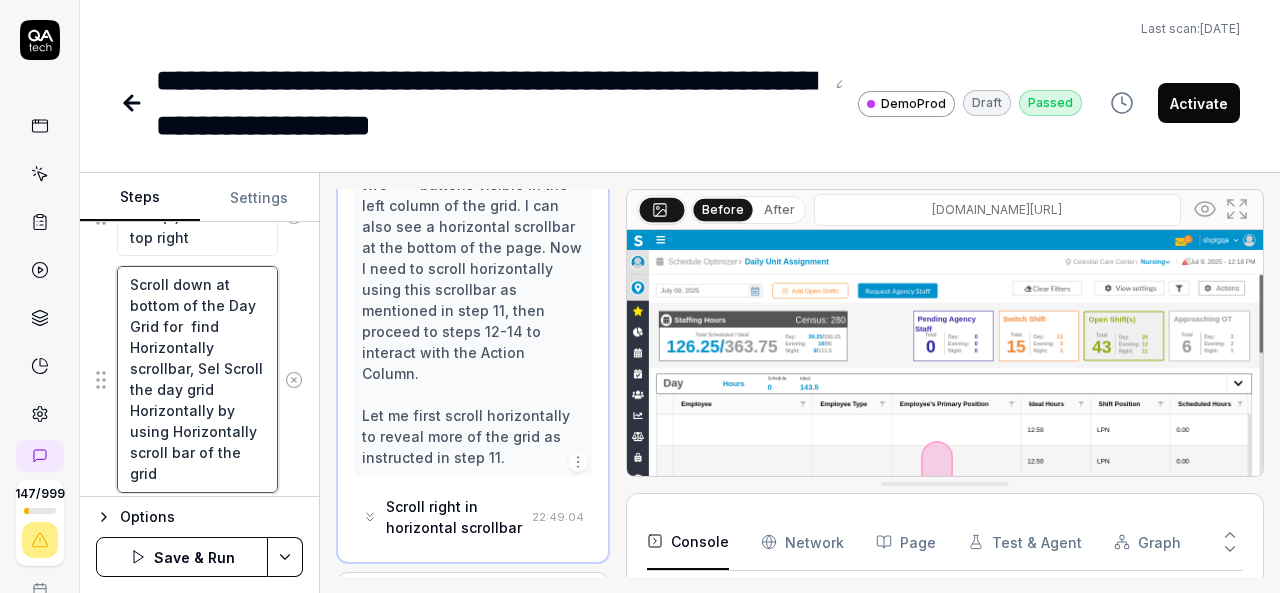 type on "*" 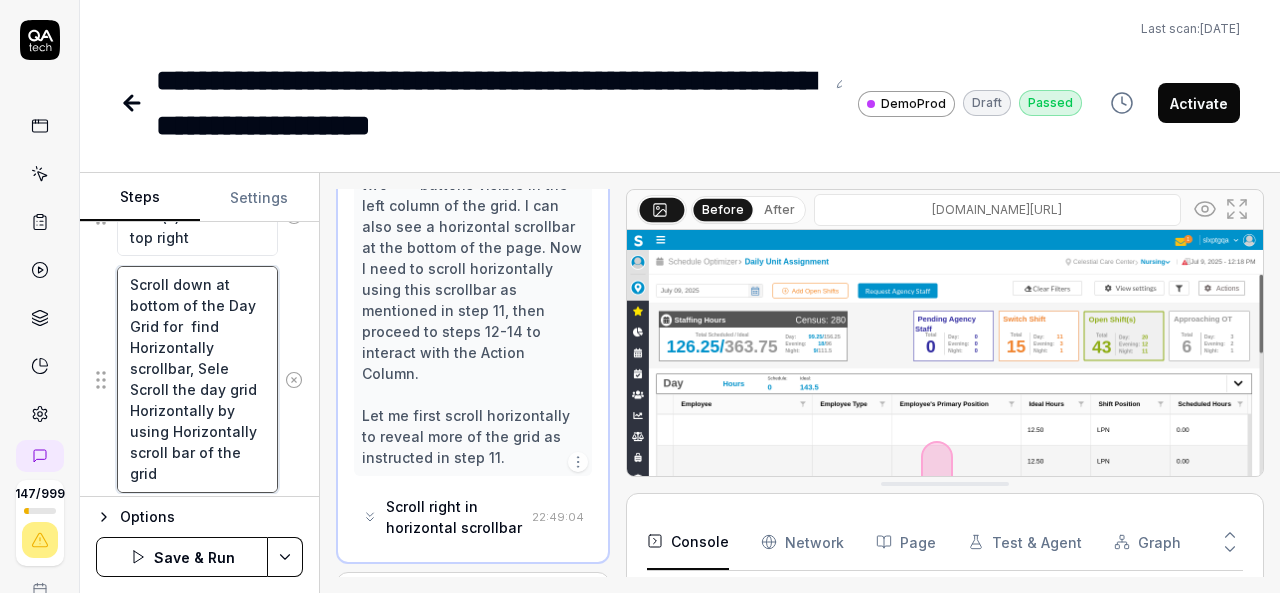 type on "*" 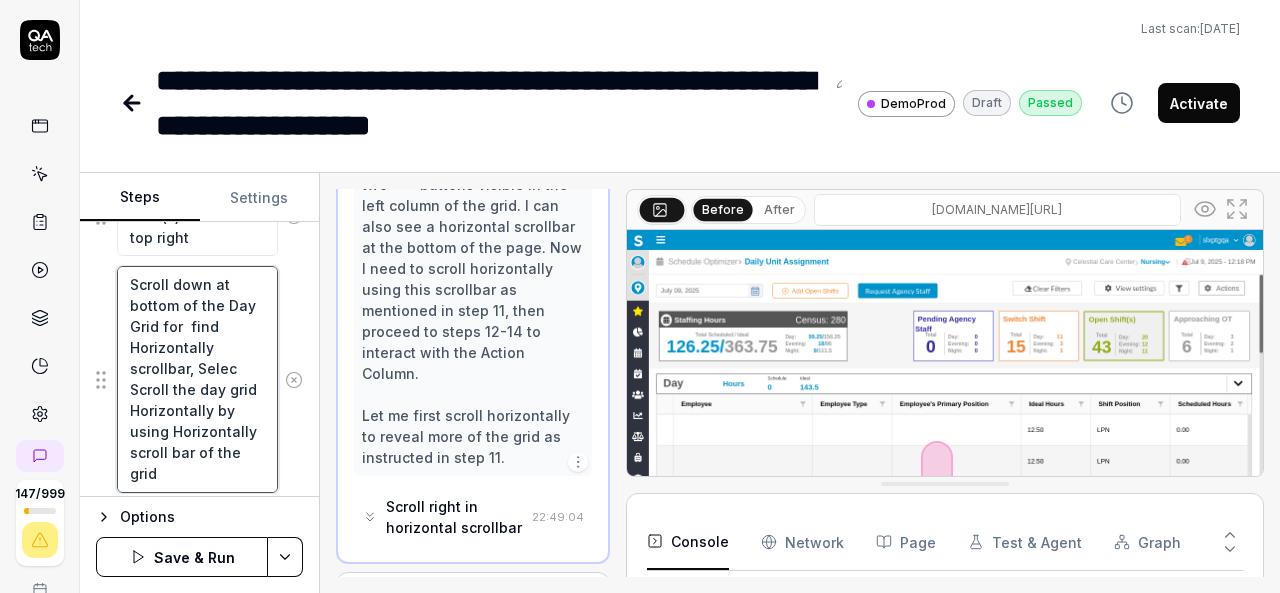 type on "*" 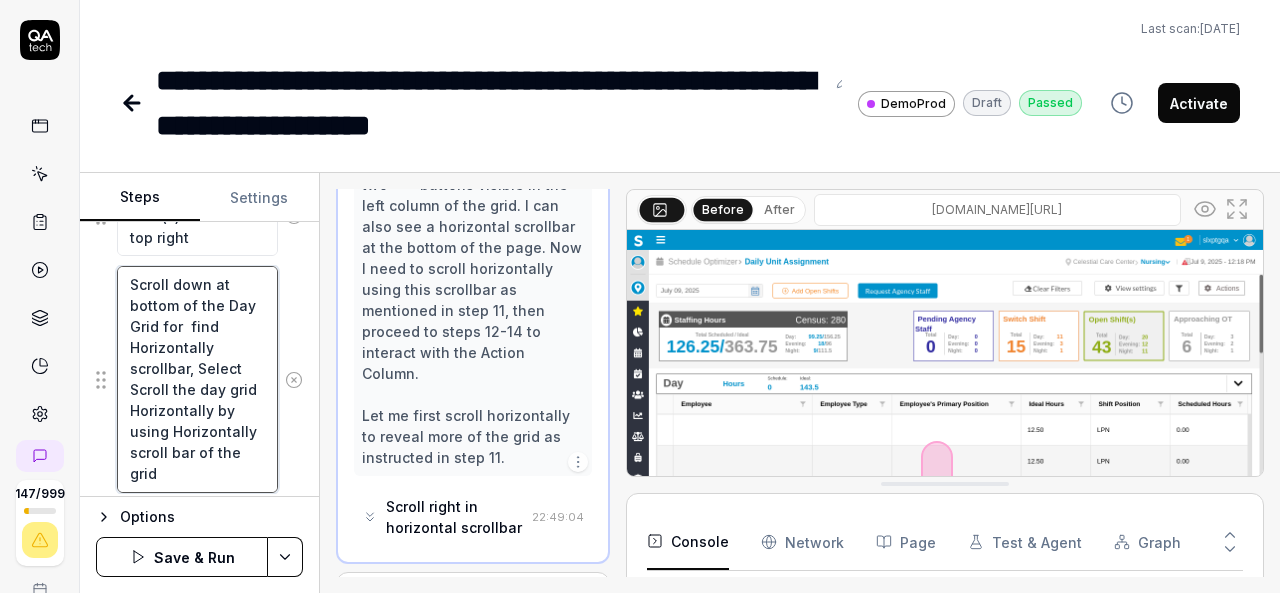 type on "*" 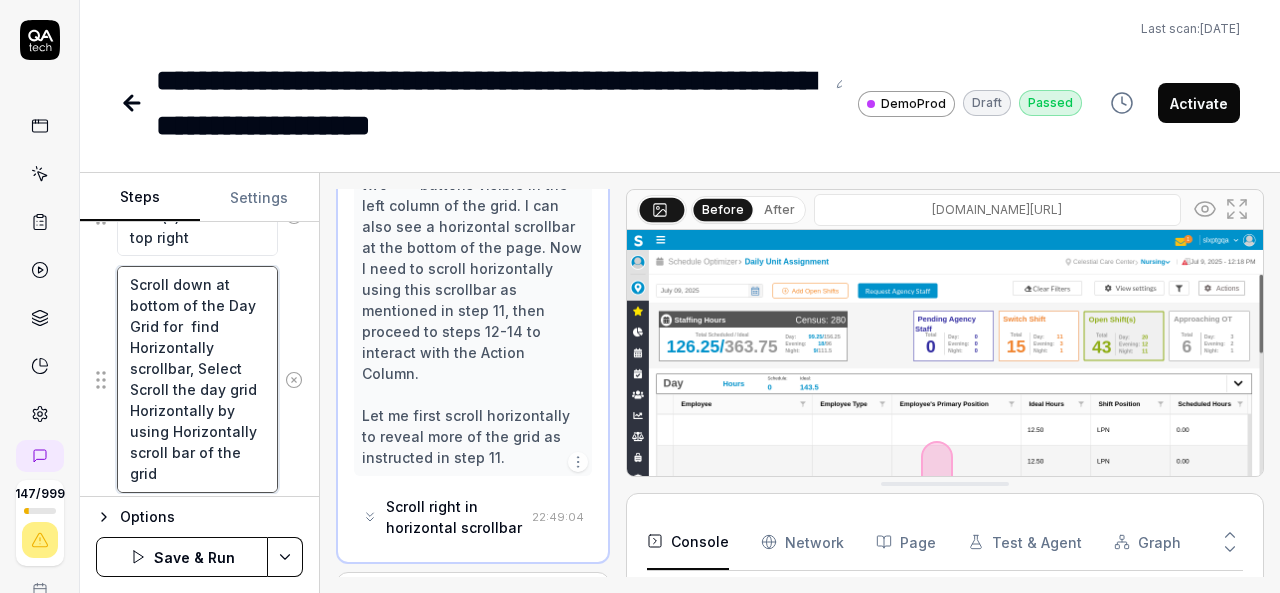 type on "*" 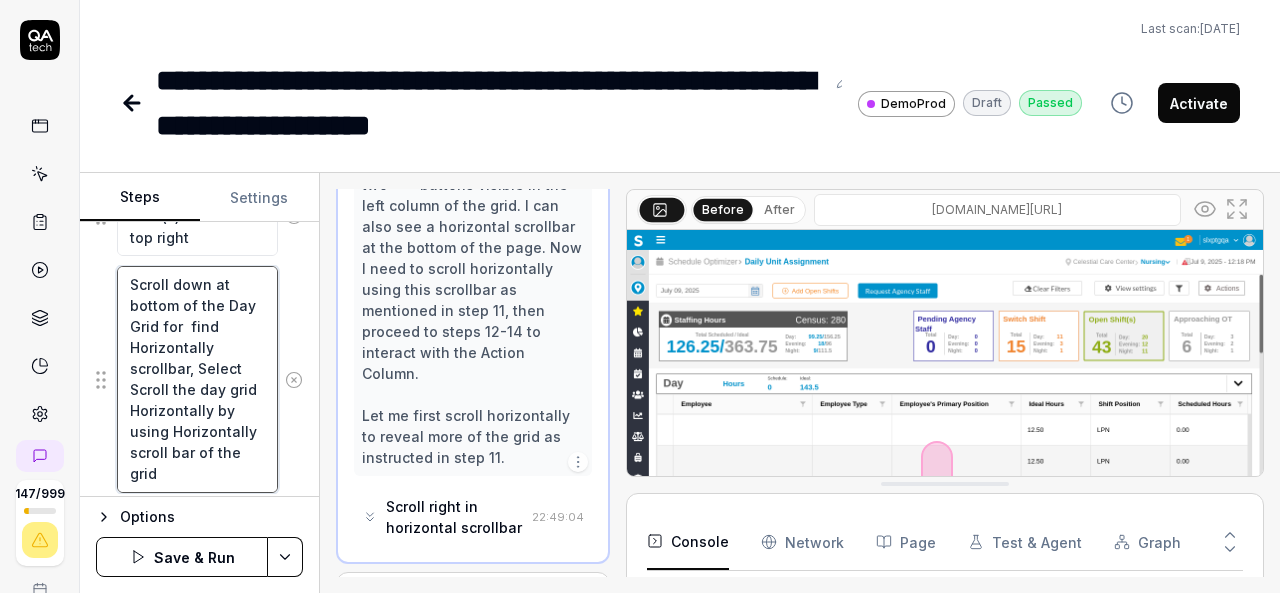 type on "Scroll down at bottom of the Day Grid for  find Horizontally scrollbar, Select t Scroll the day grid Horizontally by using Horizontally scroll bar of the grid" 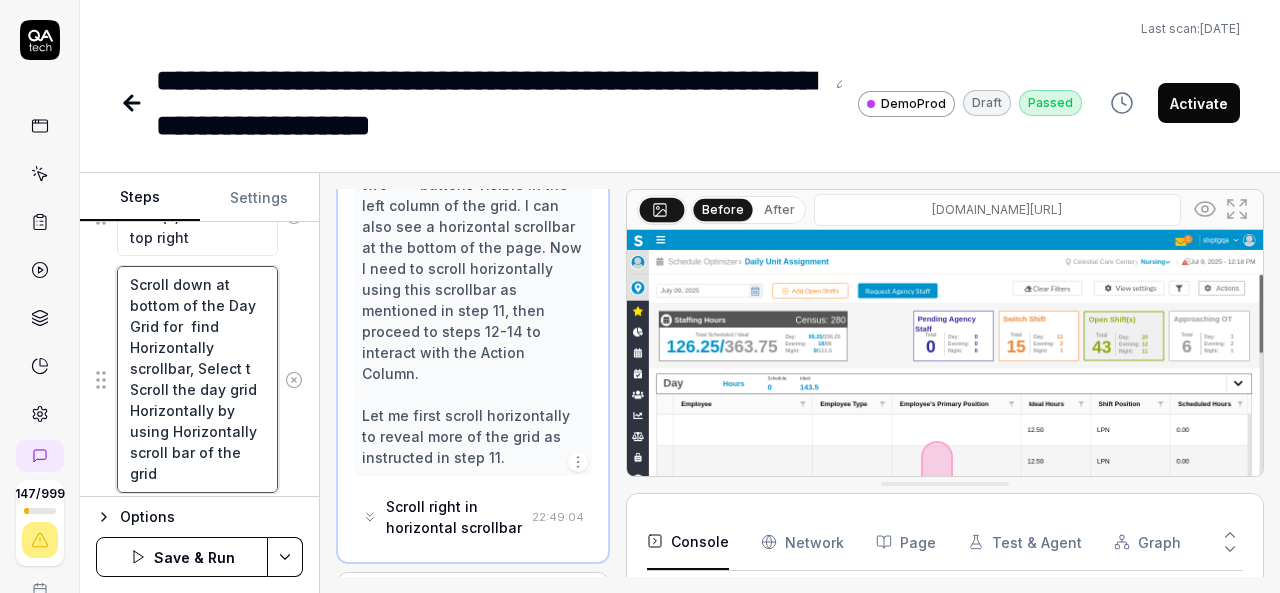 type on "*" 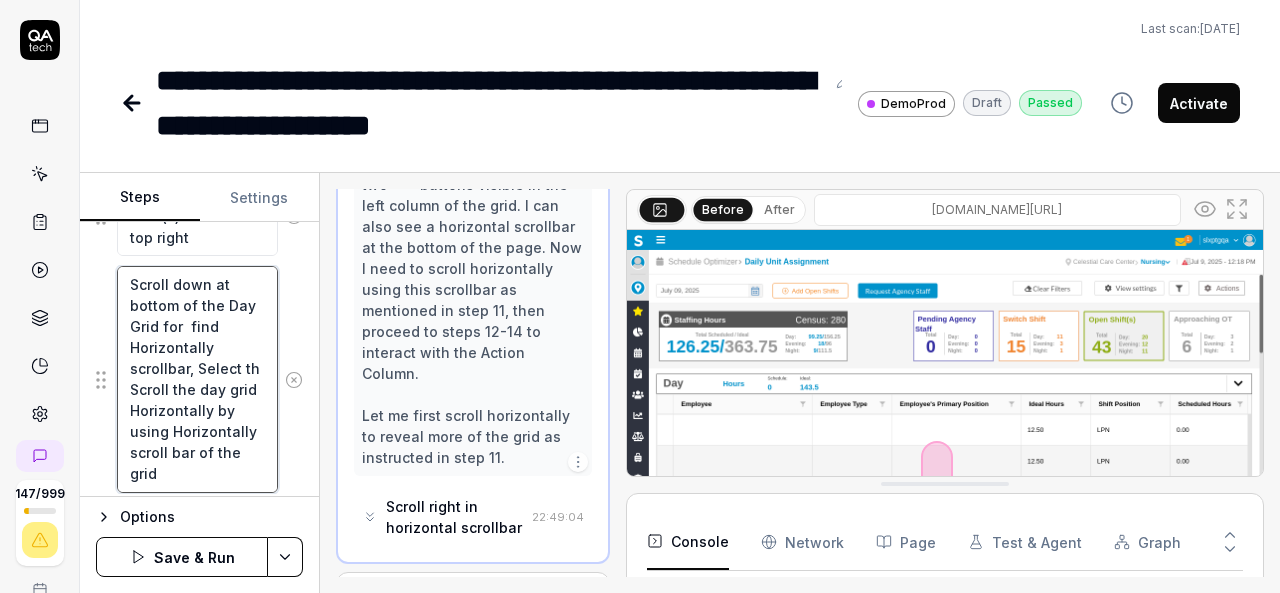 type on "*" 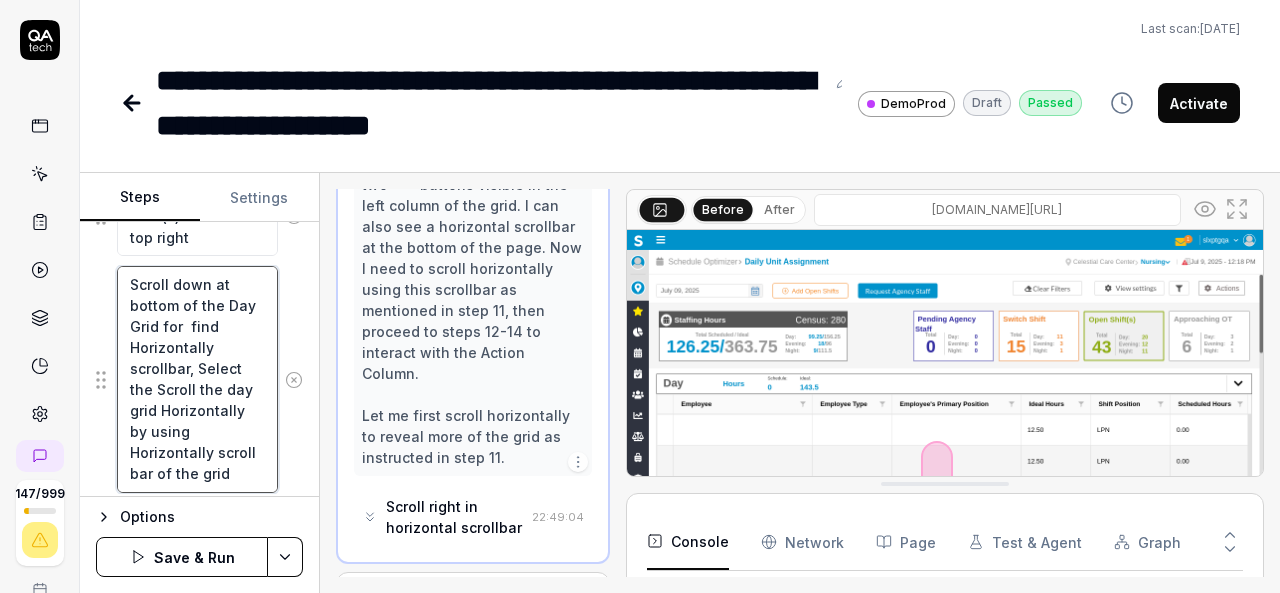 type on "*" 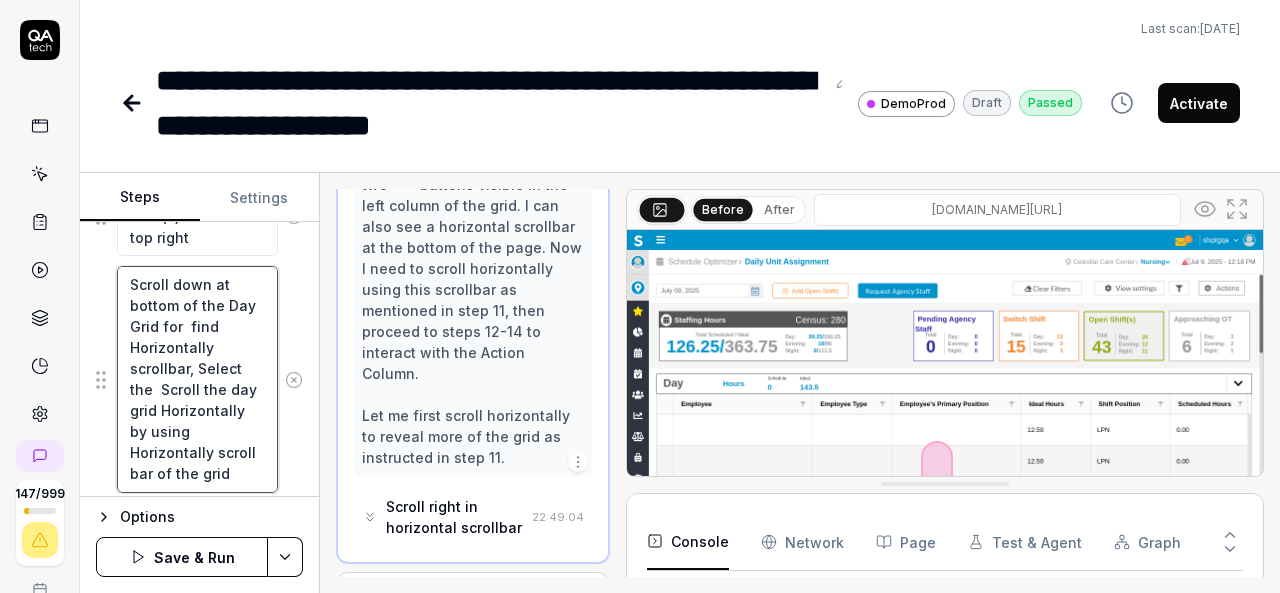 click on "Scroll down at bottom of the Day Grid for  find Horizontally scrollbar, Select the  Scroll the day grid Horizontally by using Horizontally scroll bar of the grid" at bounding box center (197, 379) 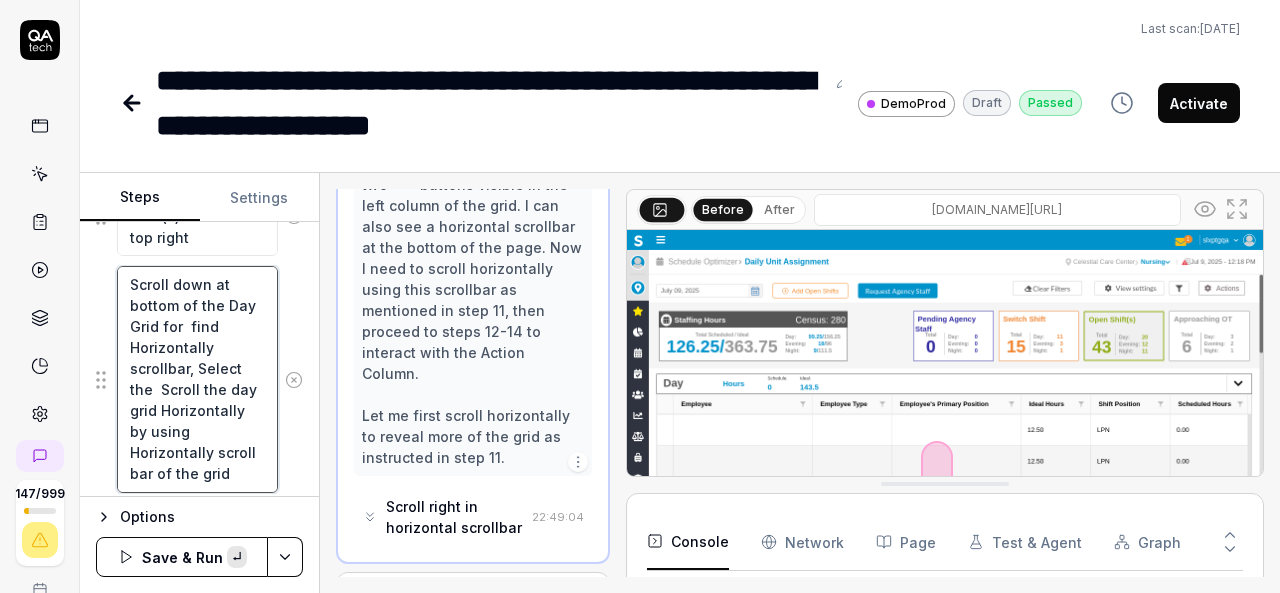 paste on "Horizontally" 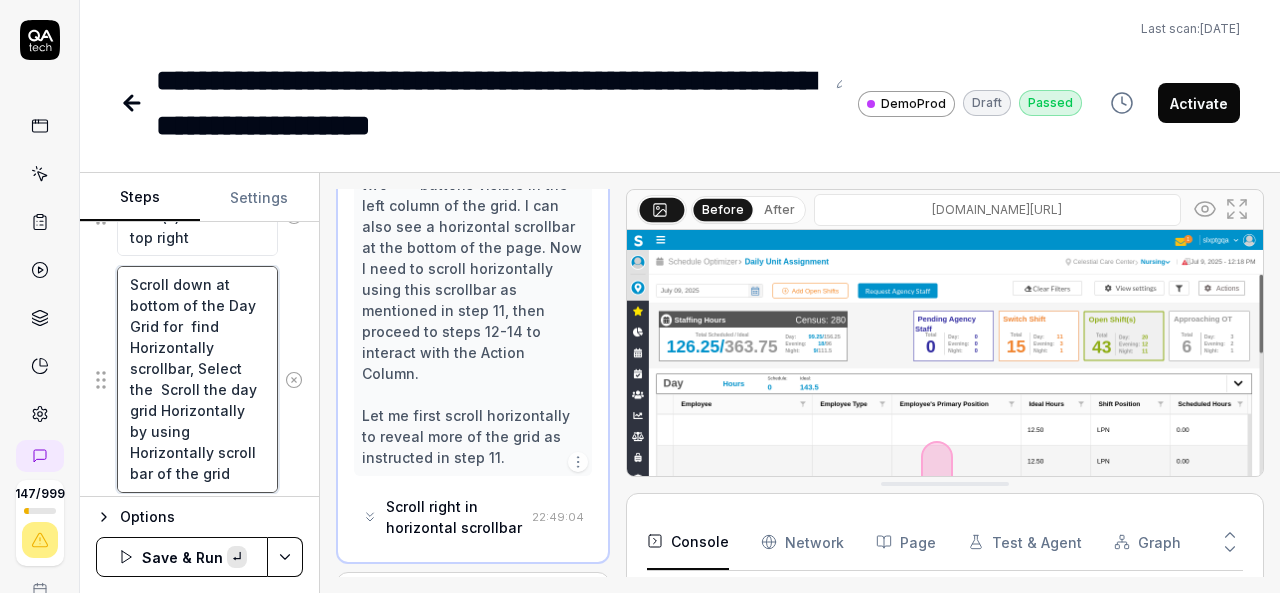 type on "*" 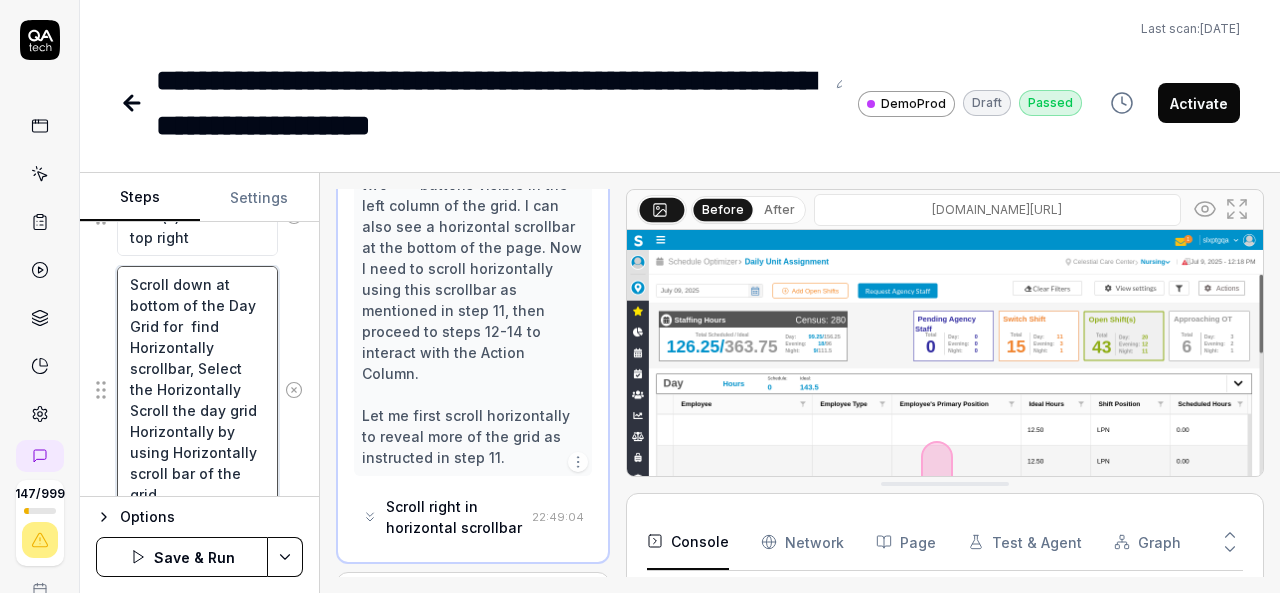 type on "*" 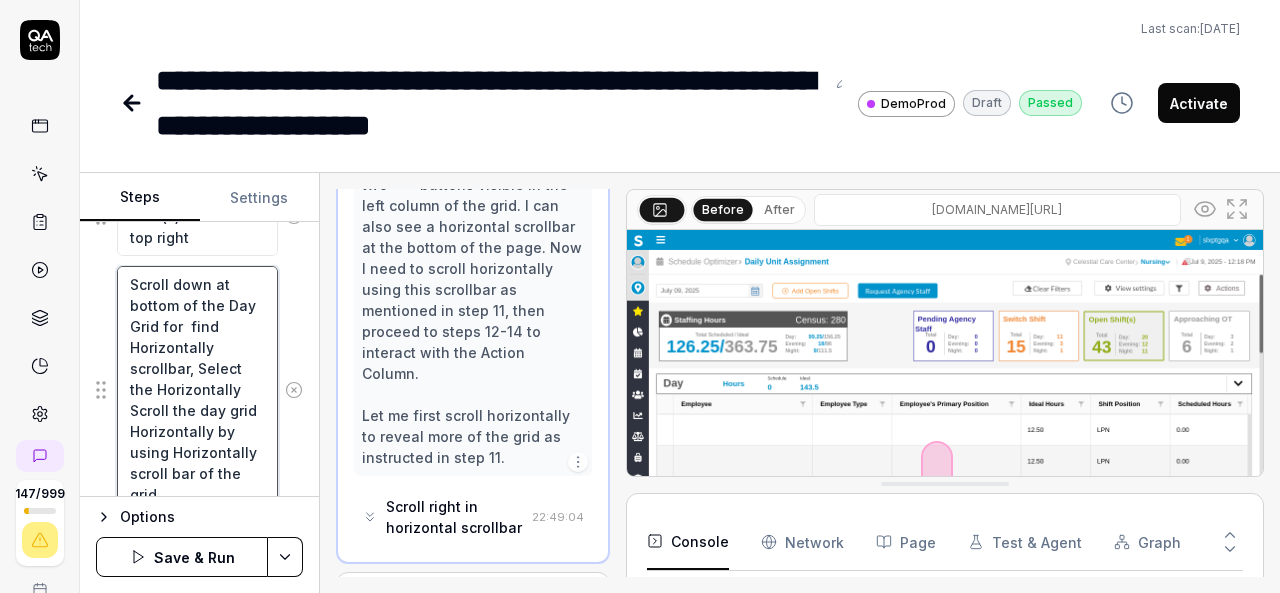 type on "Scroll down at bottom of the Day Grid for  find Horizontally scrollbar, Select the Horizontall Scroll the day grid Horizontally by using Horizontally scroll bar of the grid" 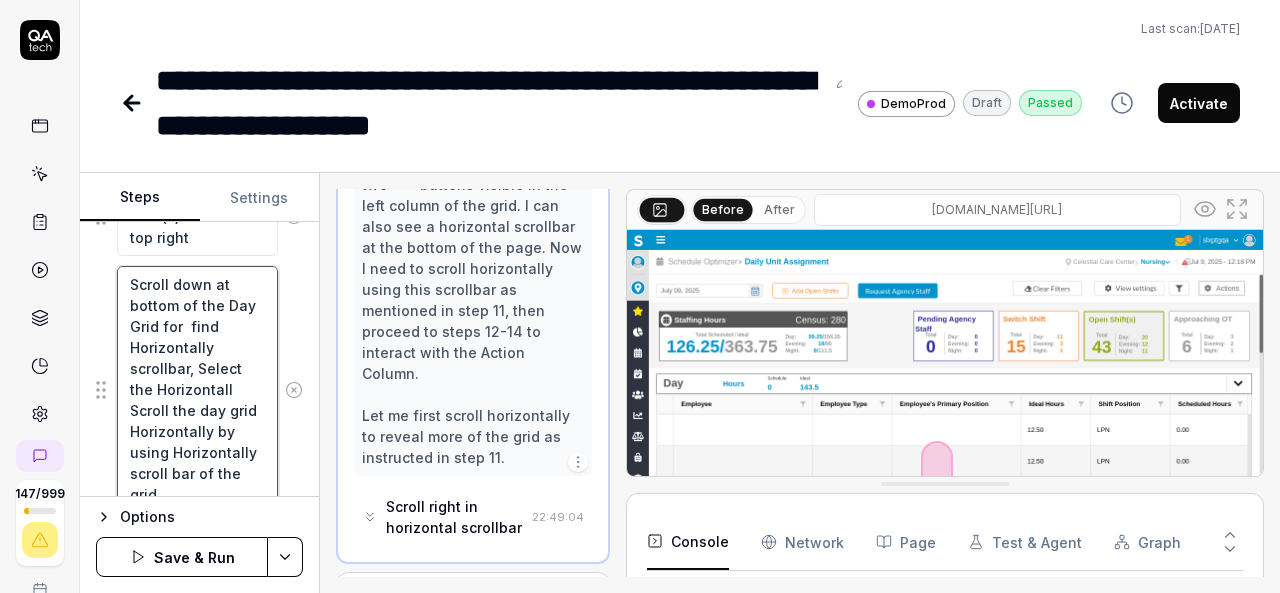 type on "*" 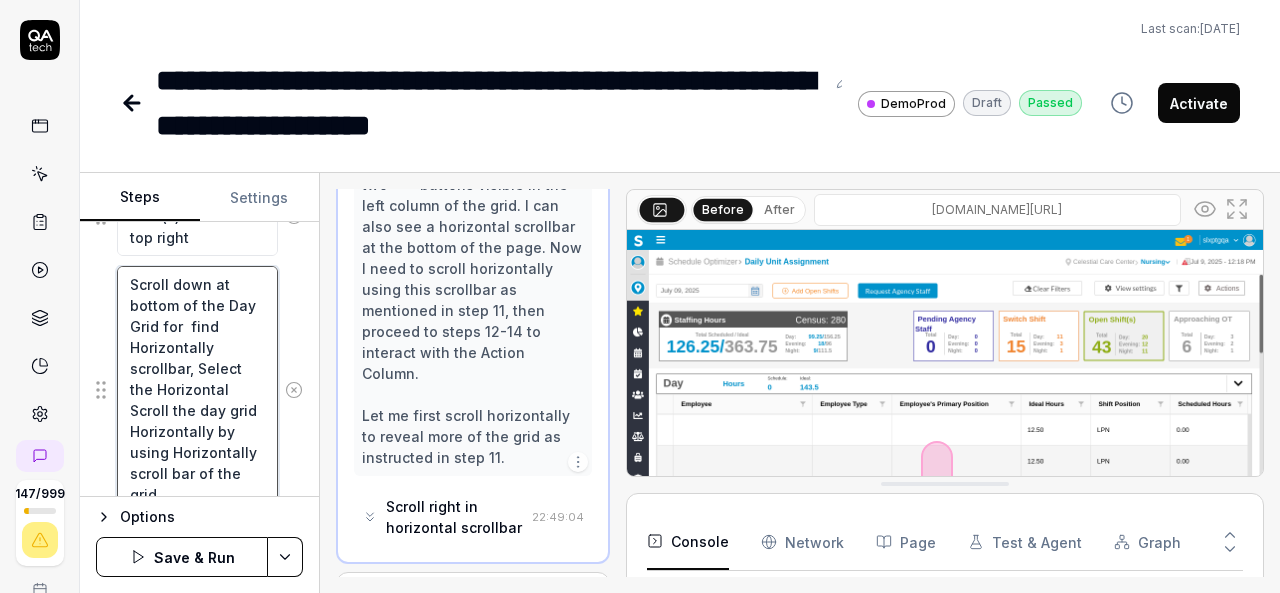type on "*" 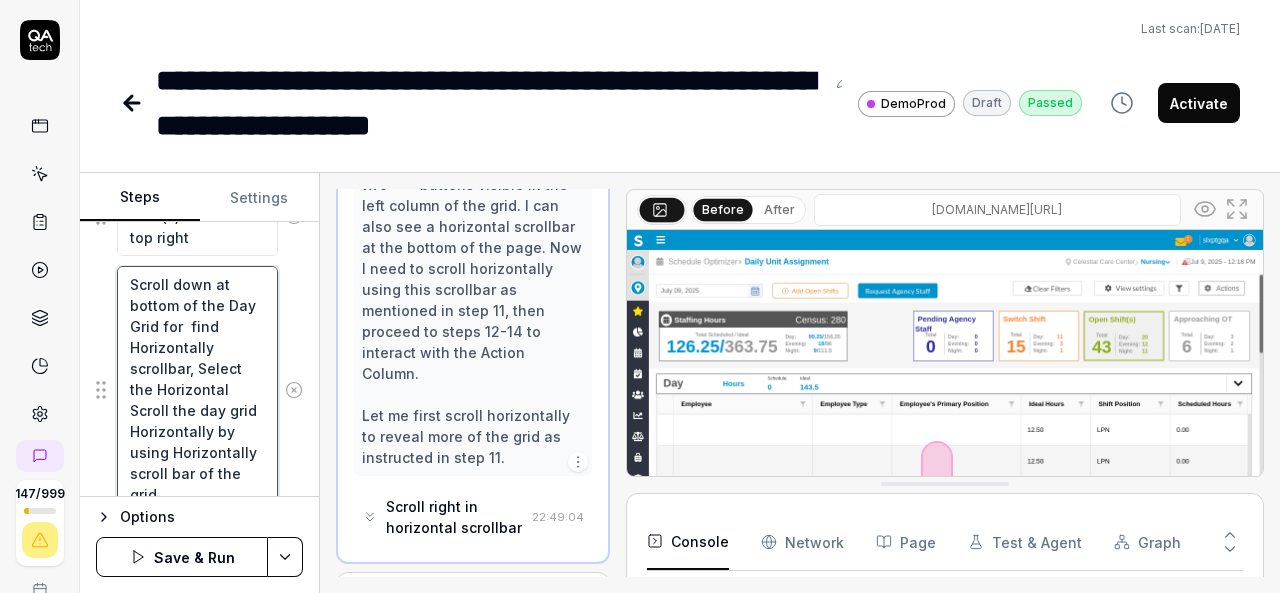 type on "*" 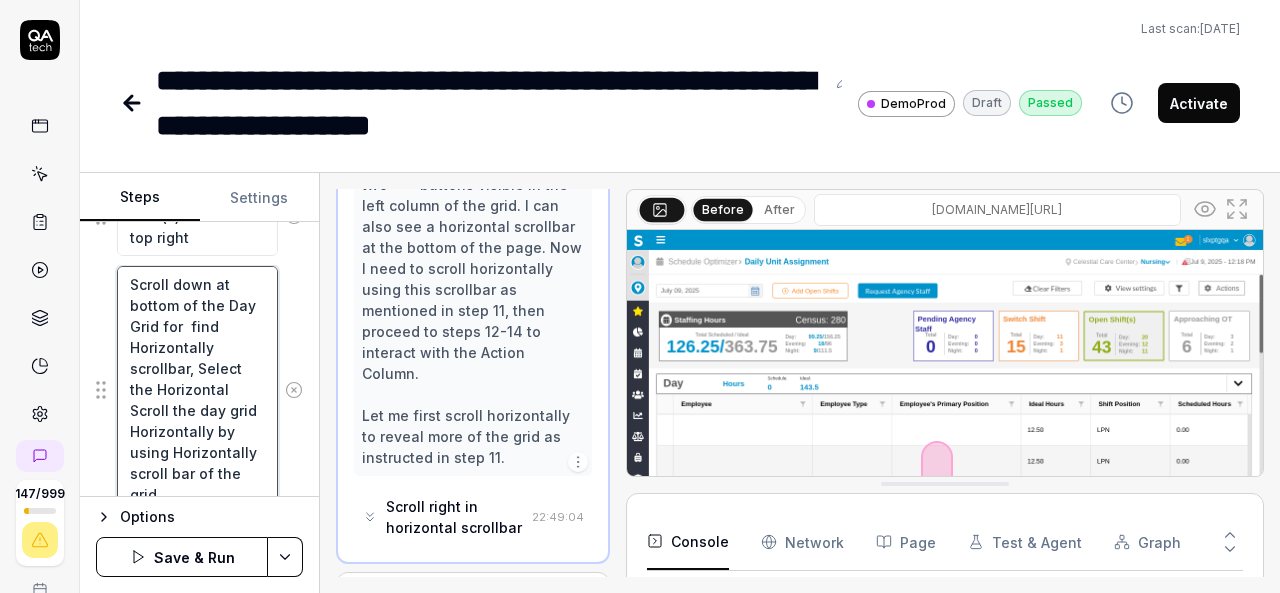 type on "Scroll down at bottom of the Day Grid for  find Horizontally scrollbar, Select the Horizontal s Scroll the day grid Horizontally by using Horizontally scroll bar of the grid" 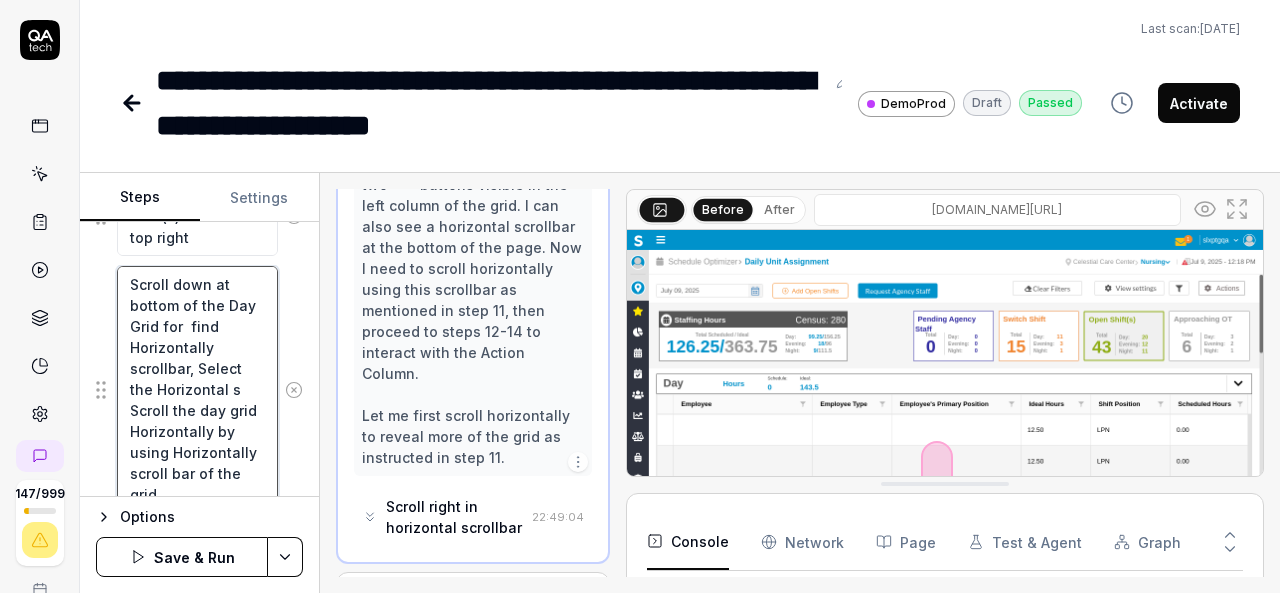type on "*" 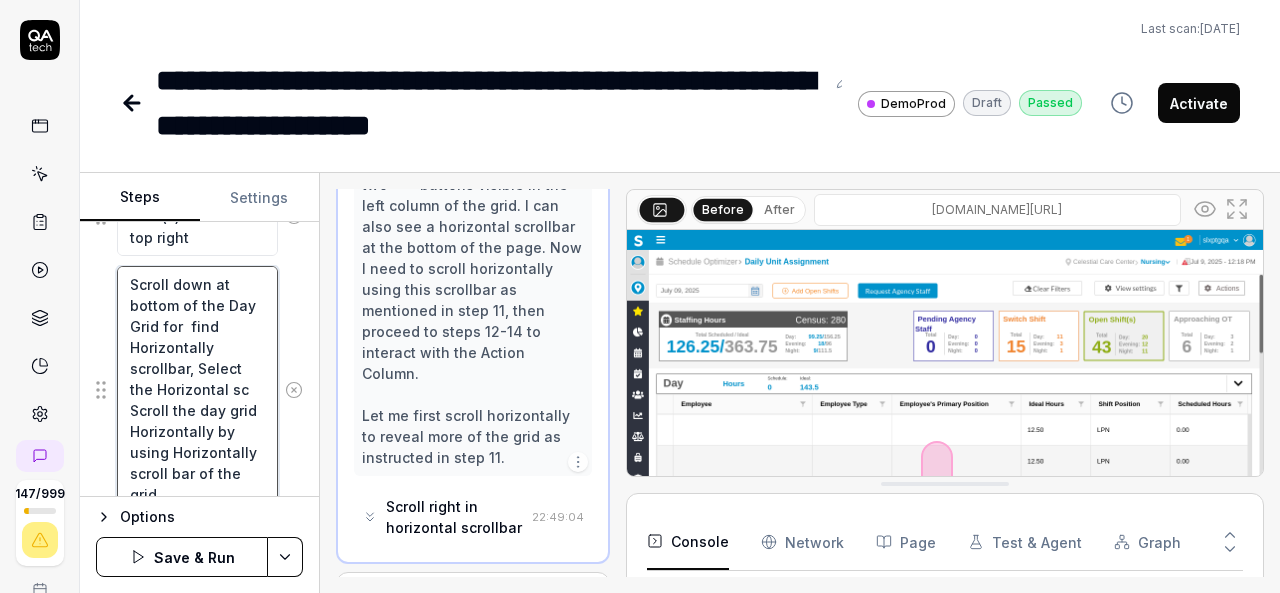 type on "*" 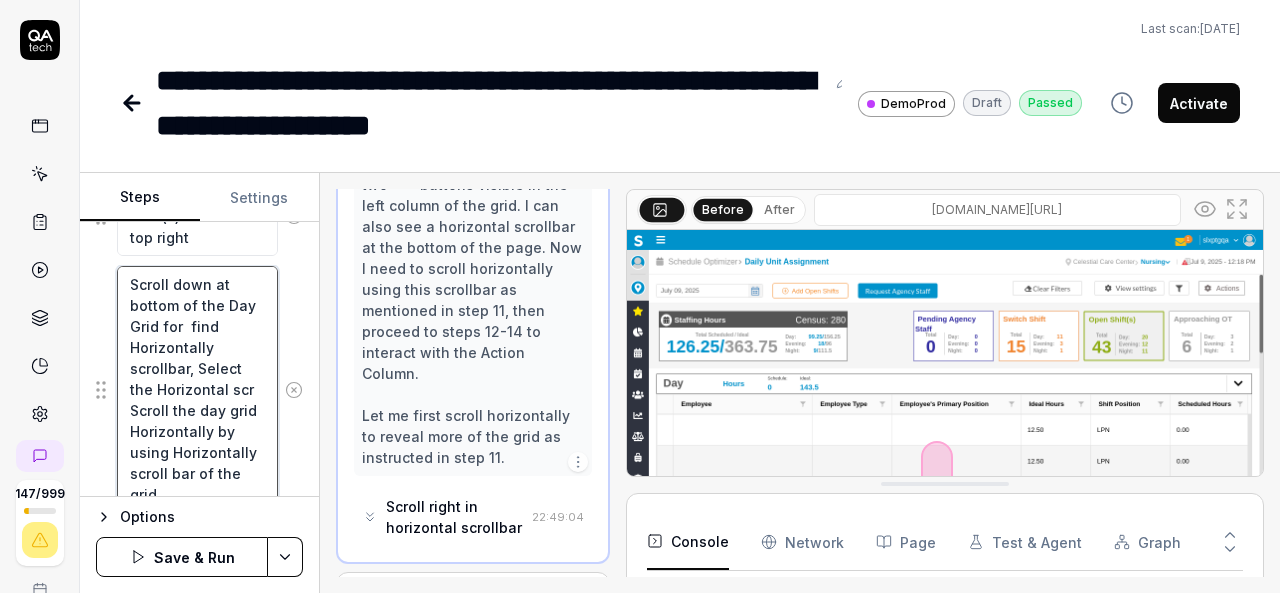 type on "*" 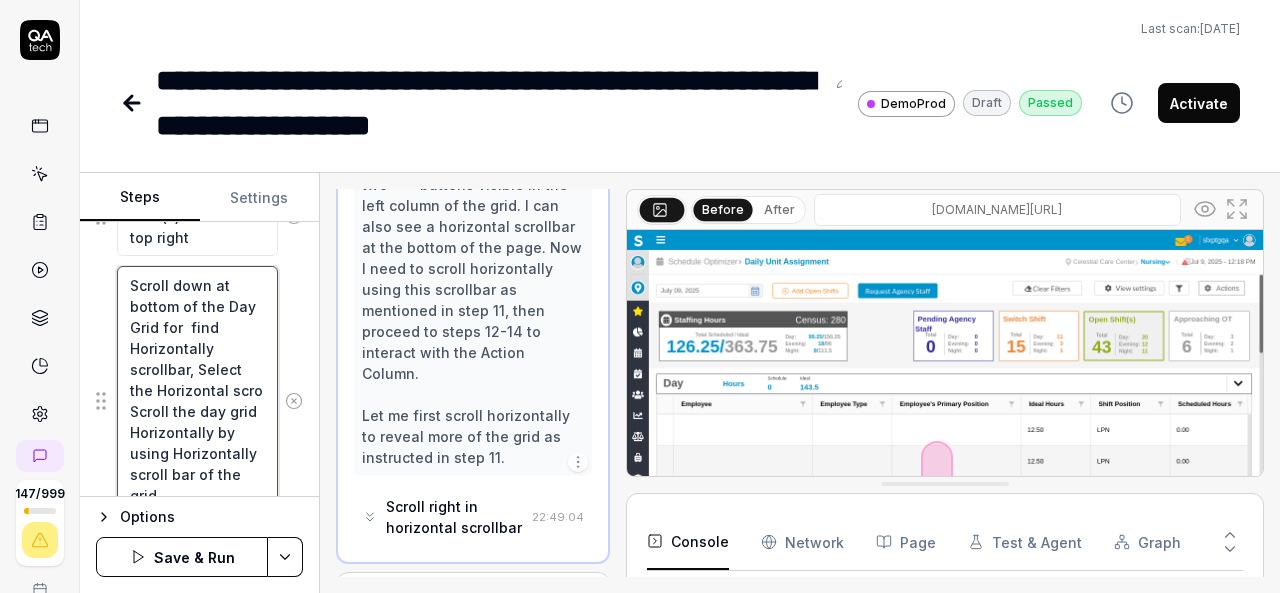 type on "*" 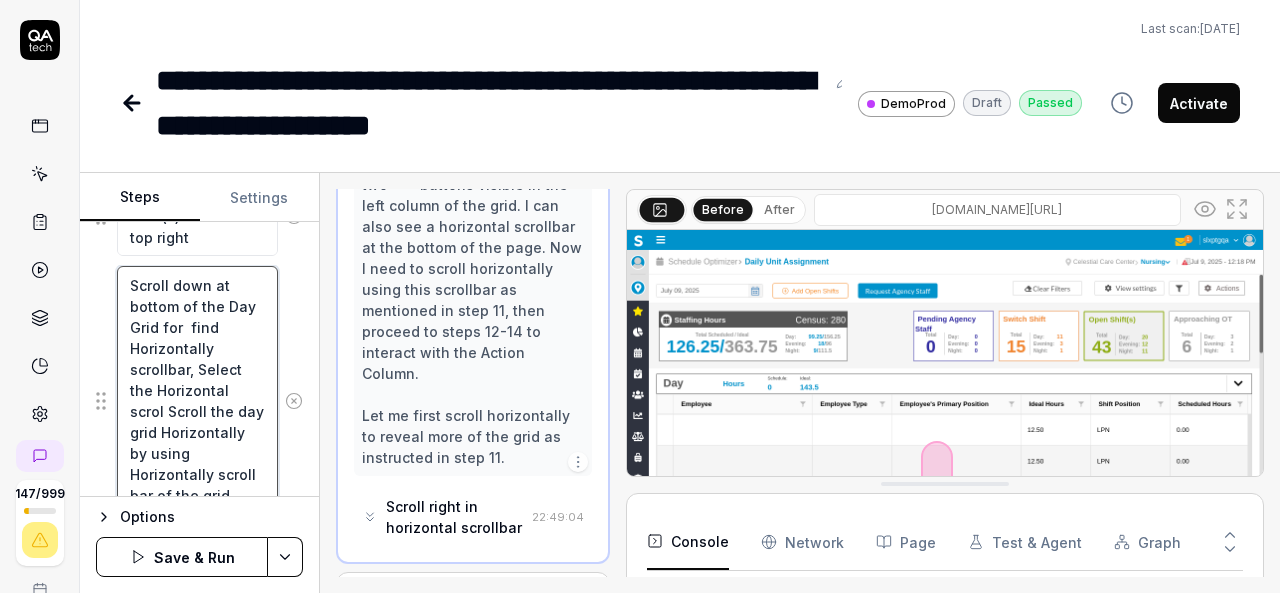 type on "*" 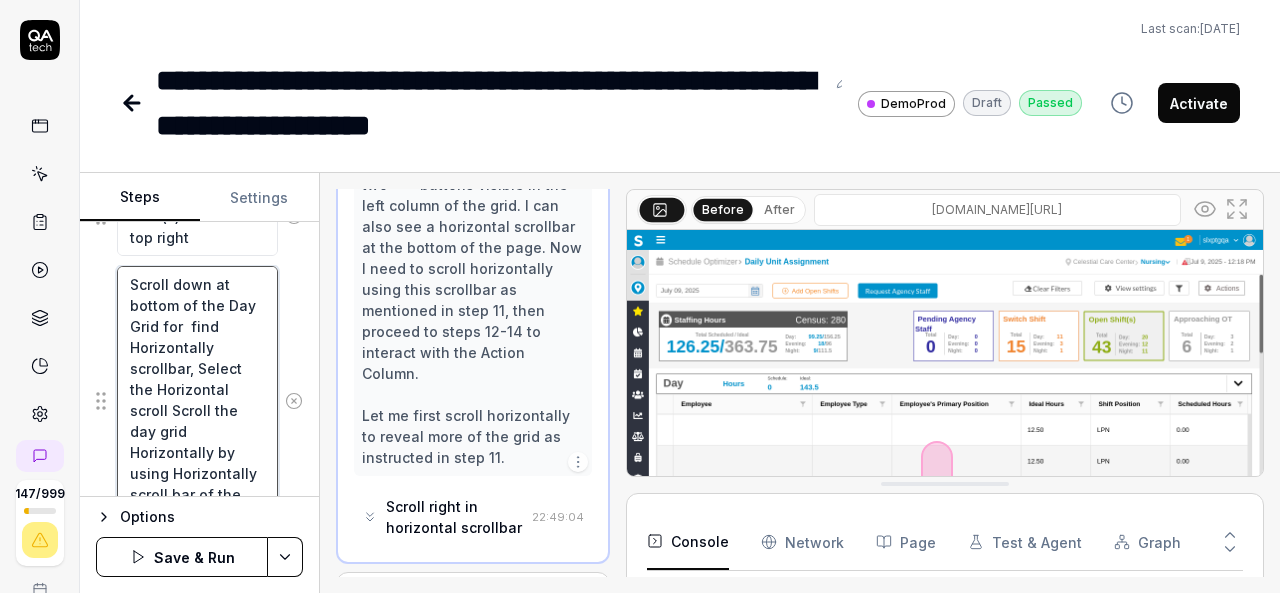 type on "*" 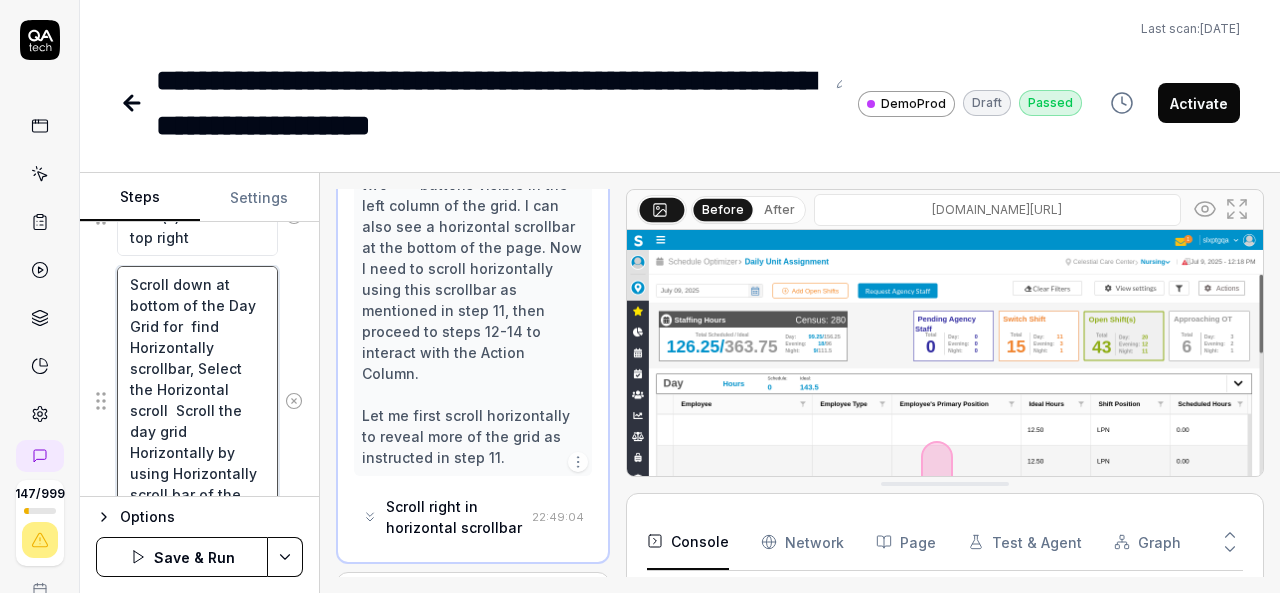 type on "*" 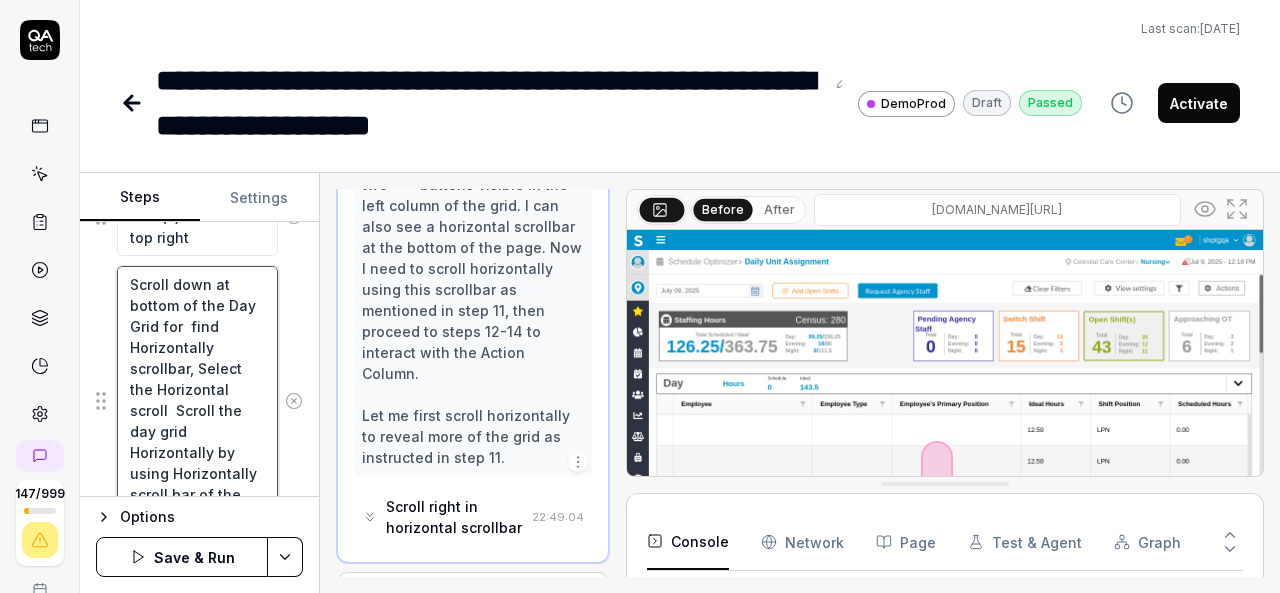 type on "Scroll down at bottom of the Day Grid for  find Horizontally scrollbar, Select the Horizontal scroll b Scroll the day grid Horizontally by using Horizontally scroll bar of the grid" 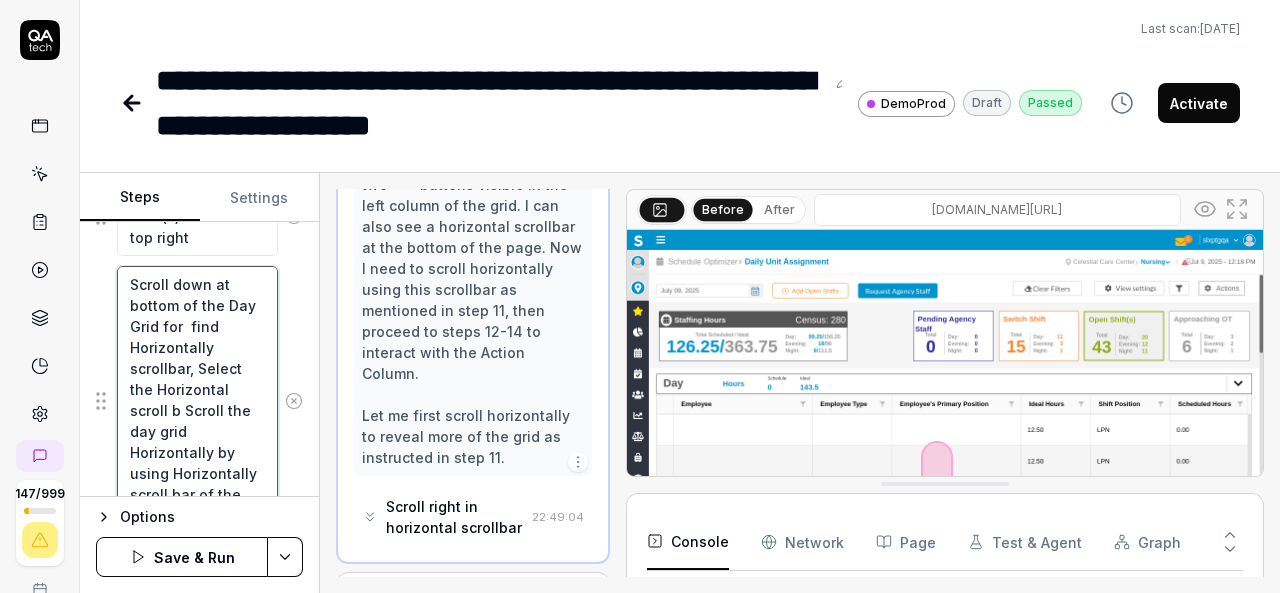 type on "*" 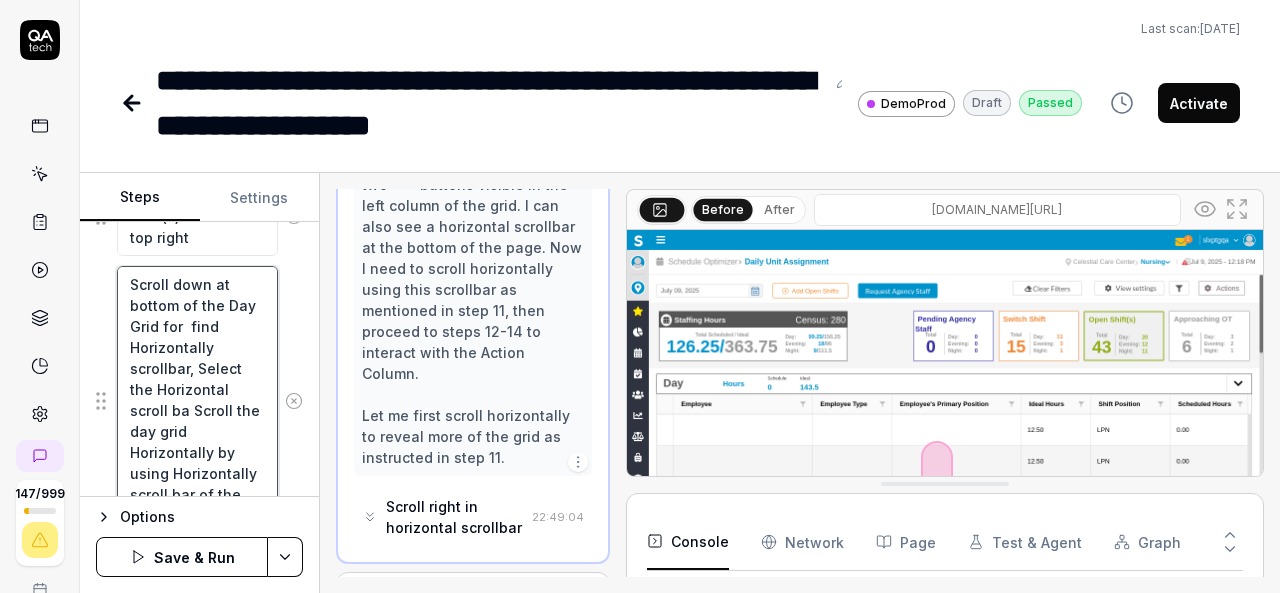 type on "*" 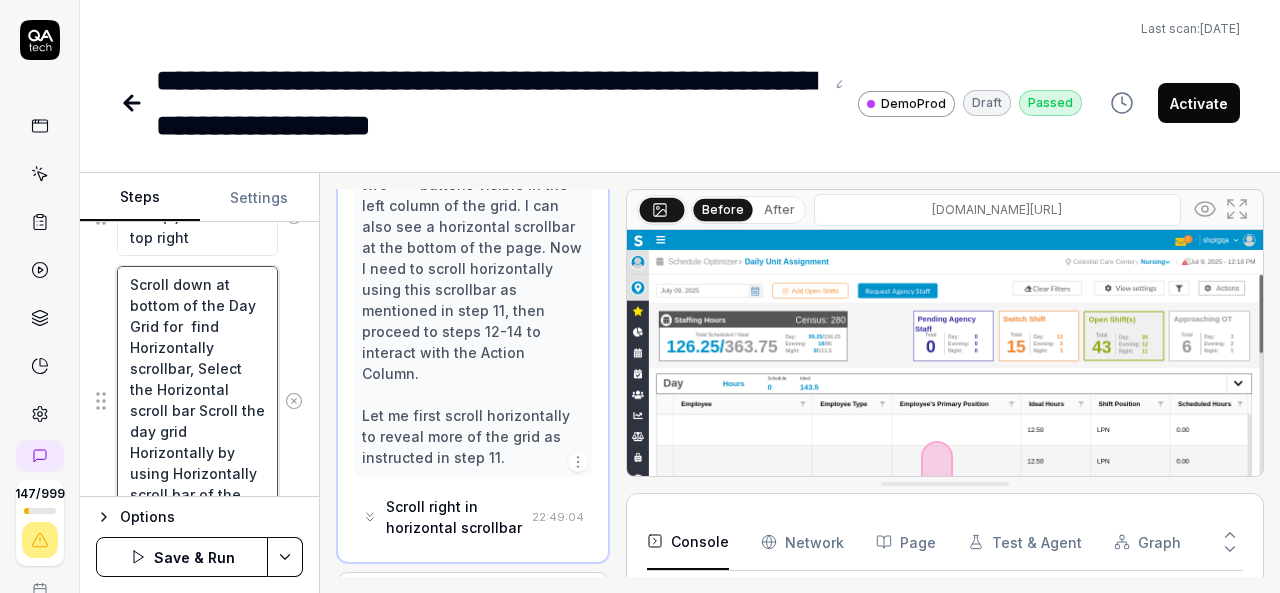 type on "*" 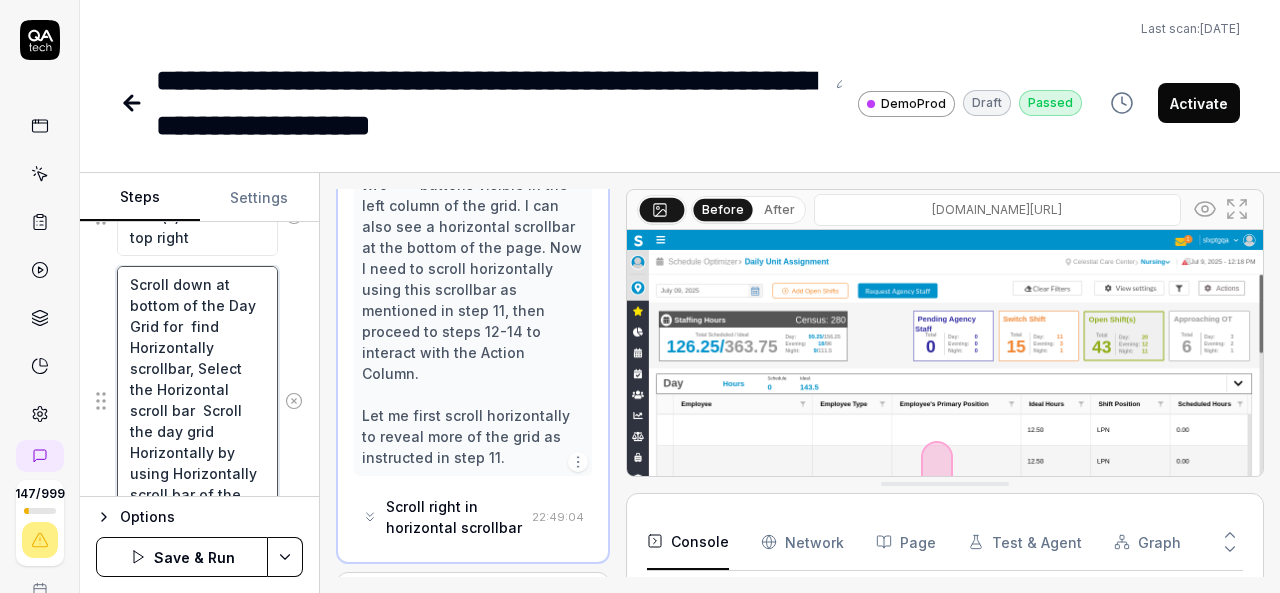 type on "*" 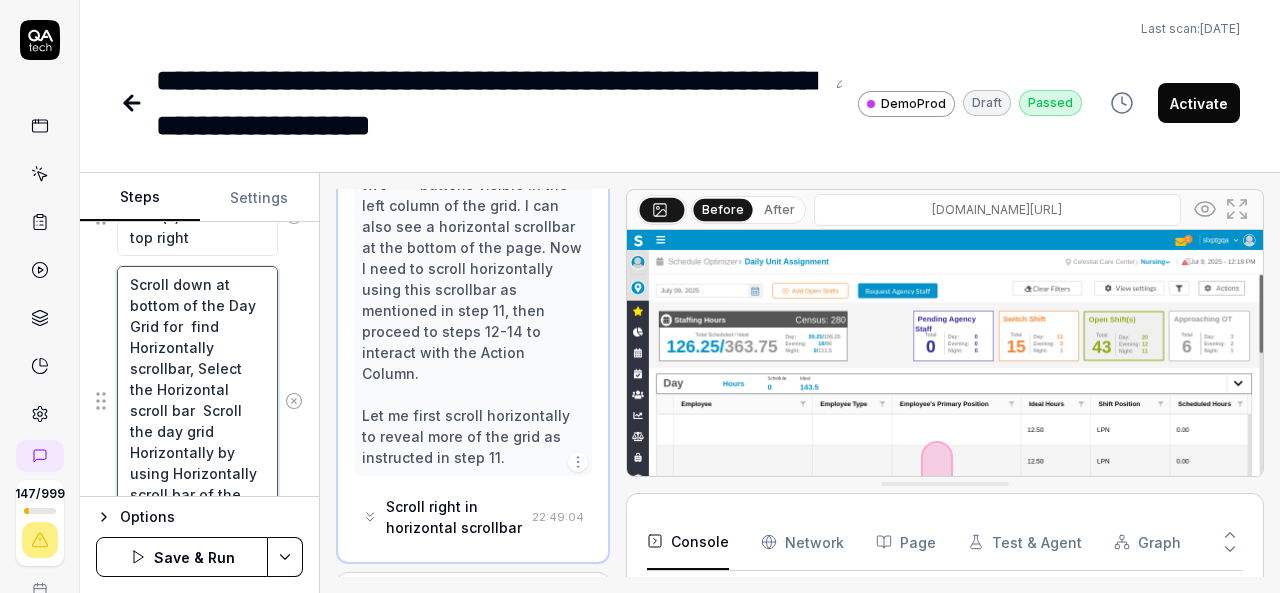 type on "Scroll down at bottom of the Day Grid for  find Horizontally scrollbar, Select the Horizontal scroll bar a Scroll the day grid Horizontally by using Horizontally scroll bar of the grid" 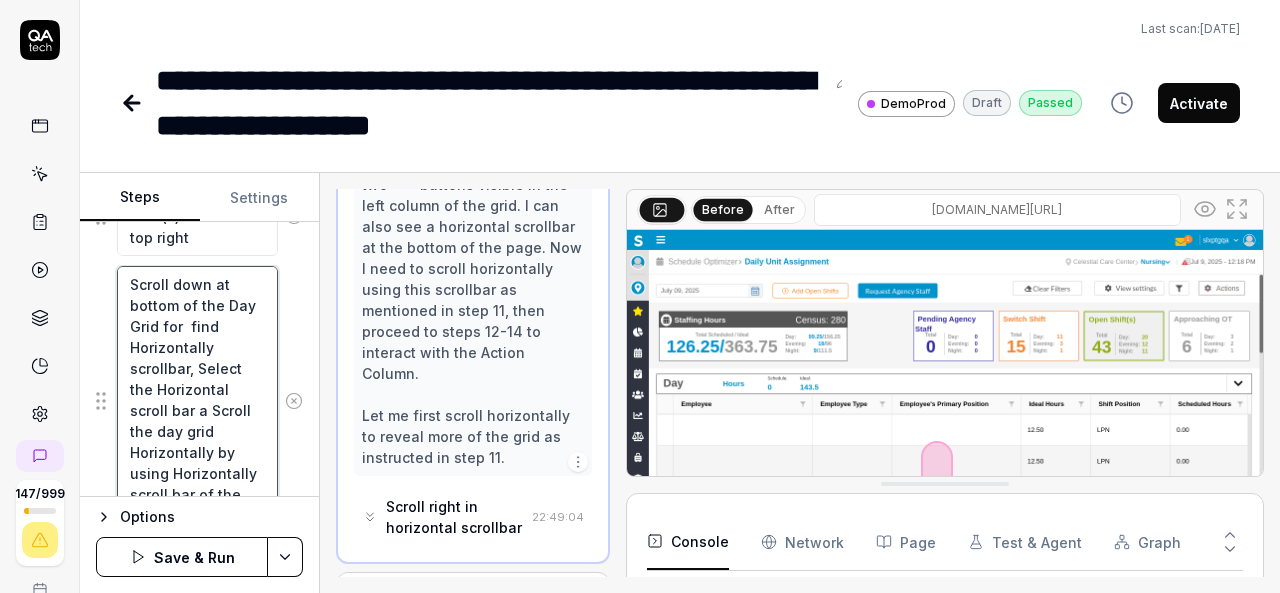 type on "*" 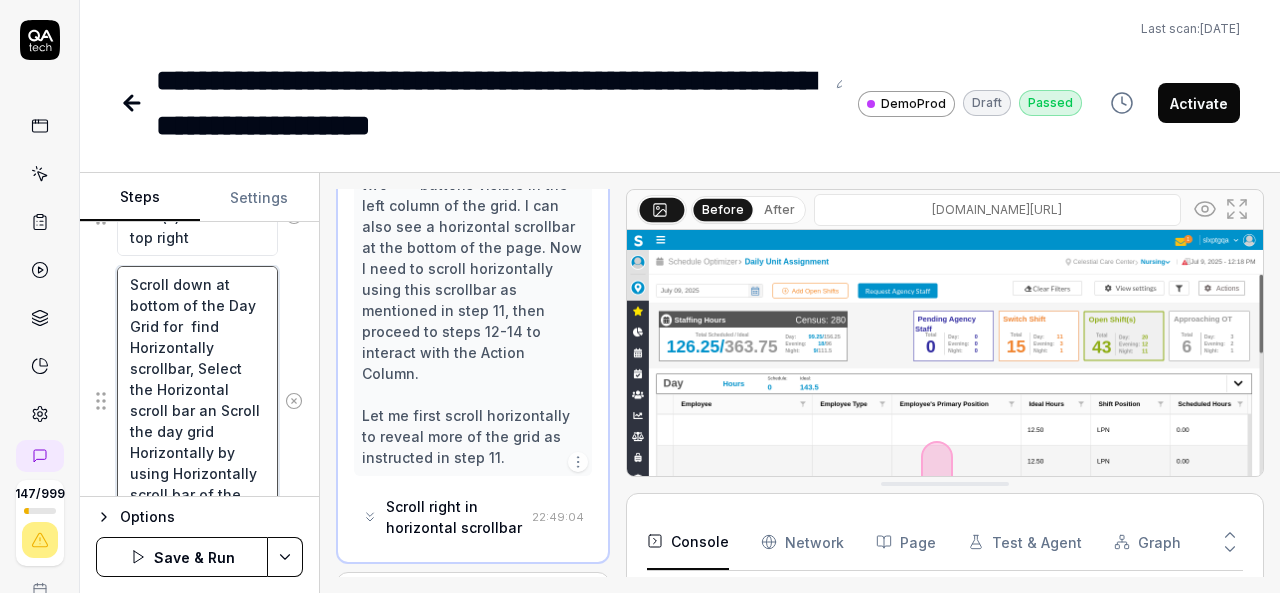 type on "*" 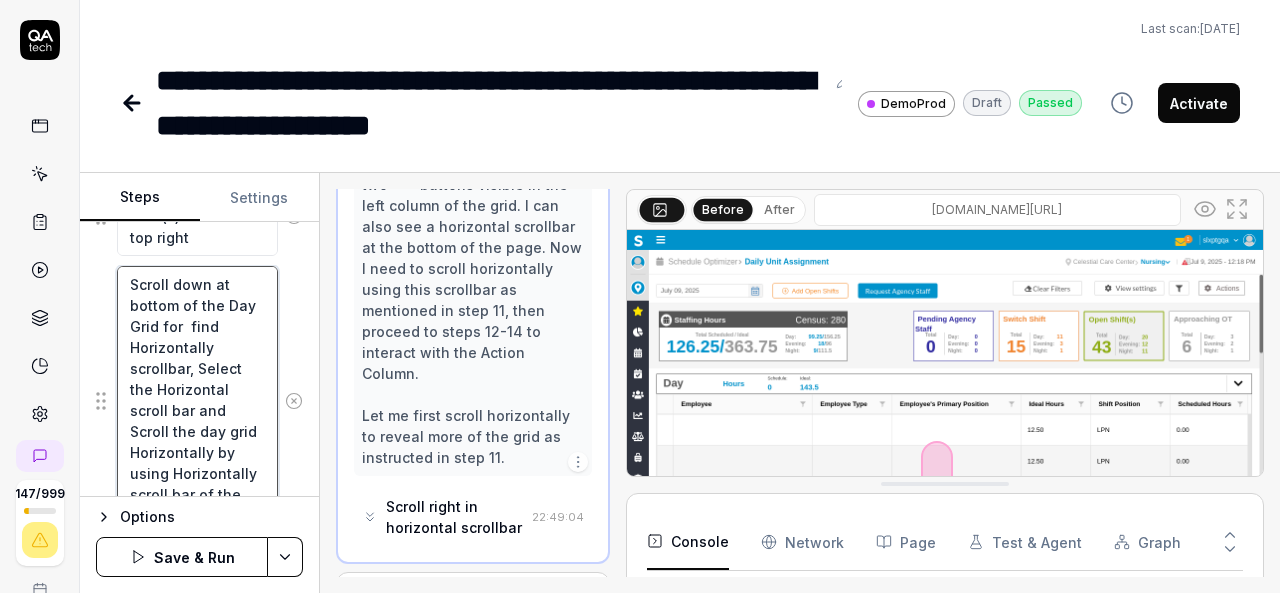 type on "*" 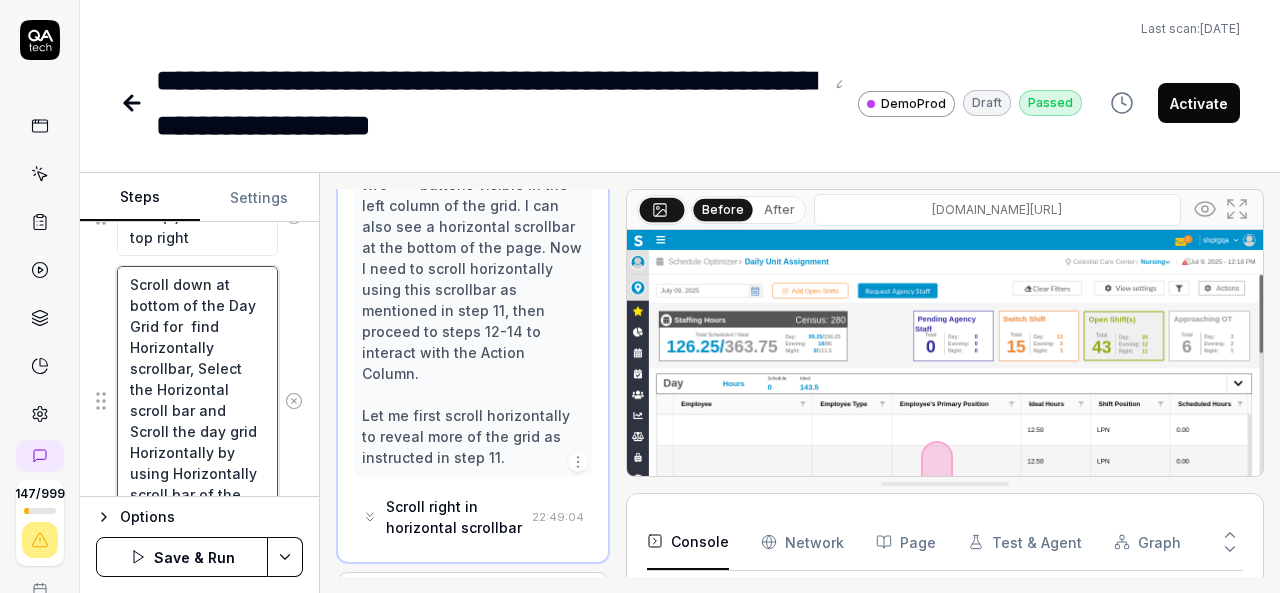 scroll, scrollTop: 84, scrollLeft: 0, axis: vertical 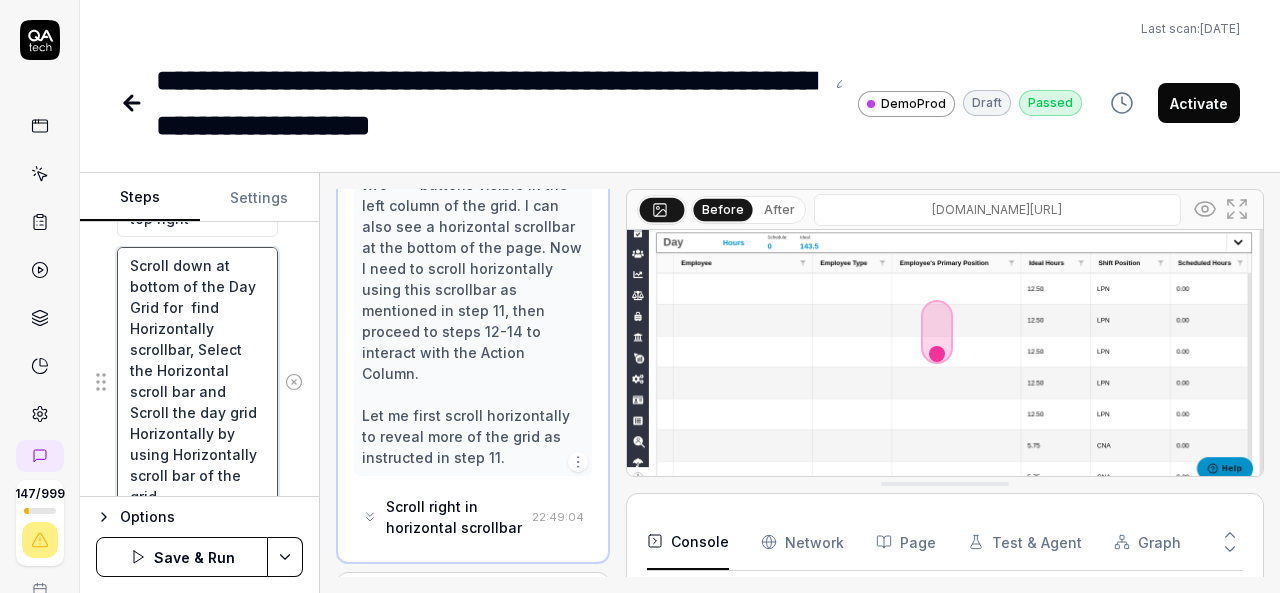 type on "Scroll down at bottom of the Day Grid for  find Horizontally scrollbar, Select the Horizontal scroll bar and  Scroll the day grid Horizontally by using Horizontally scroll bar of the grid" 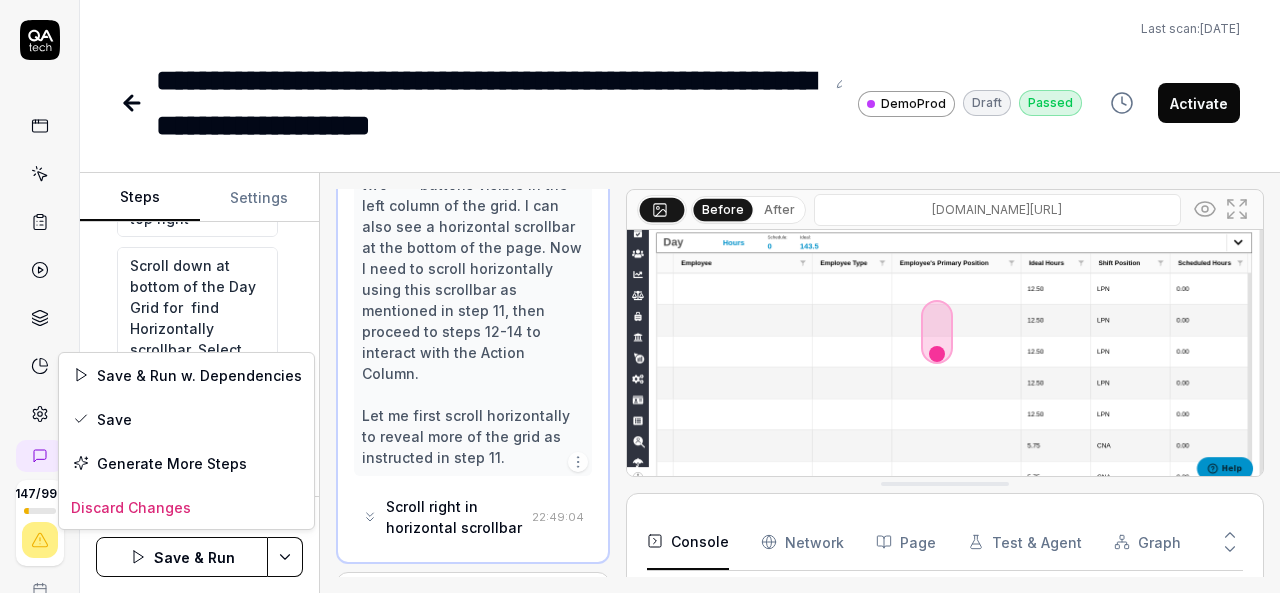 click on "**********" at bounding box center [640, 296] 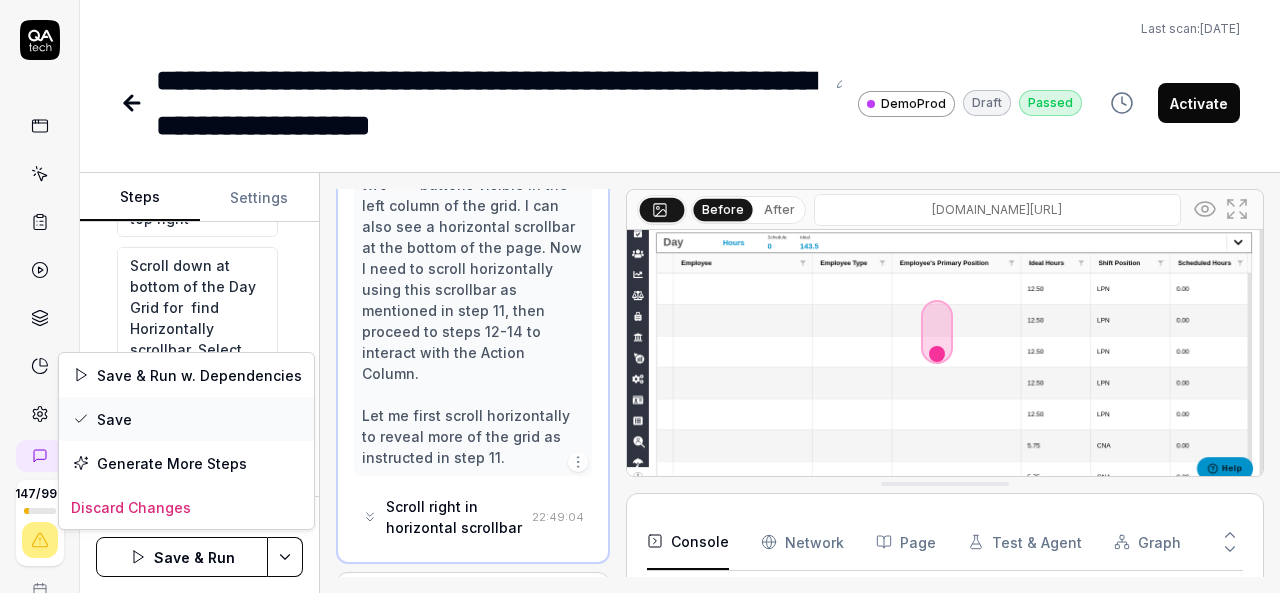 click on "Save" at bounding box center (186, 419) 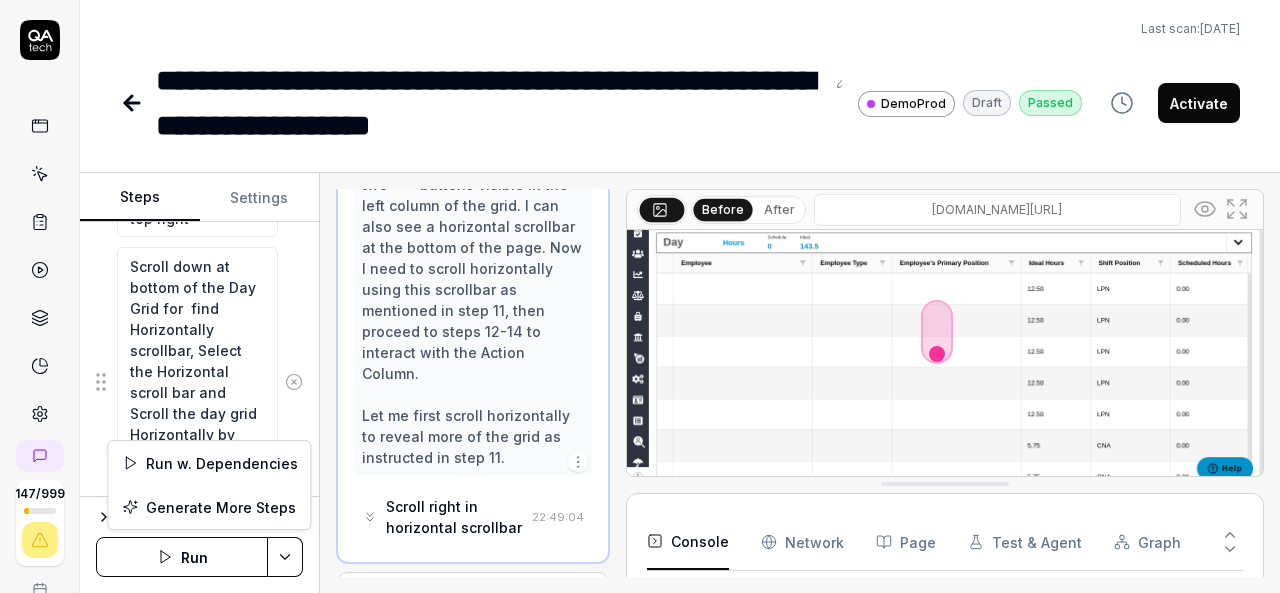 click on "**********" at bounding box center [640, 296] 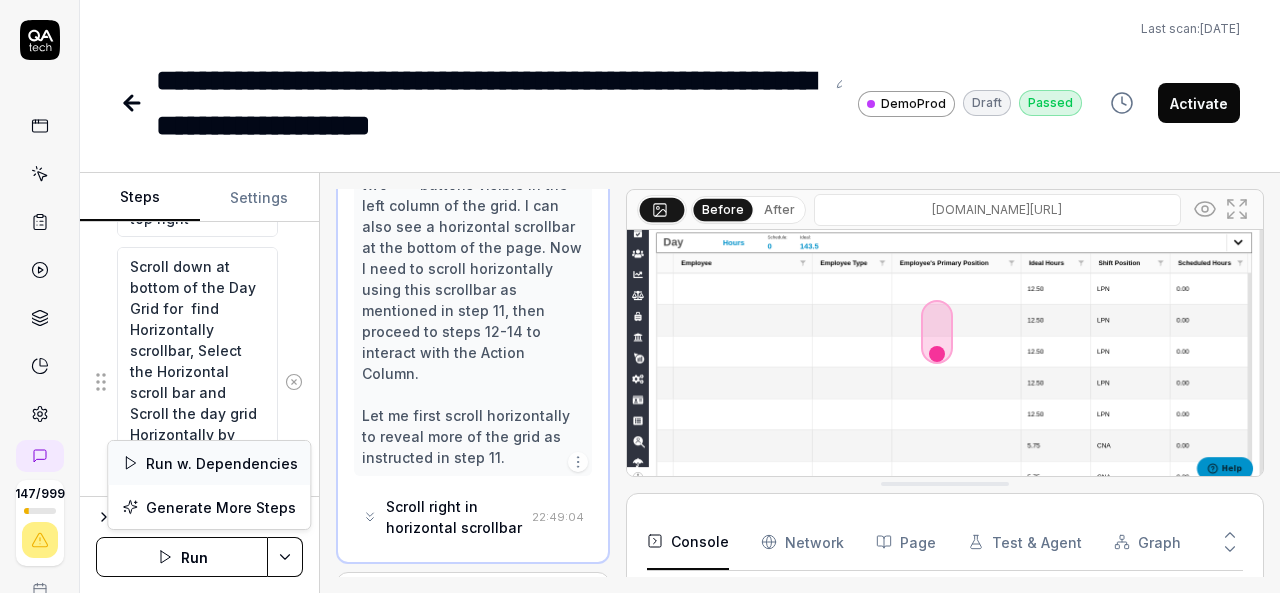 click on "Run w. Dependencies" at bounding box center (209, 463) 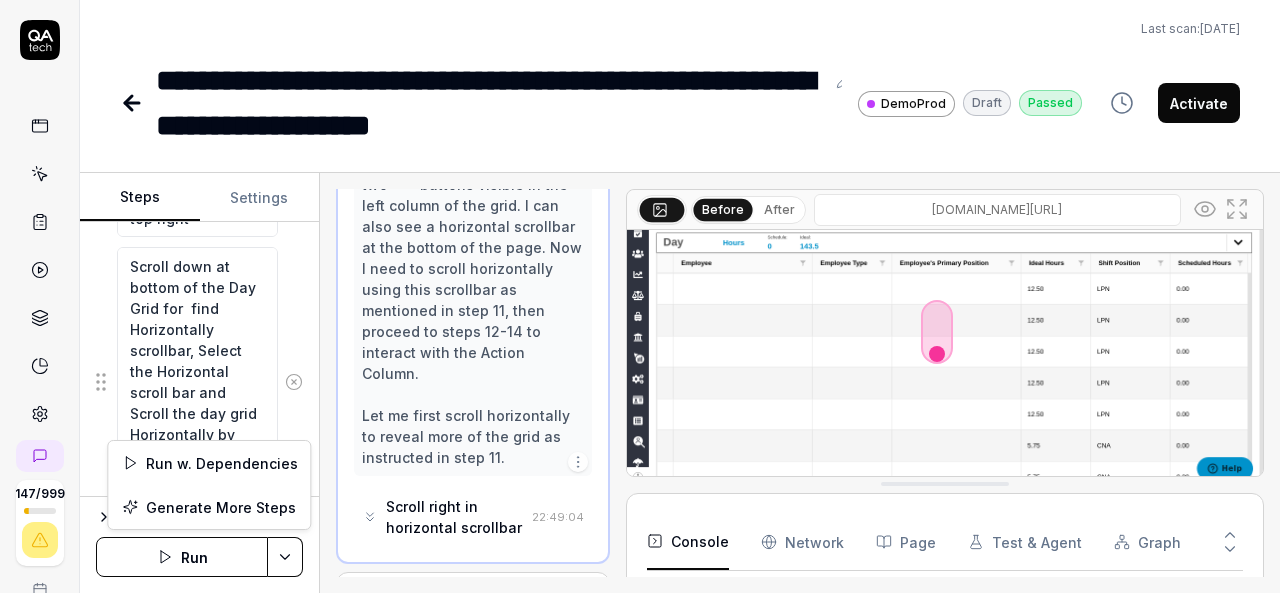 type on "*" 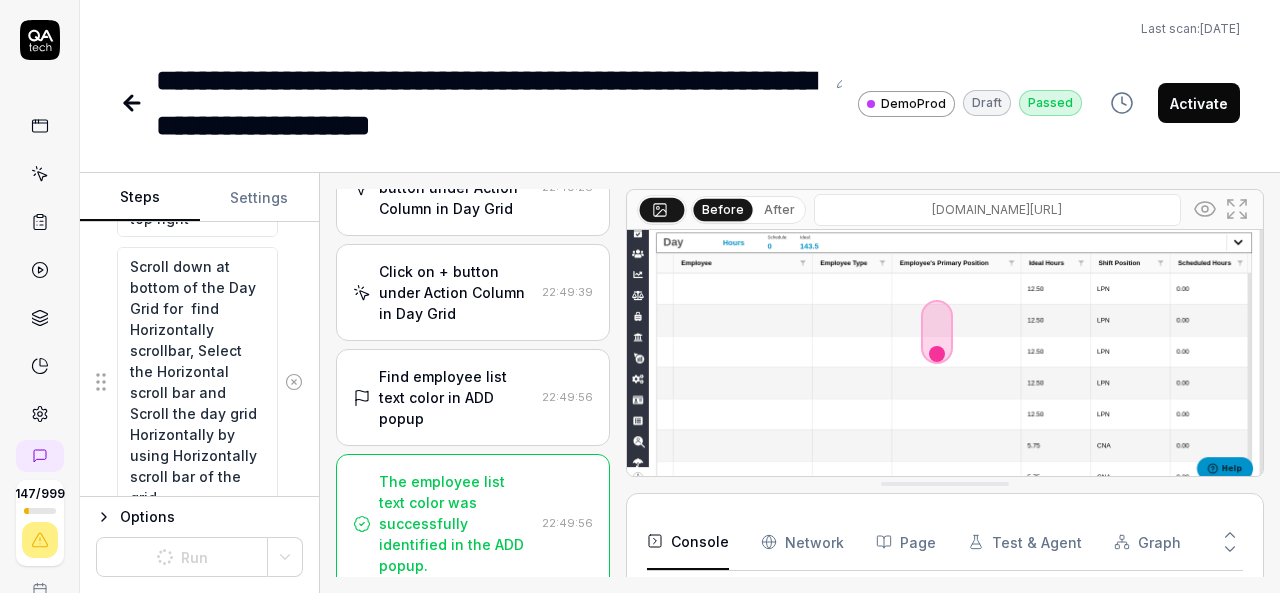 scroll, scrollTop: 2581, scrollLeft: 0, axis: vertical 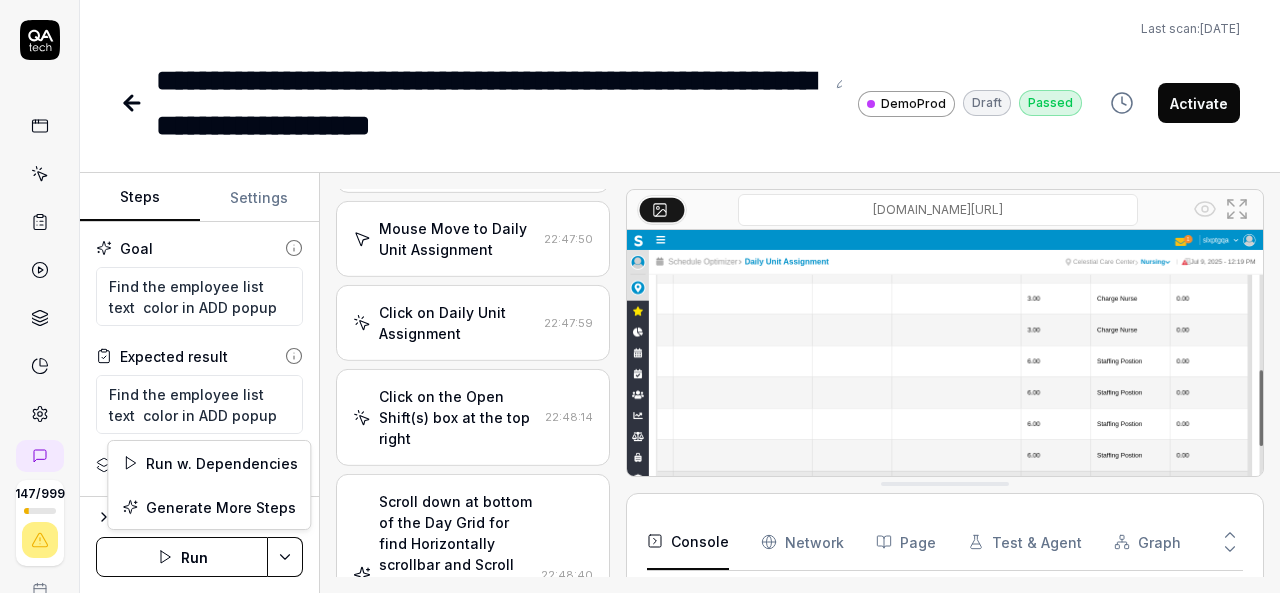 click on "**********" at bounding box center [640, 296] 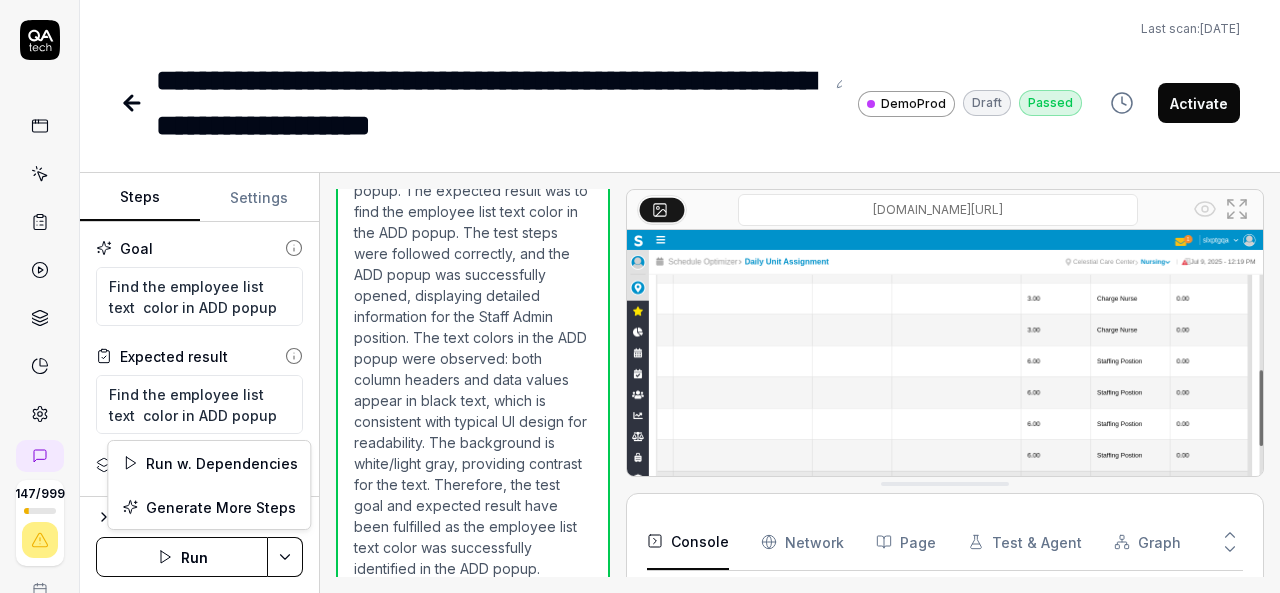 scroll, scrollTop: 1782, scrollLeft: 0, axis: vertical 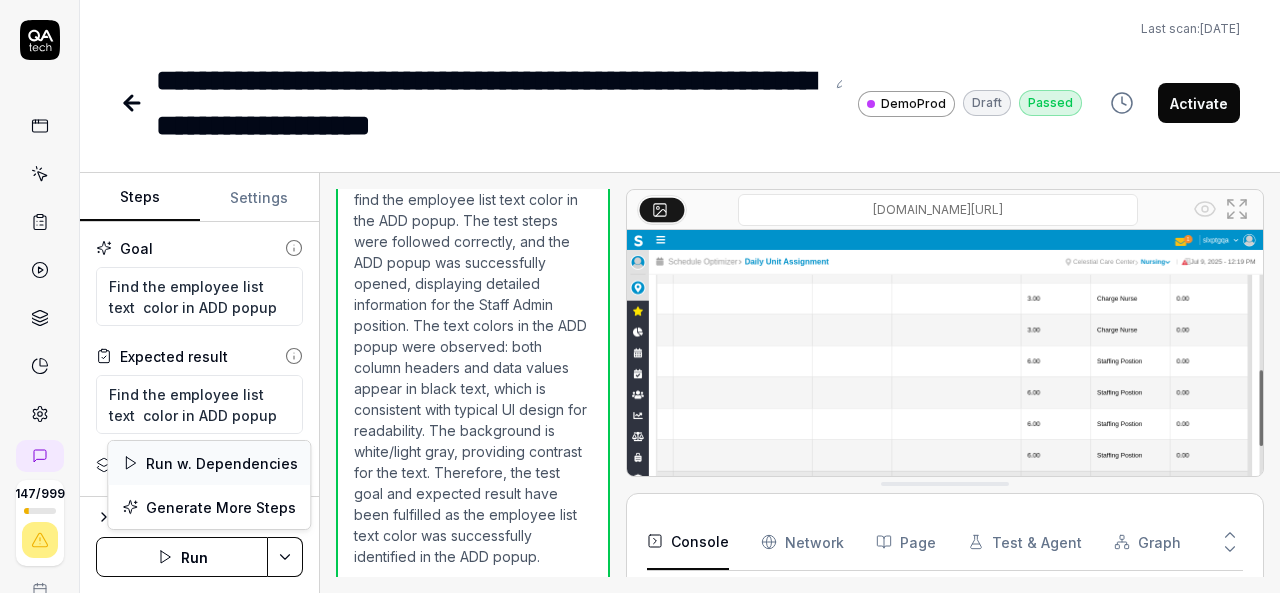 click on "Run w. Dependencies" at bounding box center [209, 463] 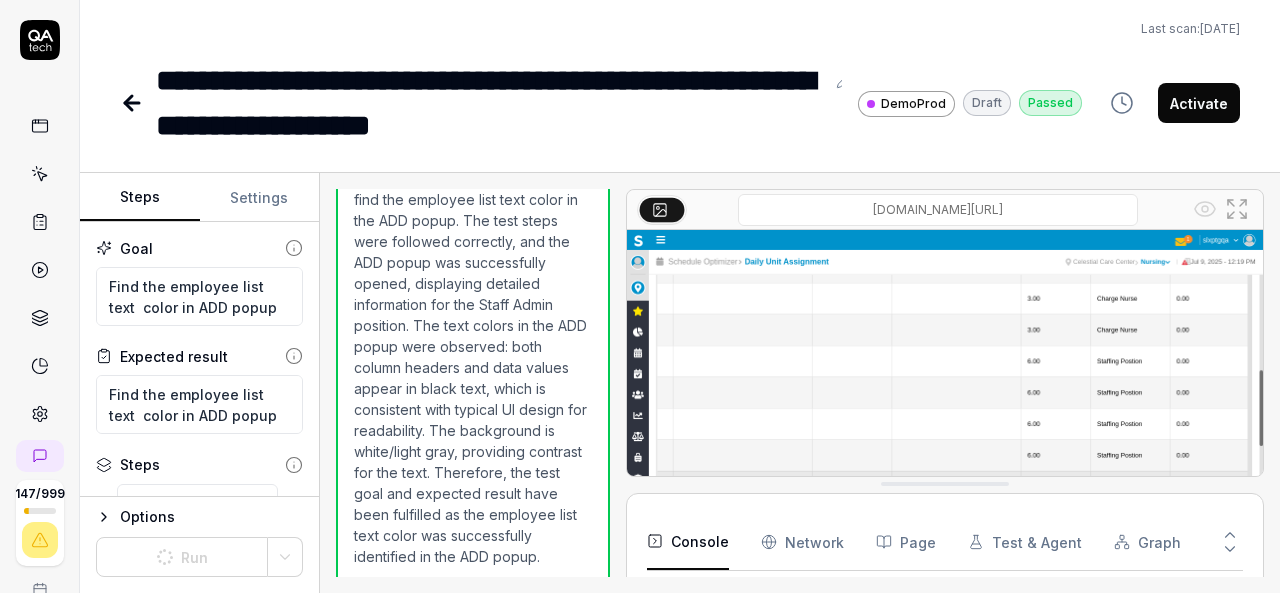 type on "*" 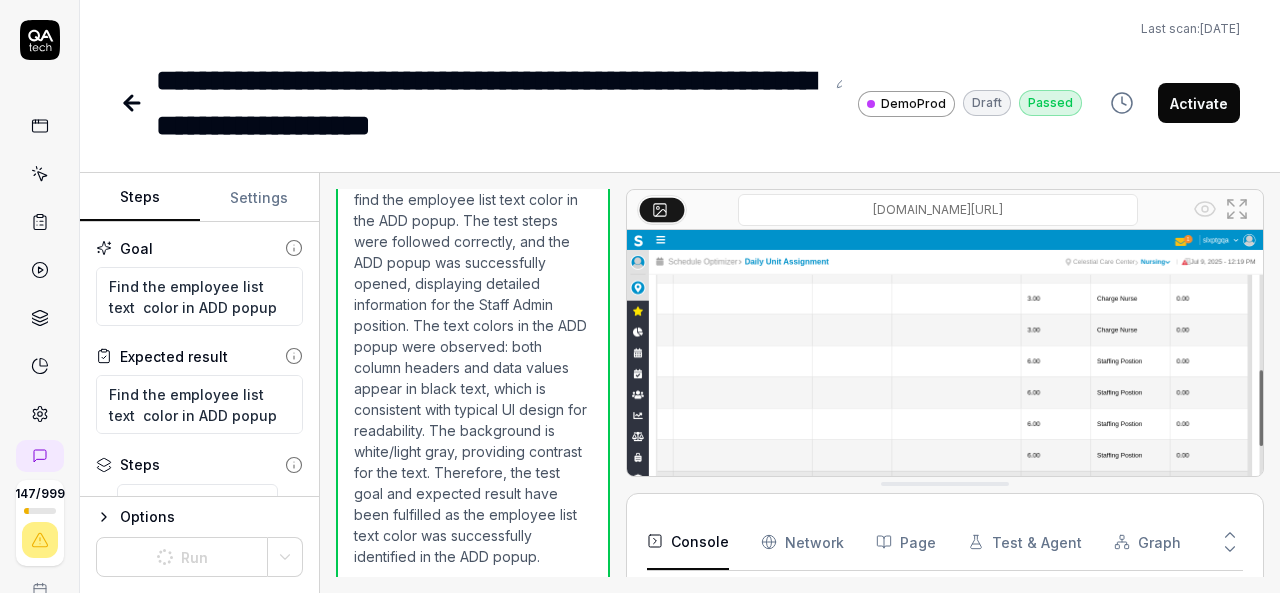 click on "**********" at bounding box center (490, 103) 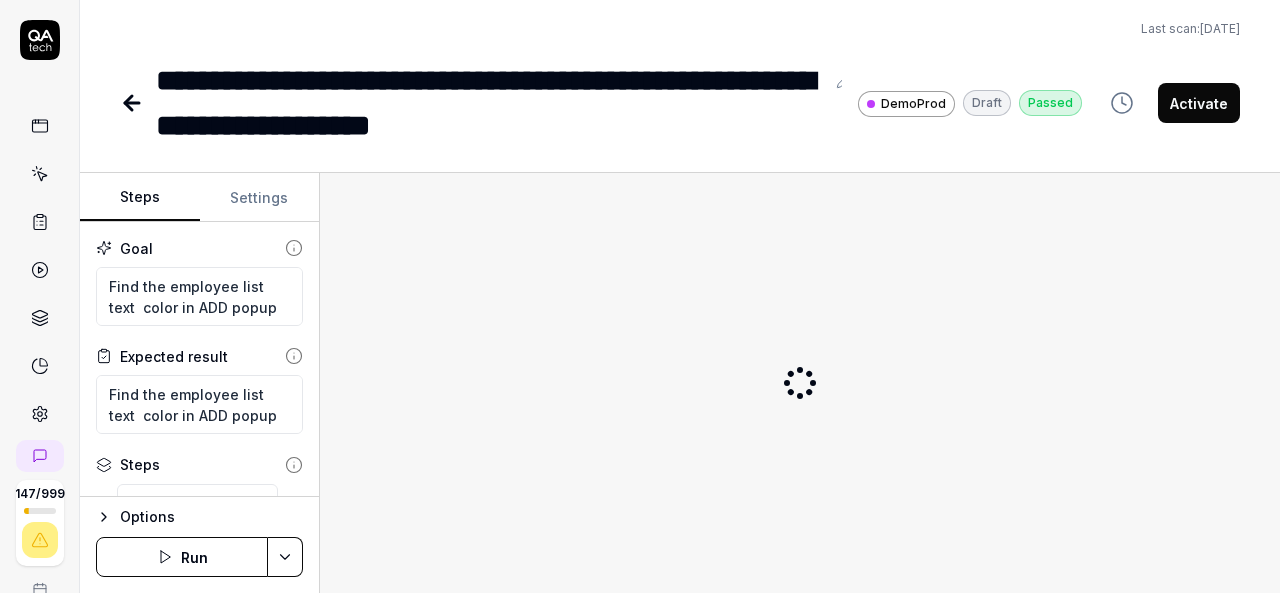scroll, scrollTop: 0, scrollLeft: 0, axis: both 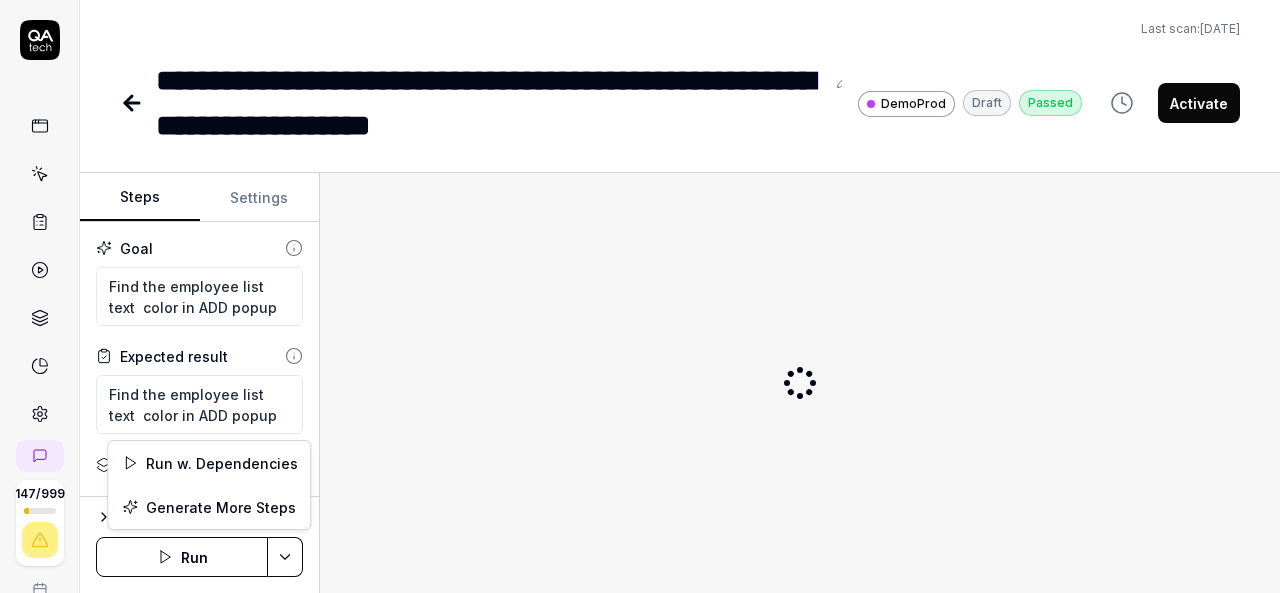 click on "**********" at bounding box center (640, 296) 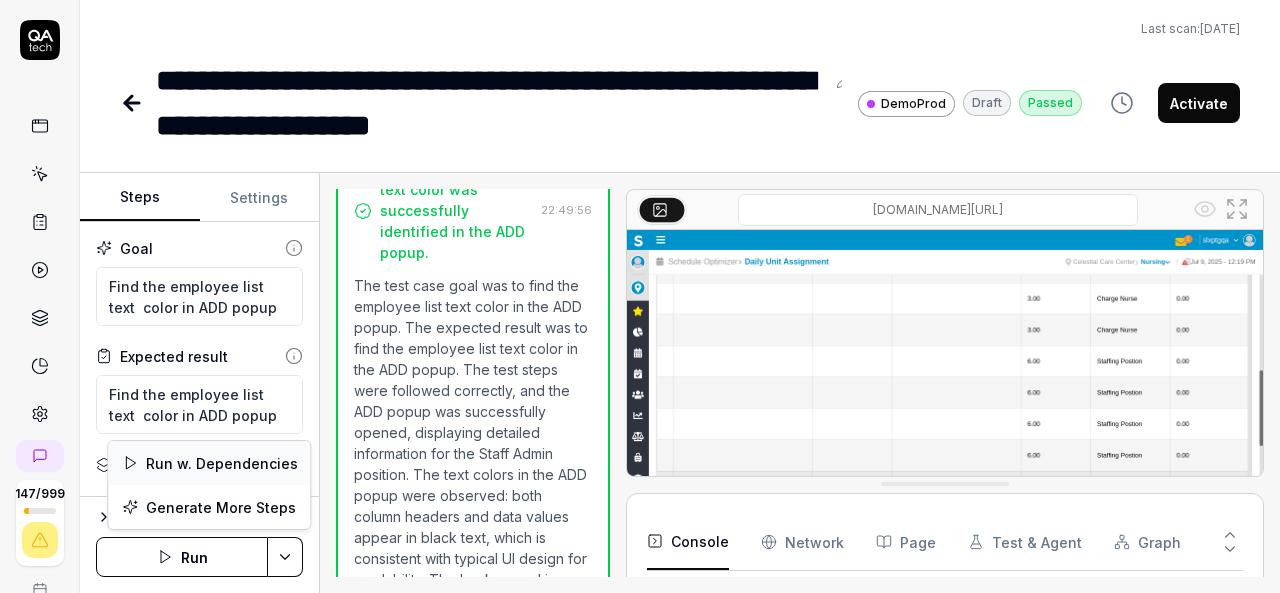 scroll, scrollTop: 1782, scrollLeft: 0, axis: vertical 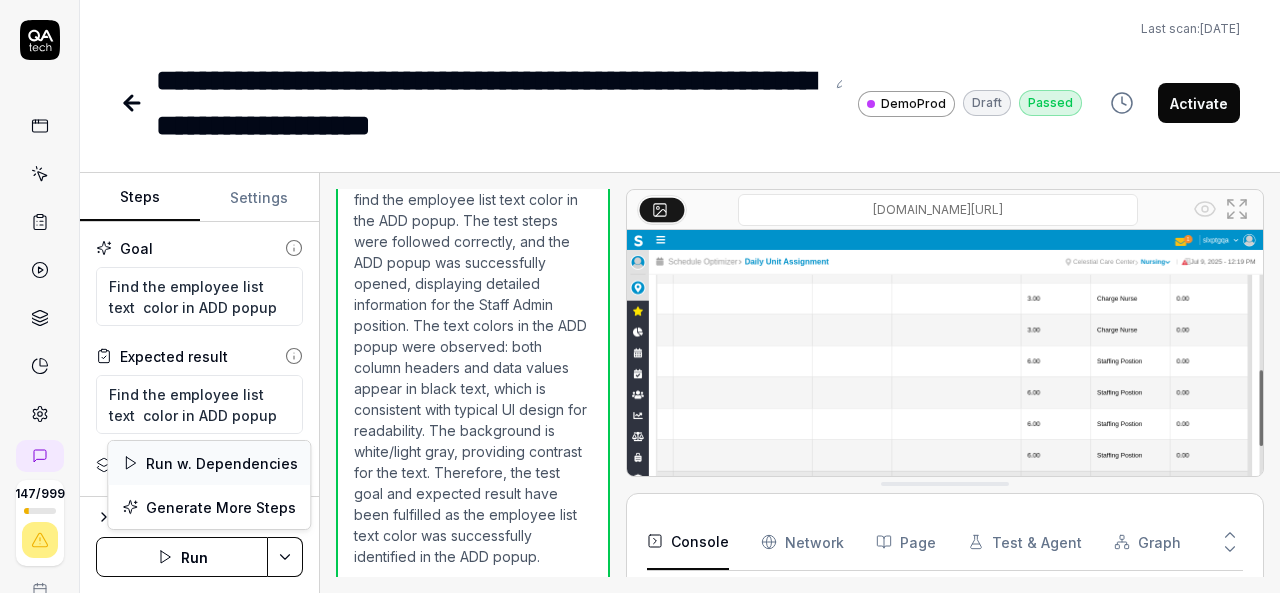 click on "Run w. Dependencies" at bounding box center (209, 463) 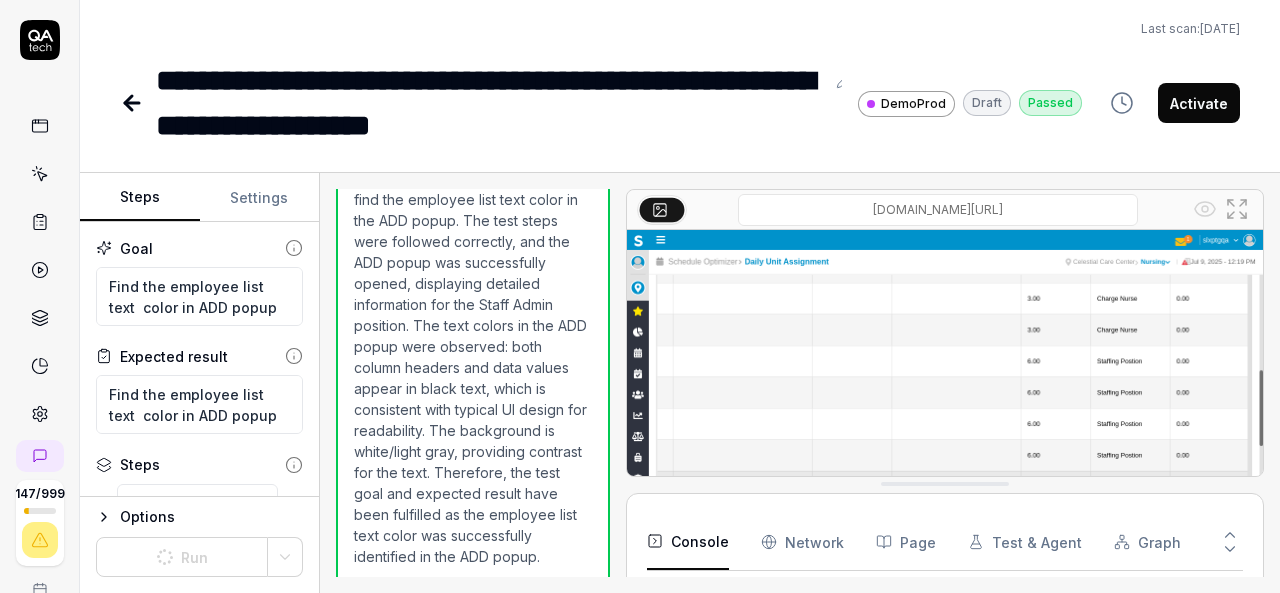 scroll, scrollTop: 32, scrollLeft: 0, axis: vertical 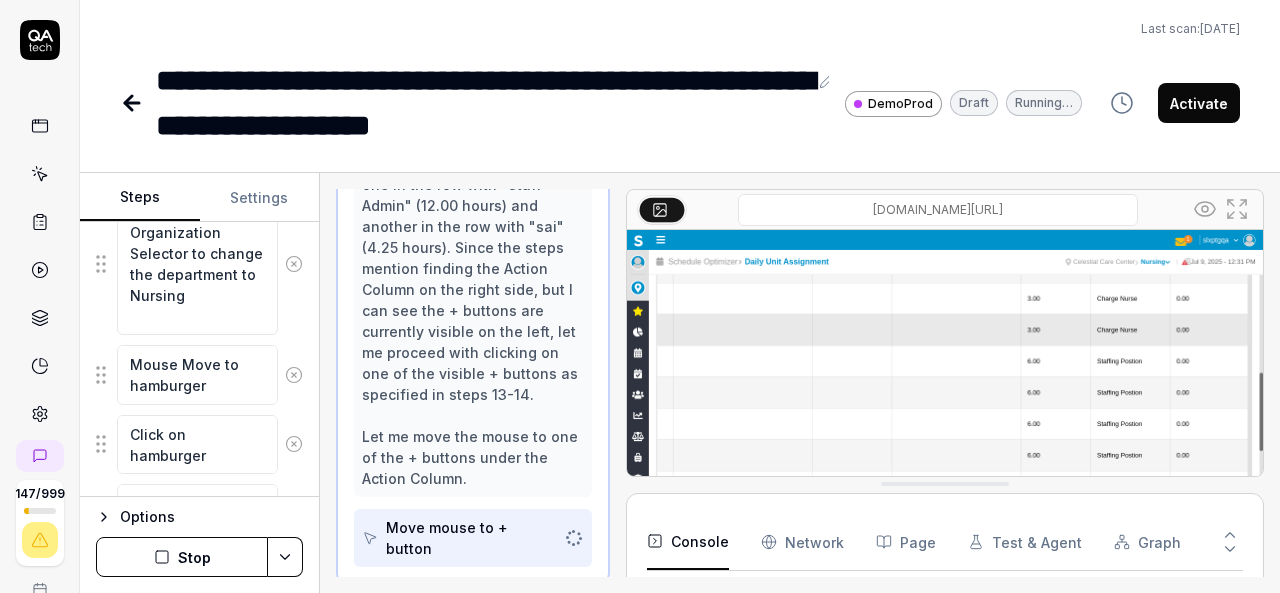 click 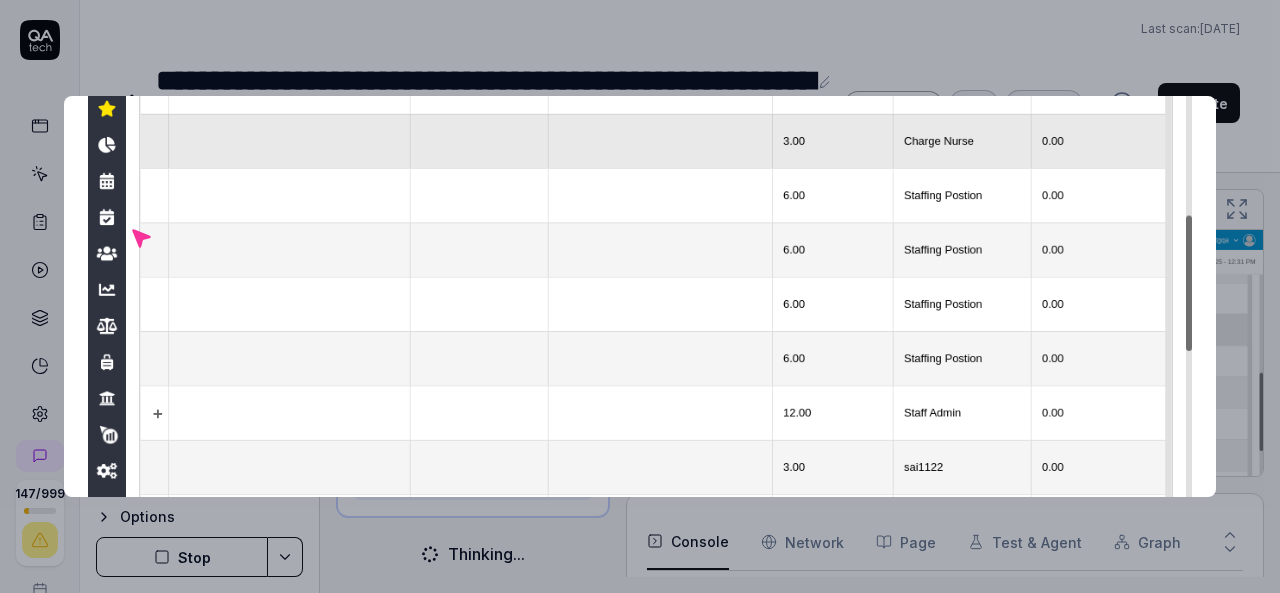 scroll, scrollTop: 1344, scrollLeft: 0, axis: vertical 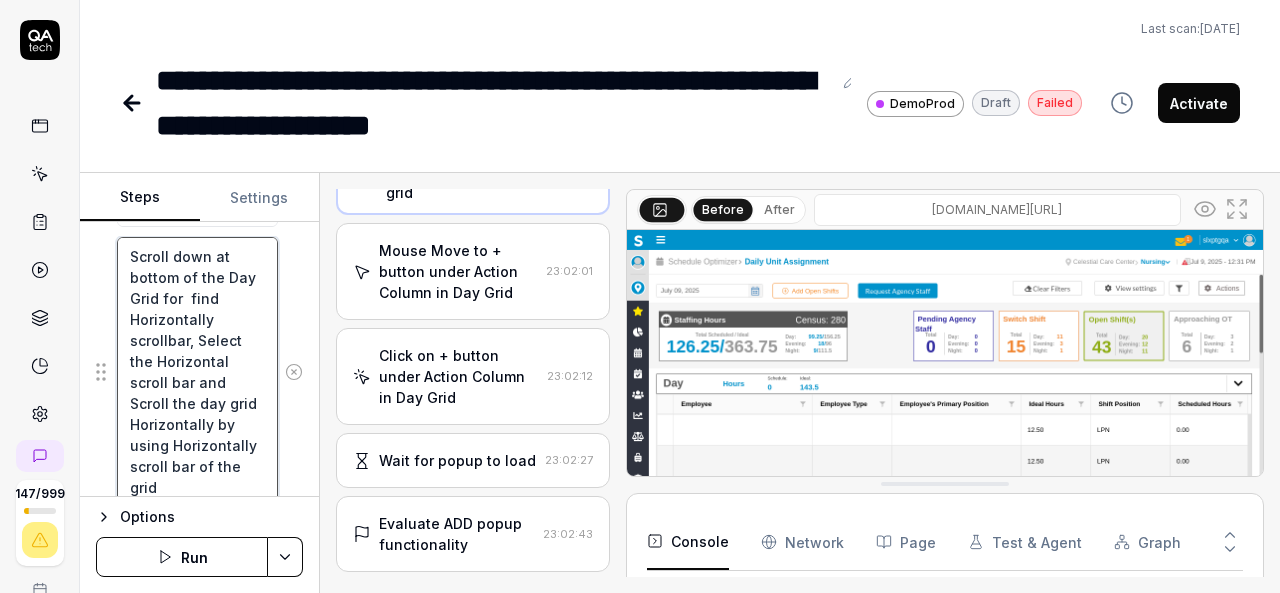click on "Scroll down at bottom of the Day Grid for  find Horizontally scrollbar, Select the Horizontal scroll bar and  Scroll the day grid Horizontally by using Horizontally scroll bar of the grid" at bounding box center [197, 371] 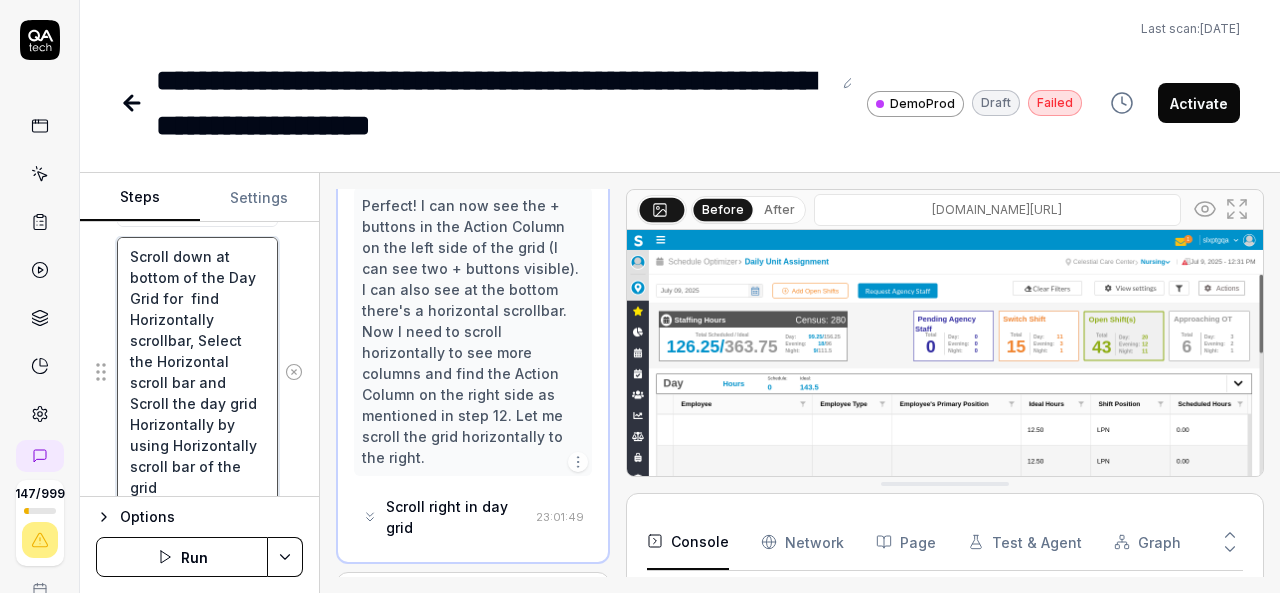 scroll, scrollTop: 1854, scrollLeft: 0, axis: vertical 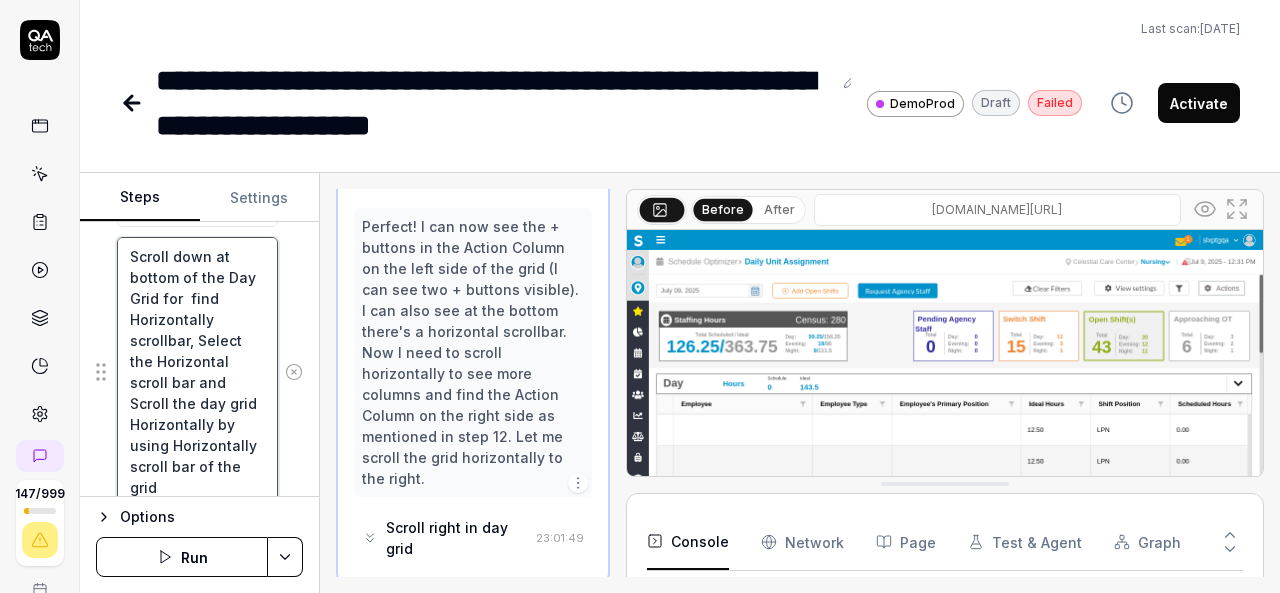 type on "*" 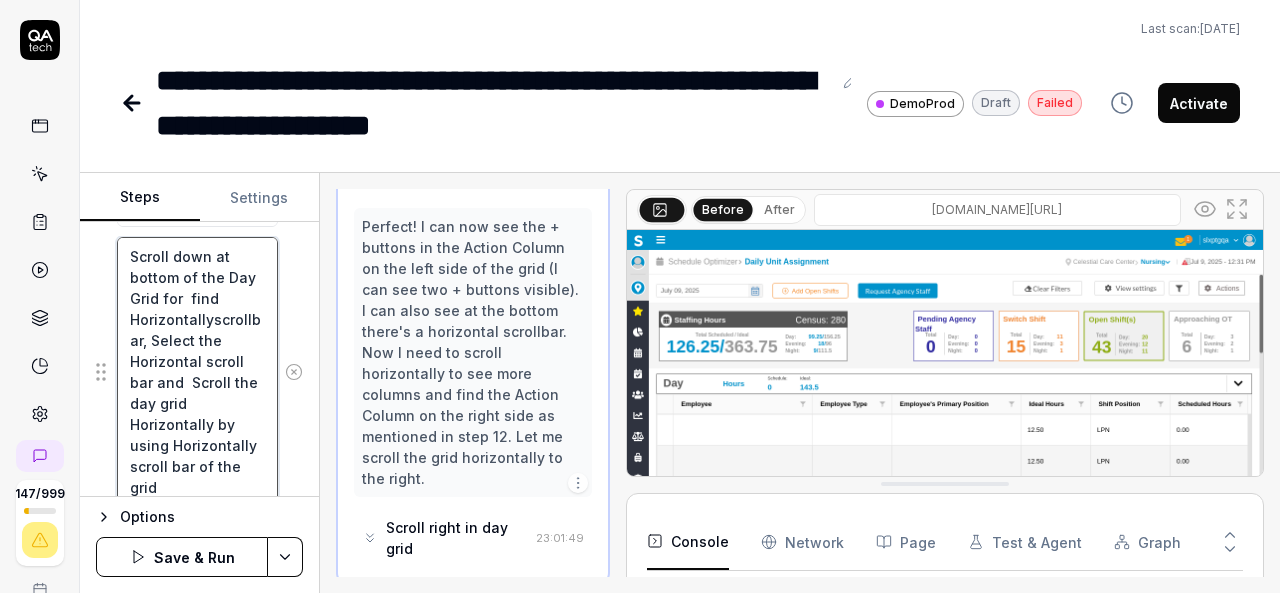 type on "*" 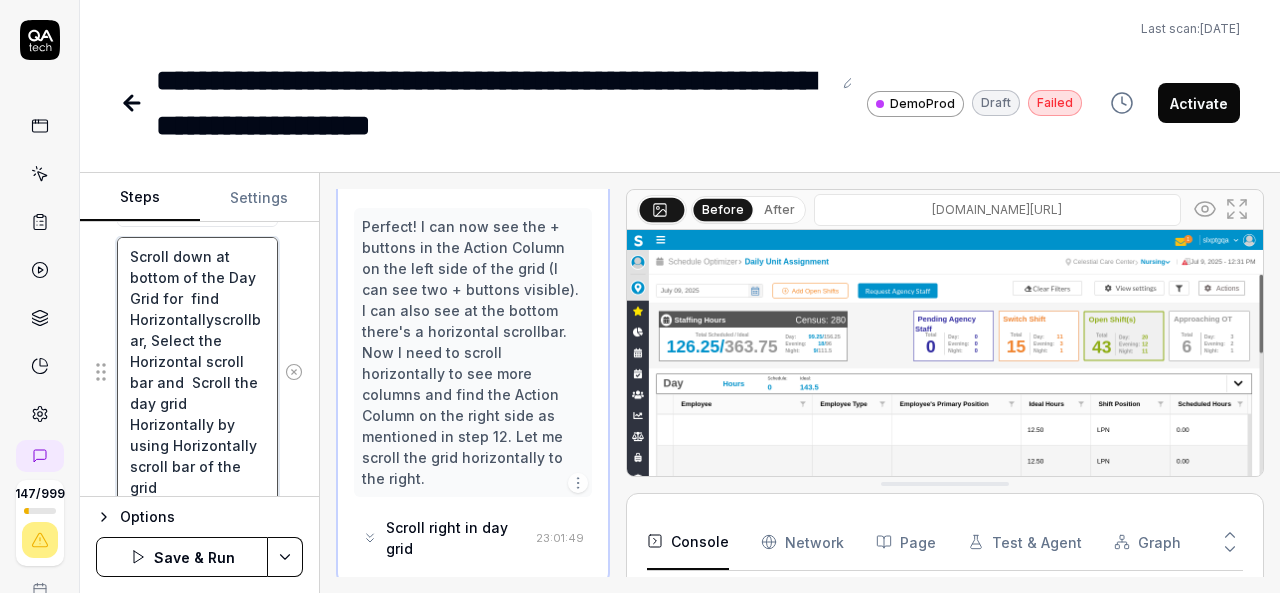 type on "Scroll down at bottom of the Day Grid for  find Horizontallscrollbar, Select the Horizontal scroll bar and  Scroll the day grid Horizontally by using Horizontally scroll bar of the grid" 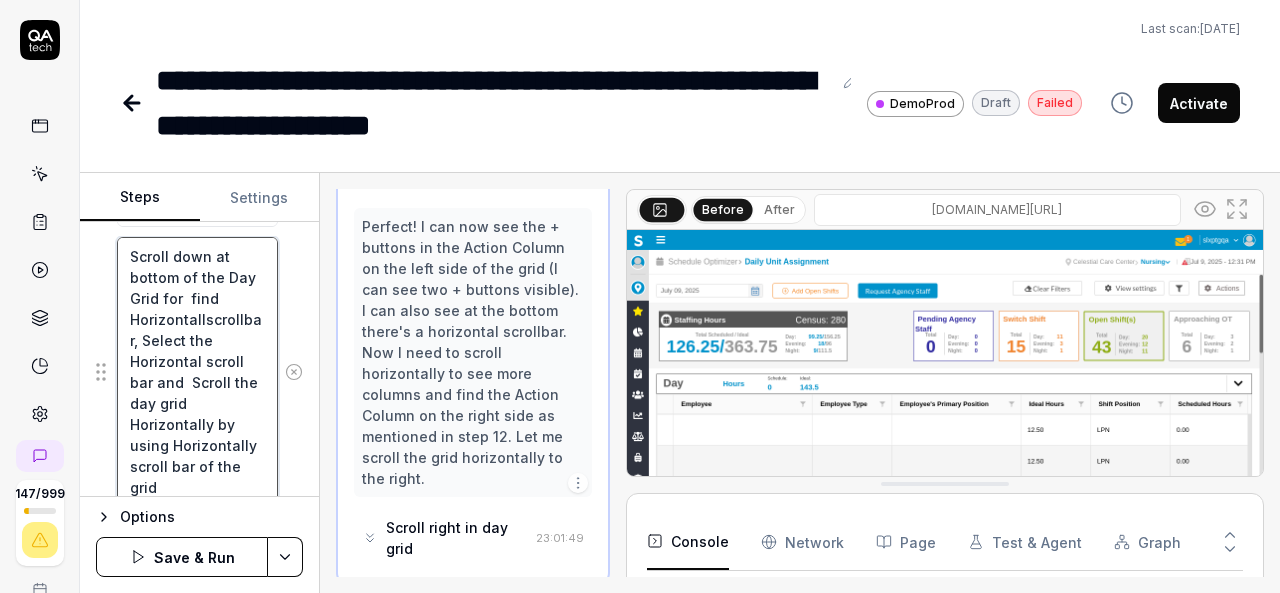 type on "*" 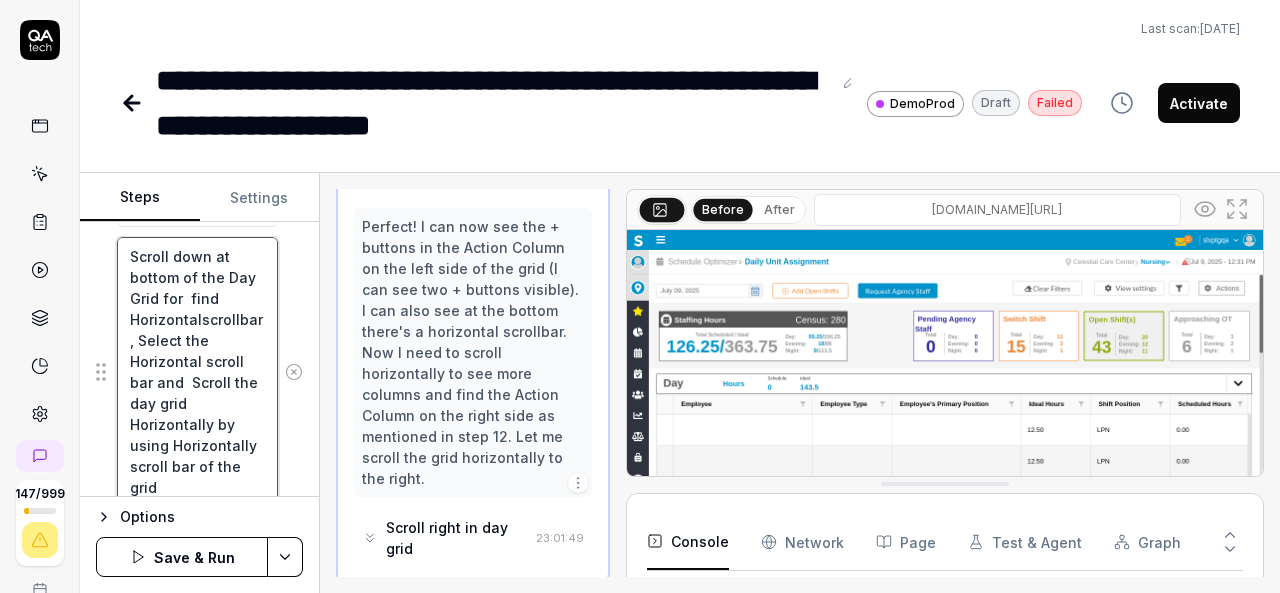 type on "*" 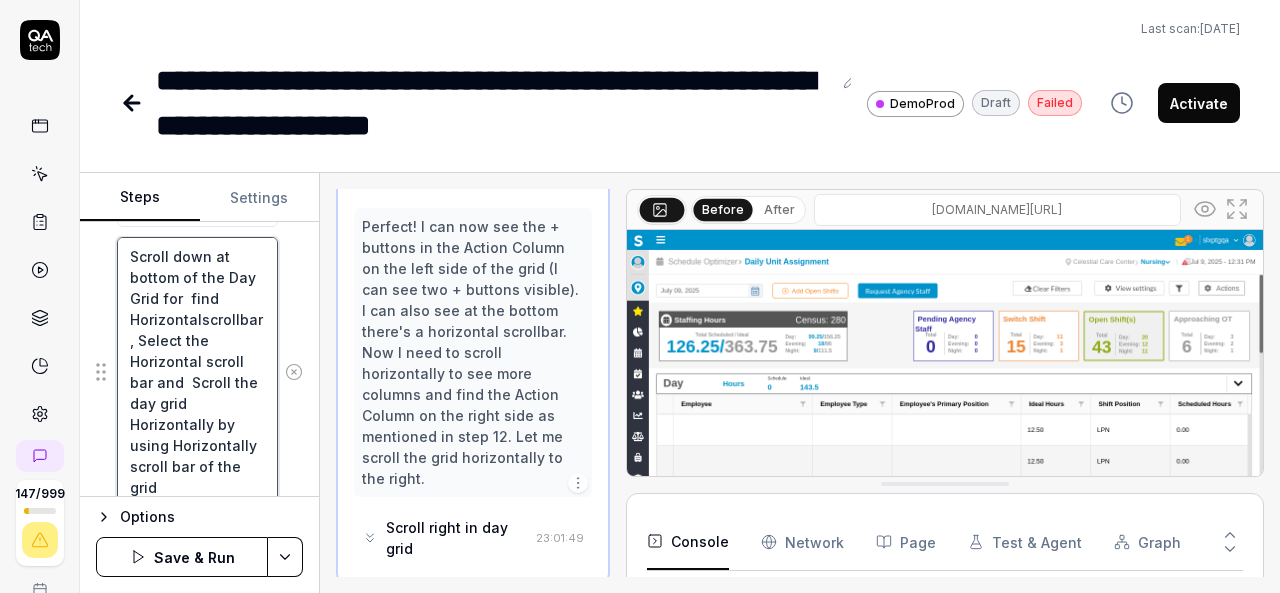 type on "Scroll down at bottom of the Day Grid for  find Horizontal scrollbar, Select the Horizontal scroll bar and  Scroll the day grid Horizontally by using Horizontally scroll bar of the grid" 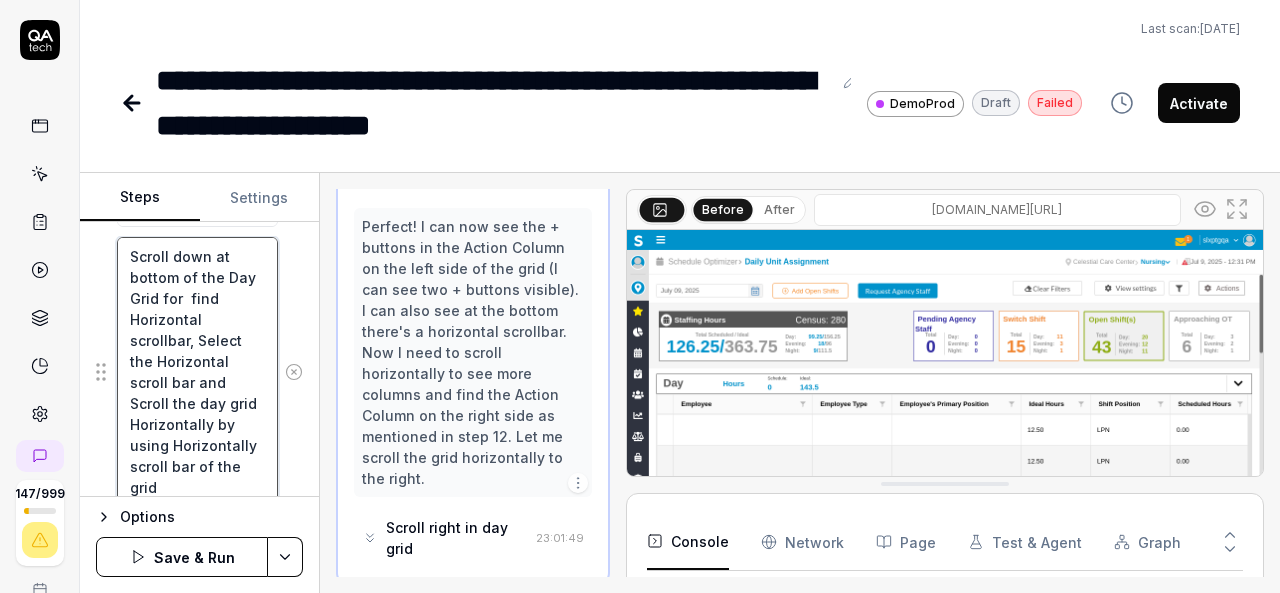 type on "*" 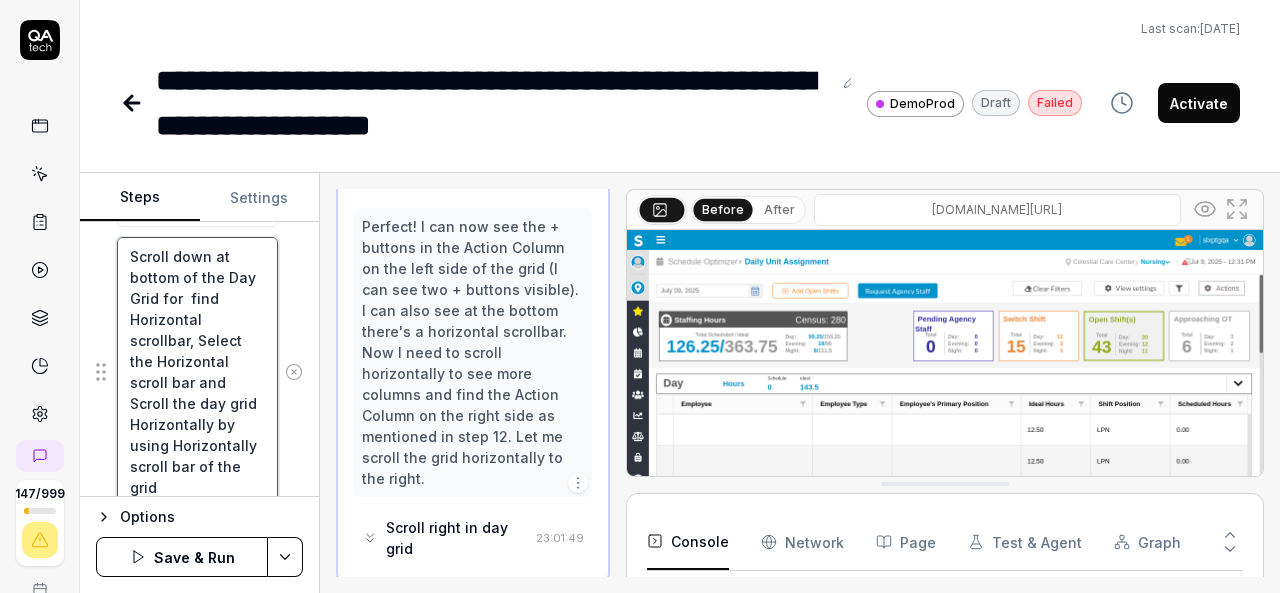 type on "Scroll down at bottom of the Day Grid for  find Horizontalscrollbar, Select the Horizontal scroll bar and  Scroll the day grid Horizontally by using Horizontally scroll bar of the grid" 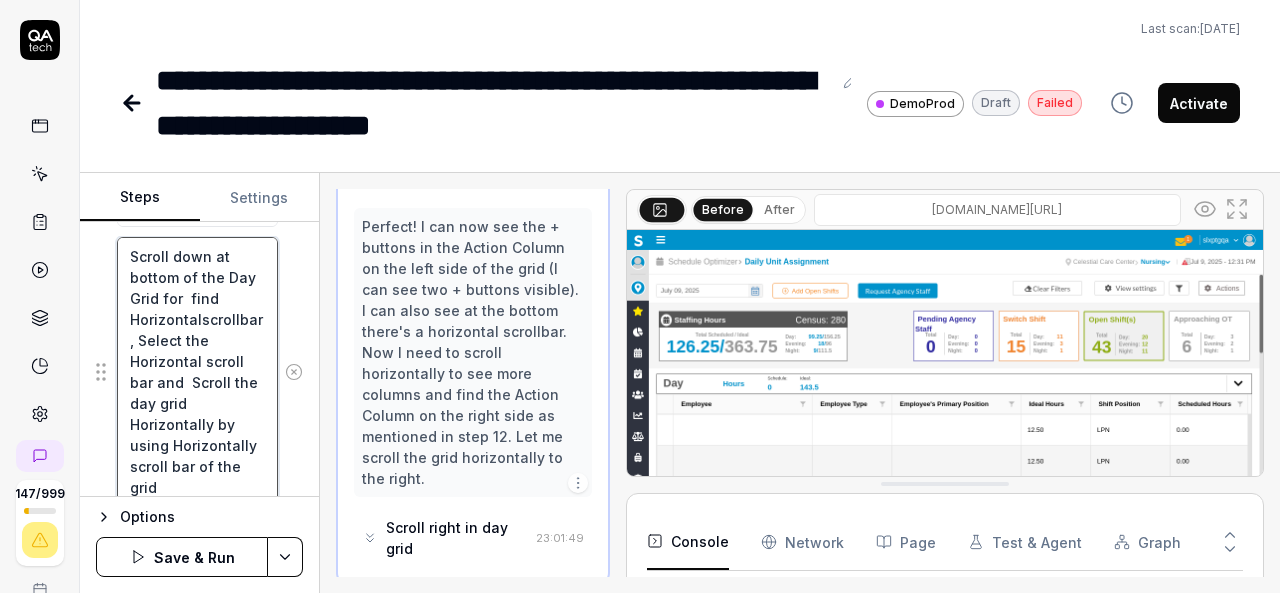 type on "*" 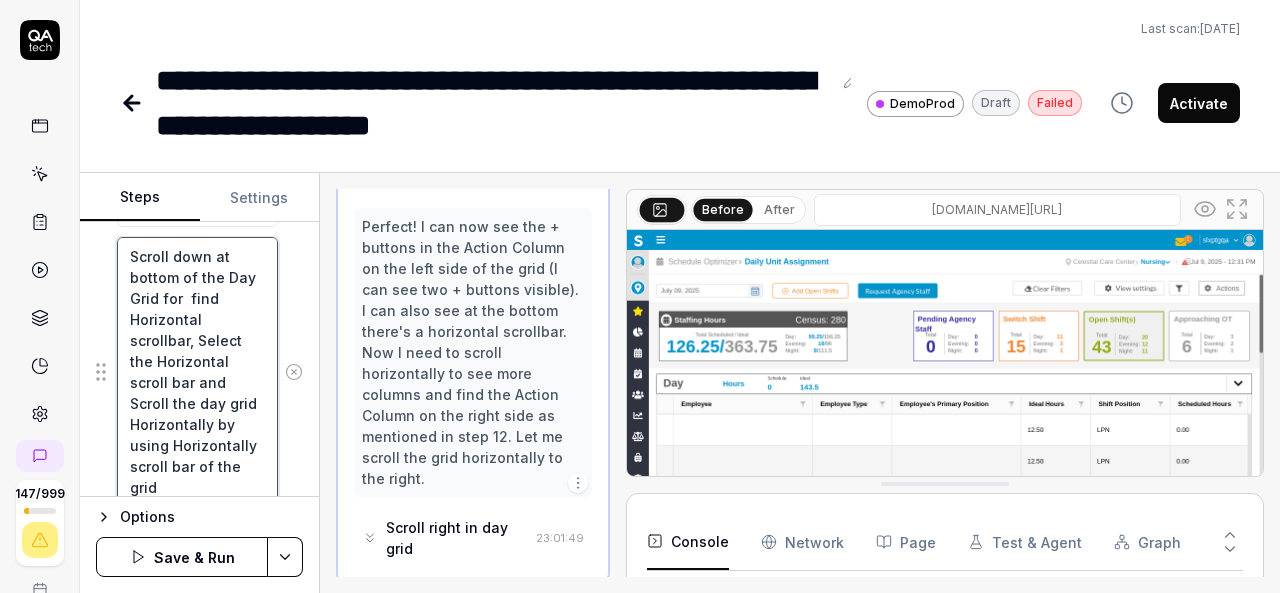 type on "Scroll down at bottom of the Day Grid for  find Horizontal scrollbar, Select the Horizontal scroll bar and  Scroll the day grid Horizontally by using Horizontally scroll bar of the grid" 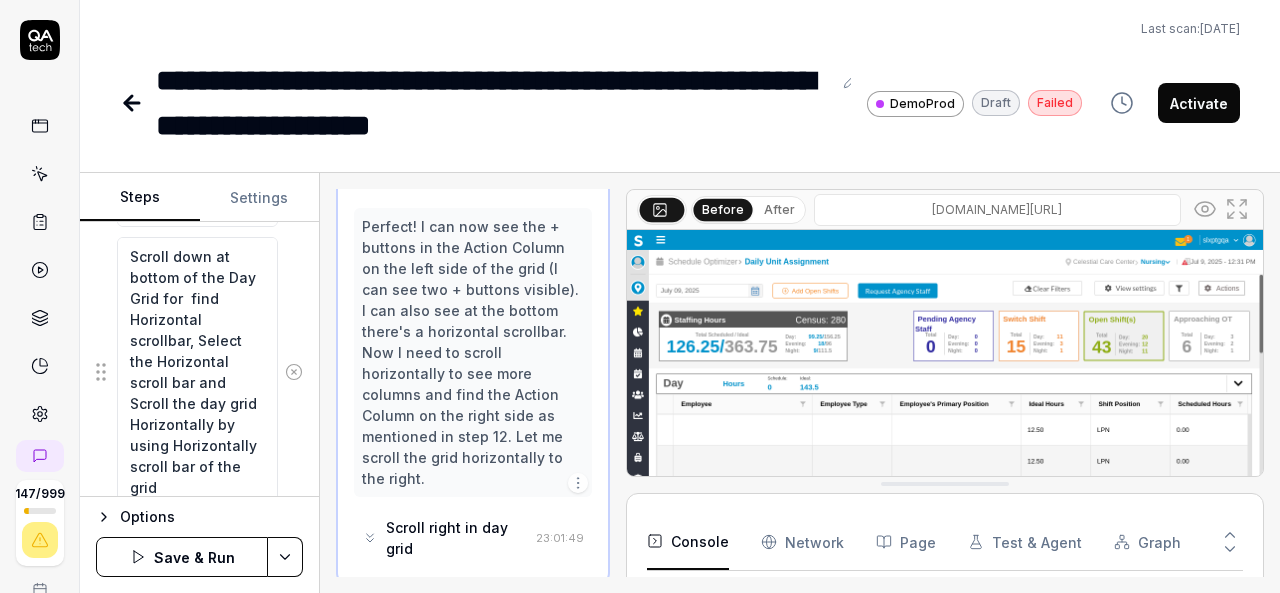 click on "**********" at bounding box center [640, 296] 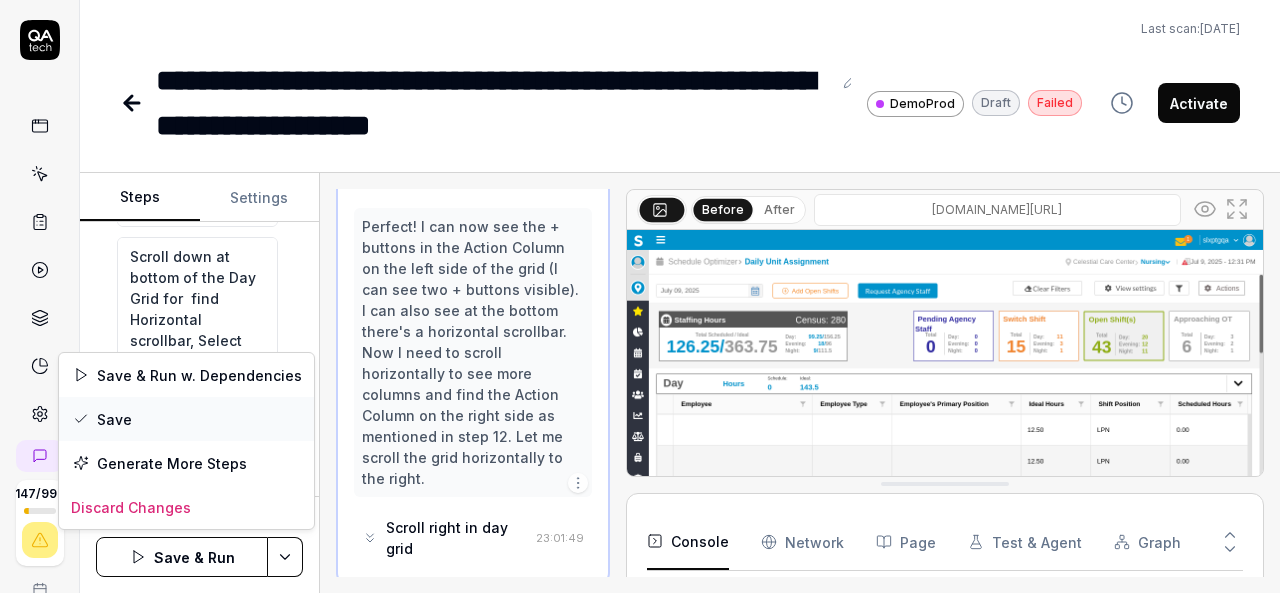 click on "Save" at bounding box center (186, 419) 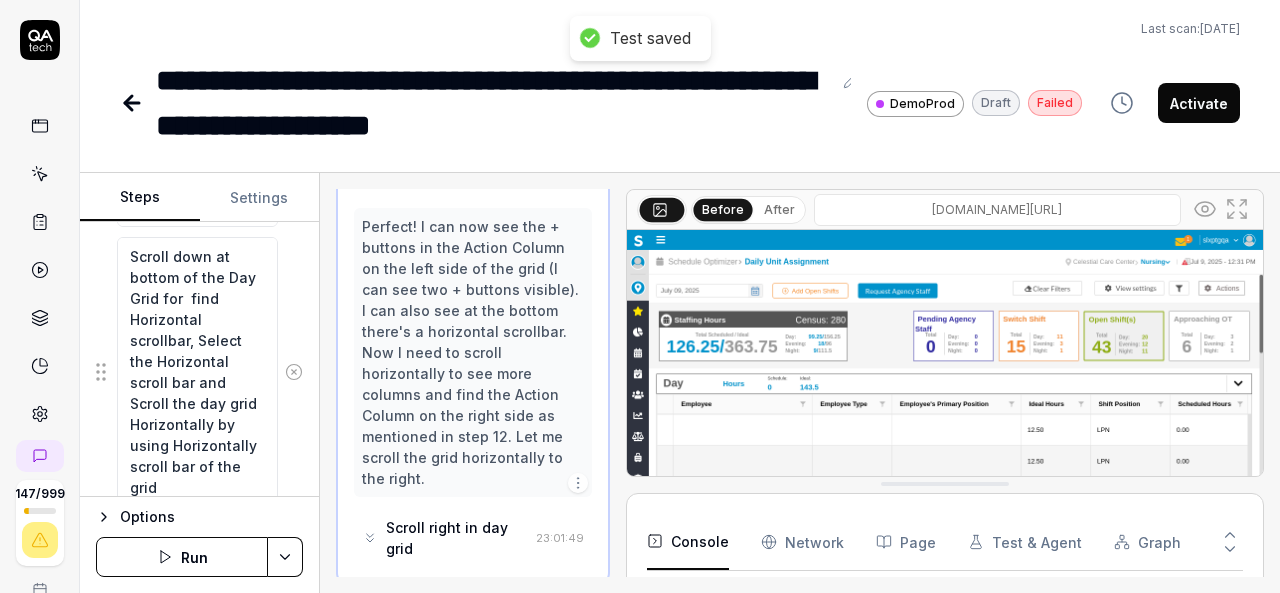 click on "**********" at bounding box center [640, 296] 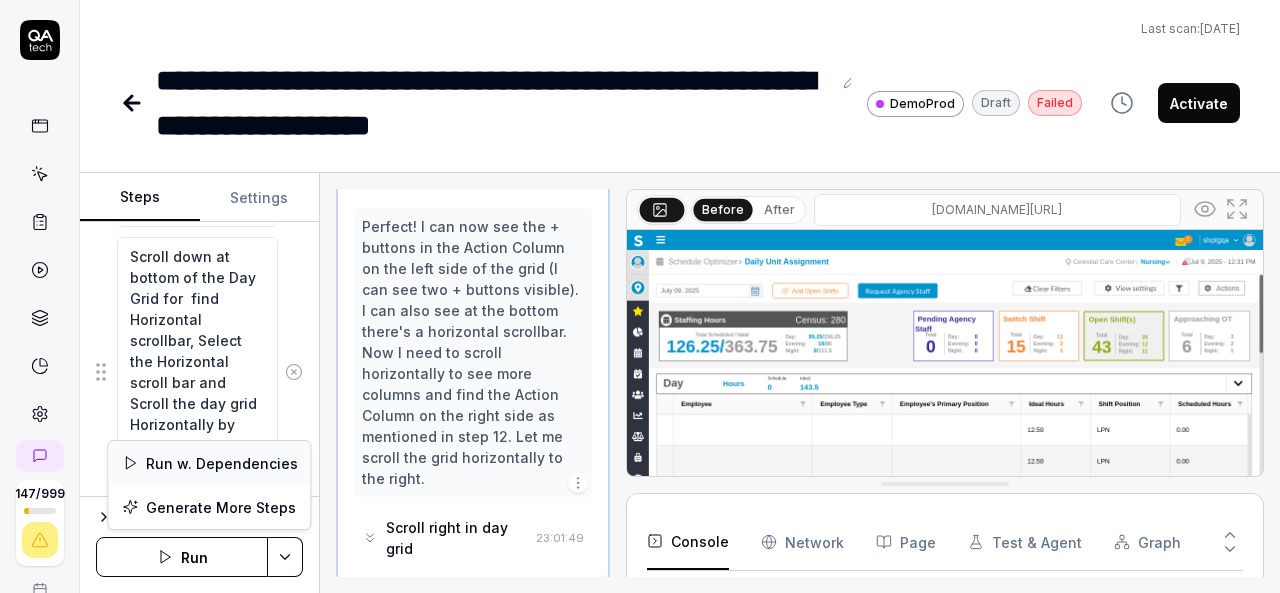 click on "Run w. Dependencies" at bounding box center [209, 463] 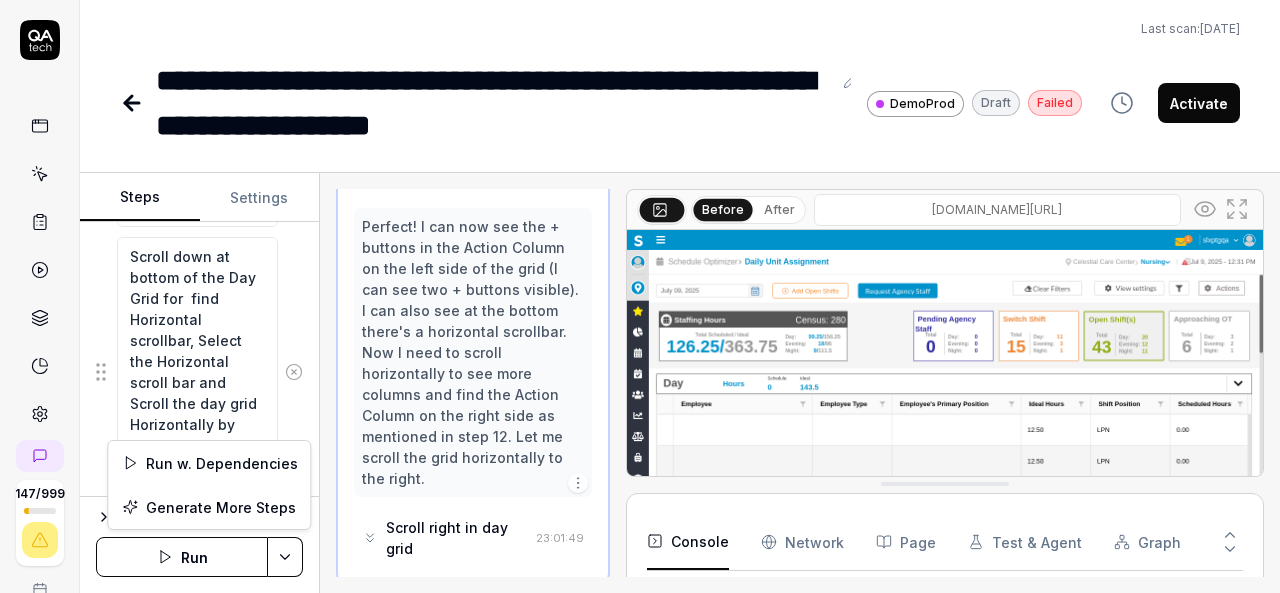 type on "*" 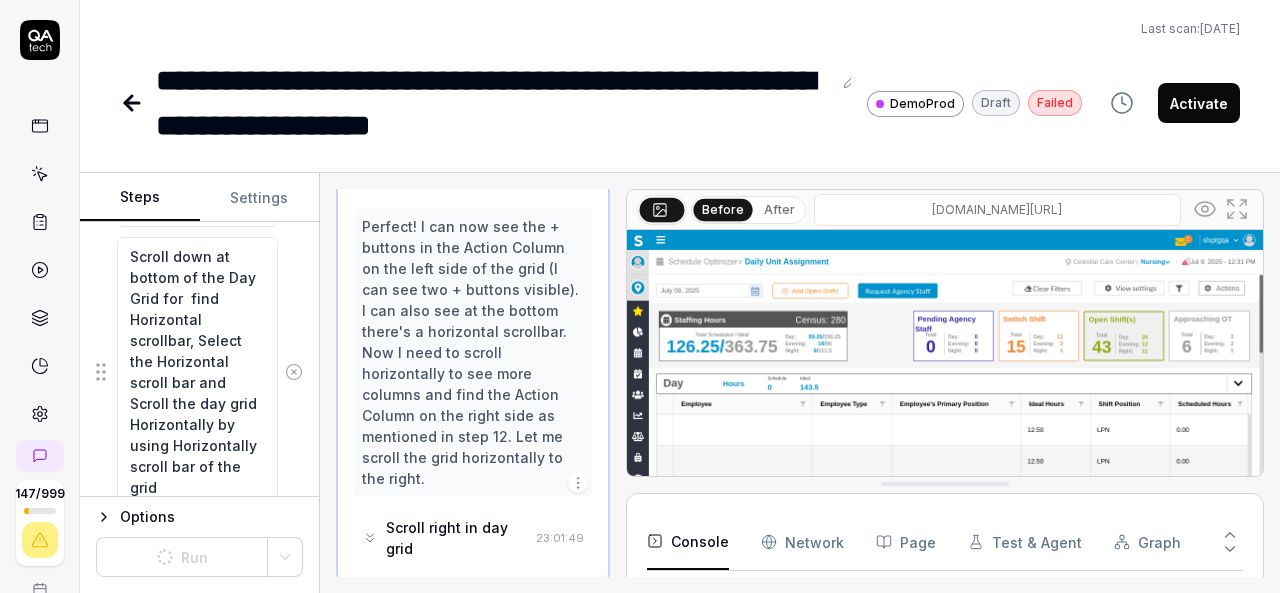 scroll, scrollTop: 141, scrollLeft: 0, axis: vertical 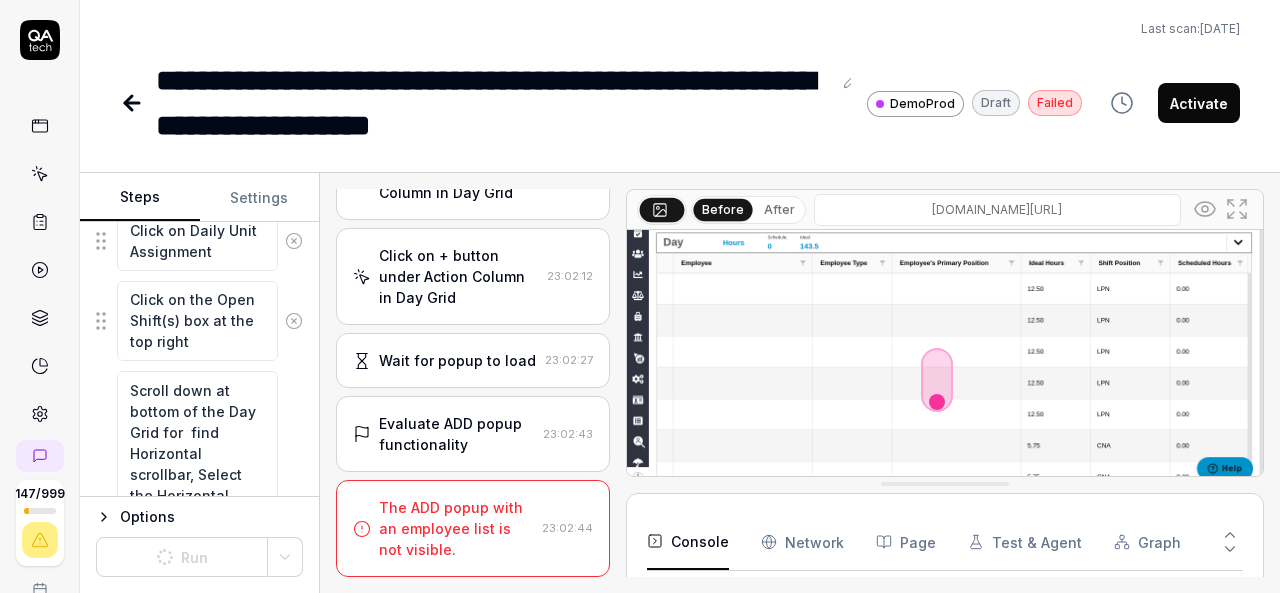 click on "Evaluate ADD popup functionality 23:02:43" at bounding box center [473, 434] 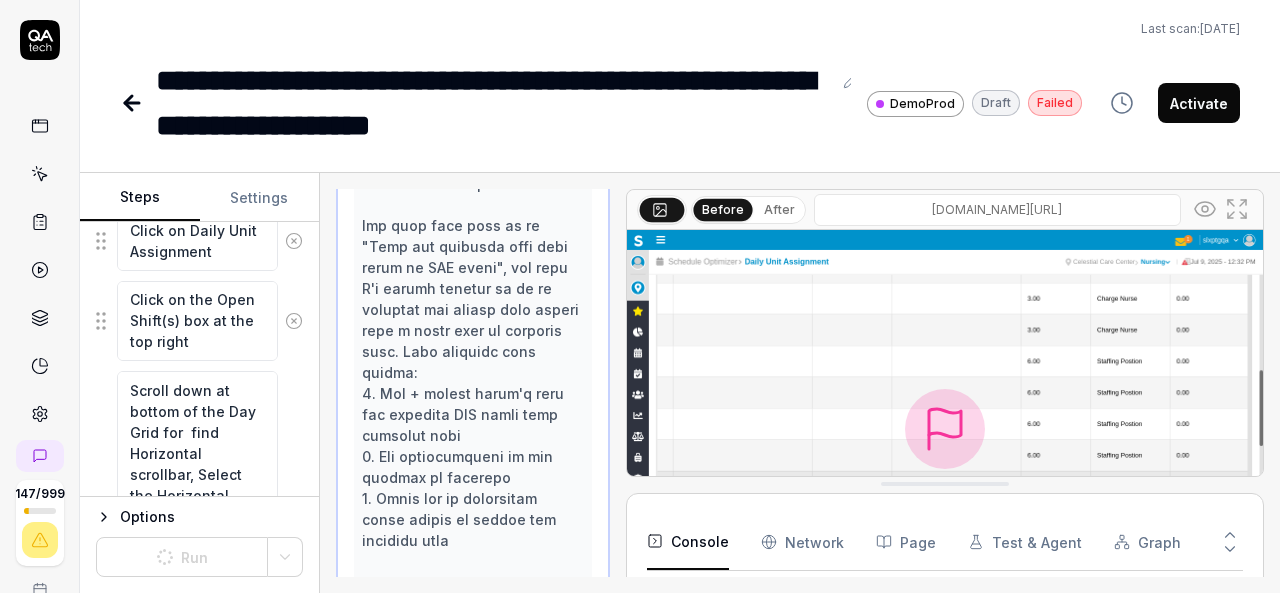 scroll, scrollTop: 2118, scrollLeft: 0, axis: vertical 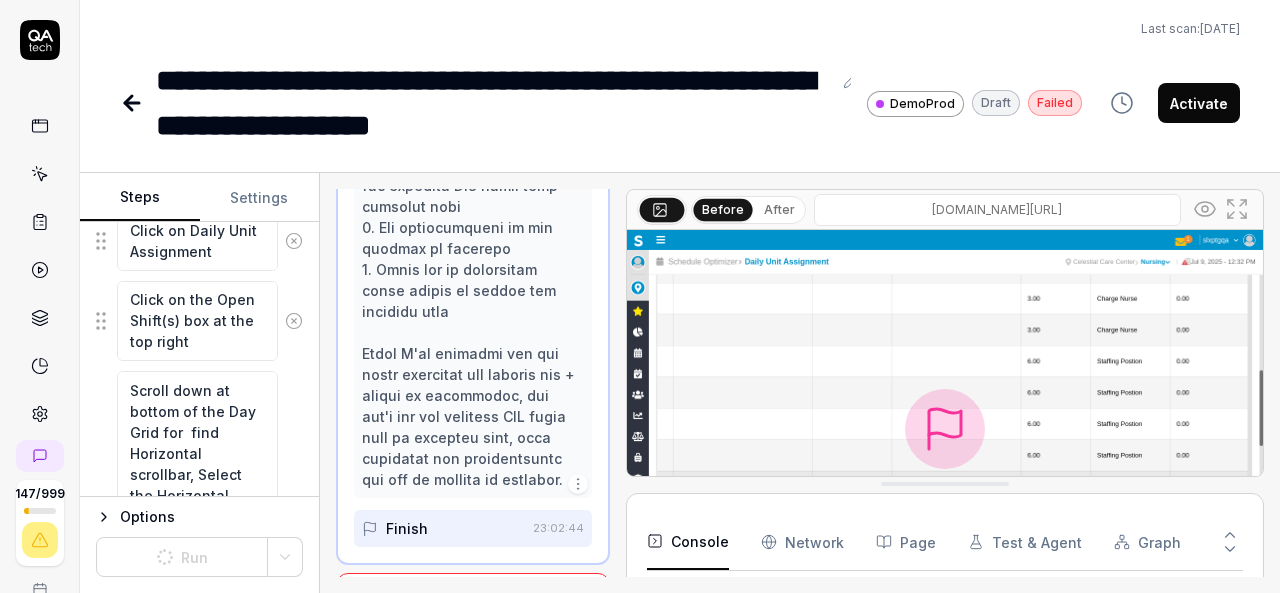click at bounding box center [473, -4] 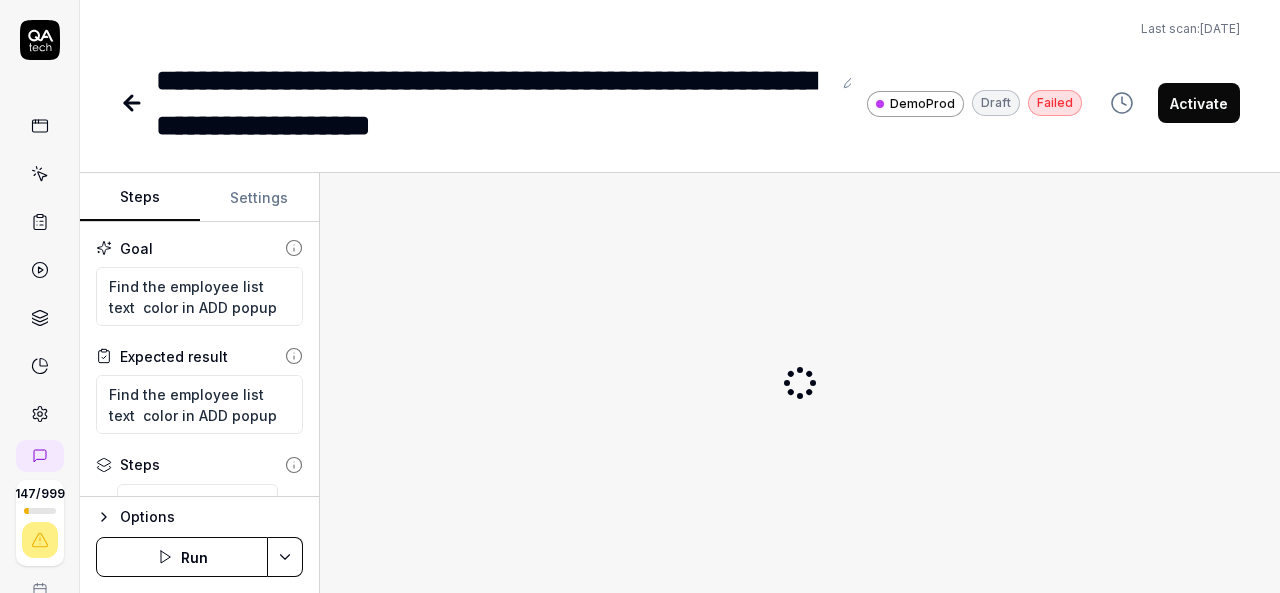 scroll, scrollTop: 0, scrollLeft: 0, axis: both 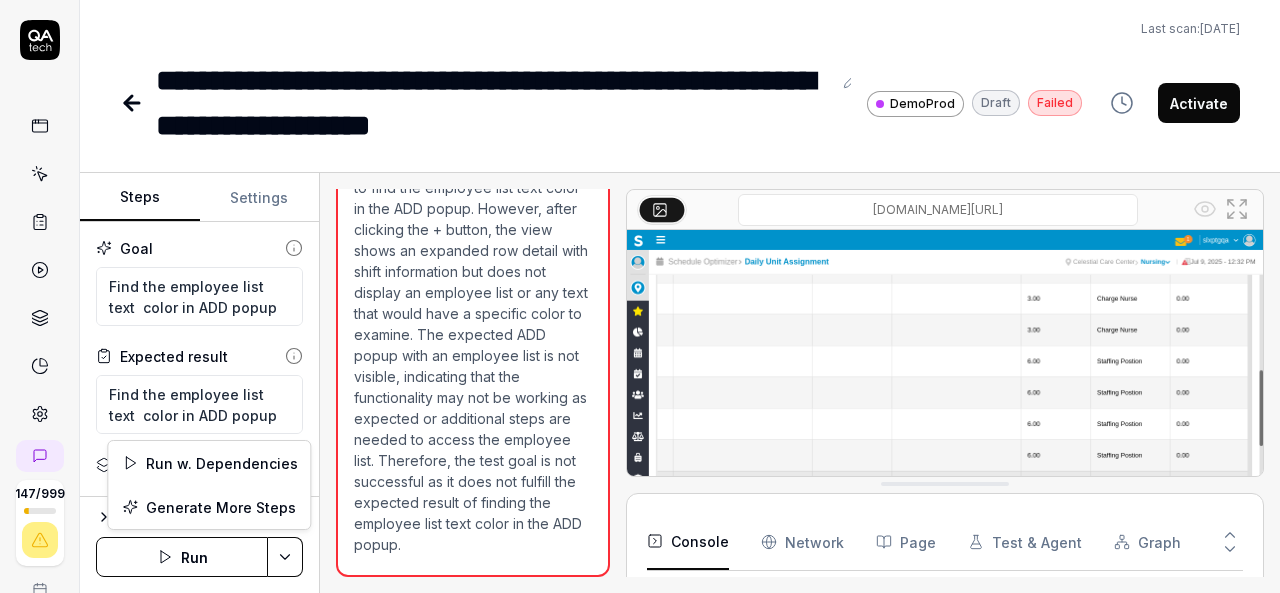 click on "**********" at bounding box center (640, 296) 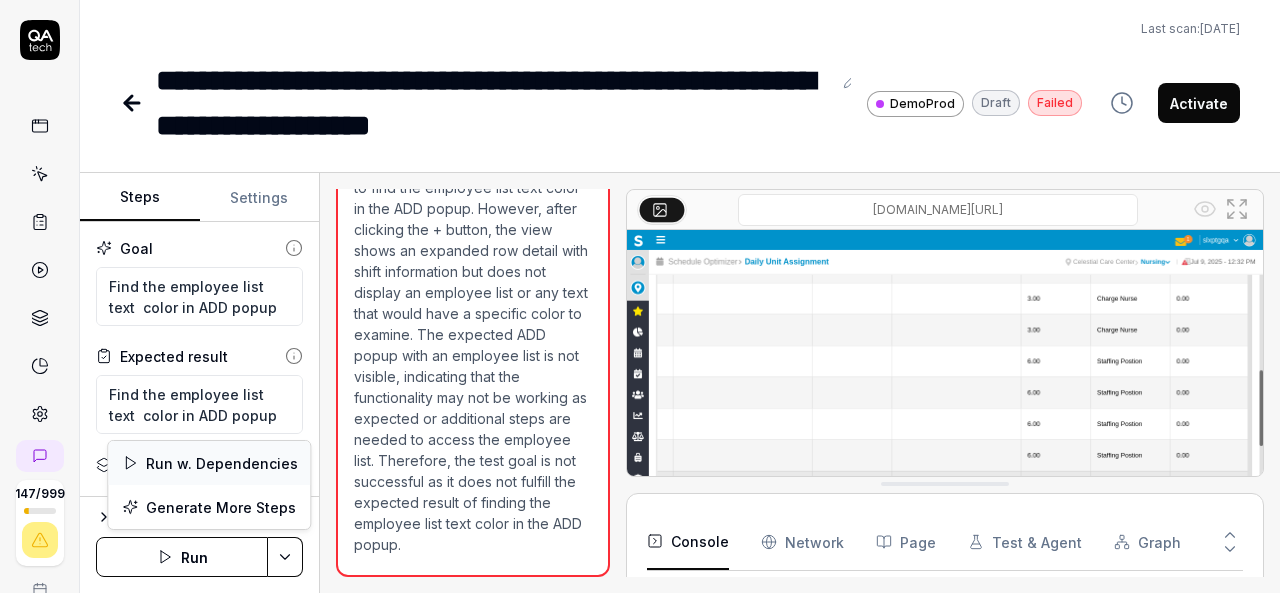 click on "Run w. Dependencies" at bounding box center (209, 463) 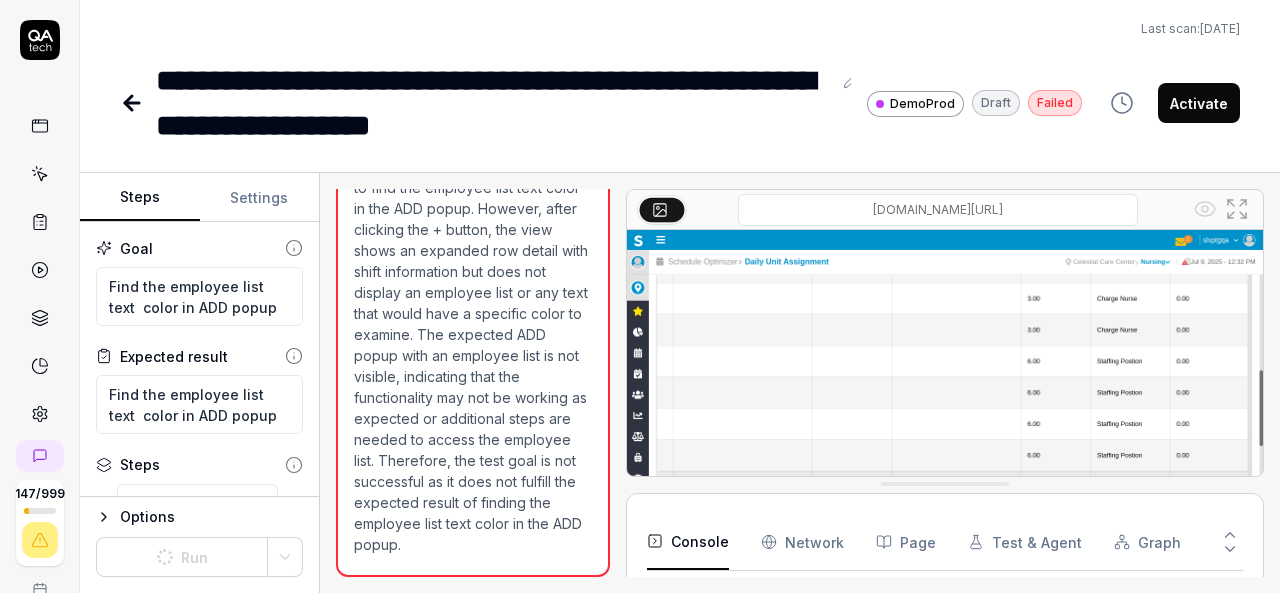 type on "*" 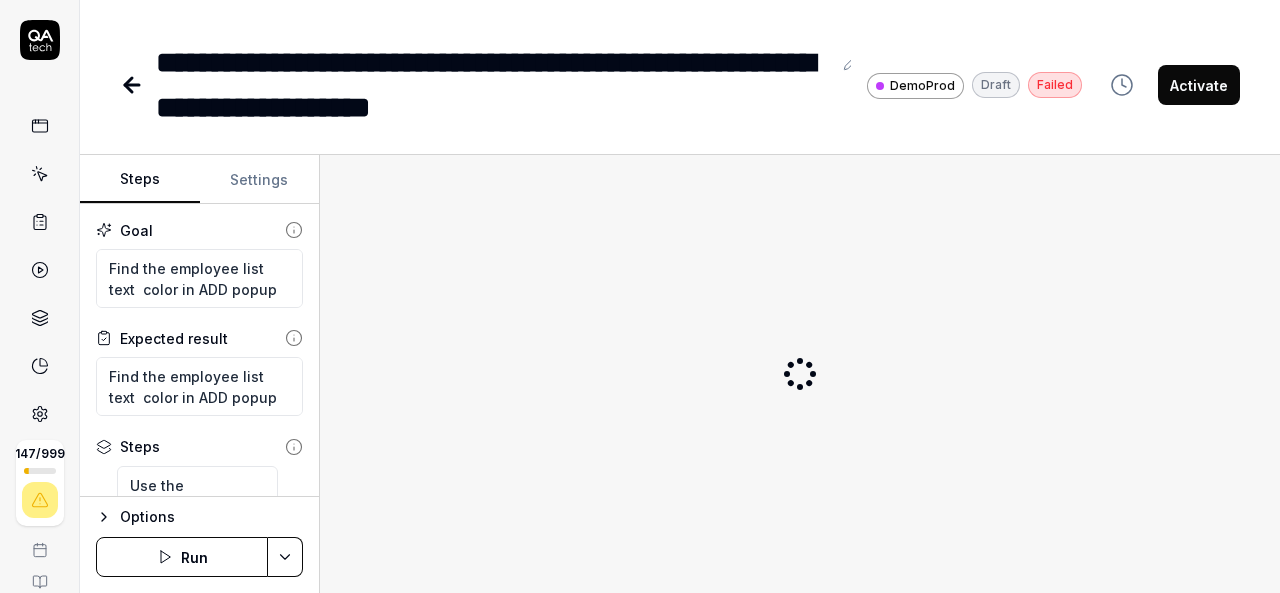 scroll, scrollTop: 0, scrollLeft: 0, axis: both 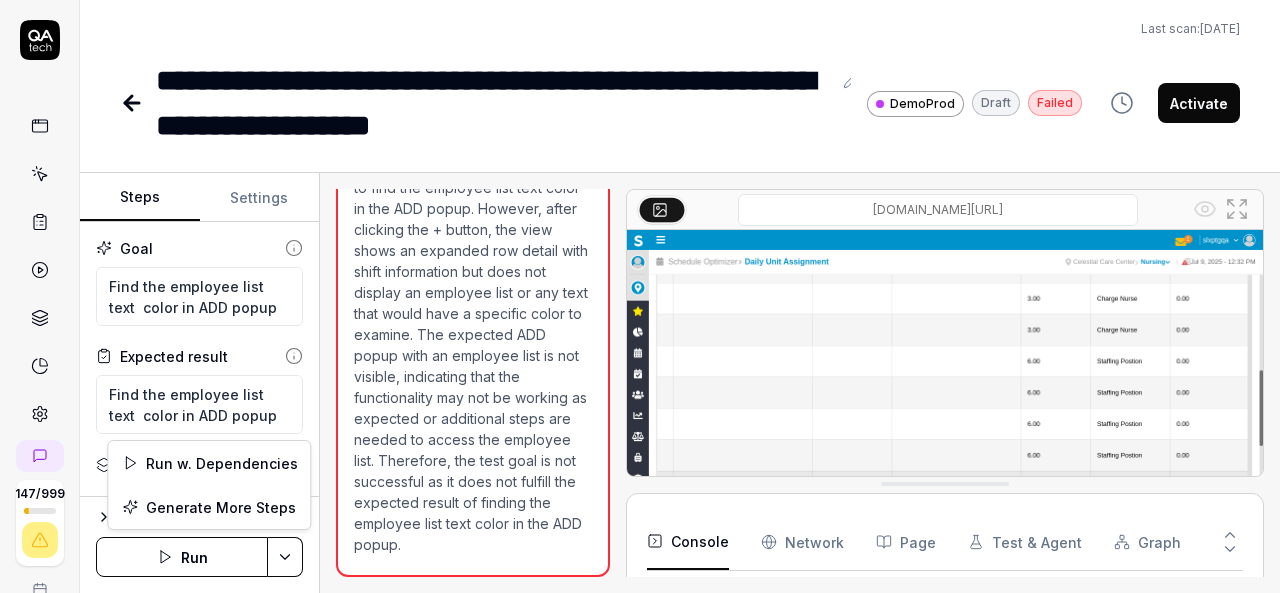 click on "**********" at bounding box center [640, 296] 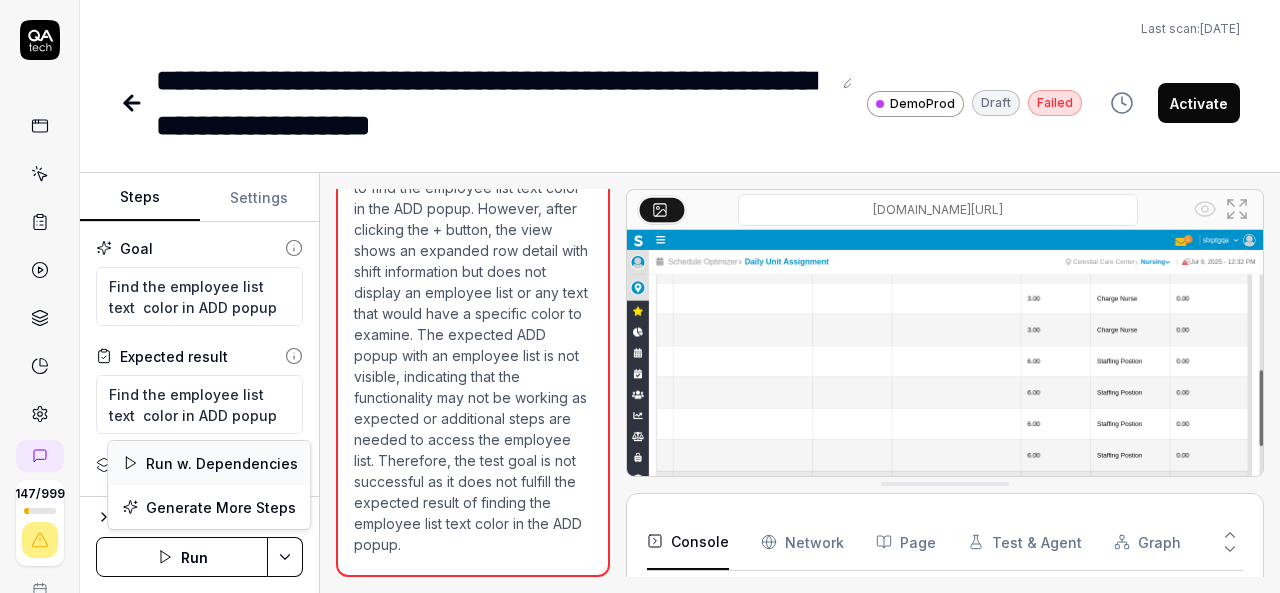 click on "Run w. Dependencies" at bounding box center (209, 463) 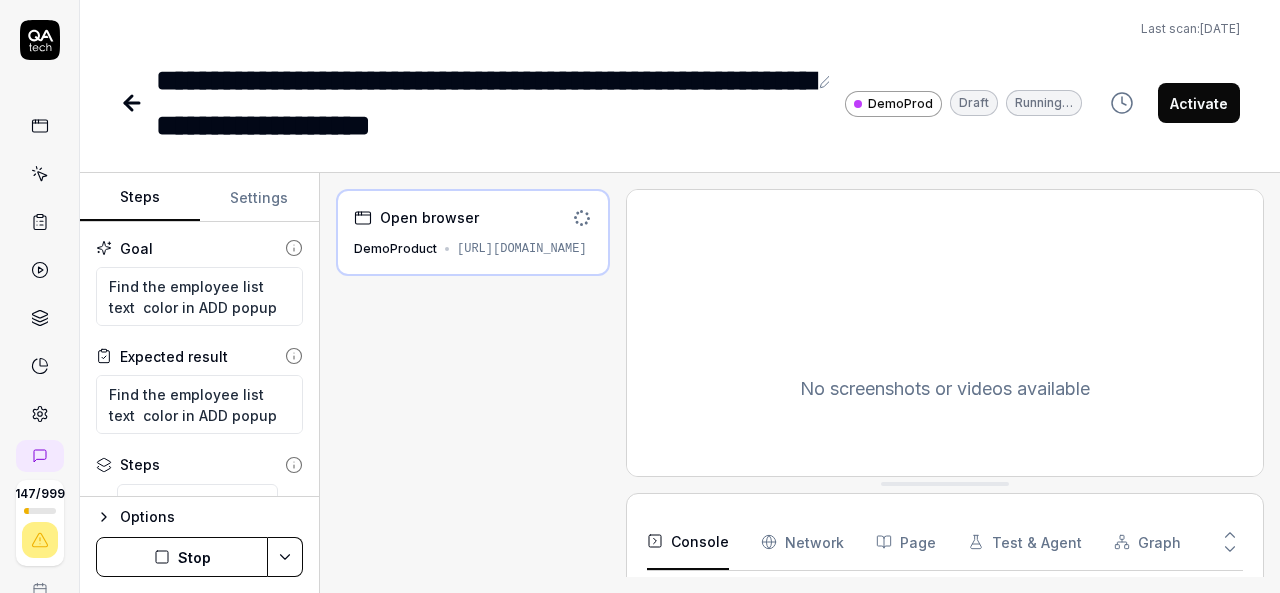 type on "*" 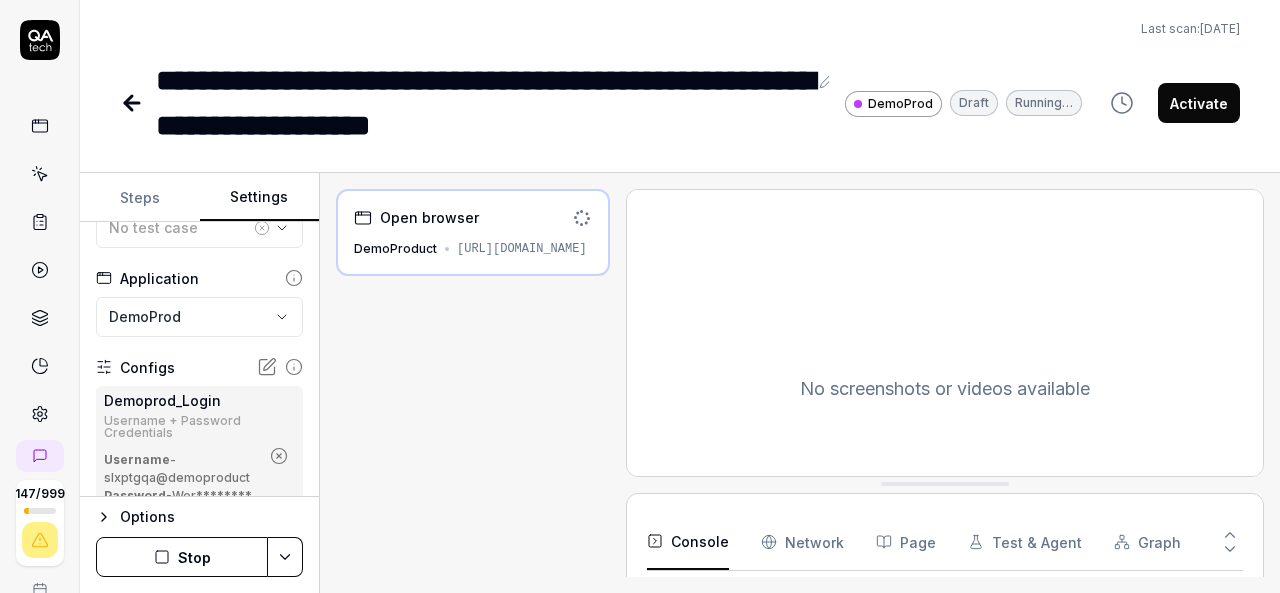 scroll, scrollTop: 0, scrollLeft: 0, axis: both 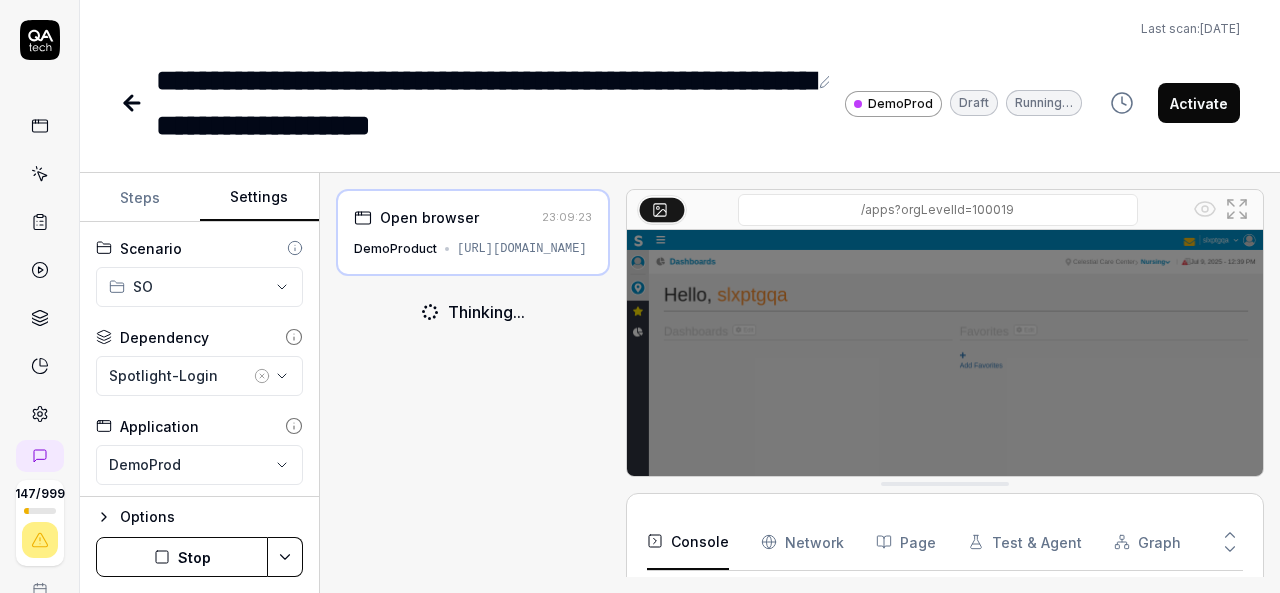 click 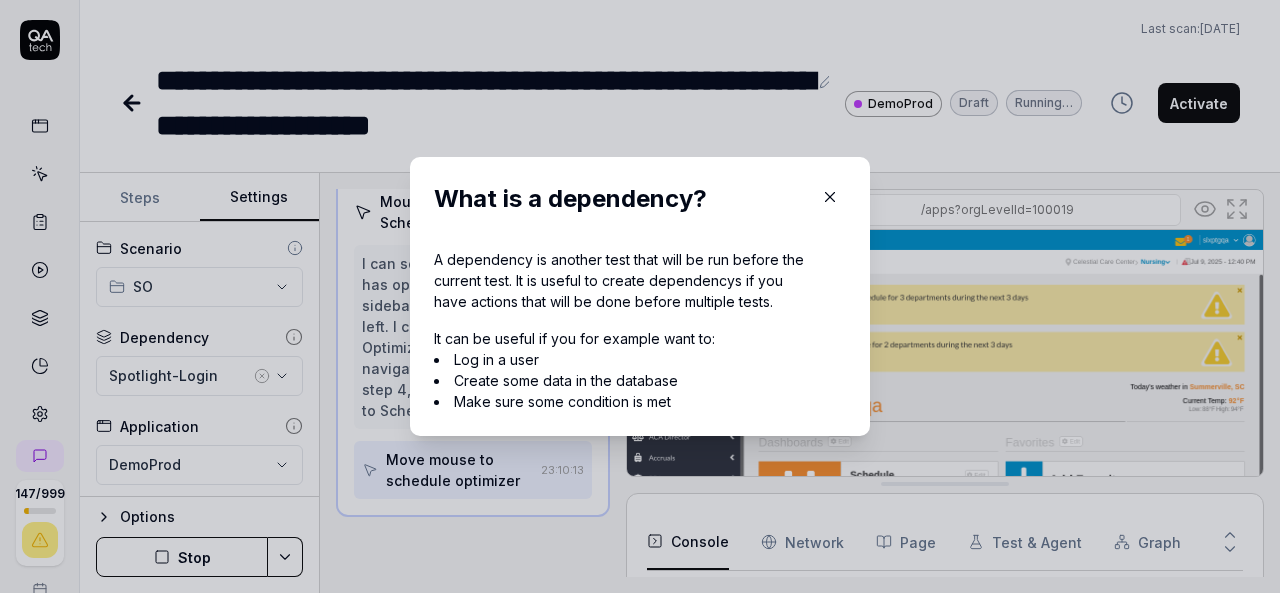 scroll, scrollTop: 382, scrollLeft: 0, axis: vertical 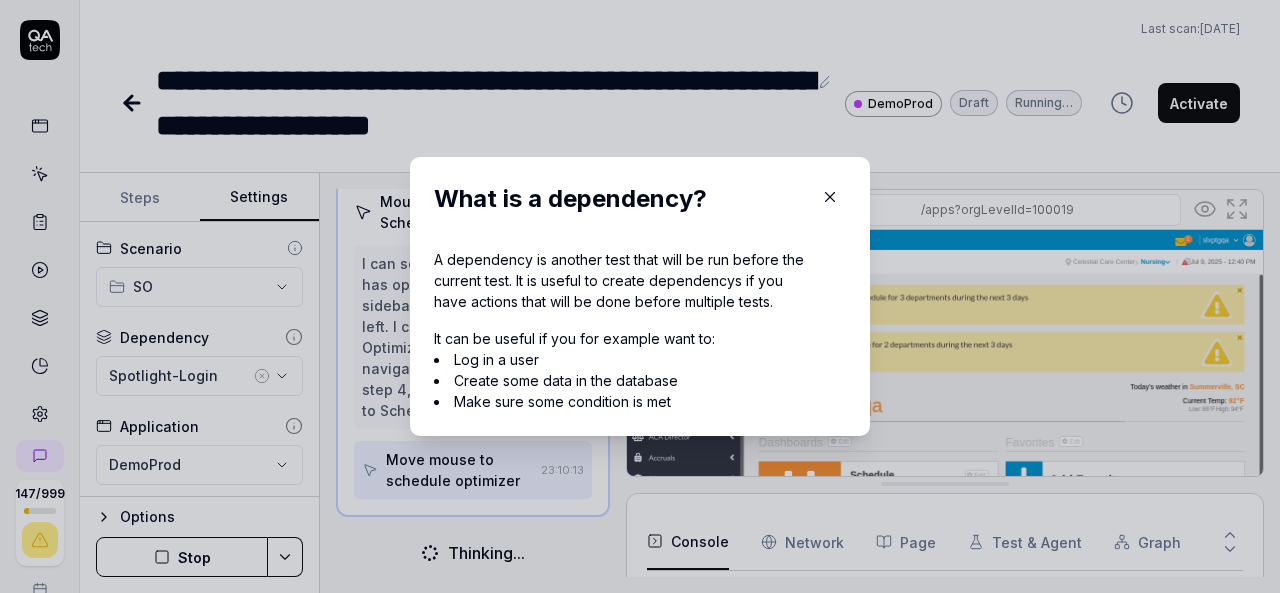 click 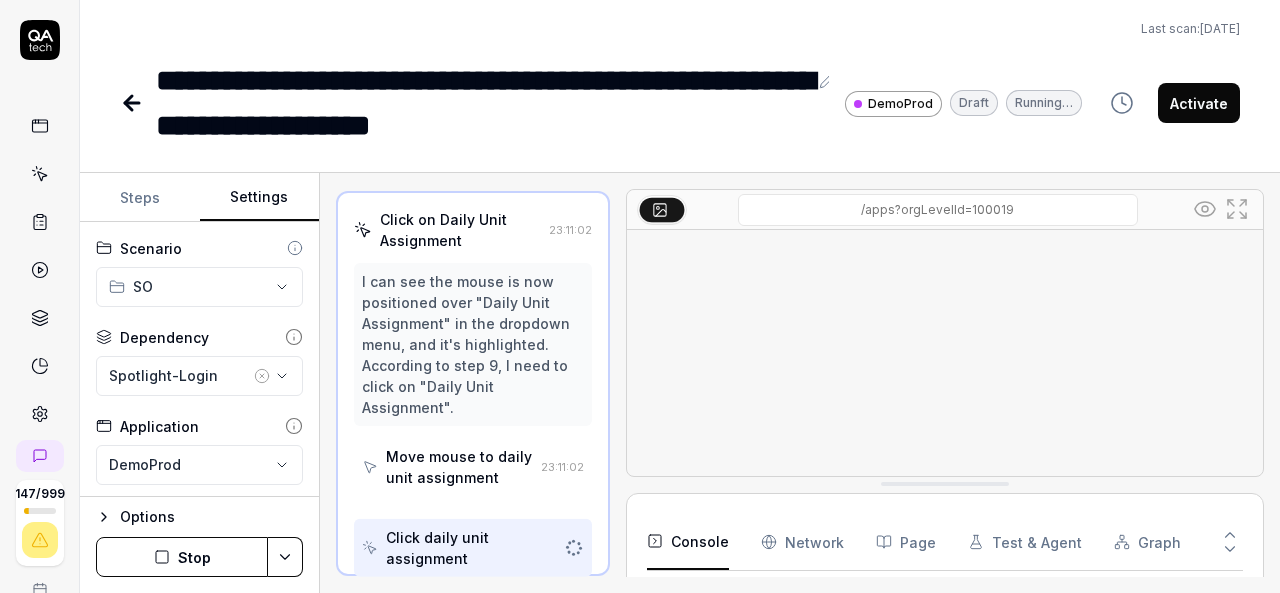scroll, scrollTop: 776, scrollLeft: 0, axis: vertical 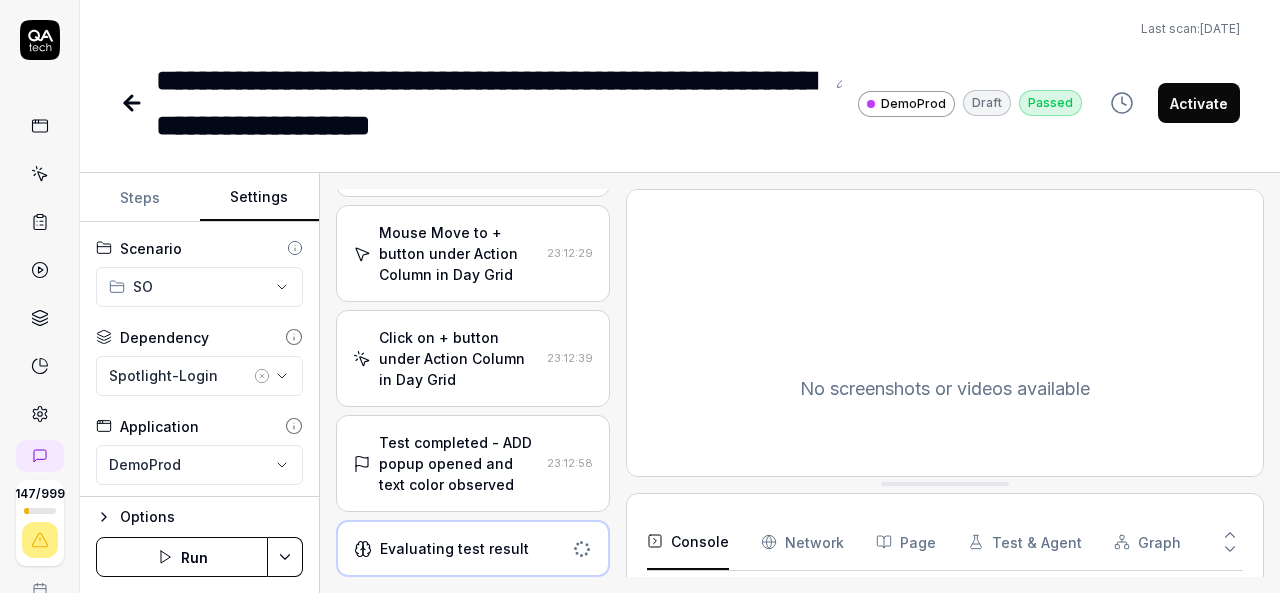 click on "Test completed - ADD popup opened and text color observed" at bounding box center (446, 463) 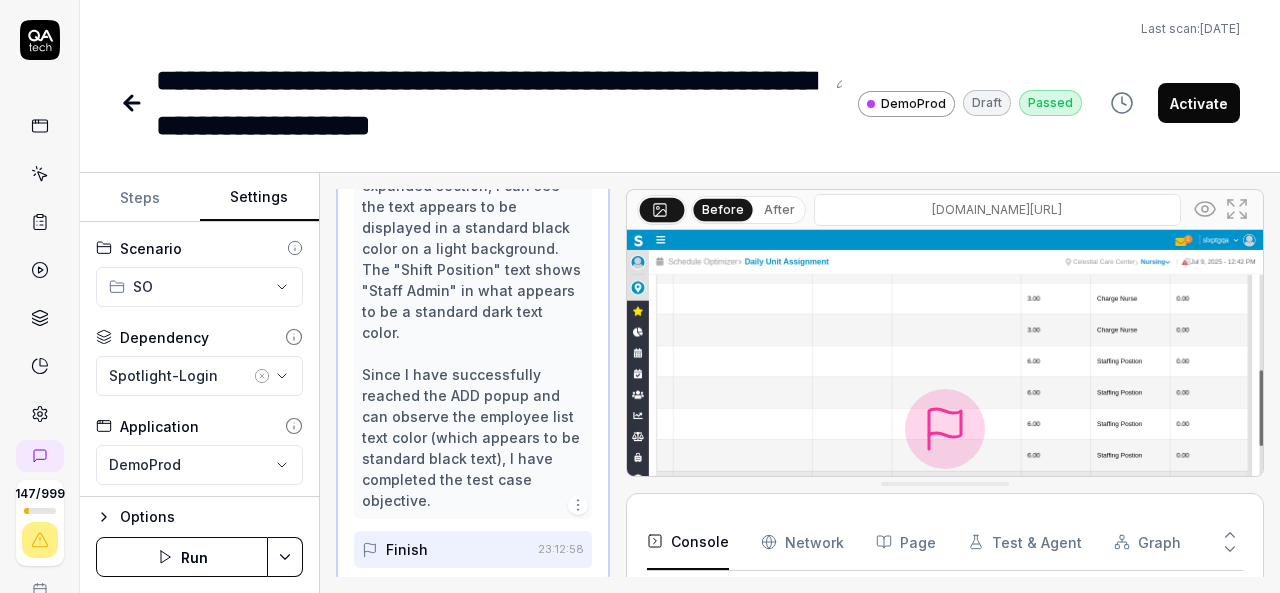 scroll, scrollTop: 2013, scrollLeft: 0, axis: vertical 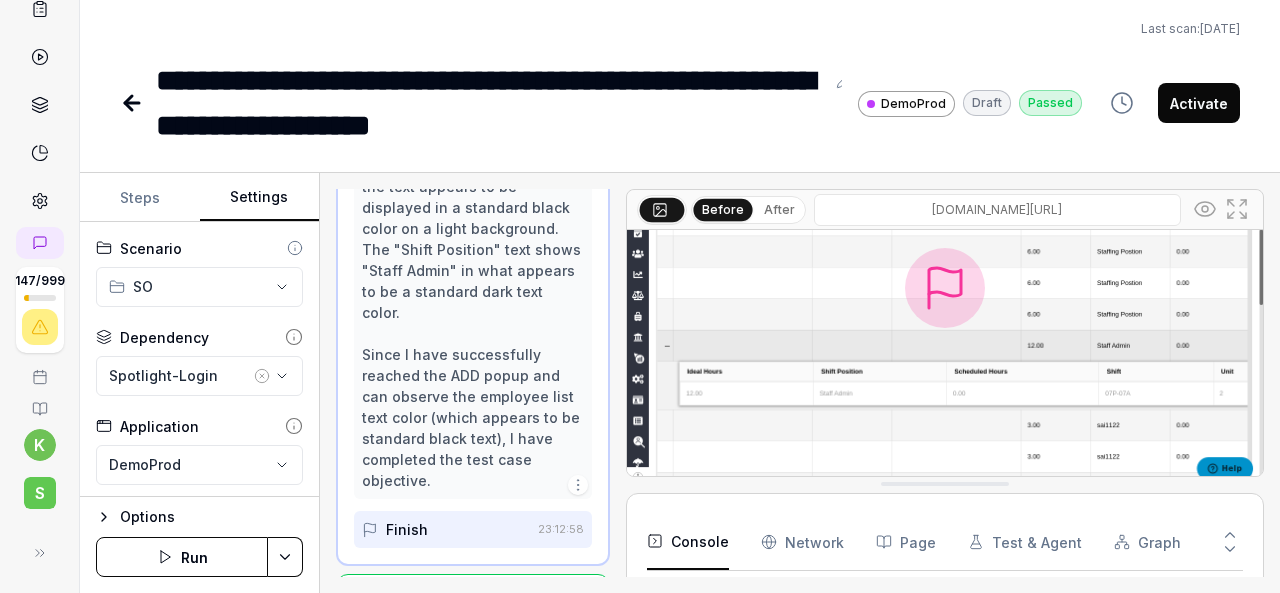 click on "Run" at bounding box center [182, 557] 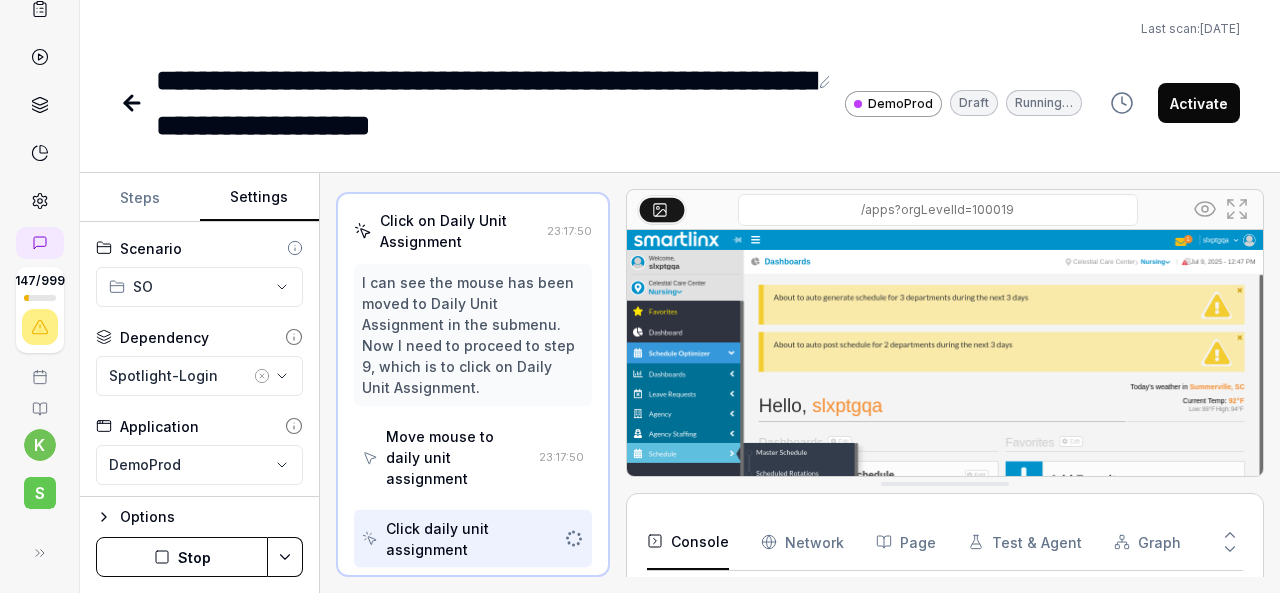scroll, scrollTop: 755, scrollLeft: 0, axis: vertical 